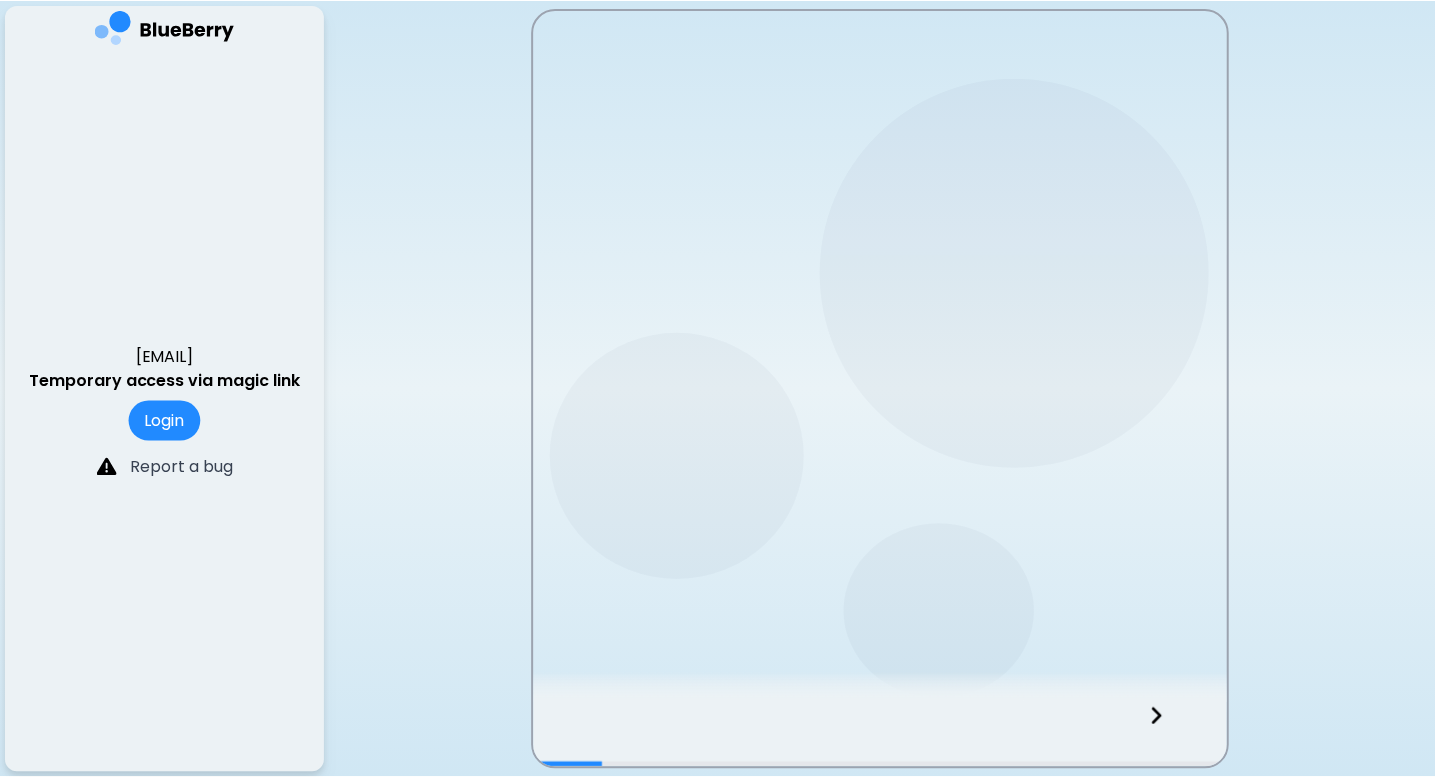 scroll, scrollTop: 0, scrollLeft: 0, axis: both 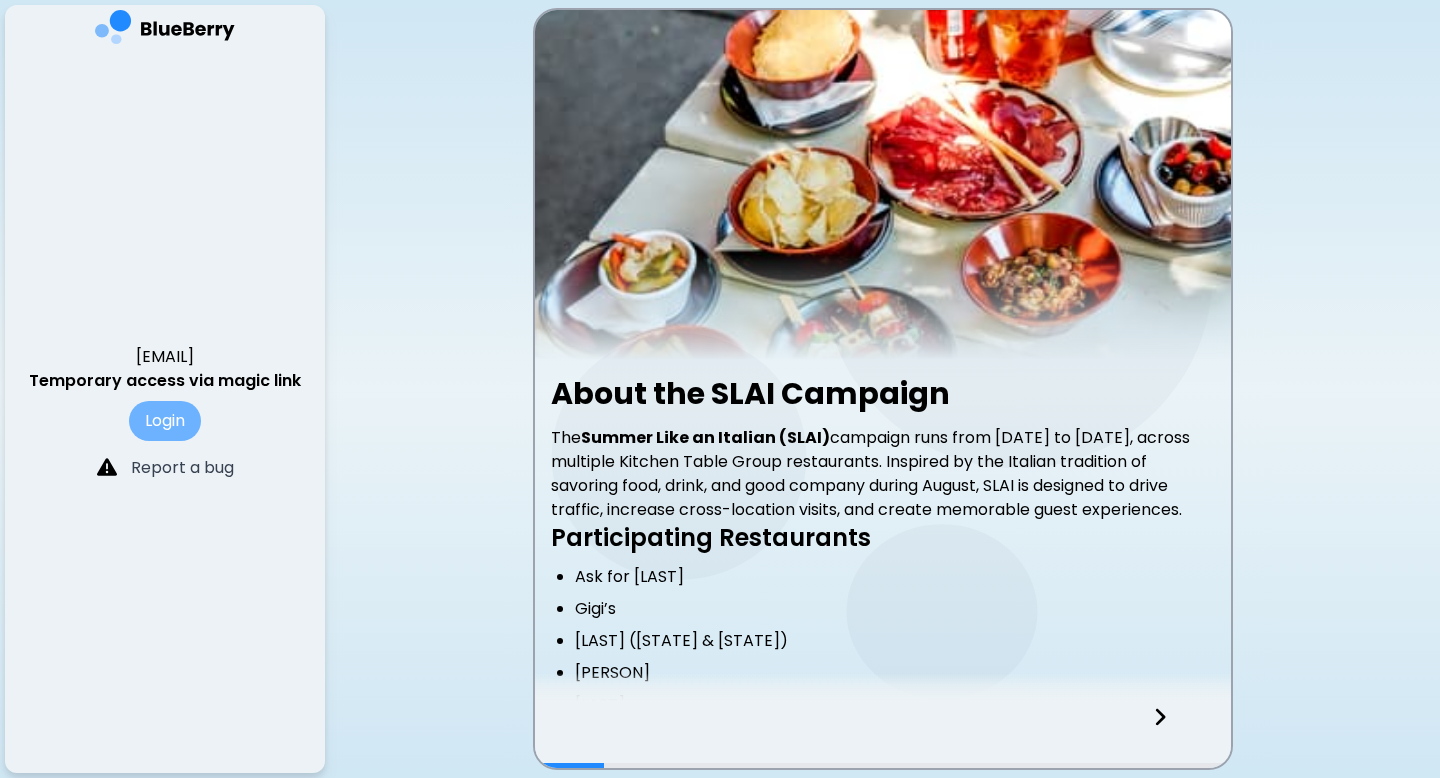 click on "Login" at bounding box center [165, 421] 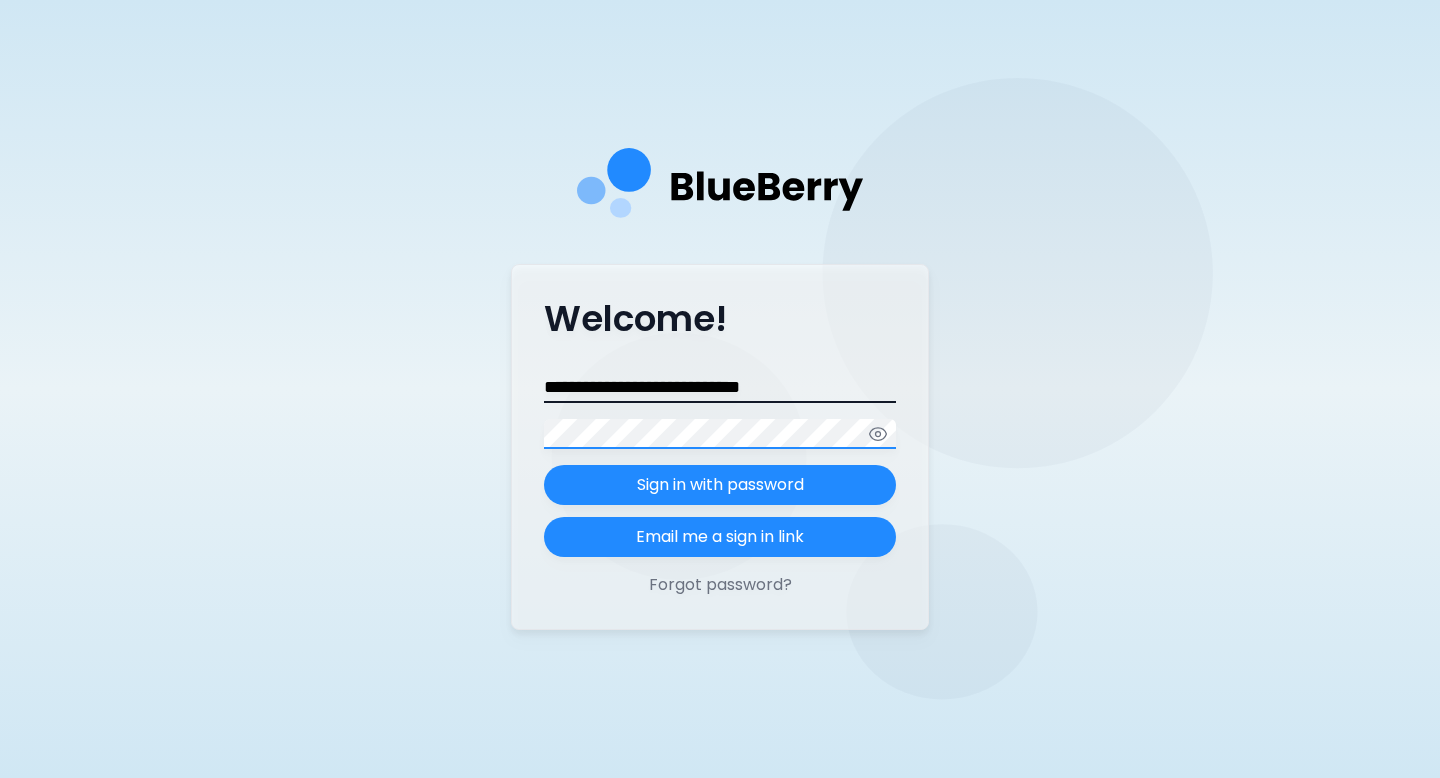 click on "Sign in with password" at bounding box center [720, 485] 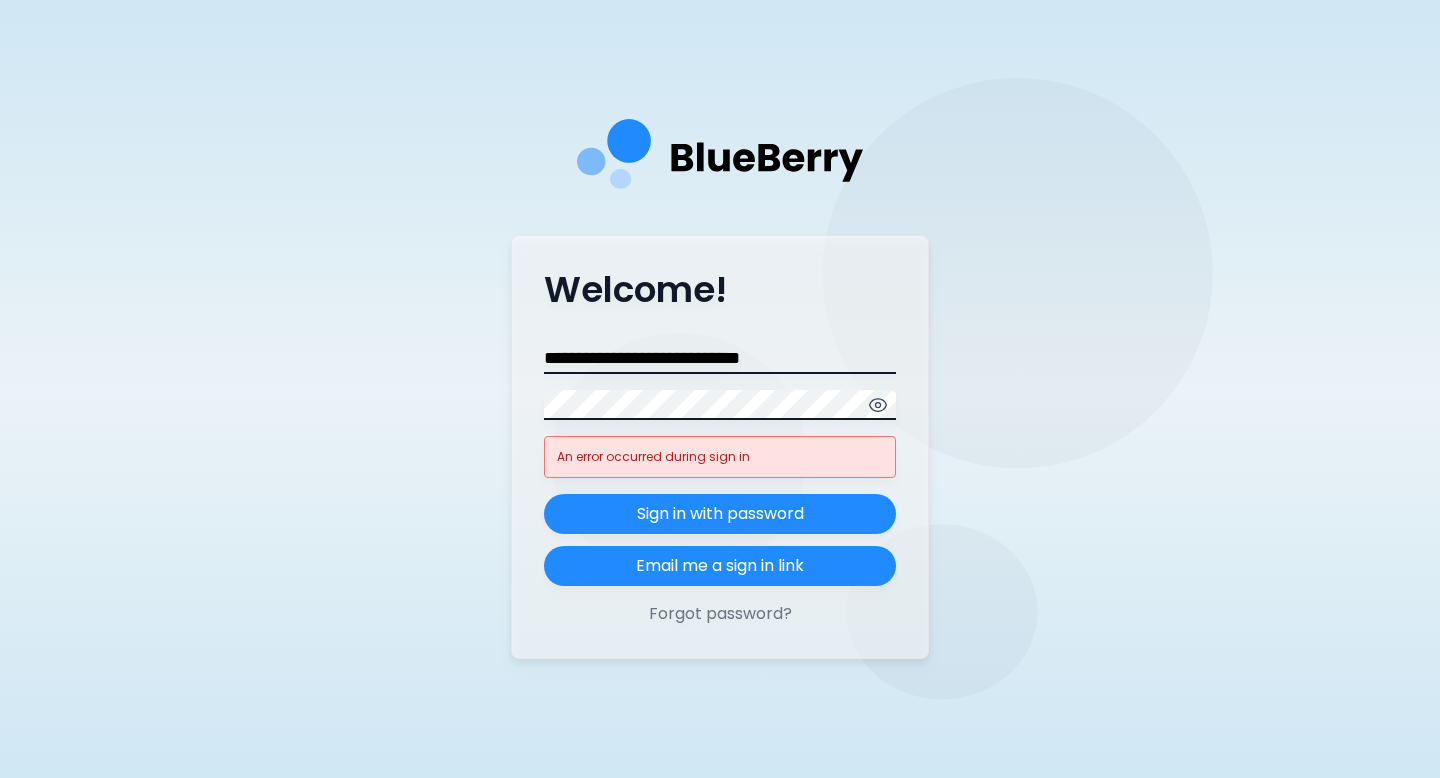 click 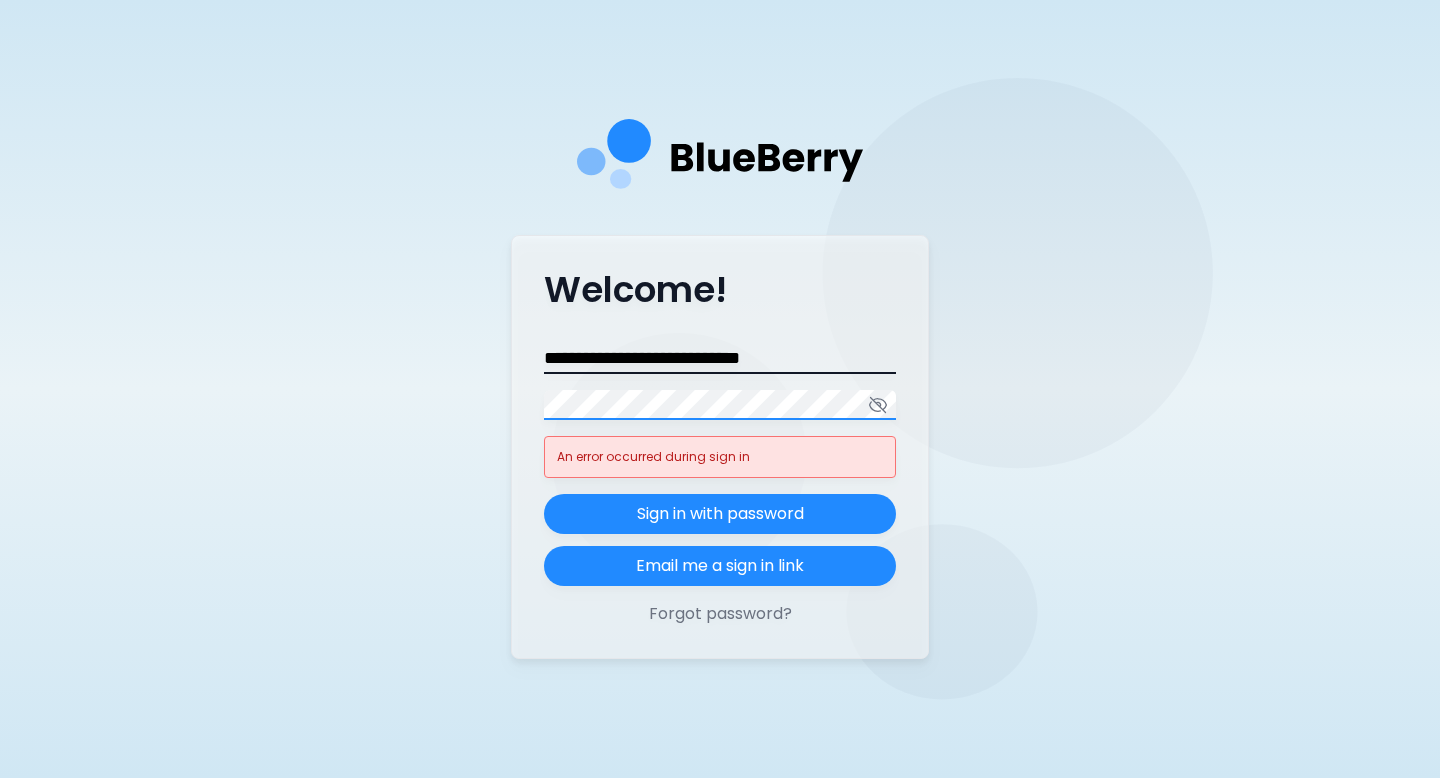 click on "Sign in with password" at bounding box center (720, 514) 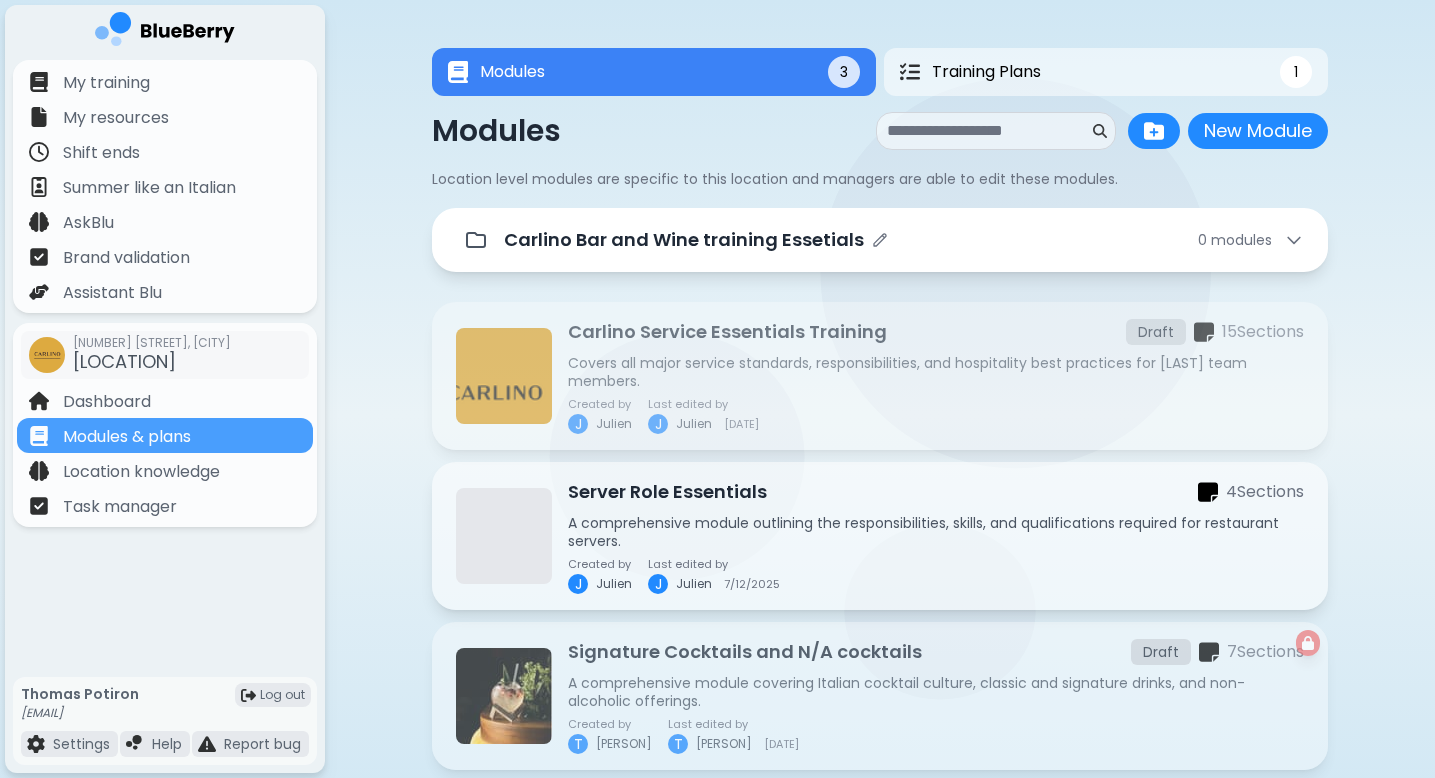 click on "Carlino Bar and Wine training Essetials 0   module s" at bounding box center (880, 240) 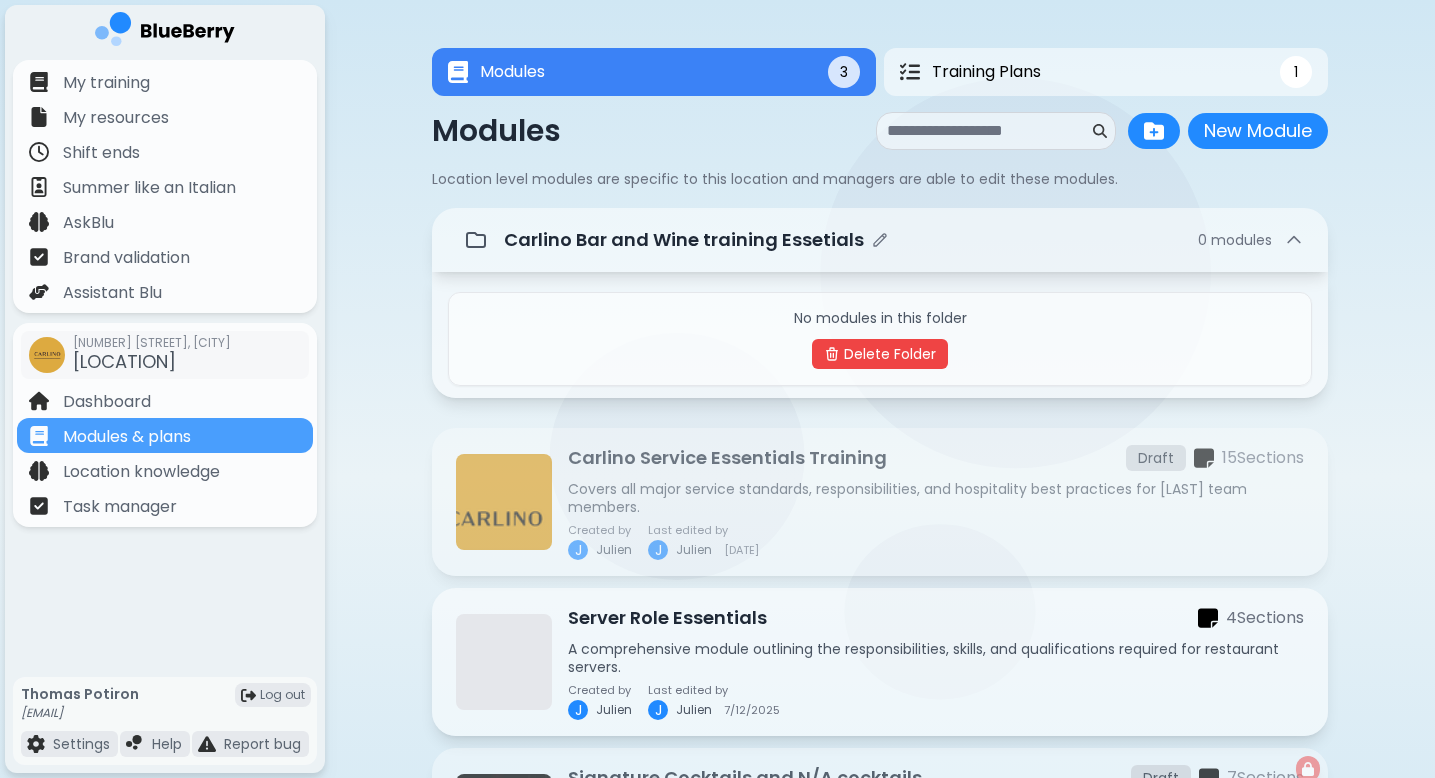 click on "Carlino Bar and Wine training Essetials" at bounding box center [684, 240] 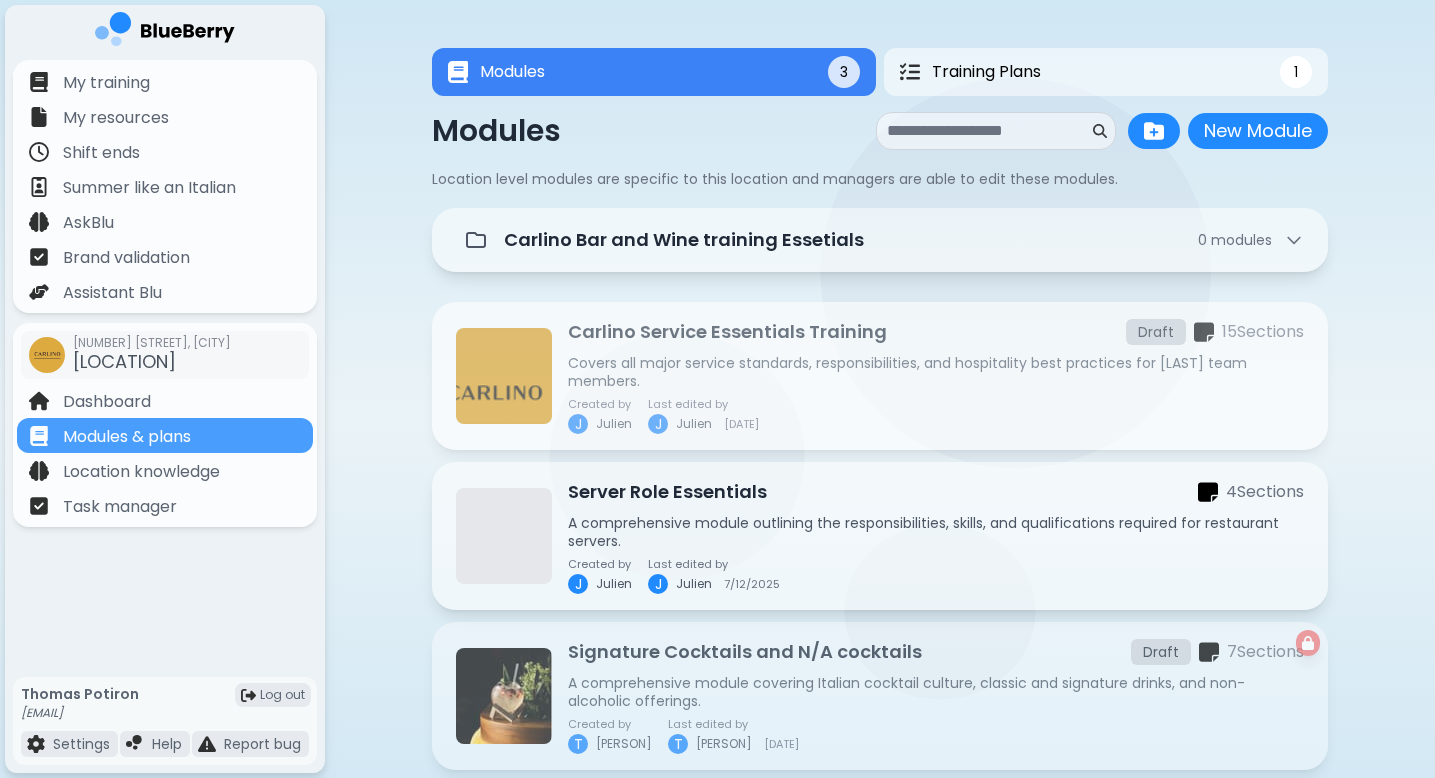 scroll, scrollTop: 52, scrollLeft: 0, axis: vertical 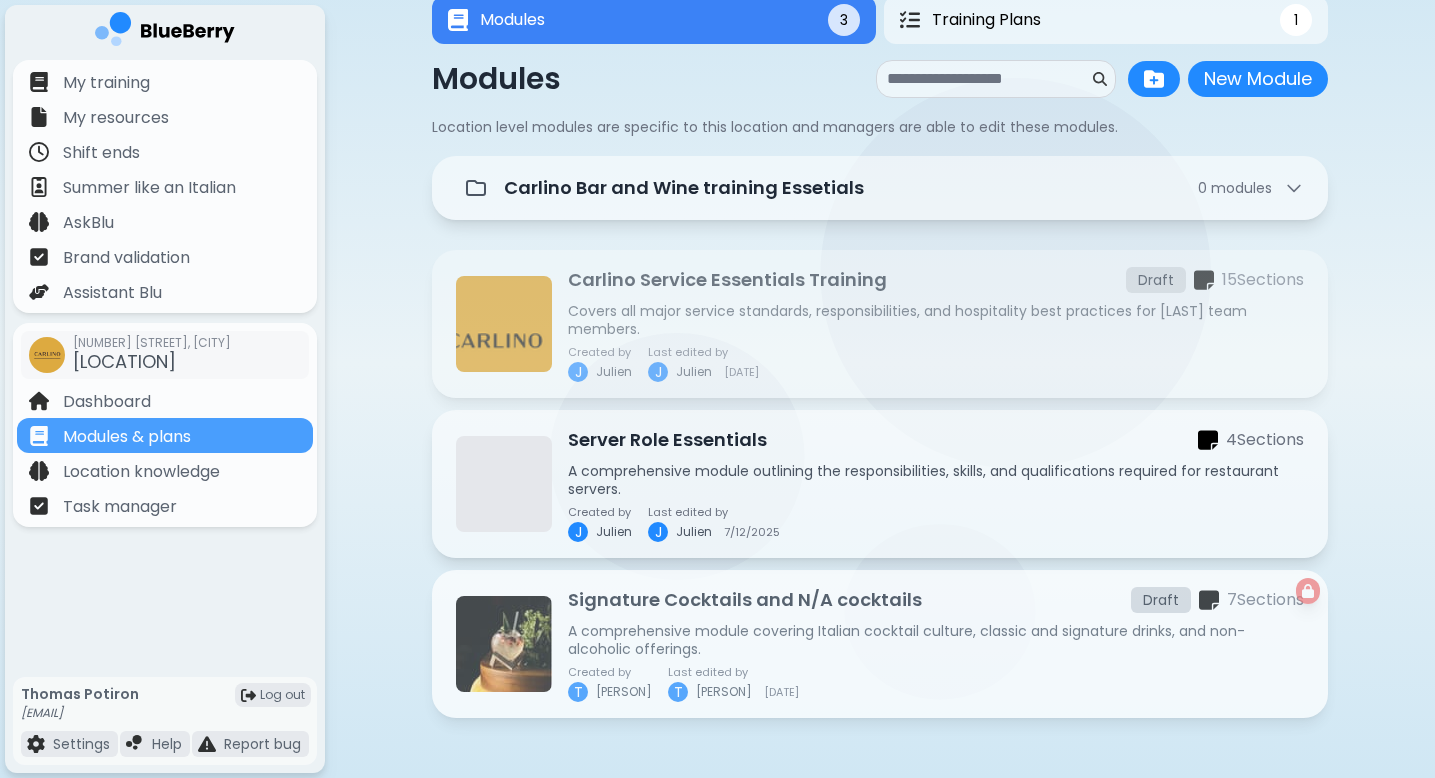 click on "Signature Cocktails and N/A cocktails Draft 7  Section s A comprehensive module covering Italian cocktail culture, classic and signature drinks, and non-alcoholic offerings. Created by T Taras Last edited by T Taras 7/15/2025" at bounding box center (936, 644) 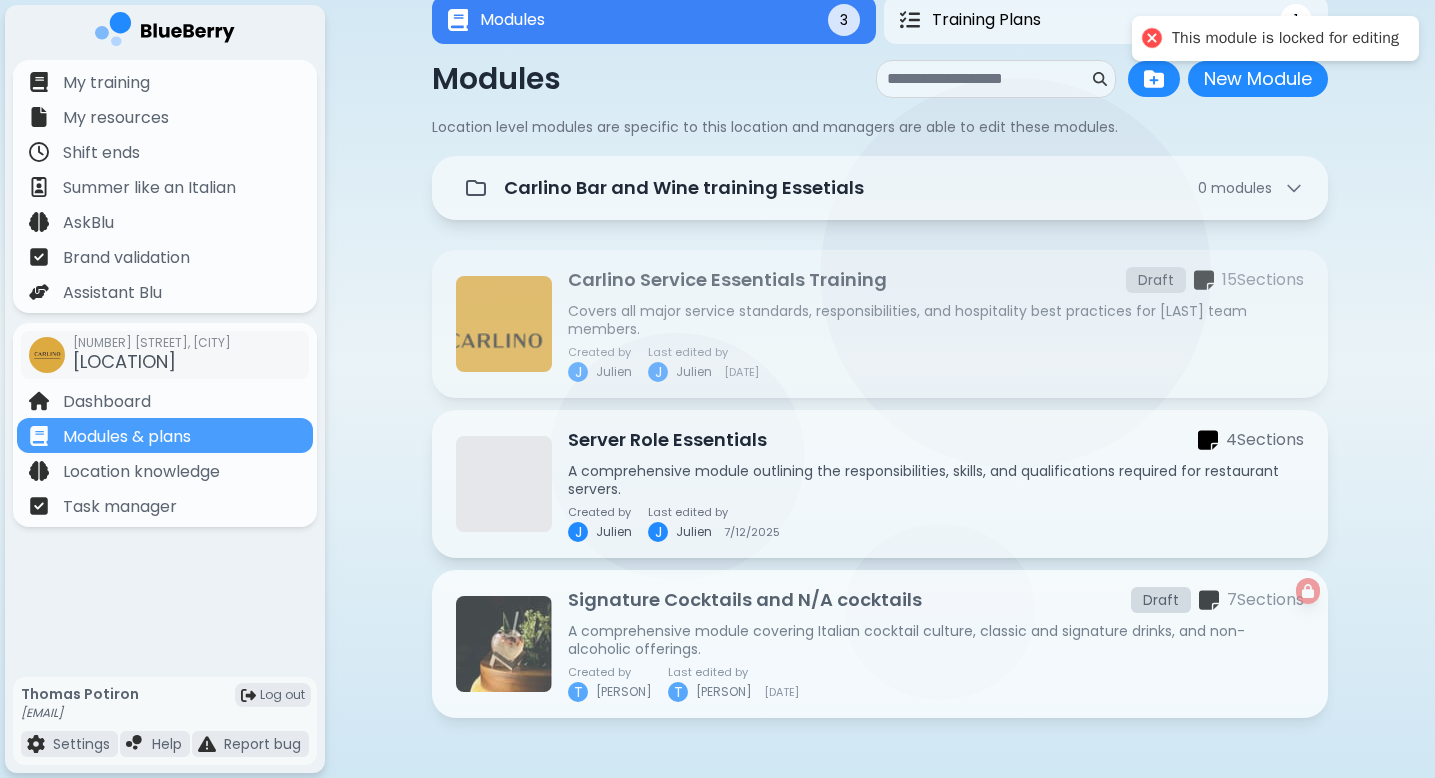 click on "Signature Cocktails and N/A cocktails" at bounding box center (745, 600) 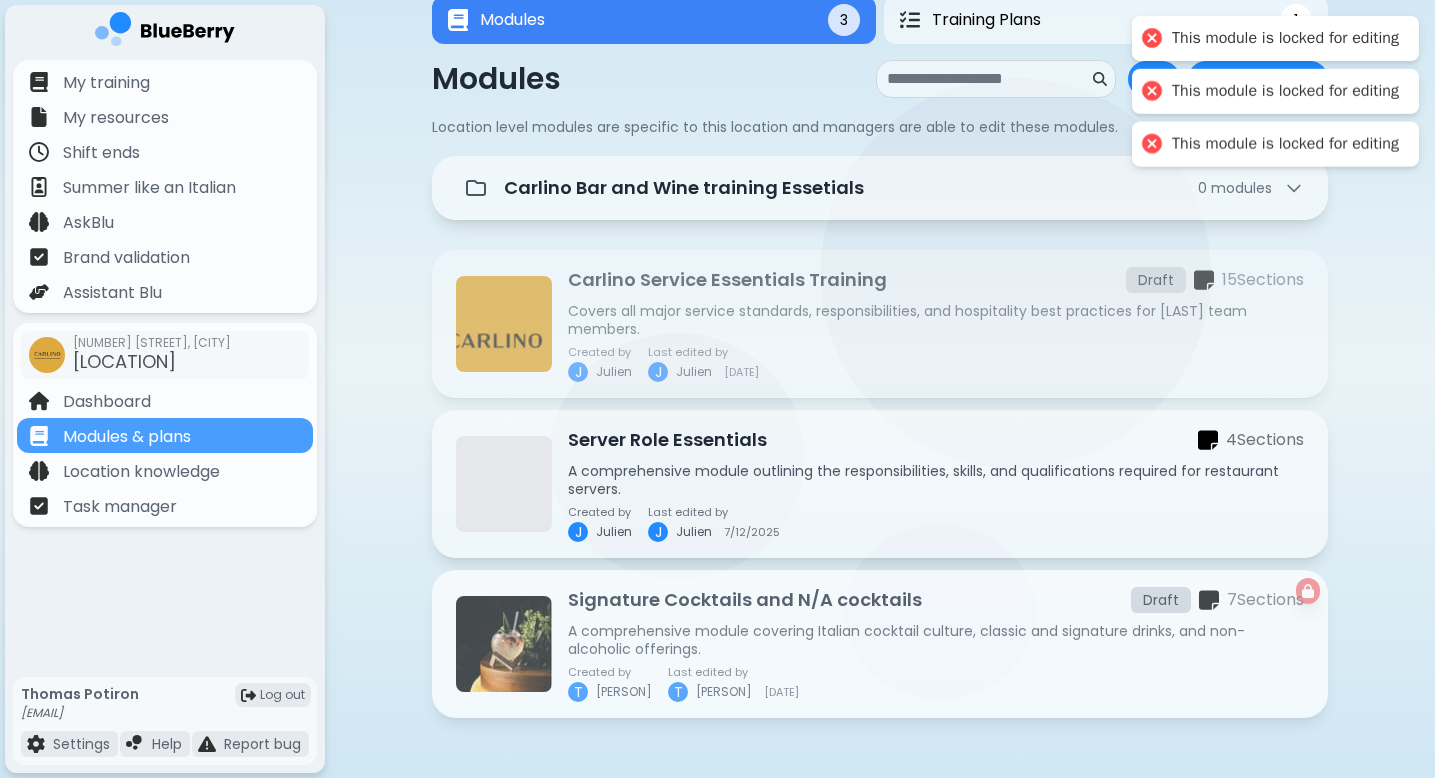 click on "Signature Cocktails and N/A cocktails" at bounding box center (745, 600) 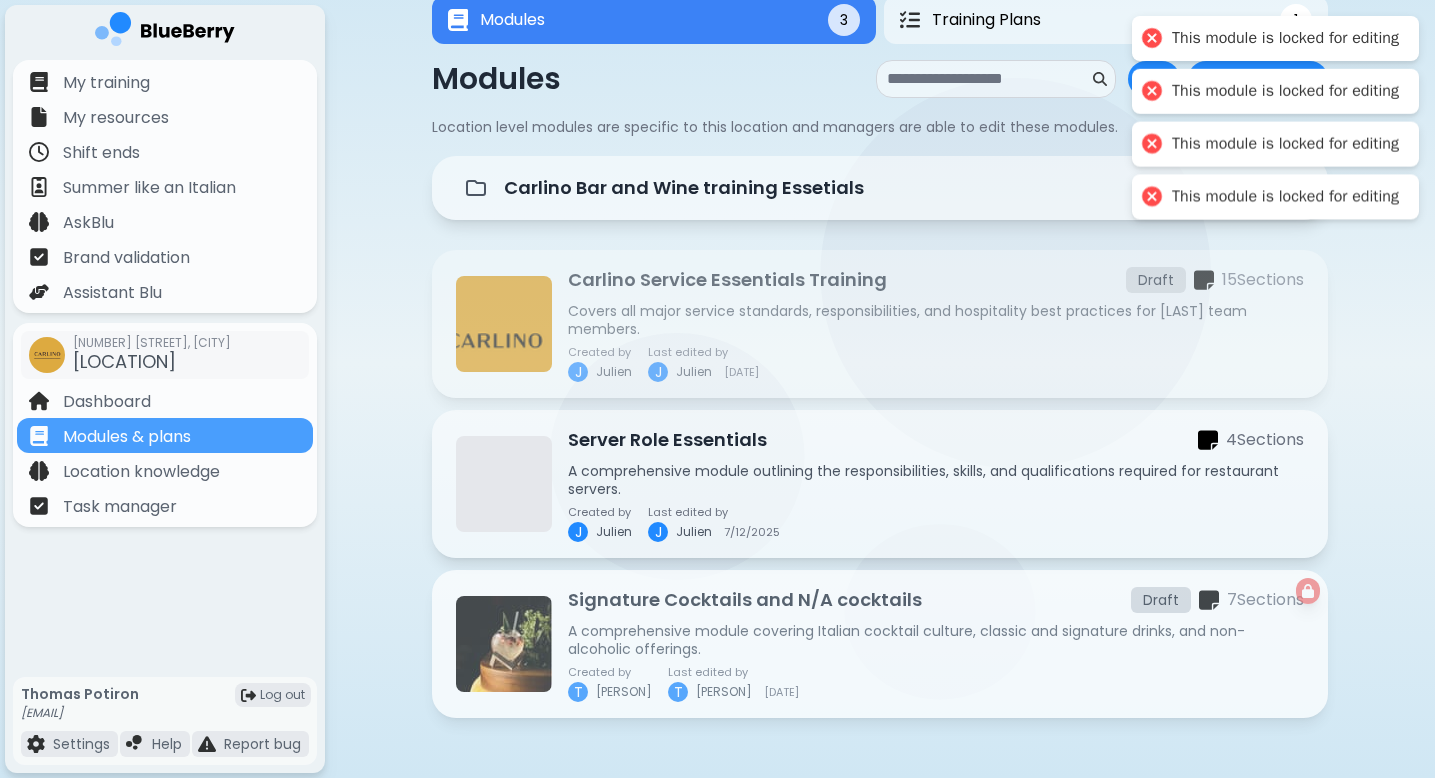 click on "Signature Cocktails and N/A cocktails" at bounding box center [745, 600] 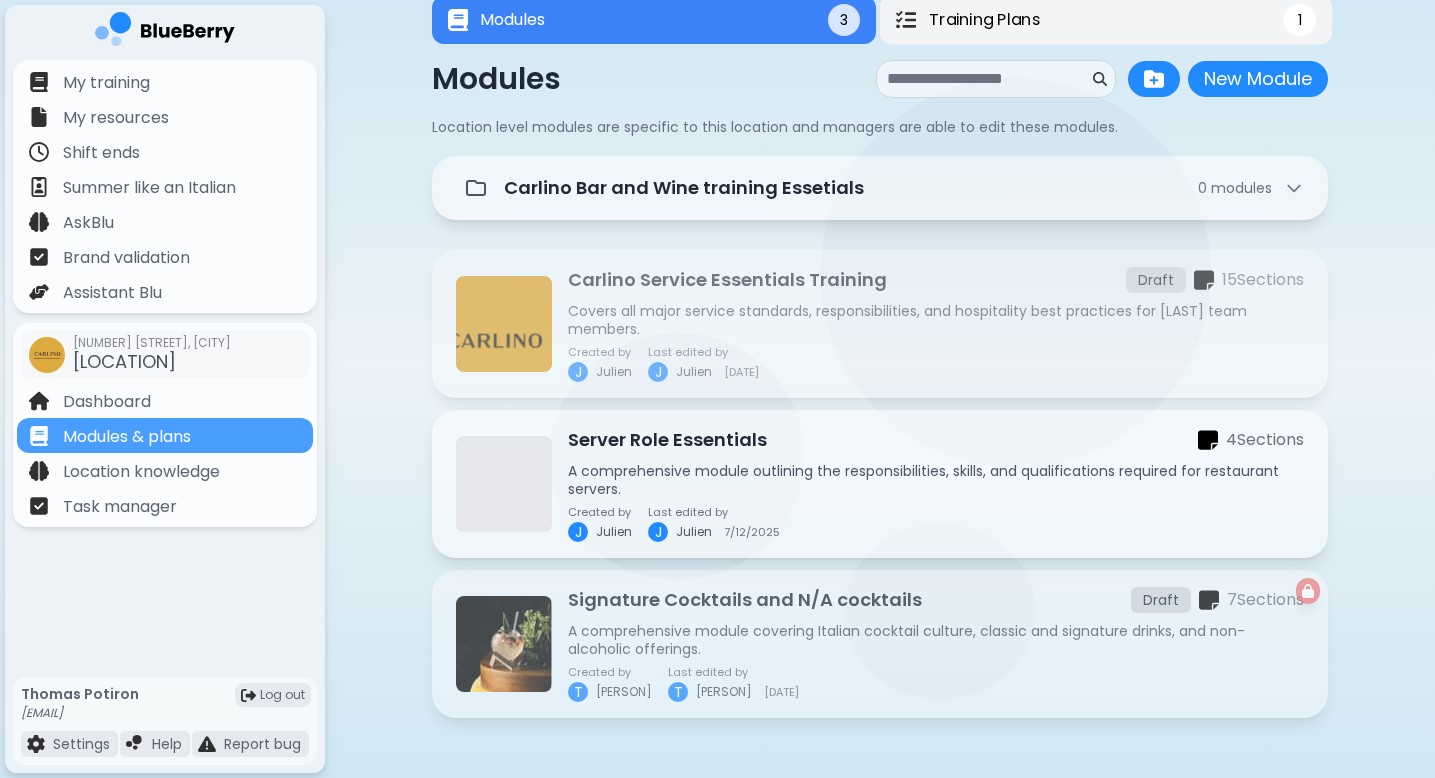 click on "Training Plans 1" at bounding box center [1106, 20] 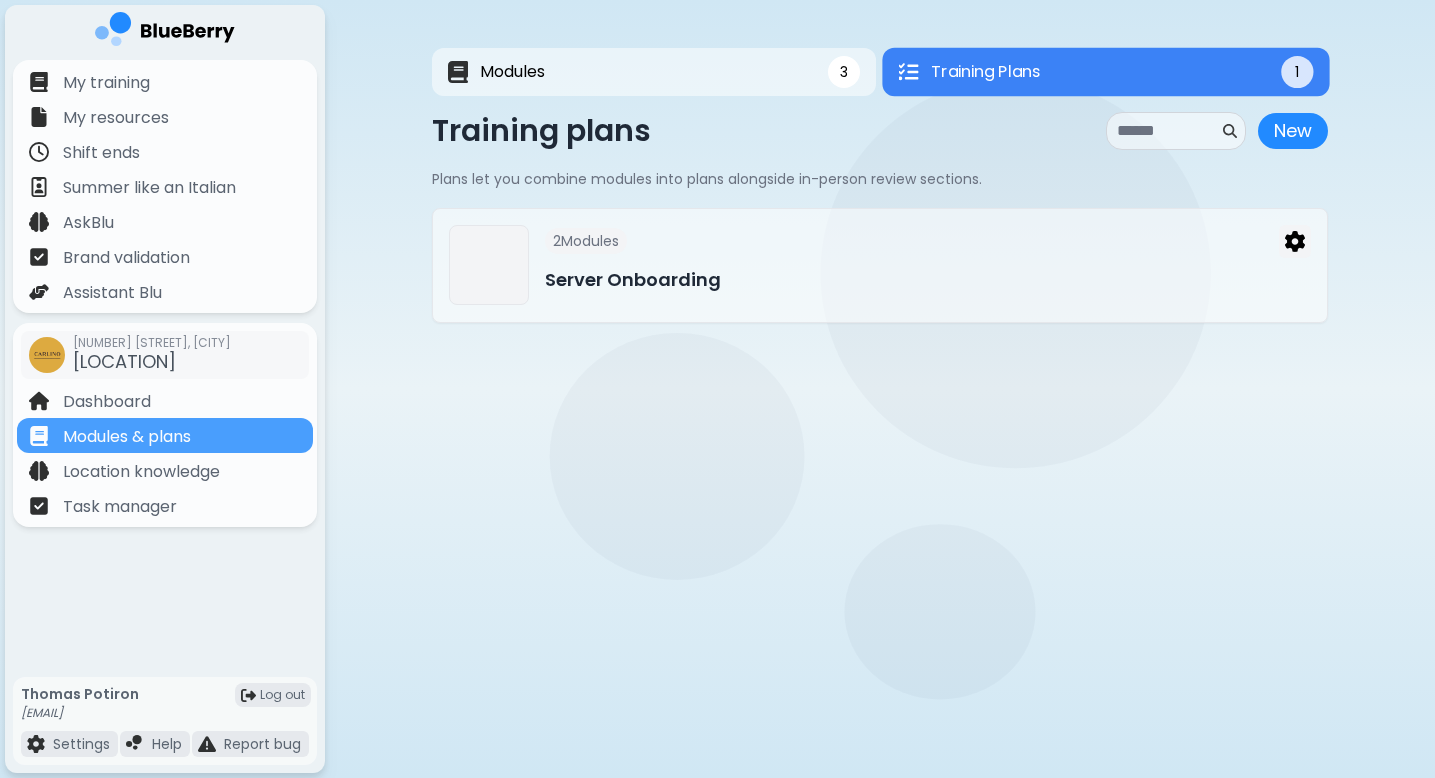 scroll, scrollTop: 0, scrollLeft: 0, axis: both 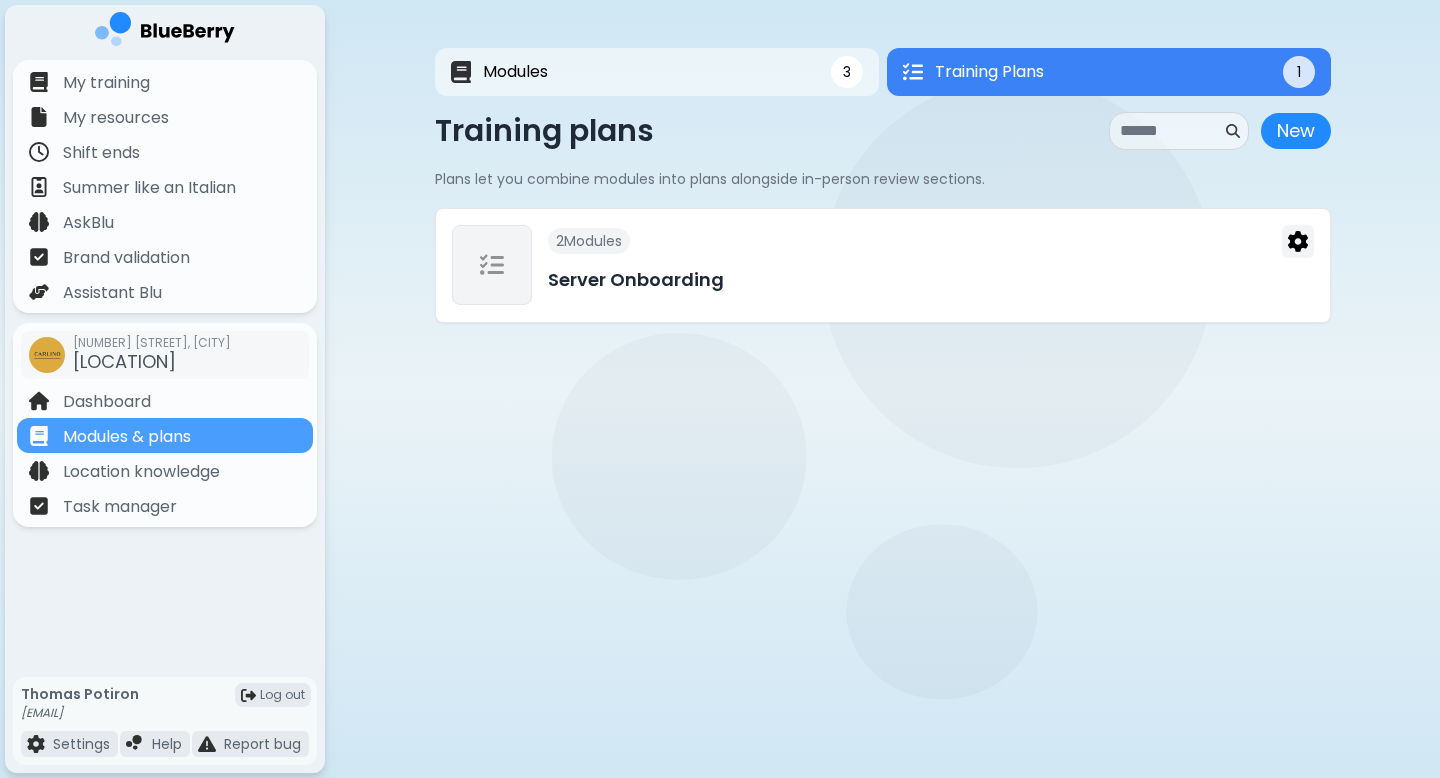 click on "Server Onboarding" at bounding box center [931, 280] 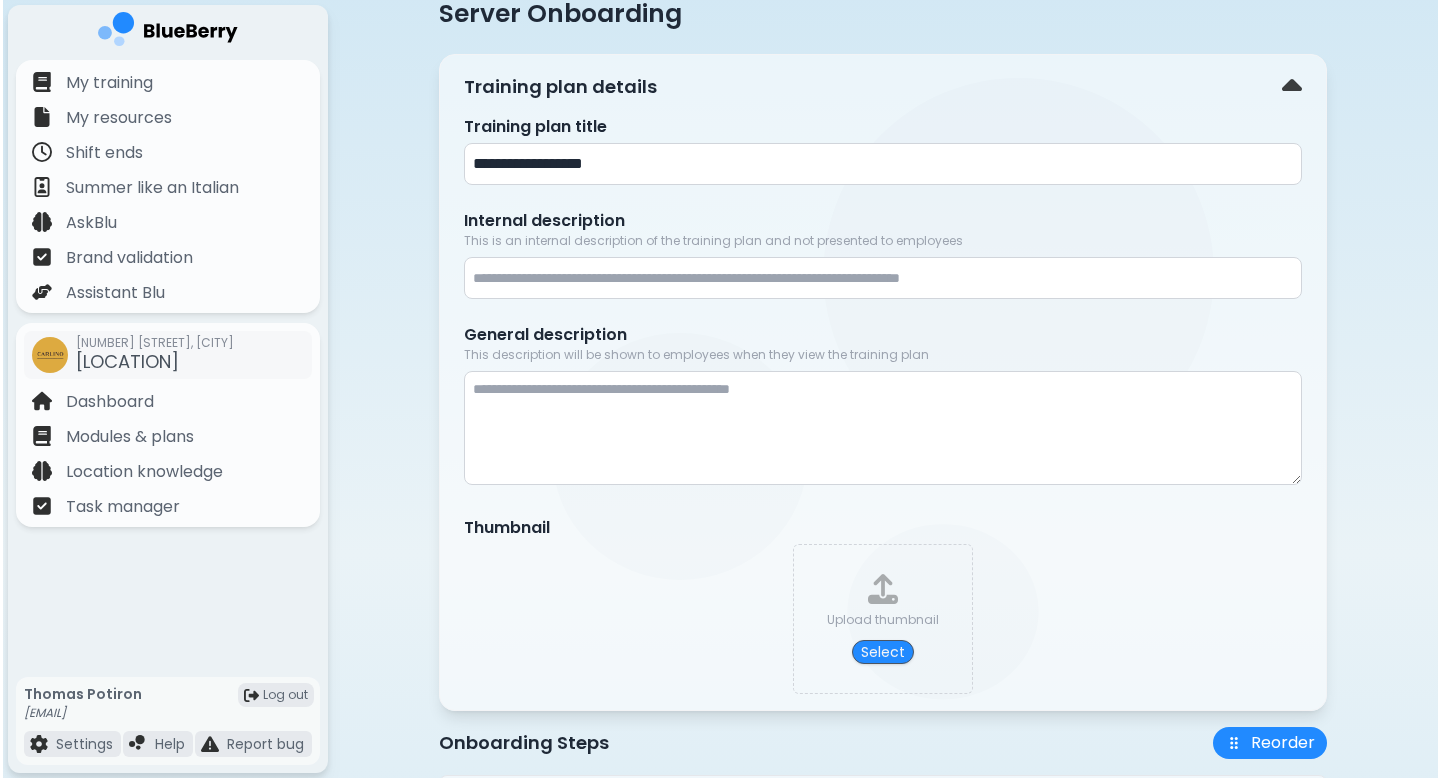scroll, scrollTop: 0, scrollLeft: 0, axis: both 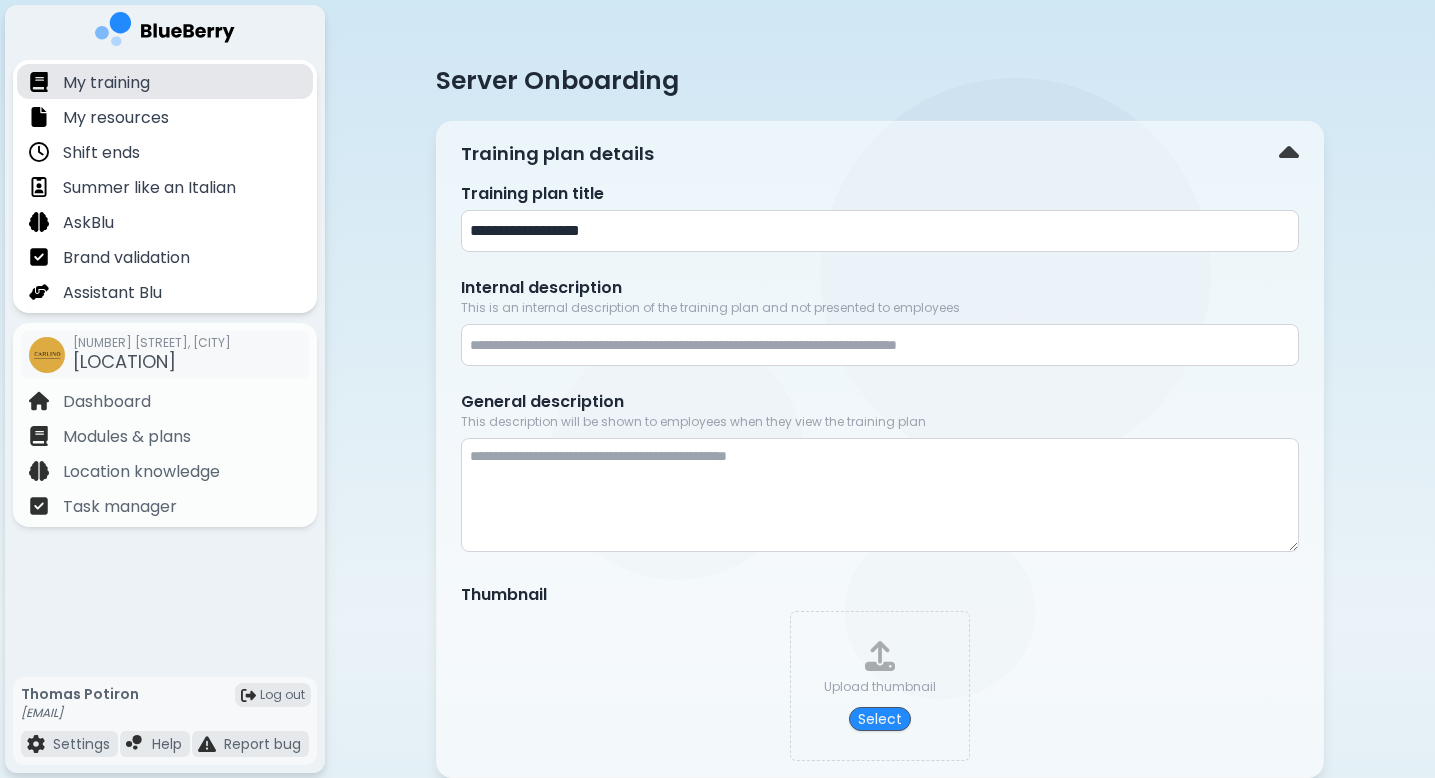 click on "My training" at bounding box center (165, 81) 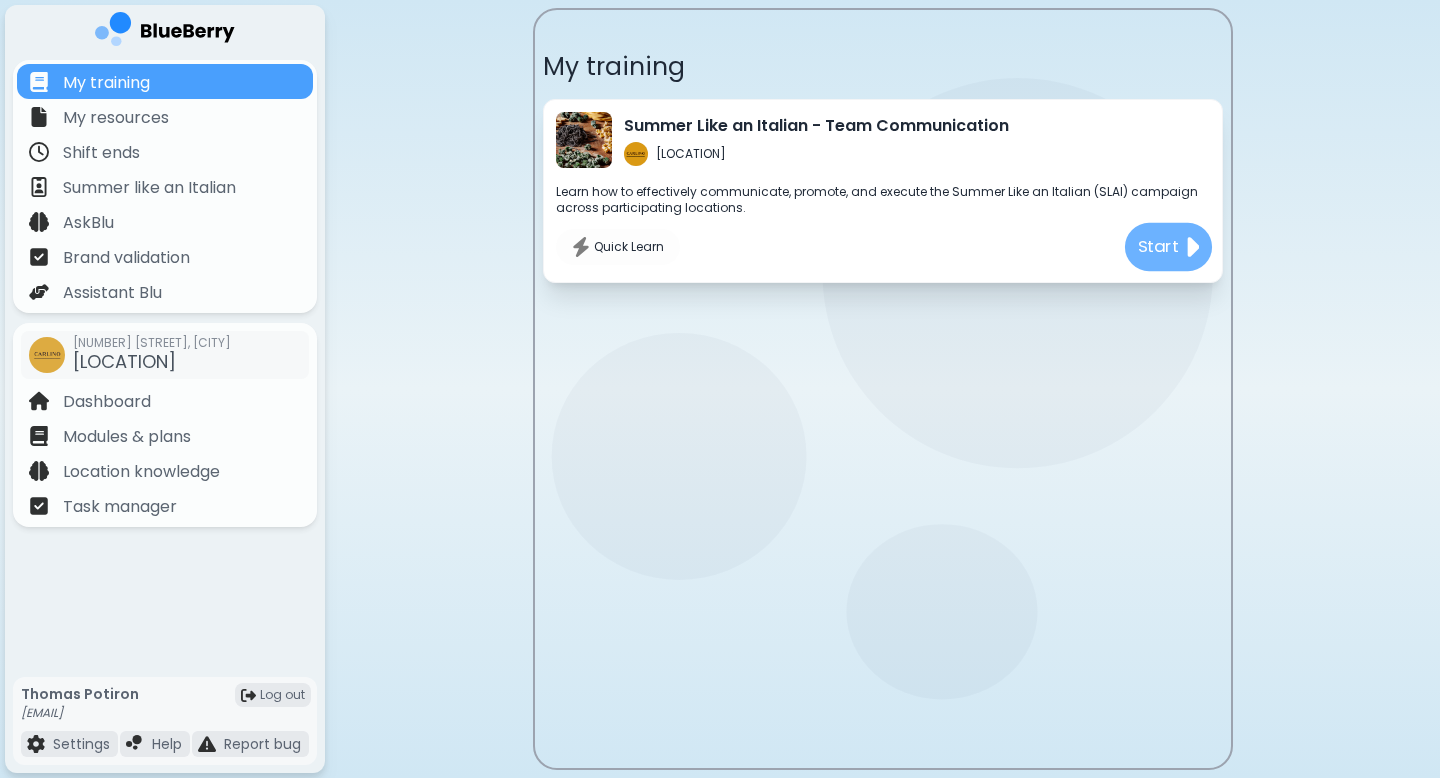 click at bounding box center [1191, 247] 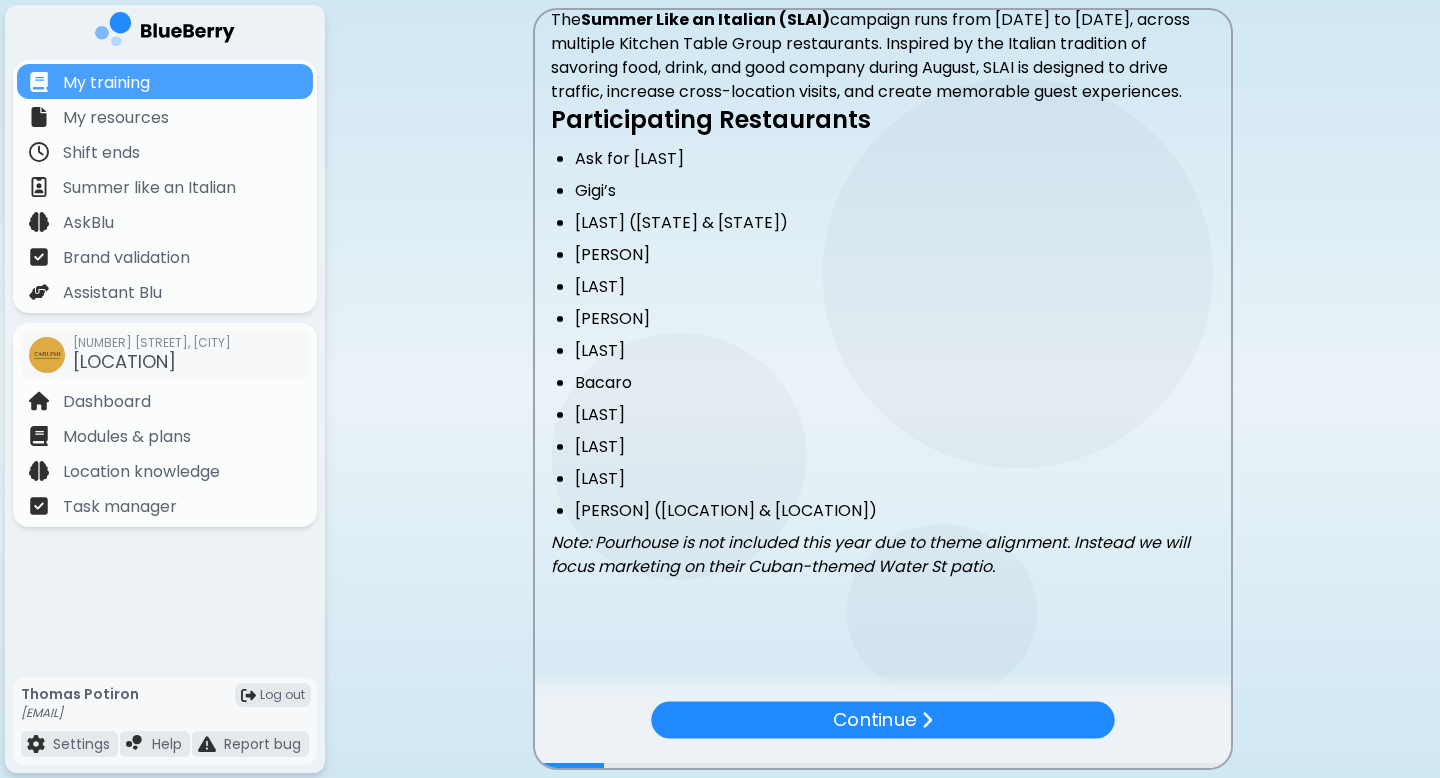 scroll, scrollTop: 446, scrollLeft: 0, axis: vertical 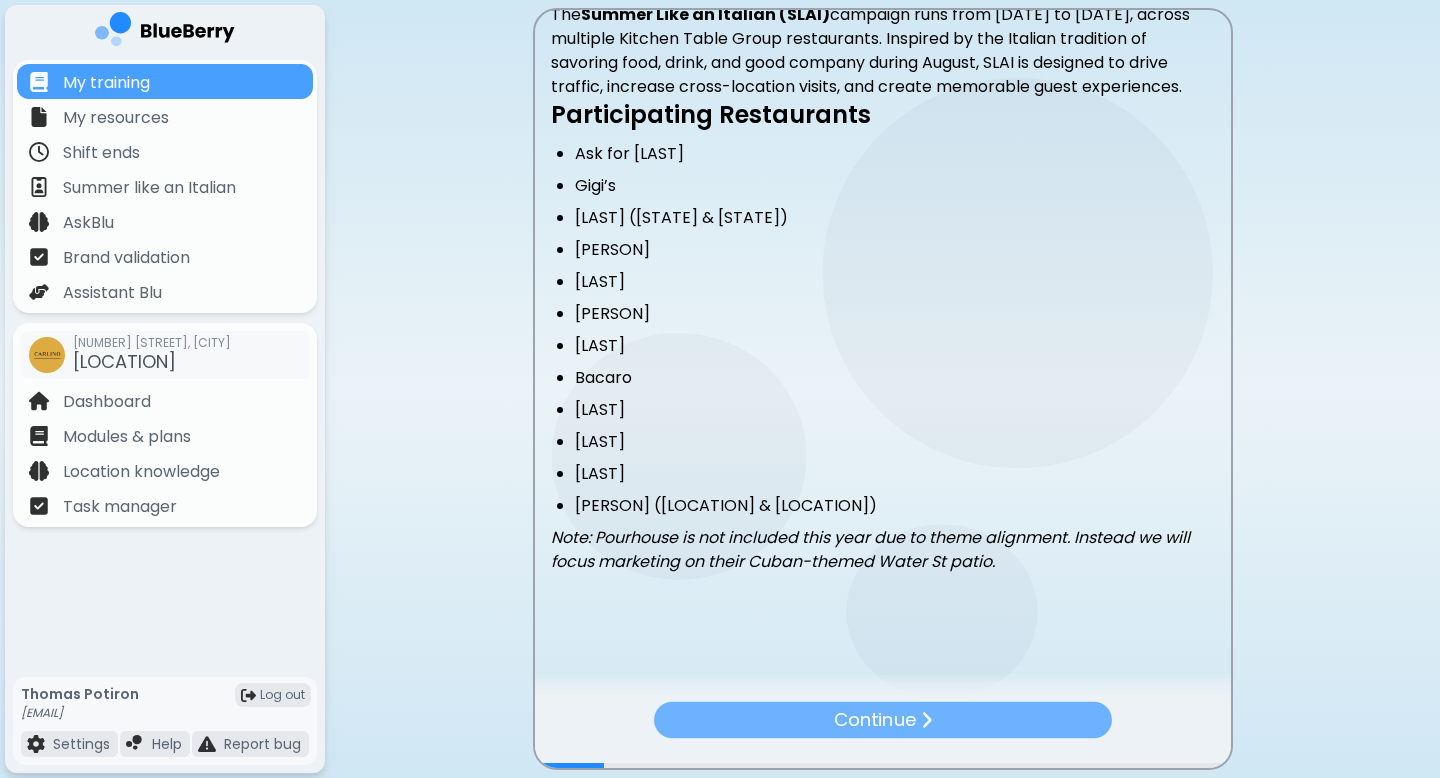 click at bounding box center (926, 720) 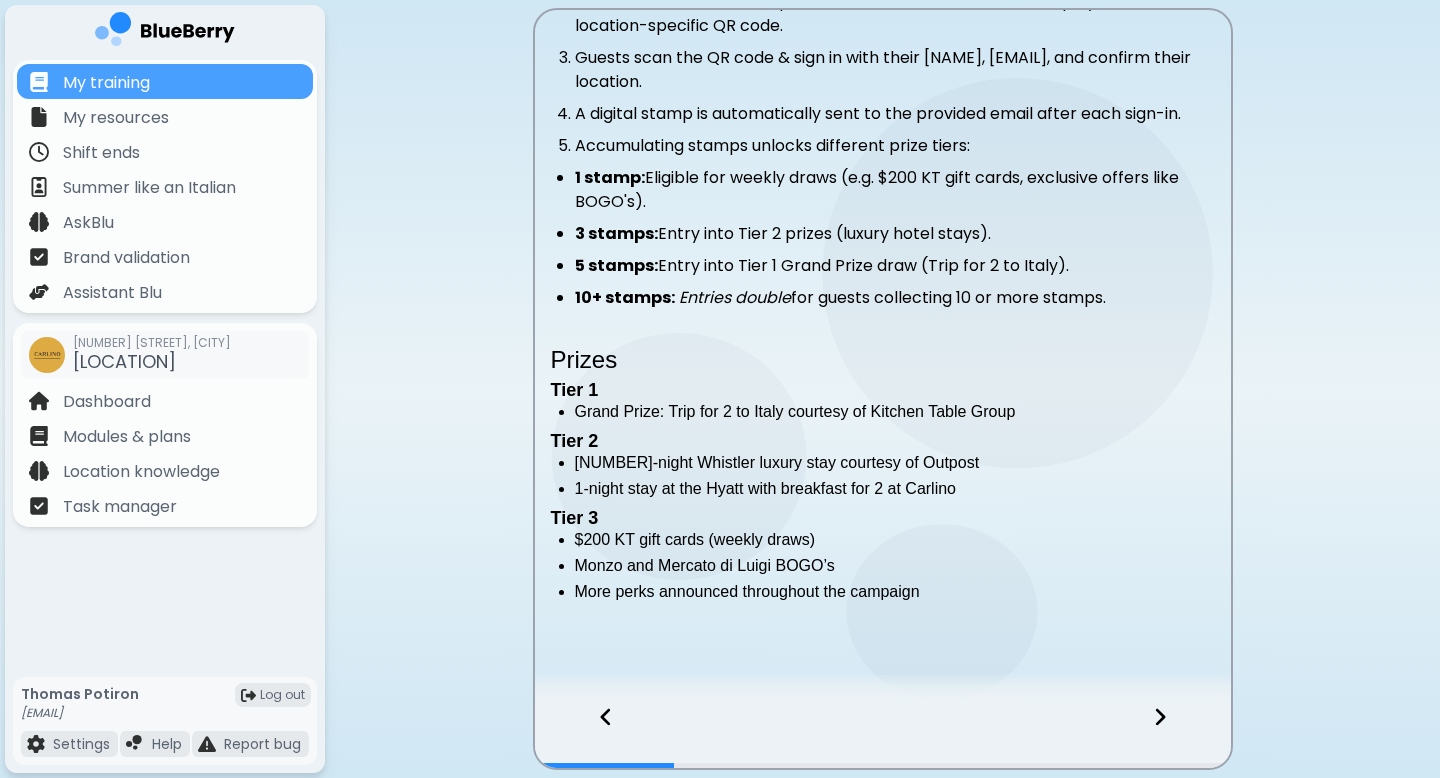 scroll, scrollTop: 502, scrollLeft: 0, axis: vertical 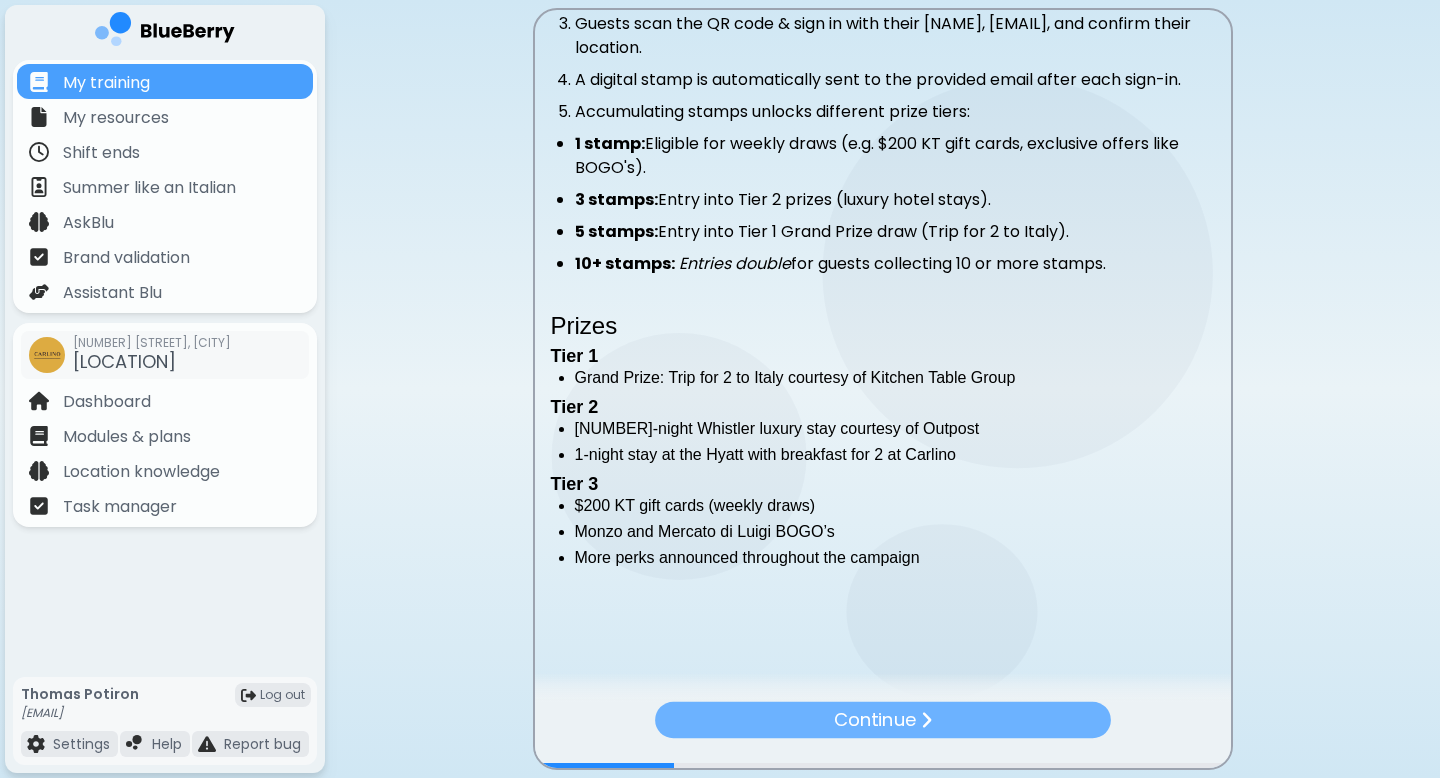 click on "Continue" at bounding box center [883, 720] 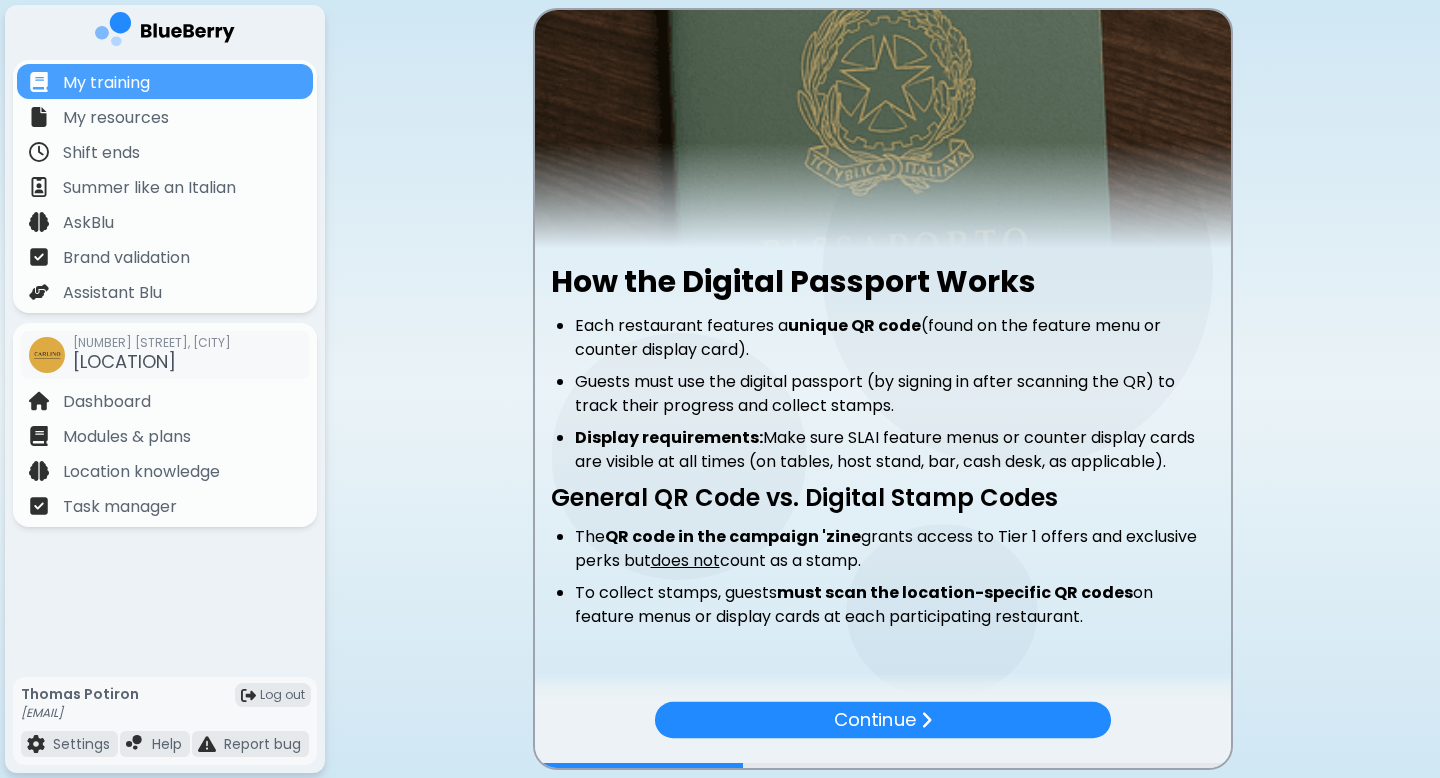 scroll, scrollTop: 174, scrollLeft: 0, axis: vertical 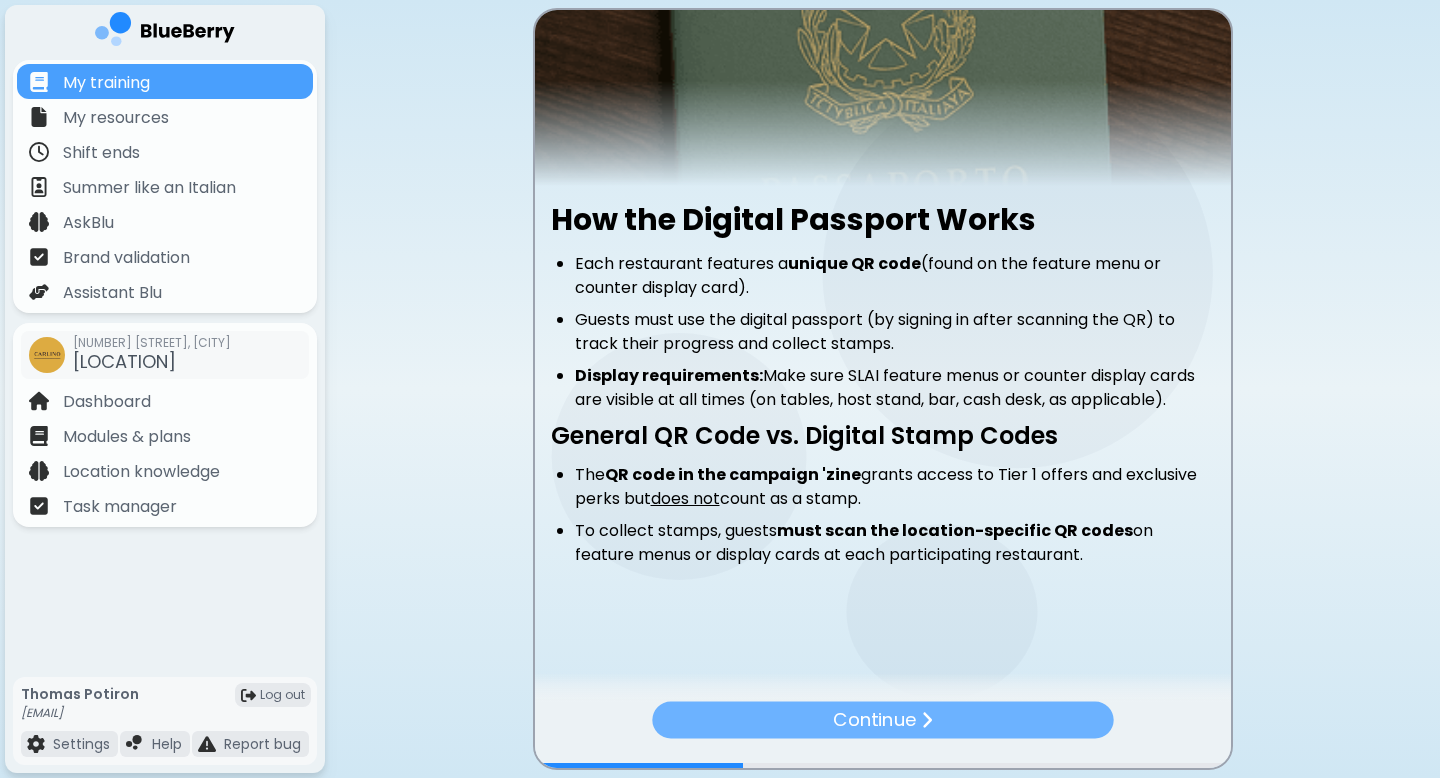 click on "Continue" at bounding box center [882, 720] 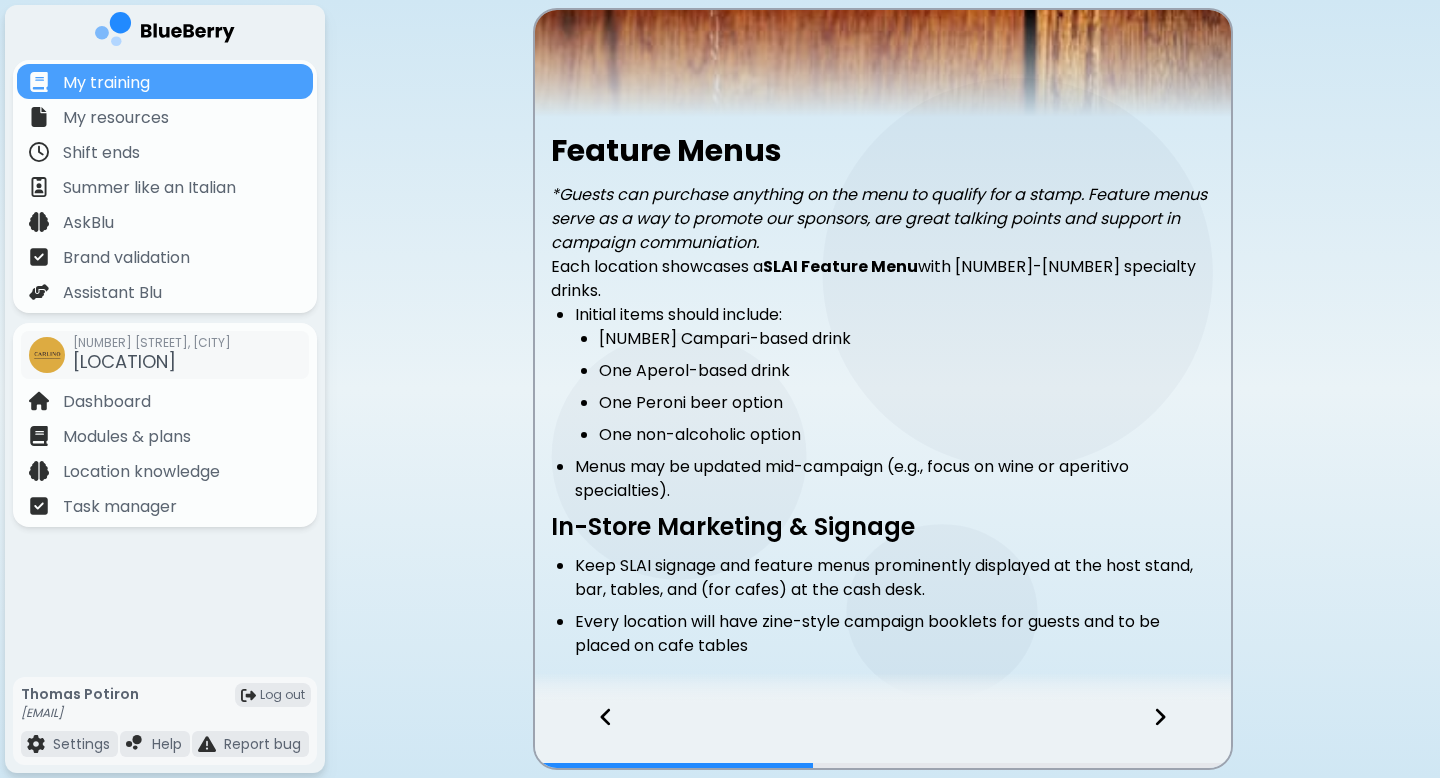 scroll, scrollTop: 248, scrollLeft: 0, axis: vertical 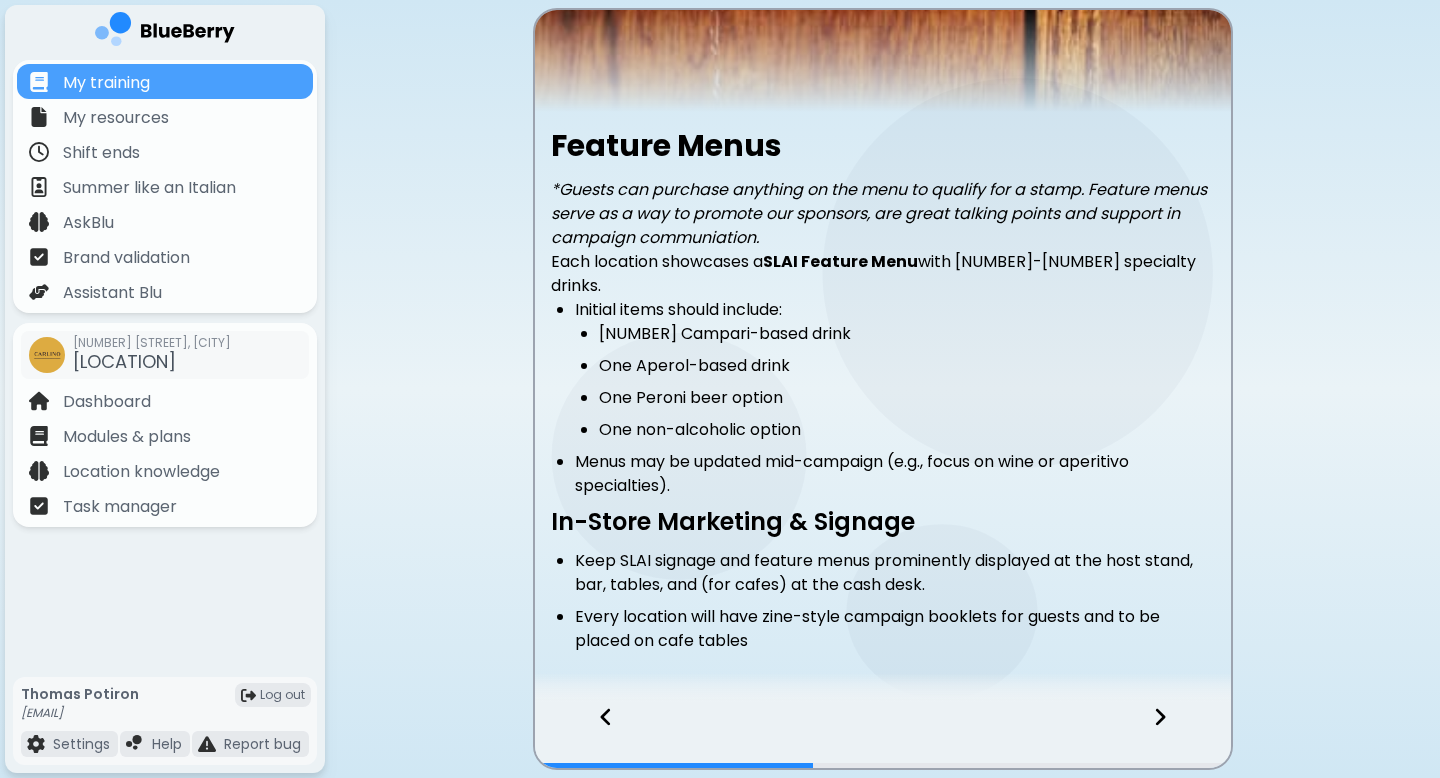 click 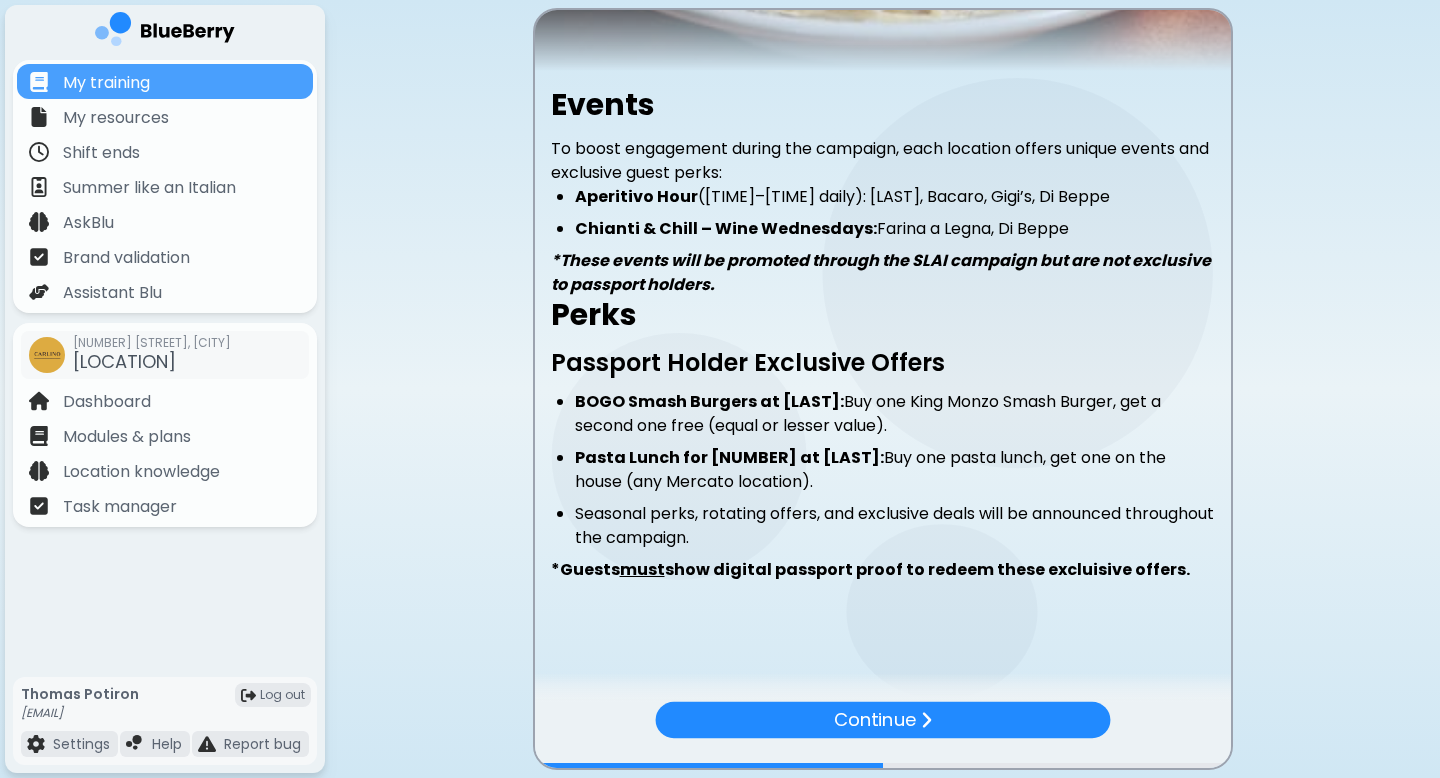 scroll, scrollTop: 296, scrollLeft: 0, axis: vertical 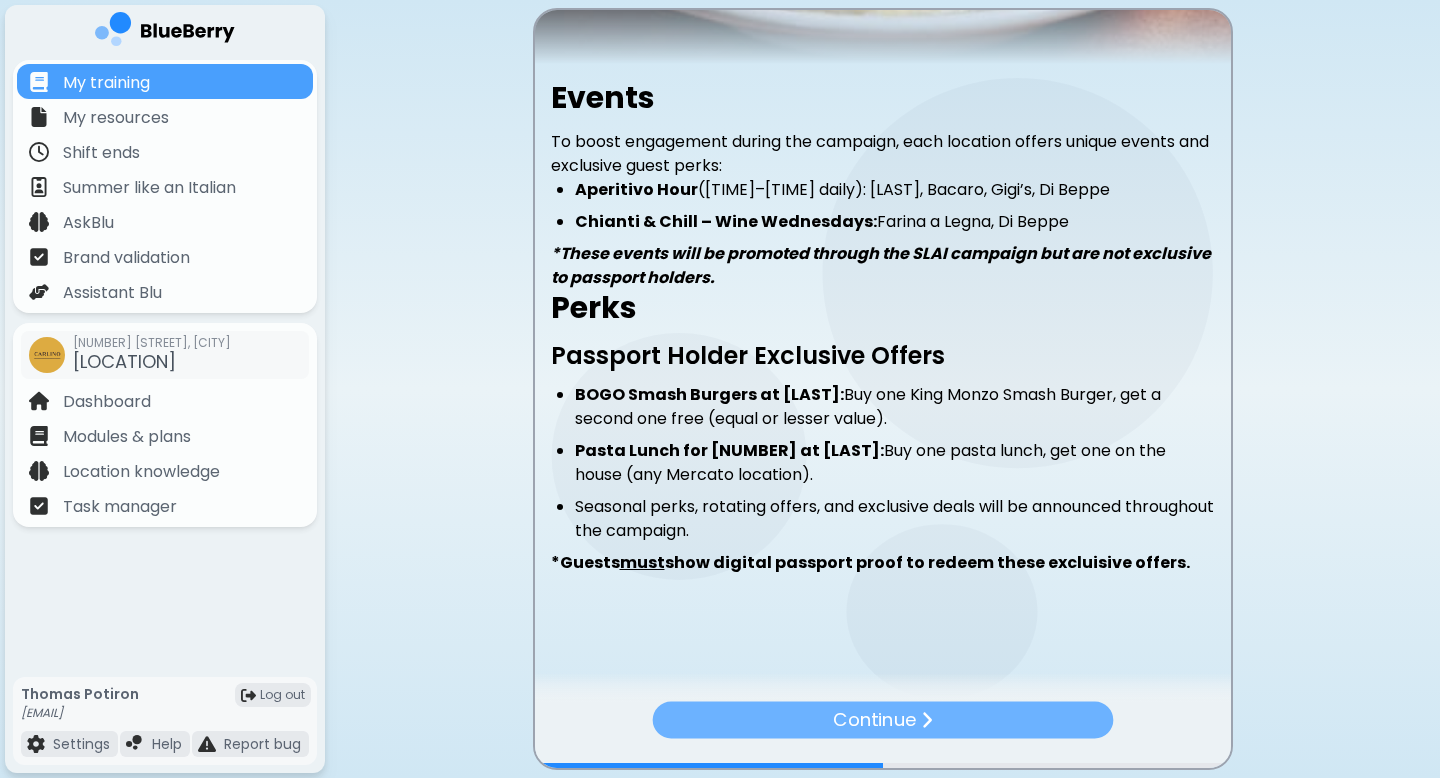 click on "Continue" at bounding box center [882, 720] 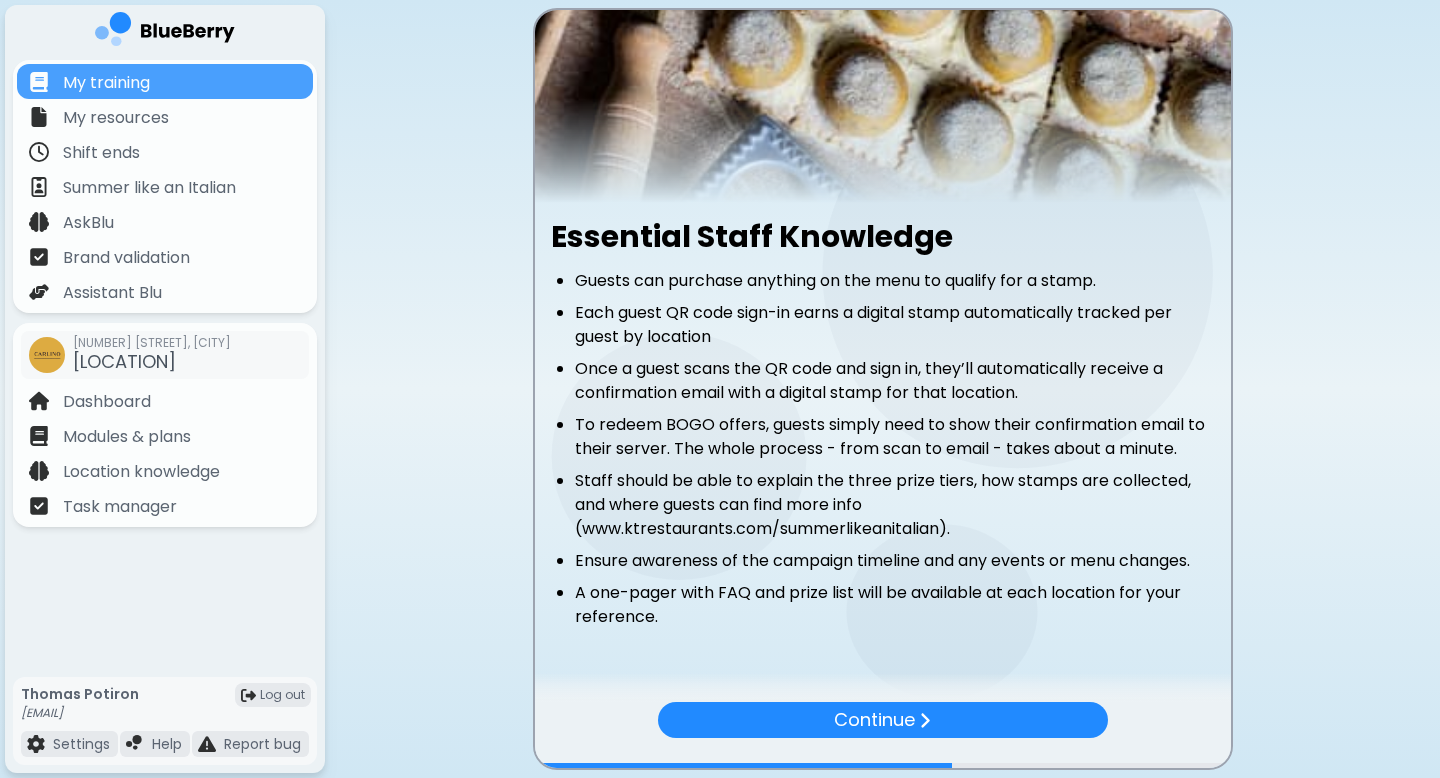 scroll, scrollTop: 219, scrollLeft: 0, axis: vertical 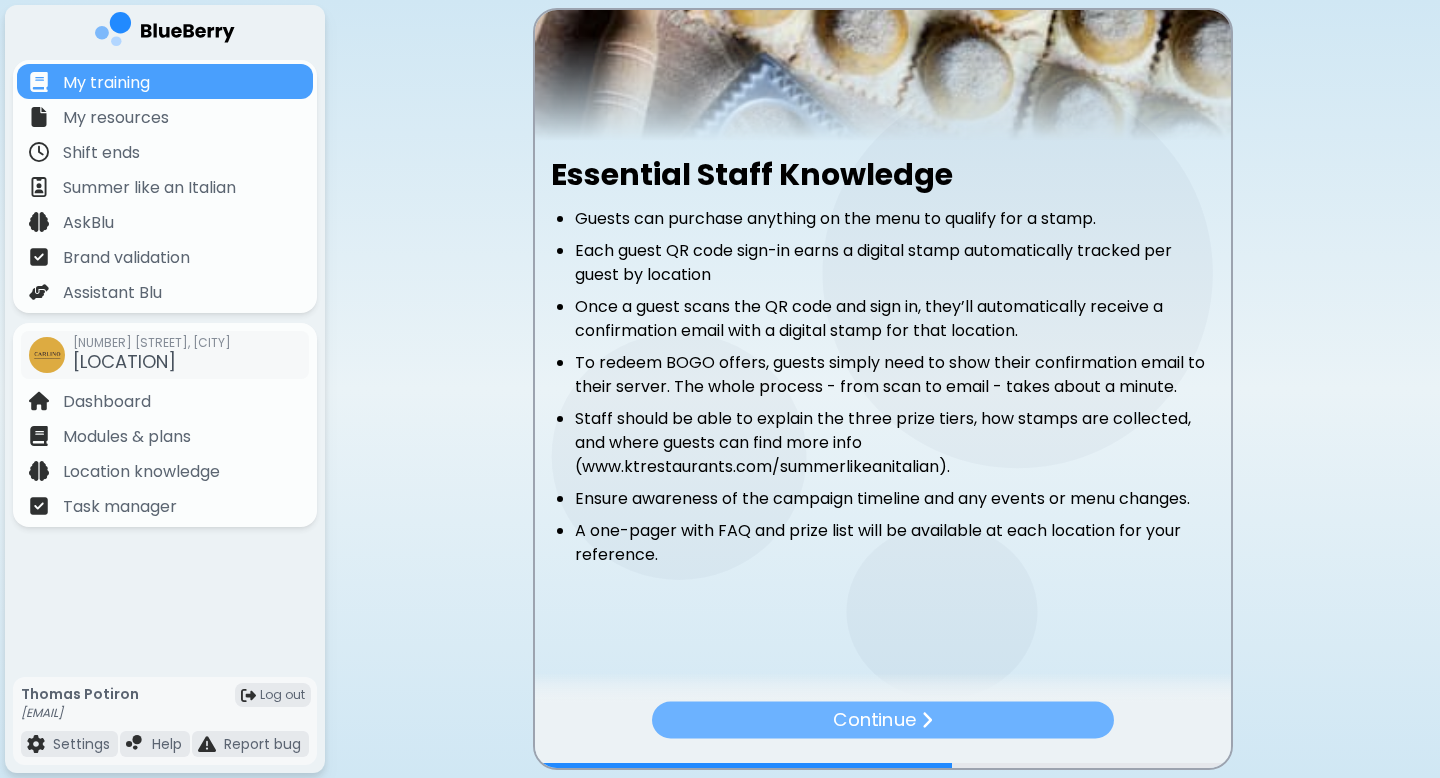 click on "Continue" at bounding box center [874, 720] 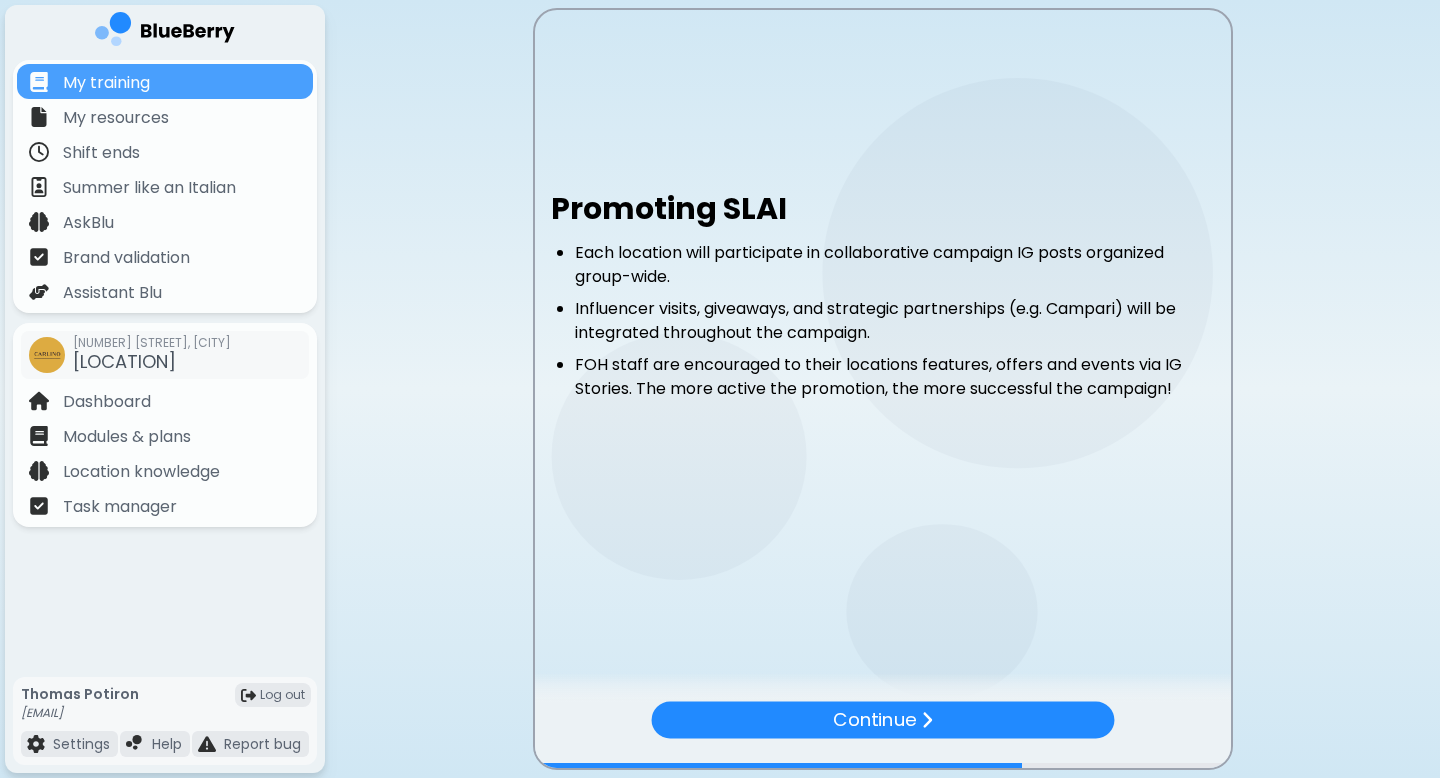 click on "Continue" at bounding box center [874, 720] 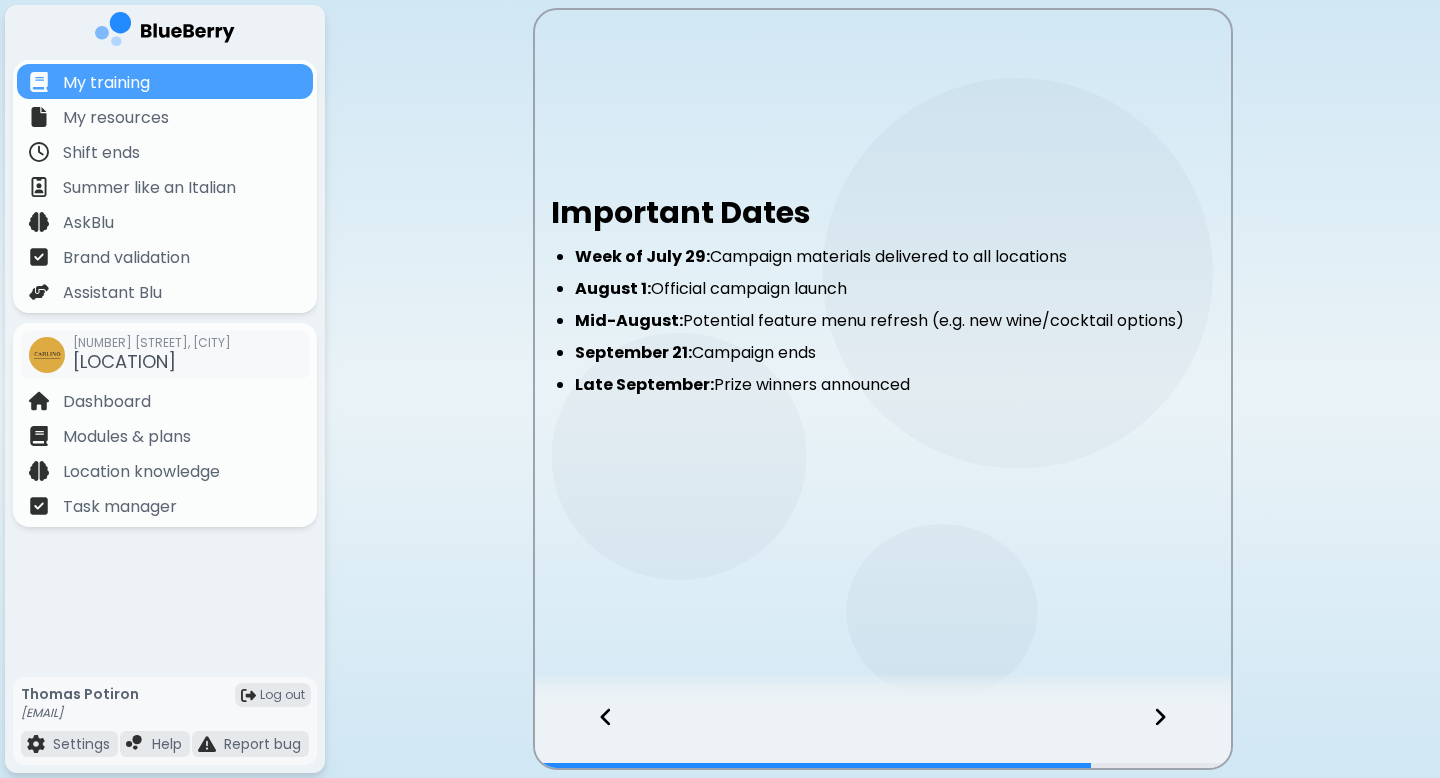 click at bounding box center (1172, 735) 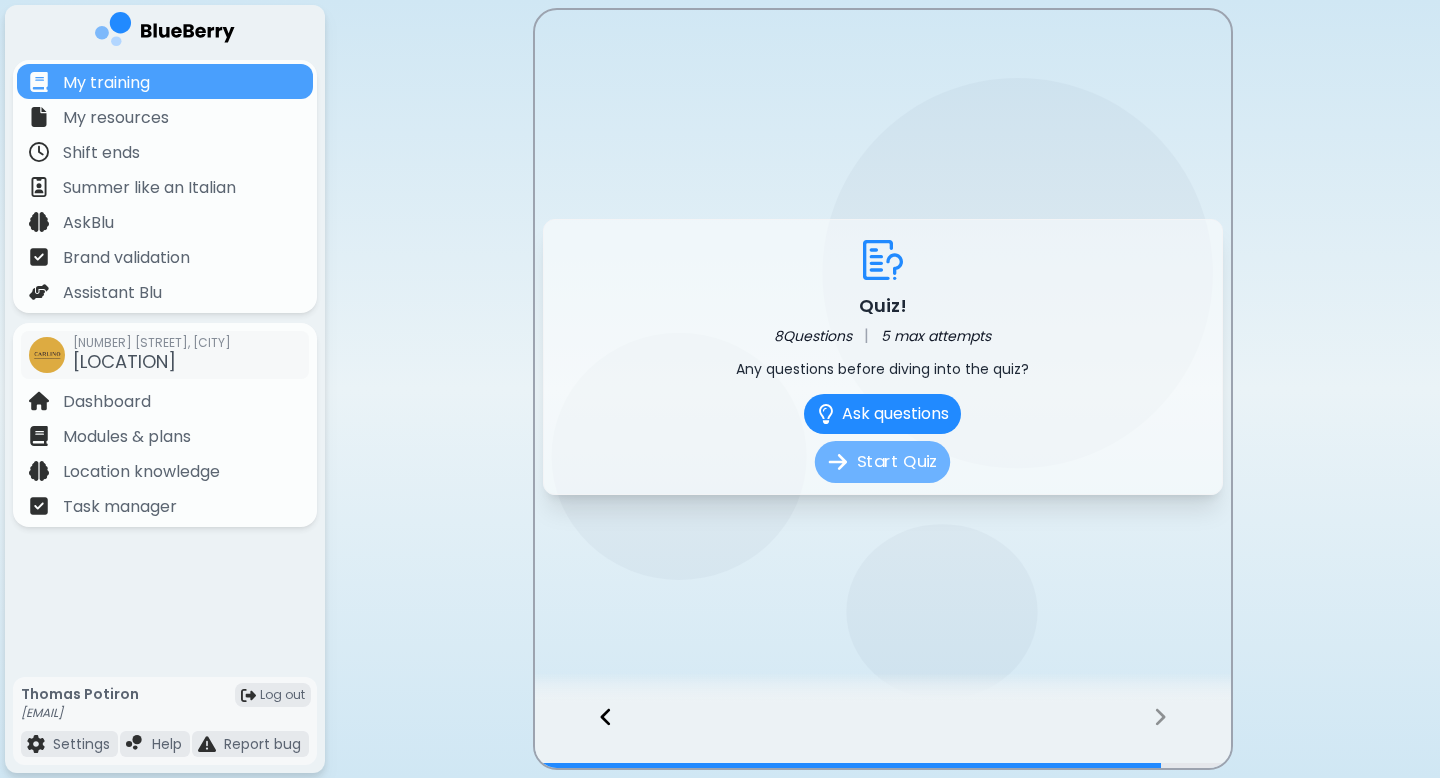 click on "Start Quiz" at bounding box center (882, 462) 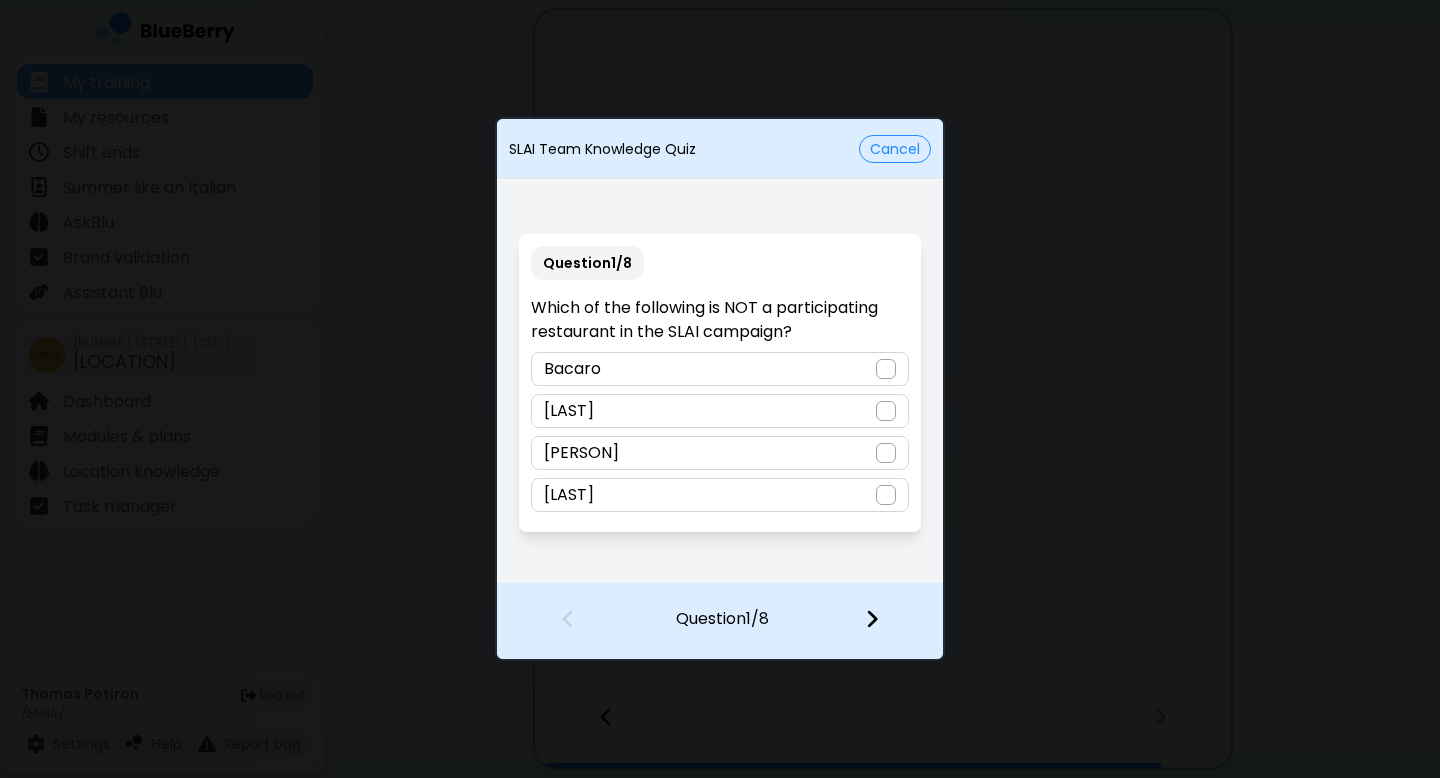 click on "[LAST]" at bounding box center (719, 411) 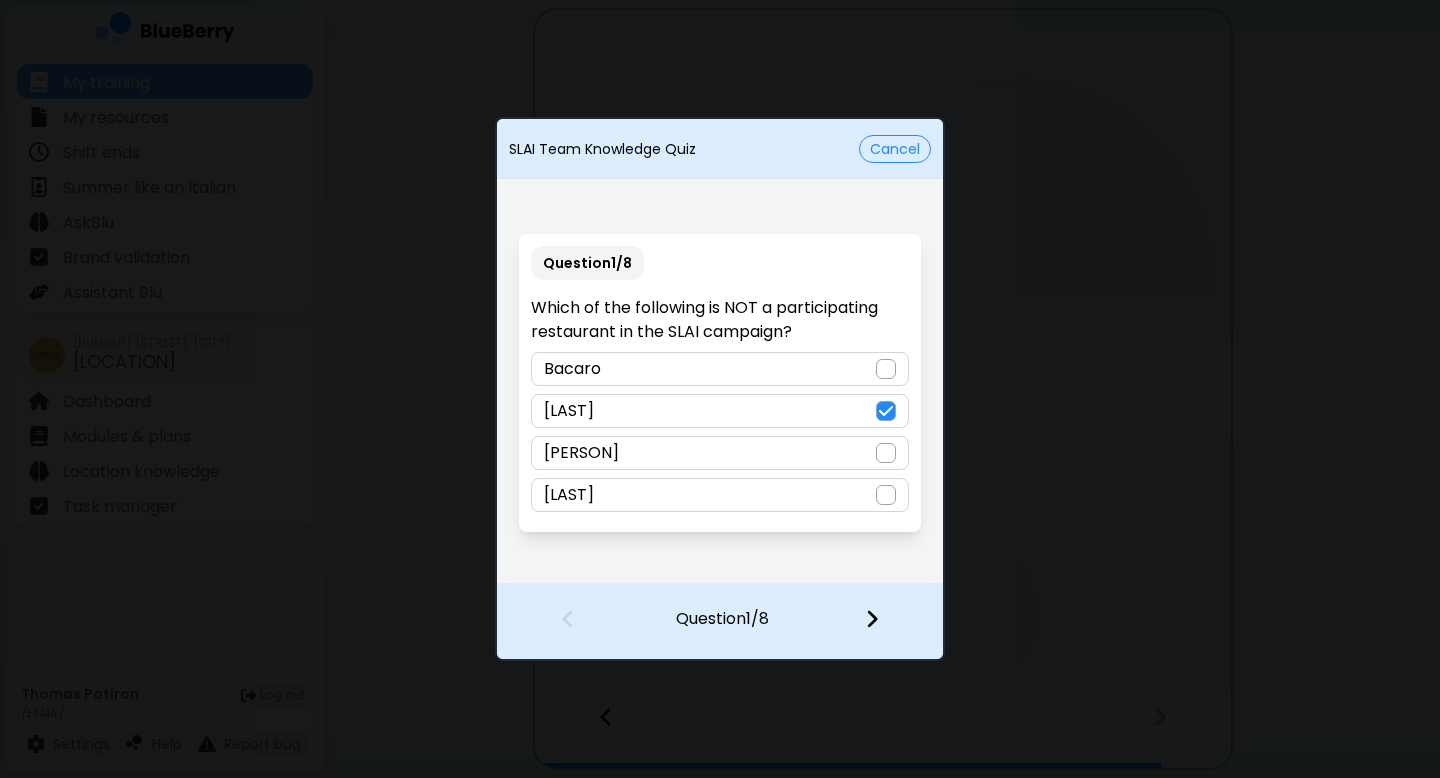 click at bounding box center (884, 621) 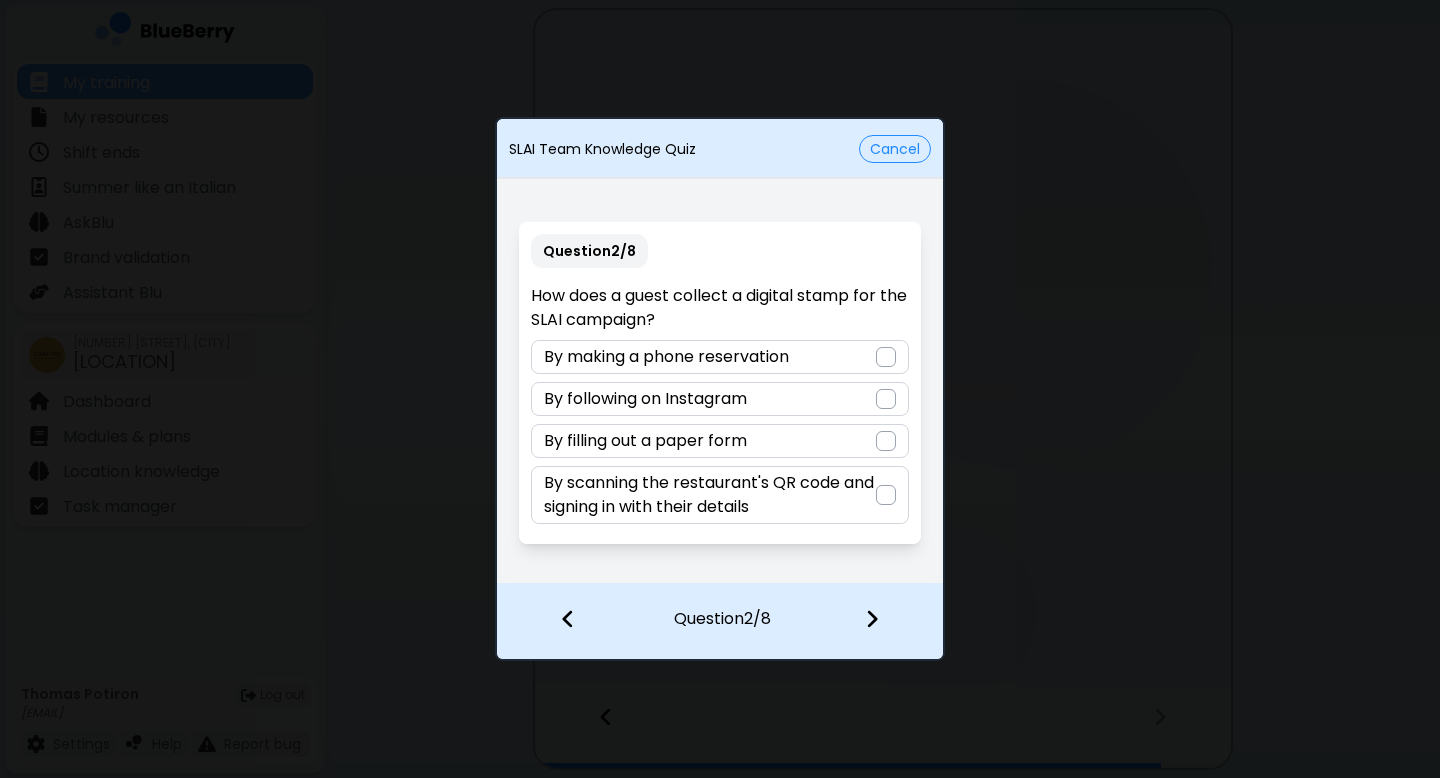 click on "By scanning the restaurant's QR code and signing in with their details" at bounding box center (709, 495) 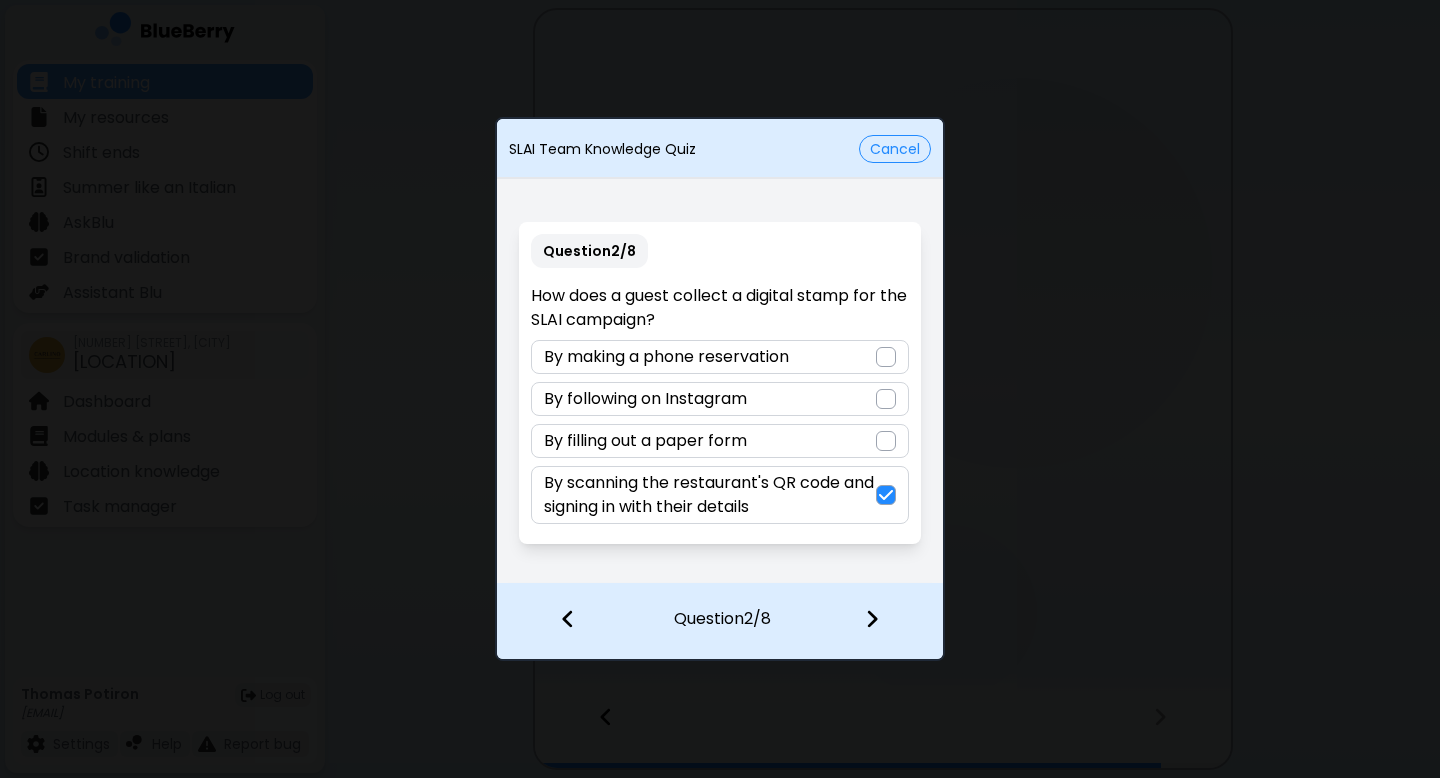 click at bounding box center [884, 621] 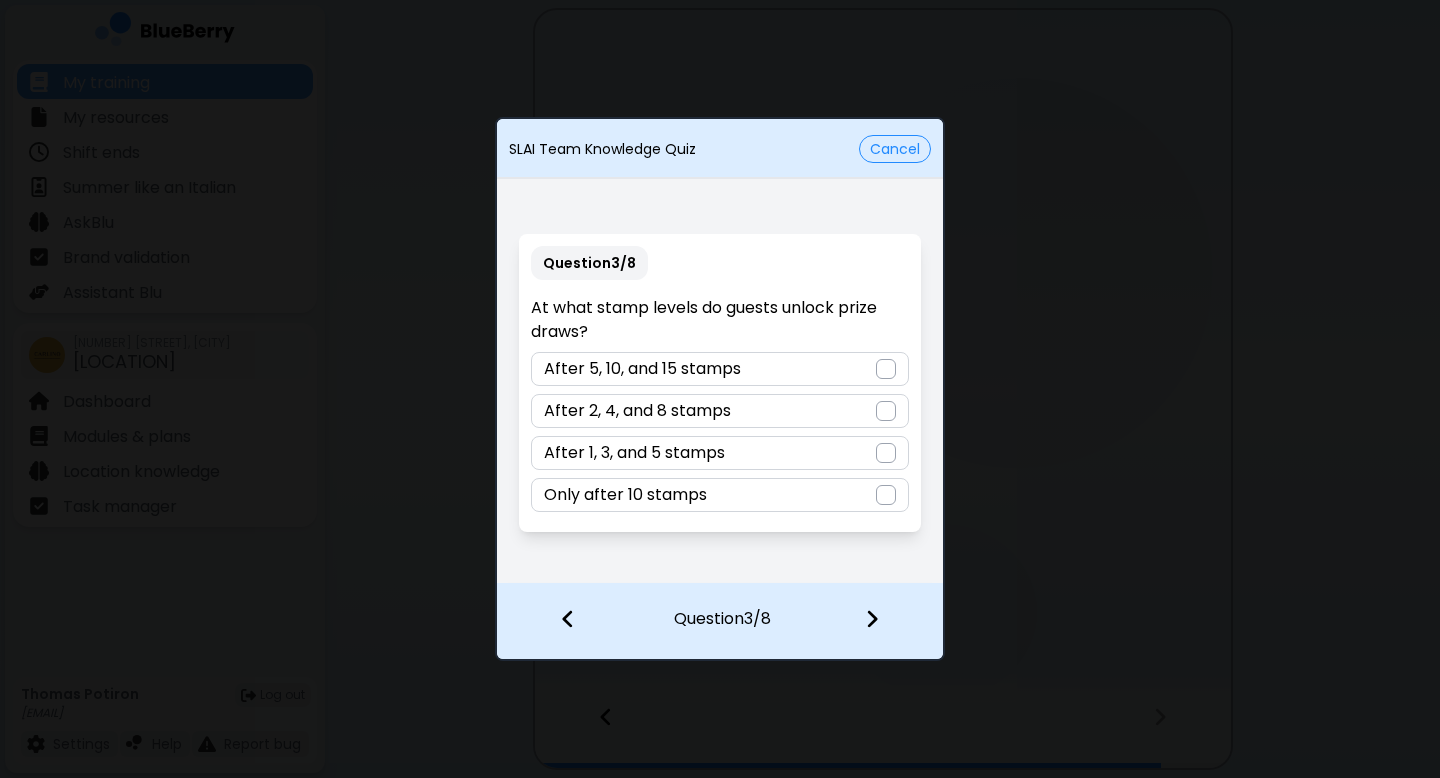click on "After 1, 3, and 5 stamps" at bounding box center (719, 453) 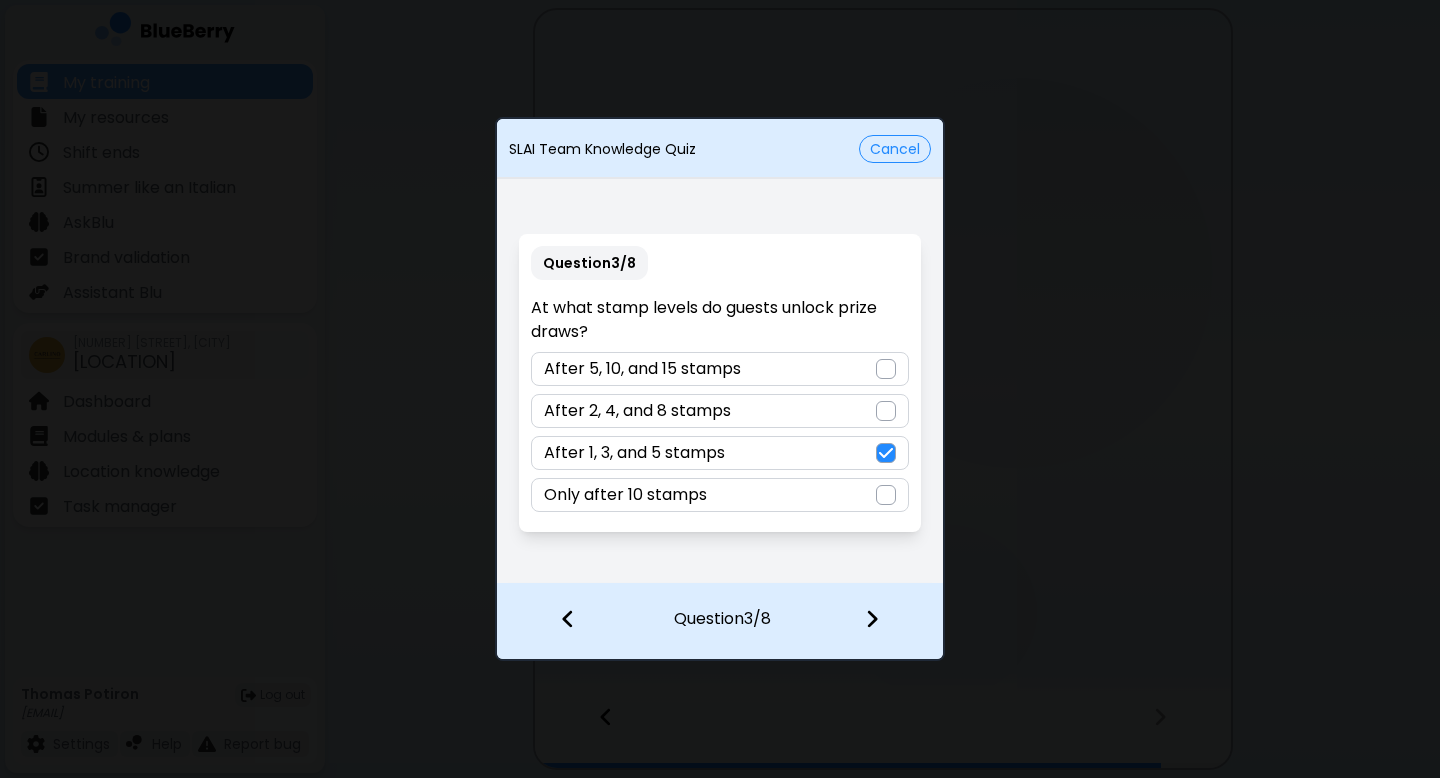 click at bounding box center (884, 621) 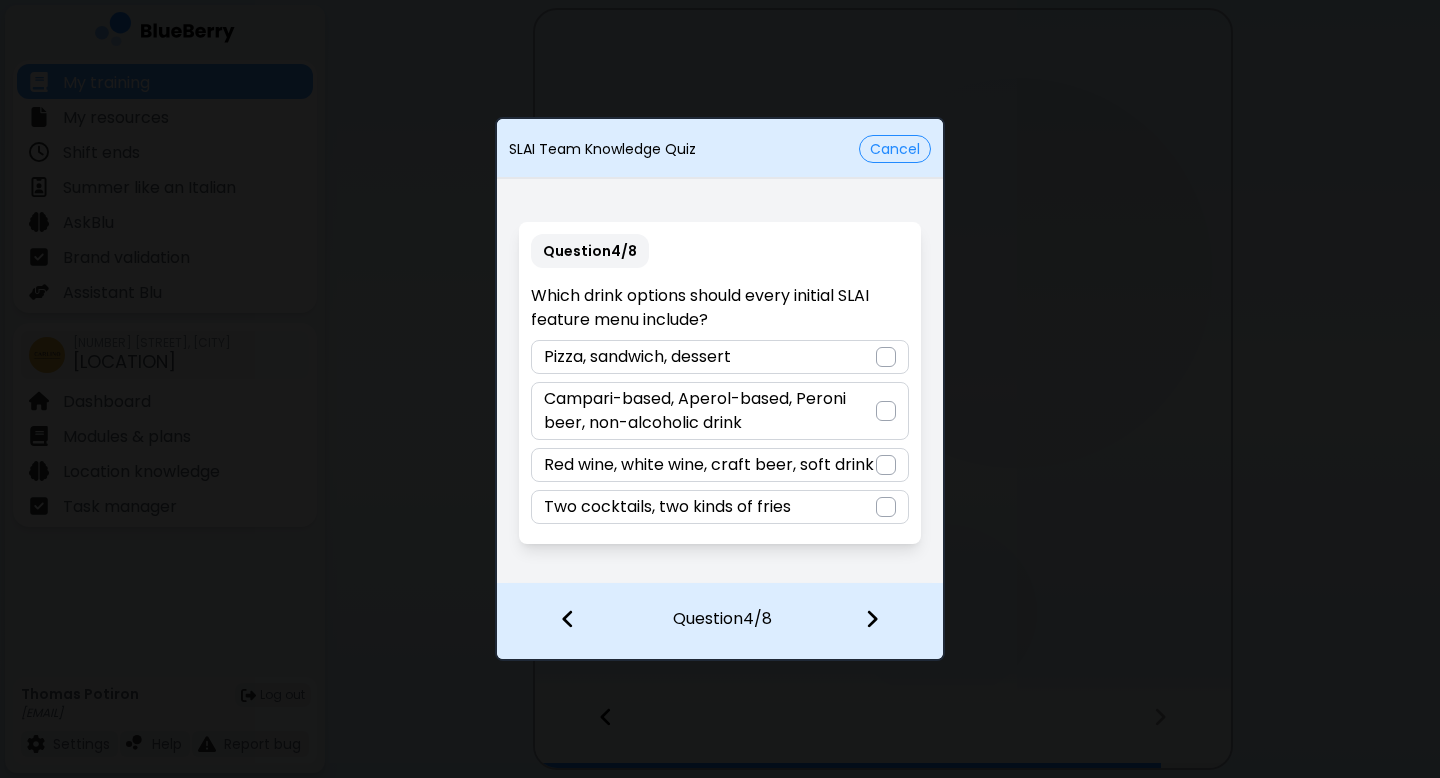 click on "Campari-based, Aperol-based, Peroni beer, non-alcoholic drink" at bounding box center (709, 411) 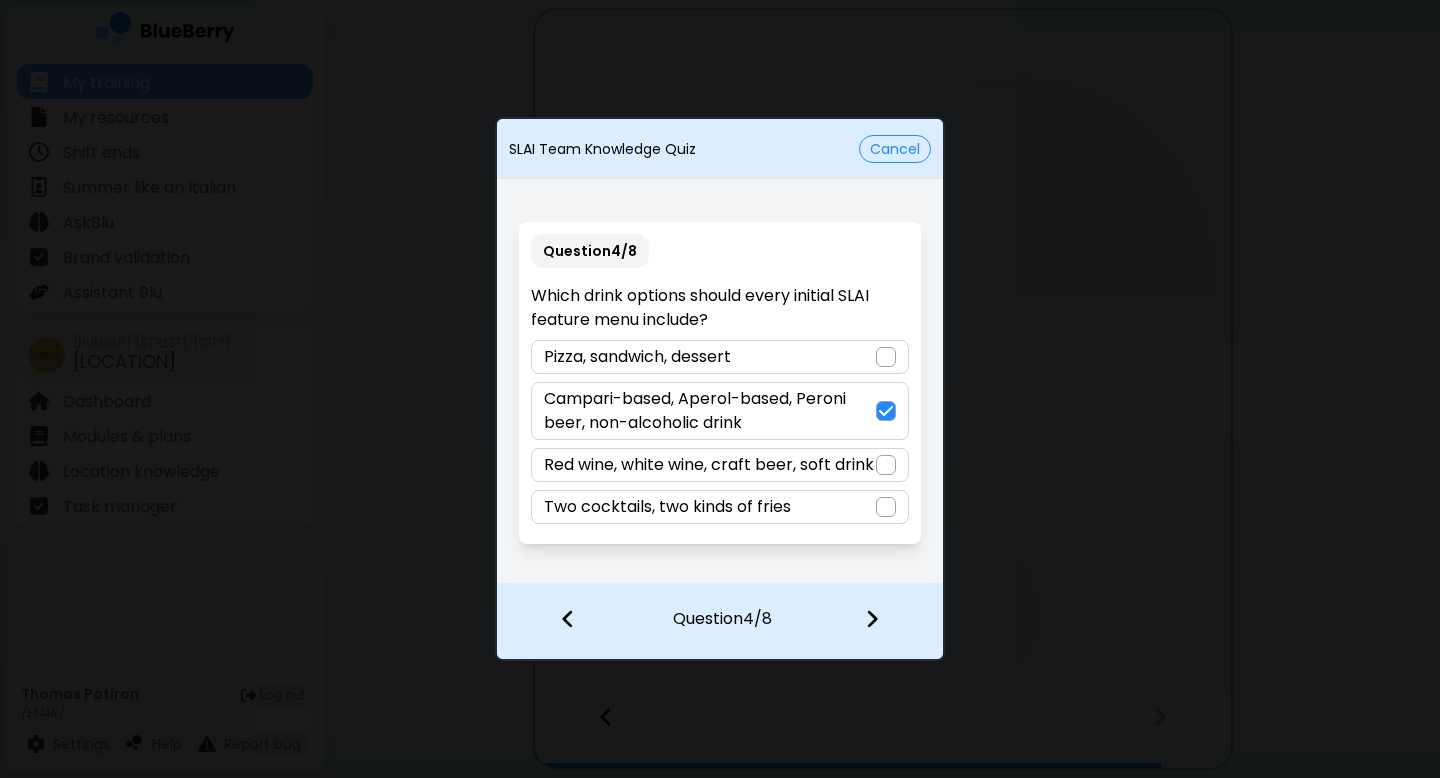 click at bounding box center [872, 619] 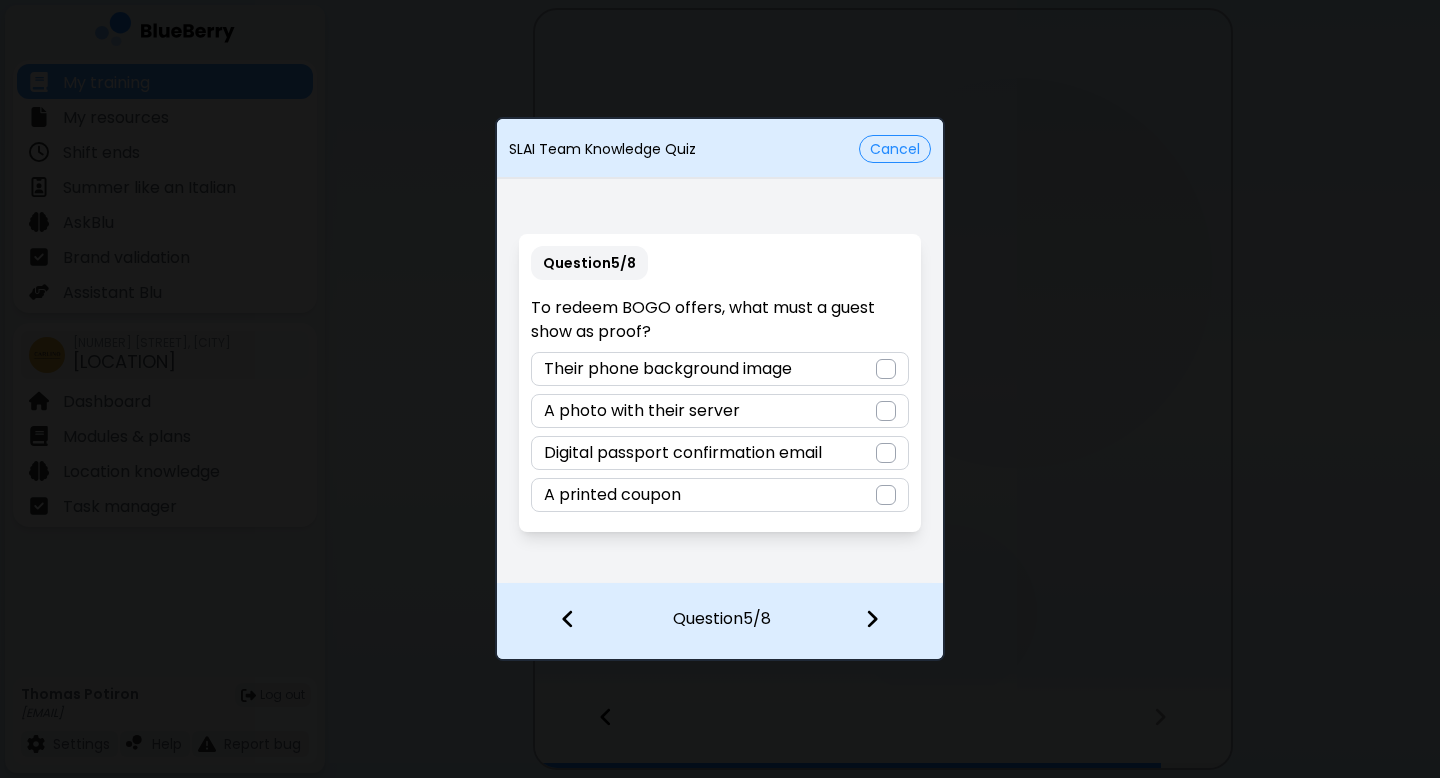 click on "Digital passport confirmation email" at bounding box center [719, 453] 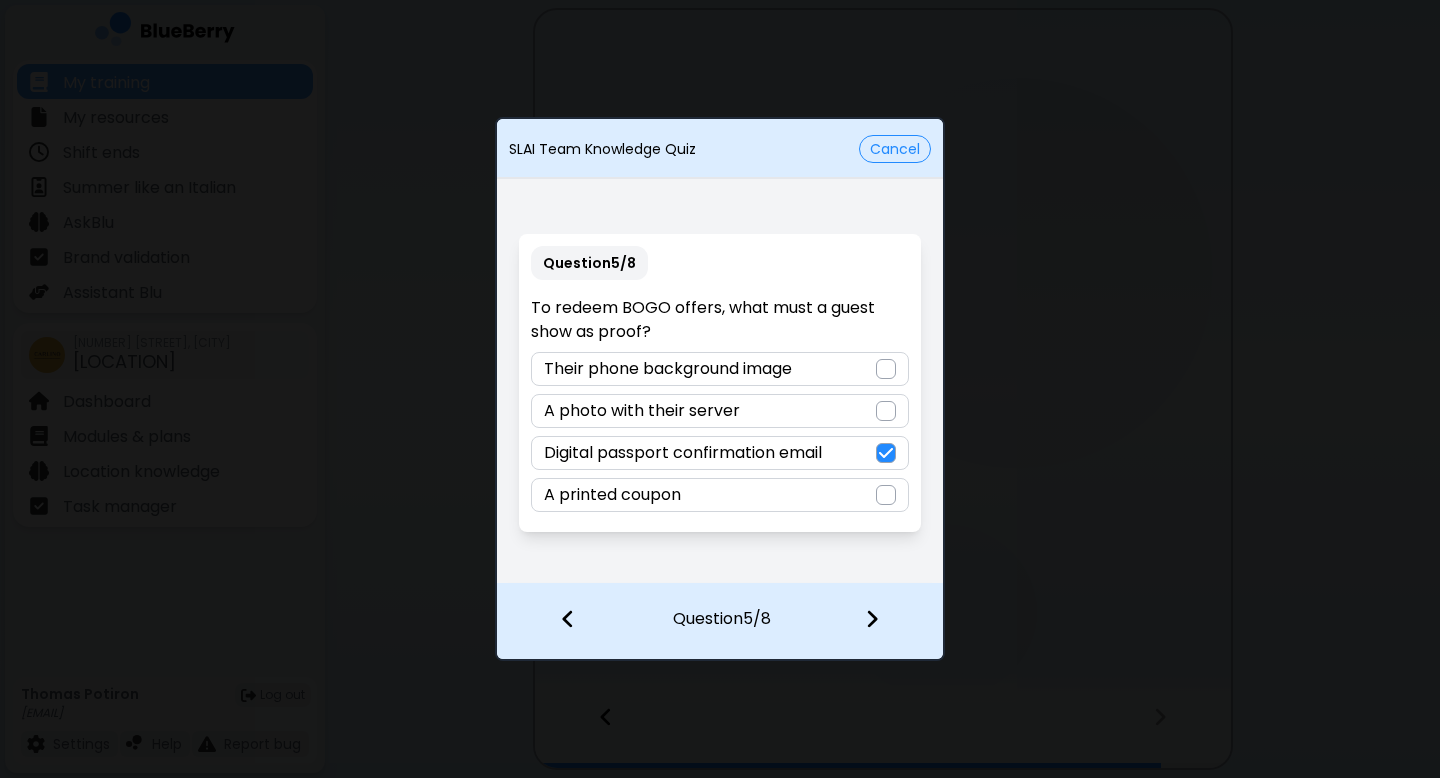 click at bounding box center [884, 621] 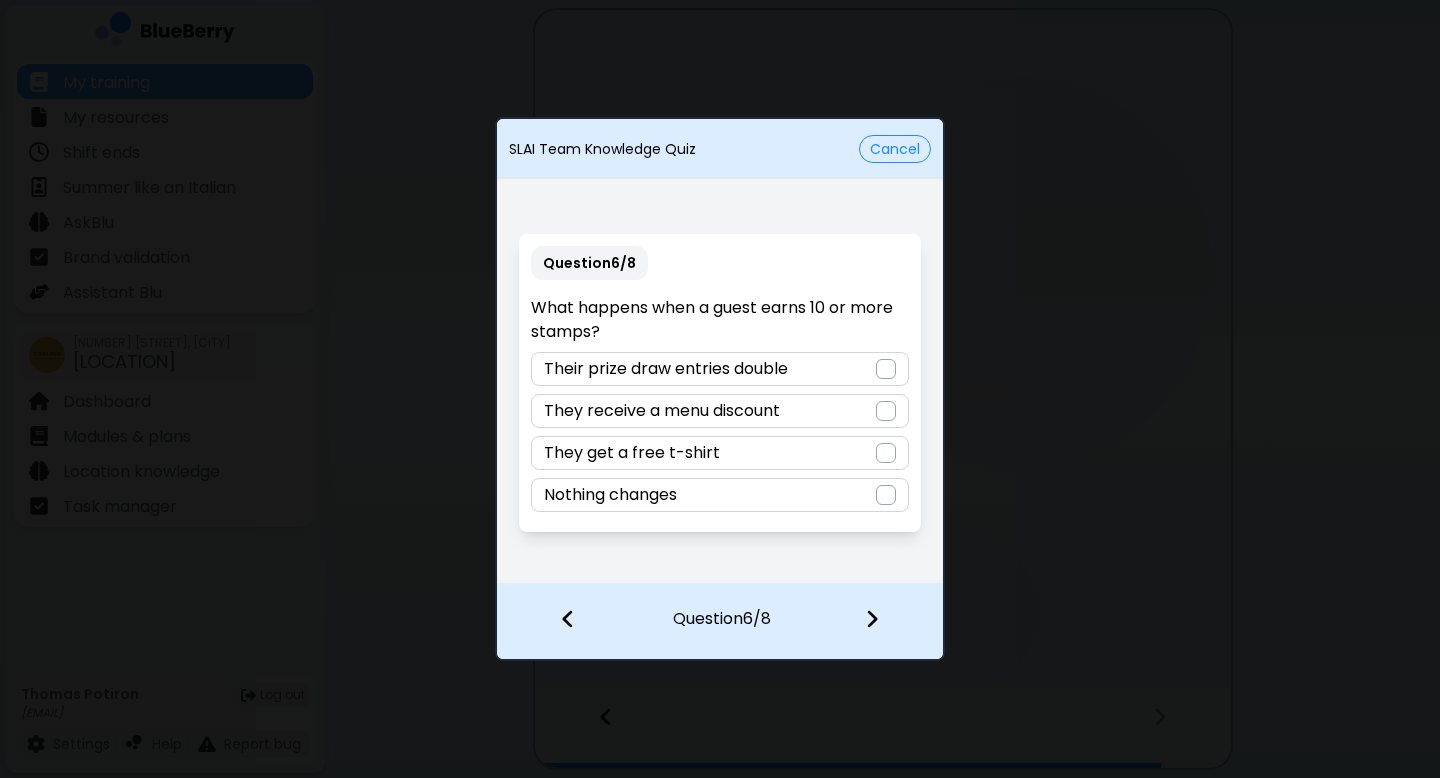 click on "Their prize draw entries double" at bounding box center [666, 369] 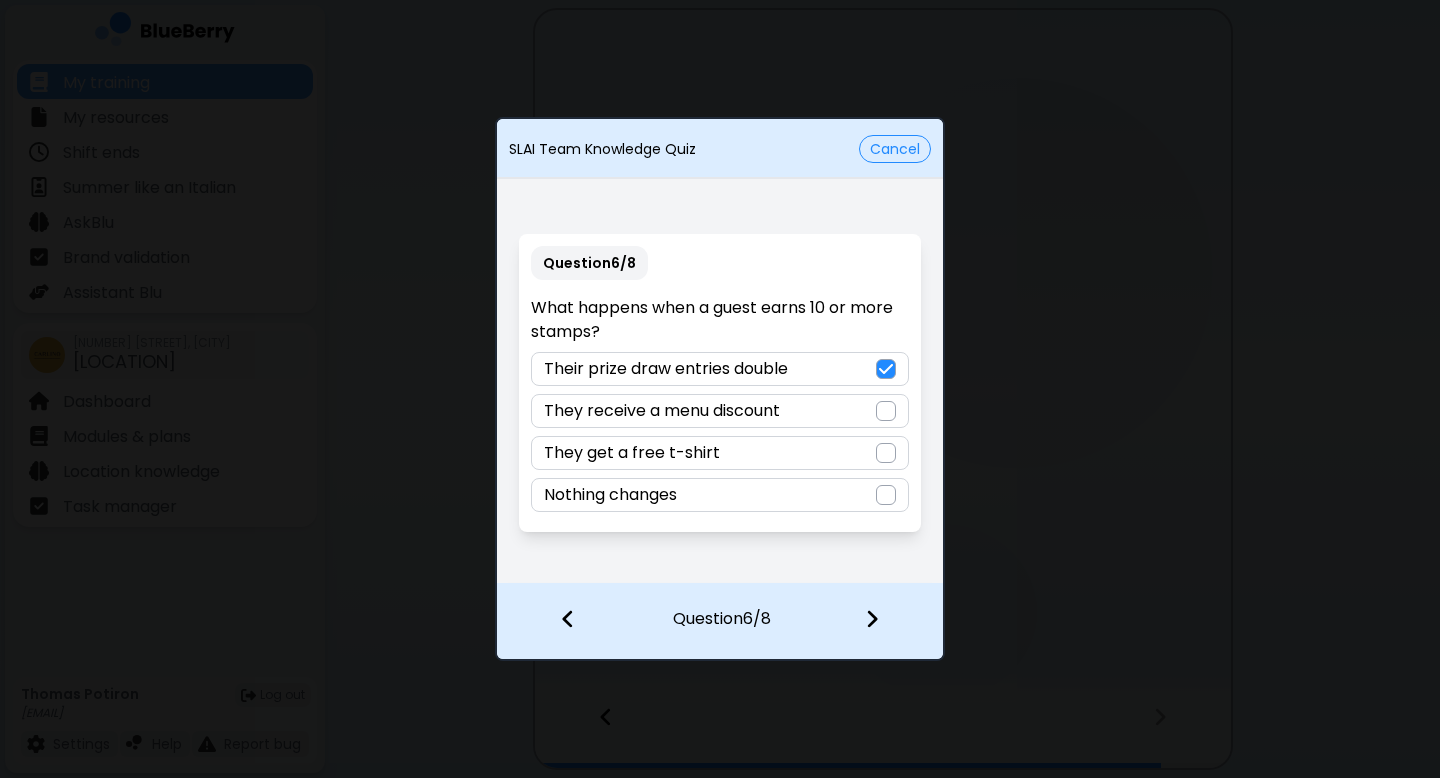 click at bounding box center [884, 621] 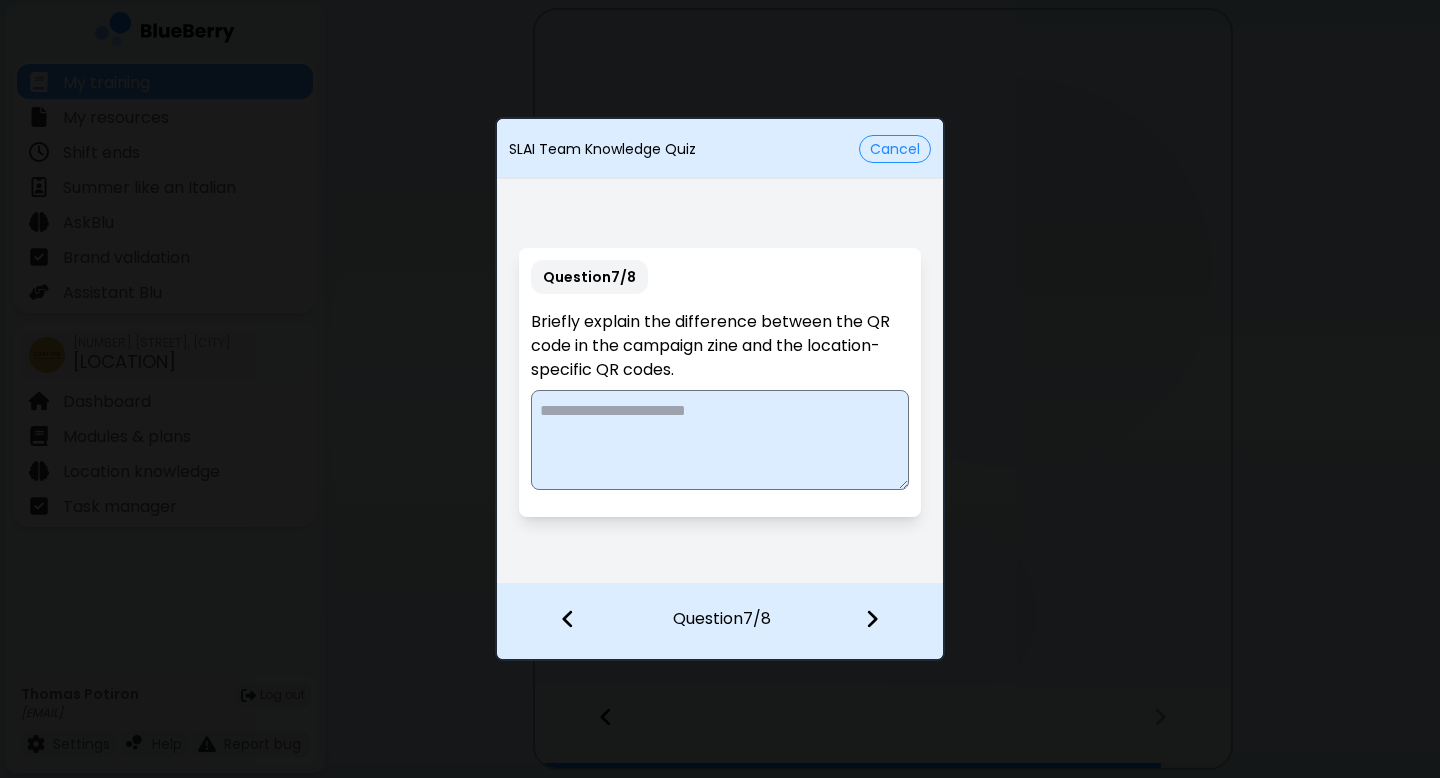 click at bounding box center (719, 440) 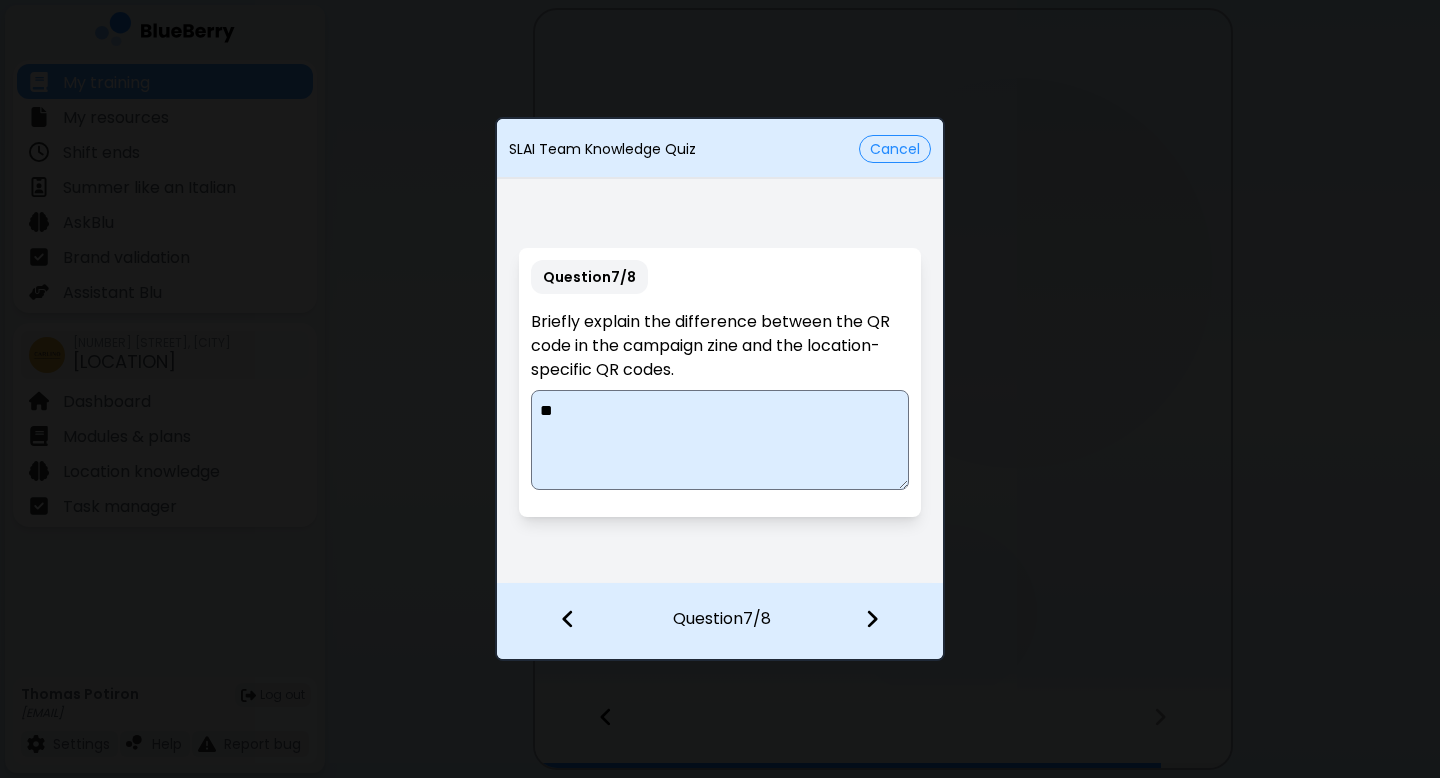 type on "*" 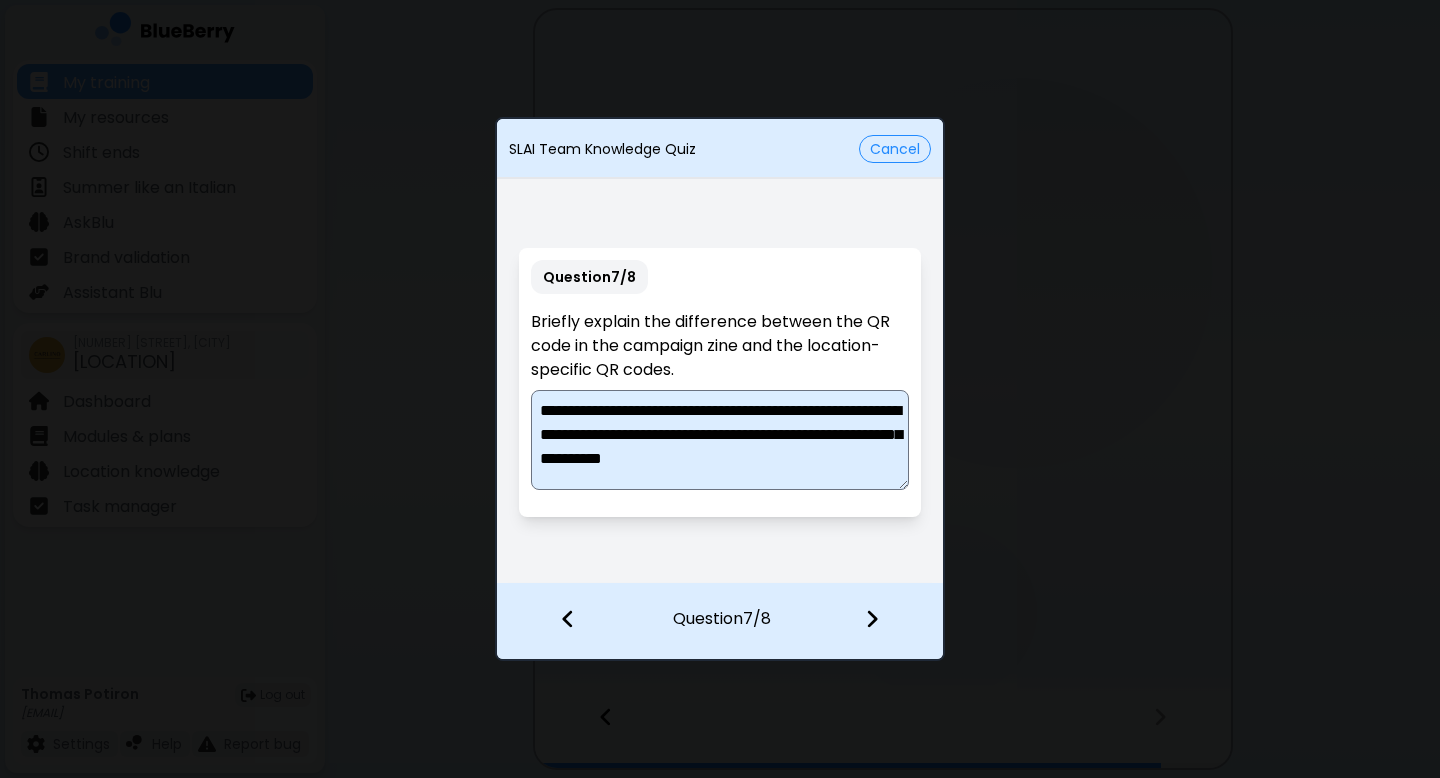 scroll, scrollTop: 5, scrollLeft: 0, axis: vertical 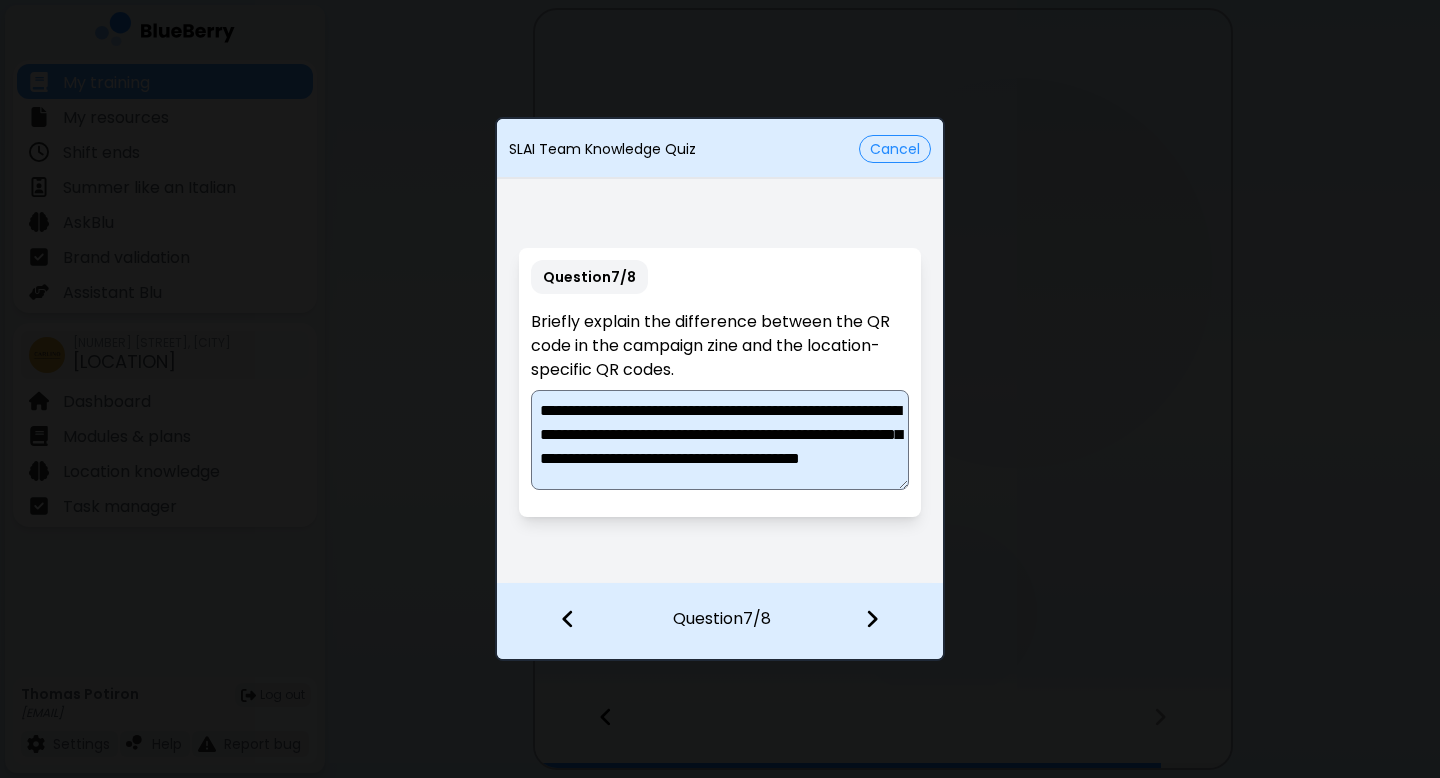 type on "**********" 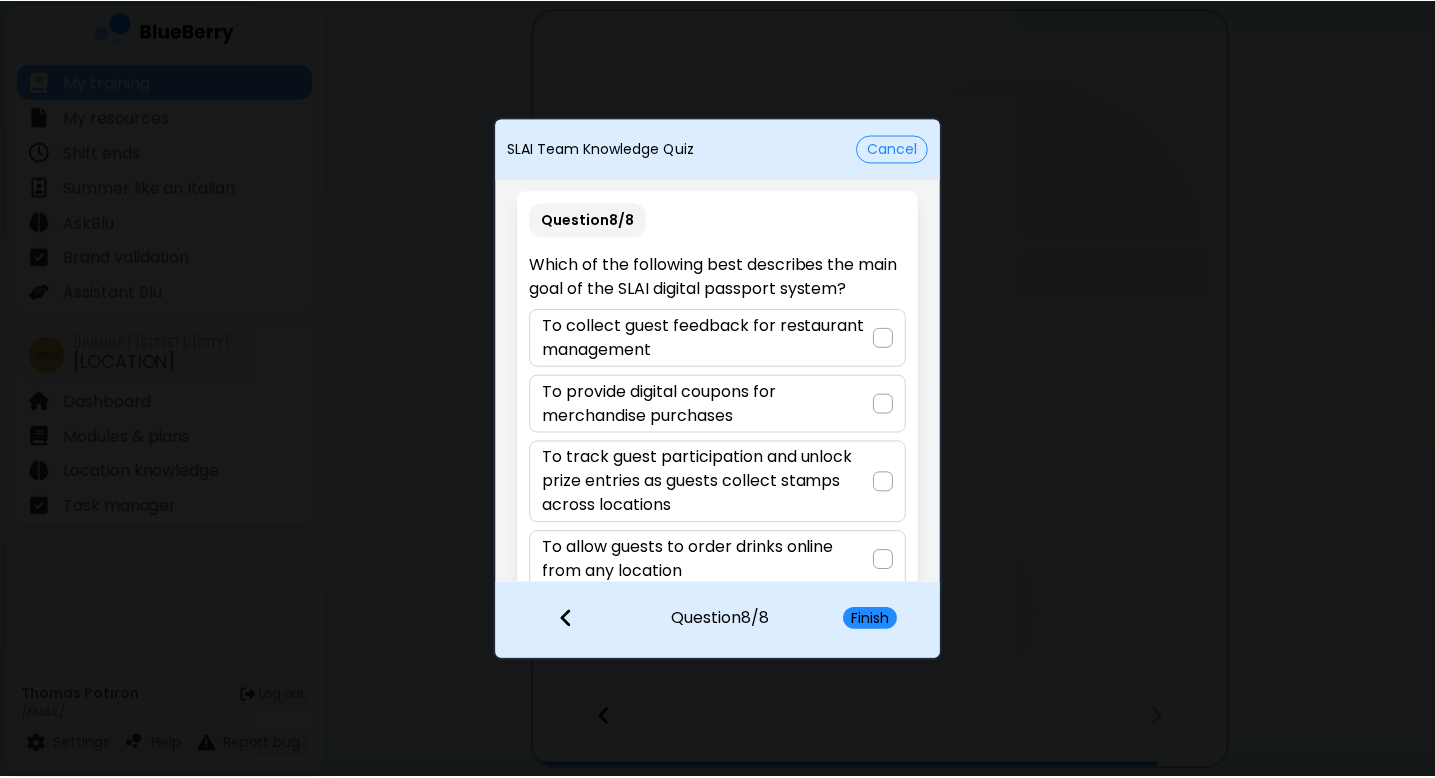 scroll, scrollTop: 34, scrollLeft: 0, axis: vertical 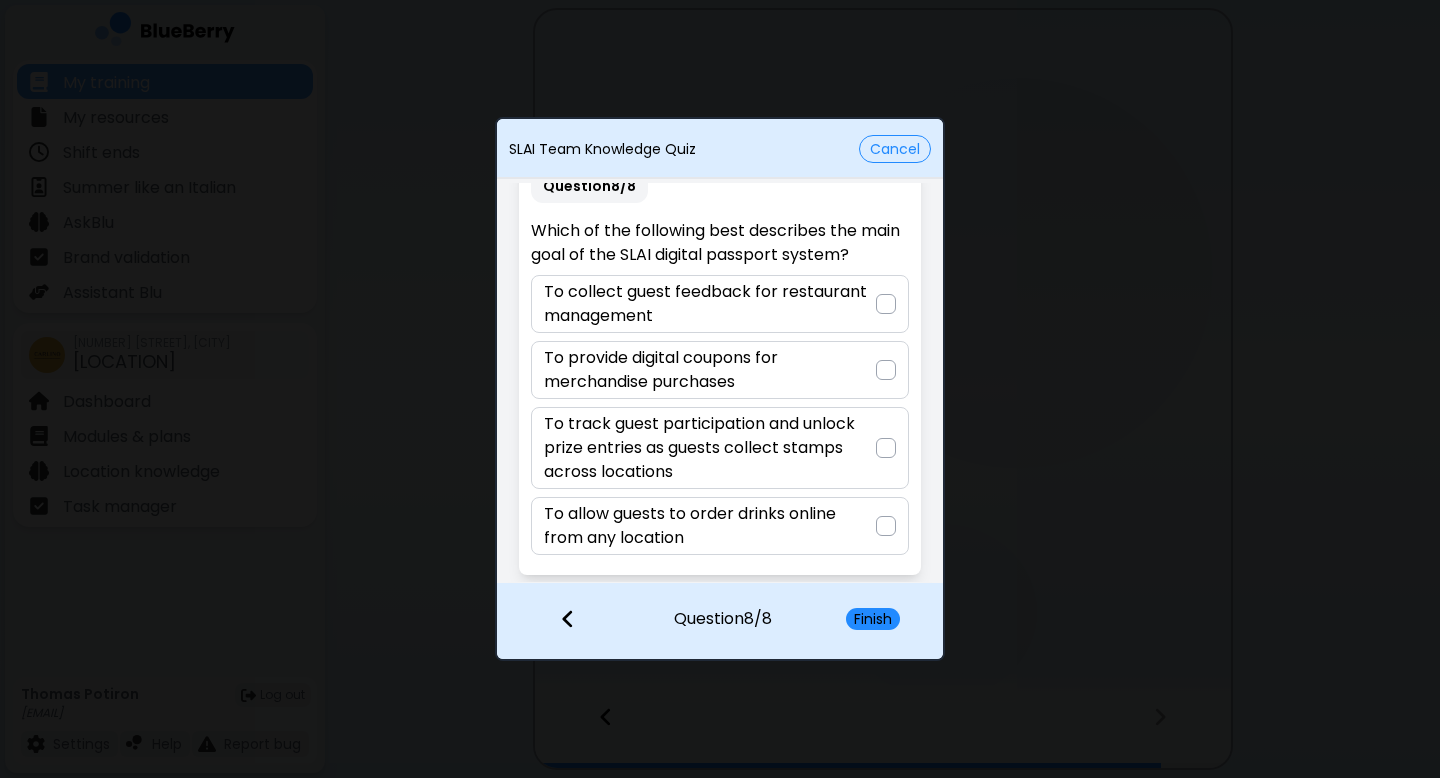 click at bounding box center [886, 448] 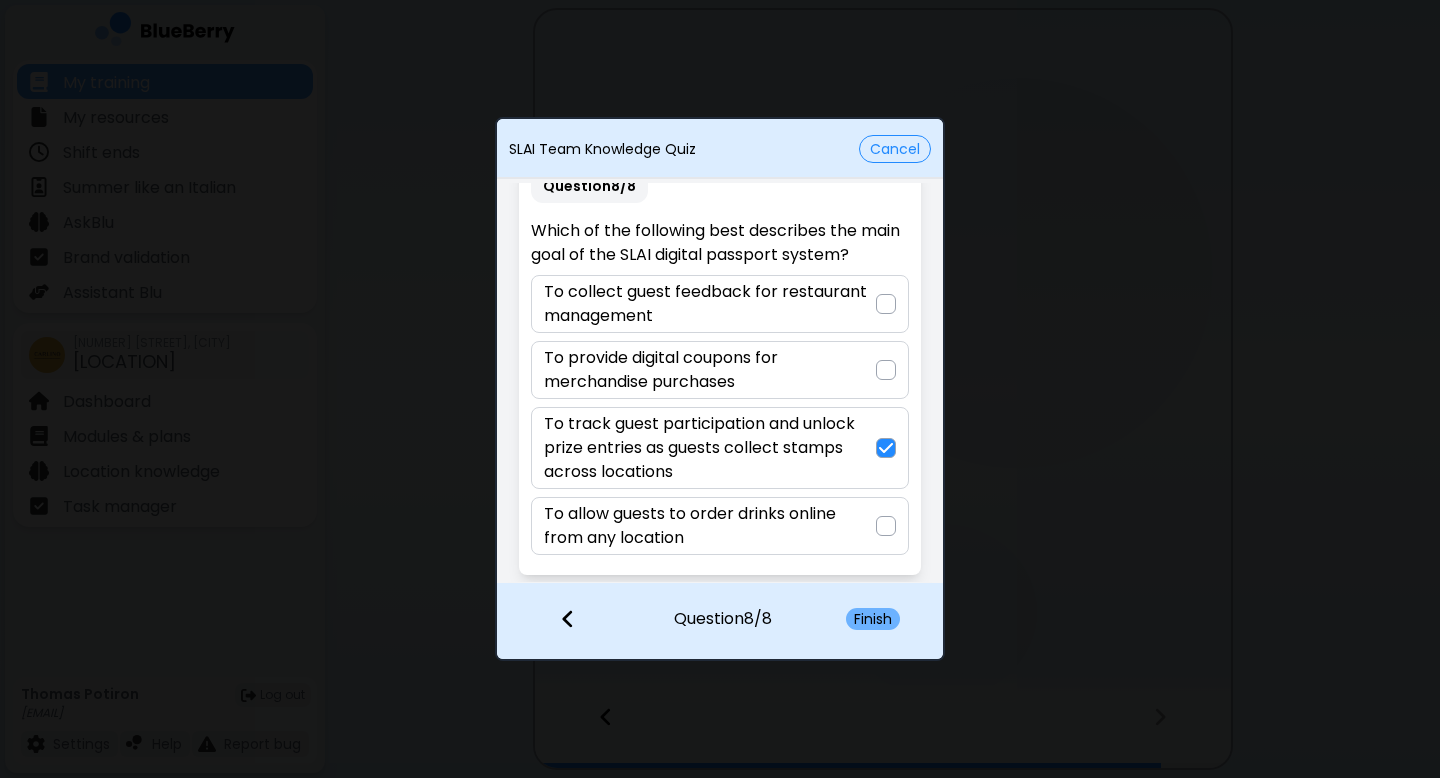 click on "Finish" at bounding box center [873, 619] 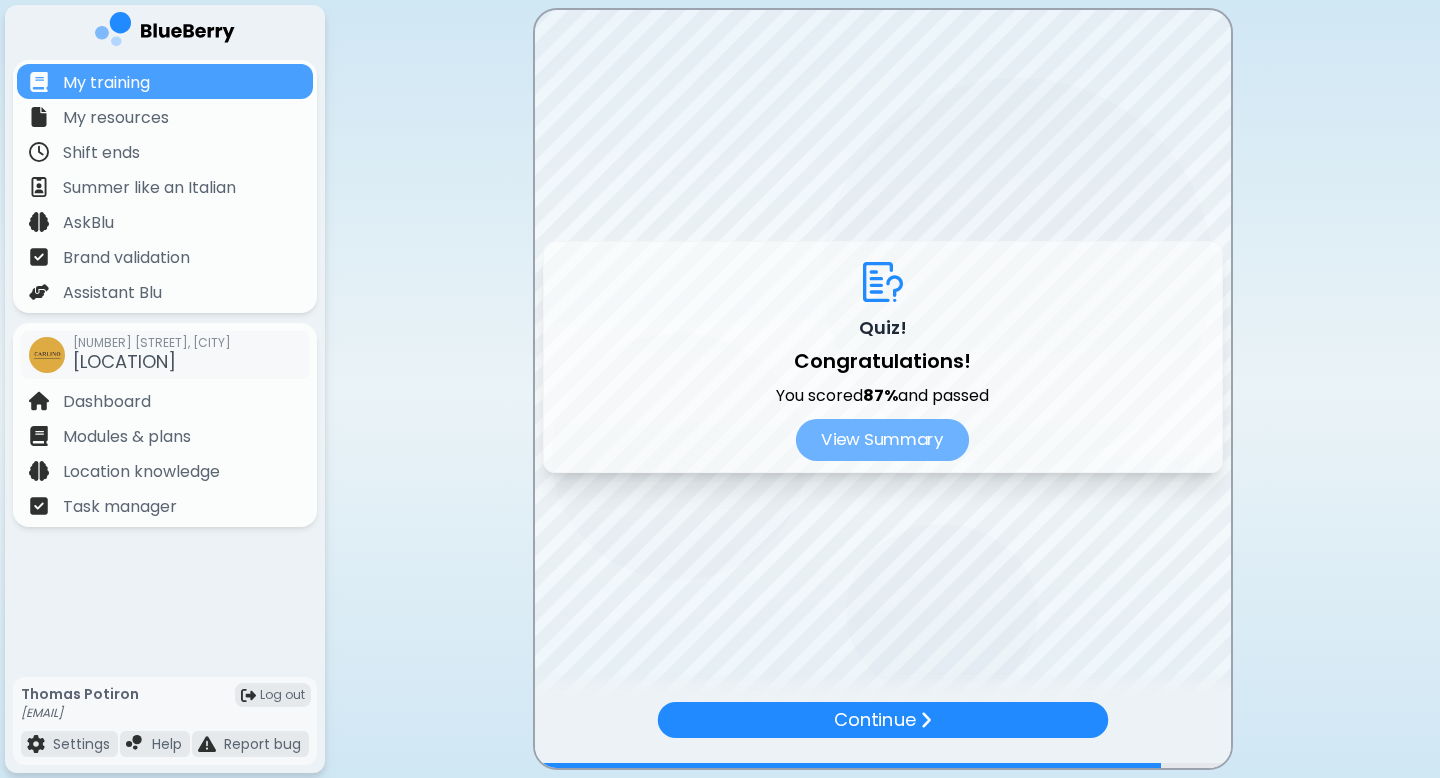 click on "View Summary" at bounding box center [882, 440] 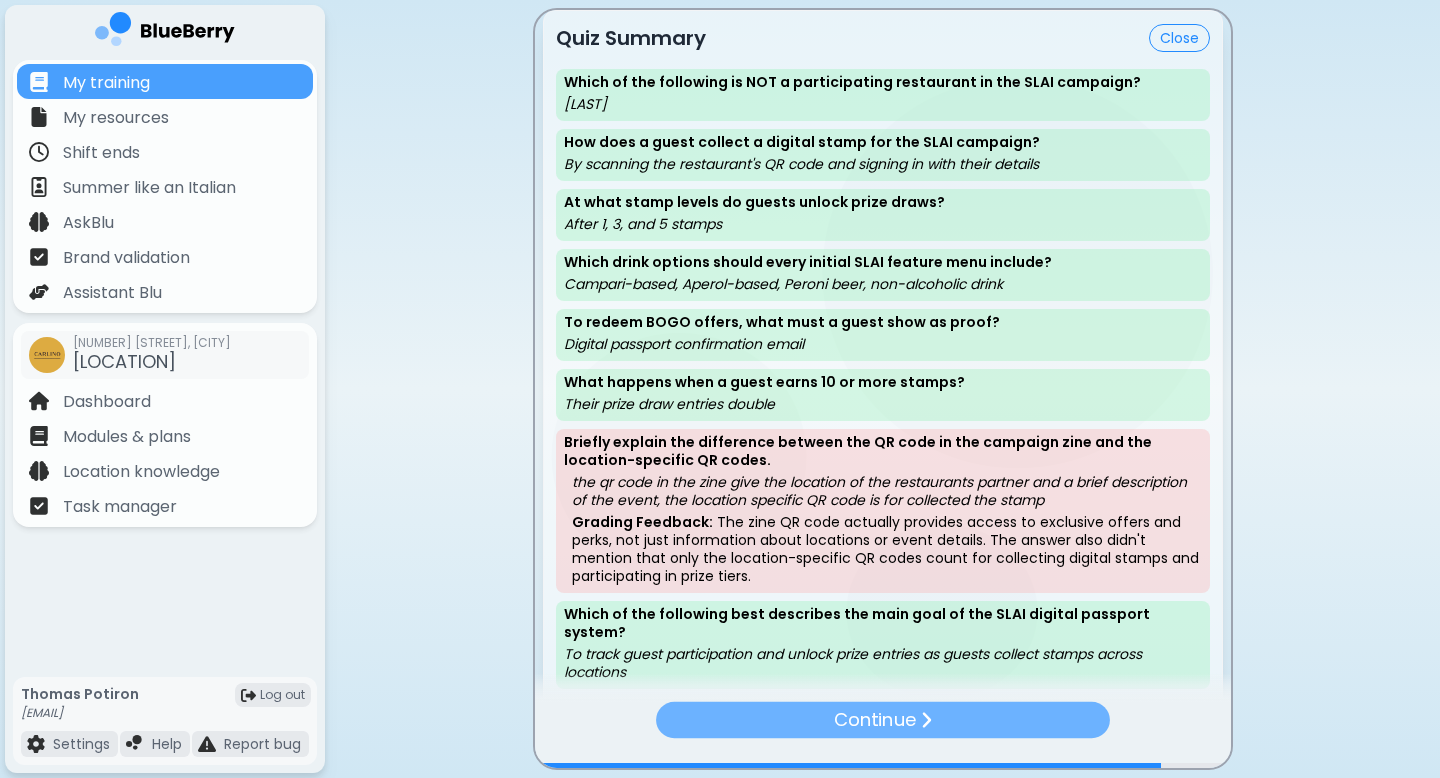 click on "Continue" at bounding box center (875, 720) 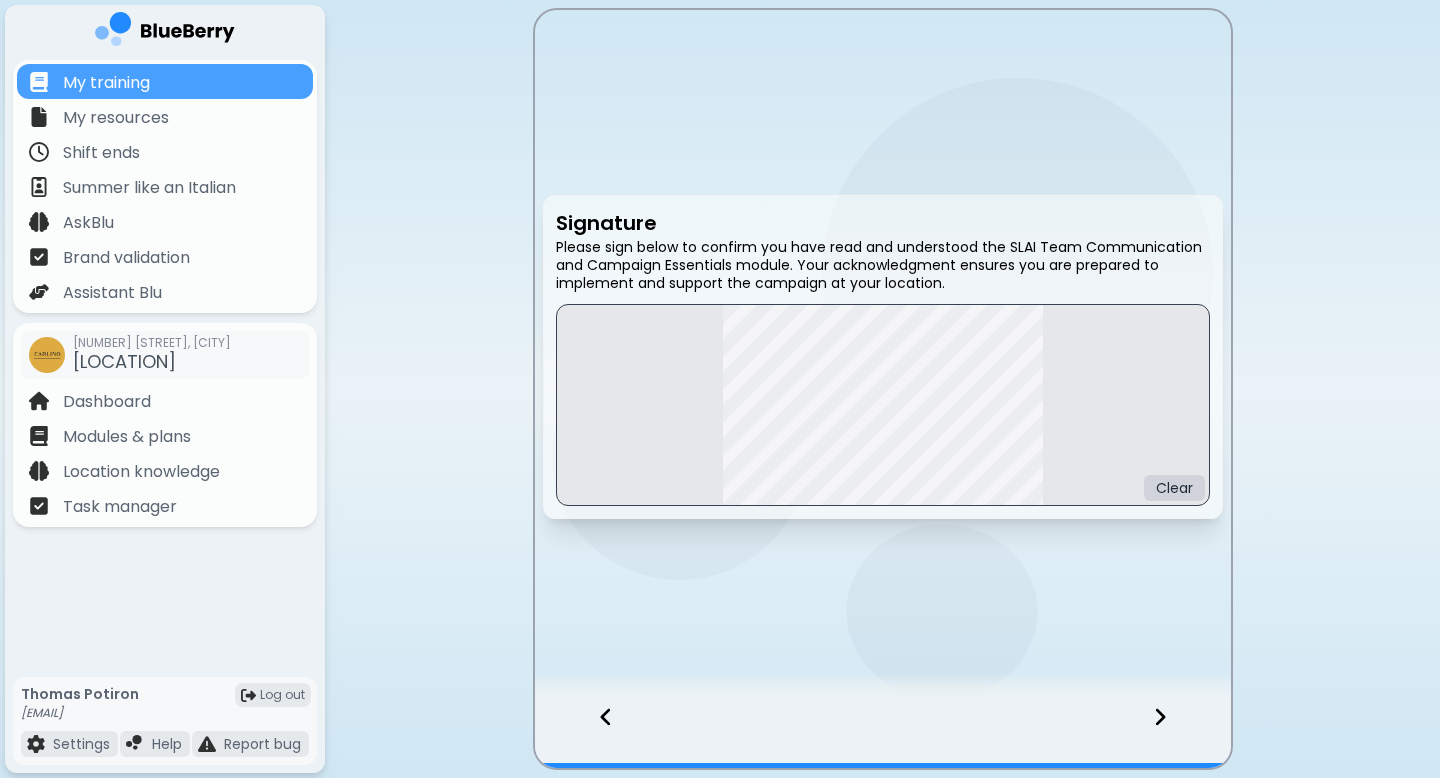 click at bounding box center (1172, 735) 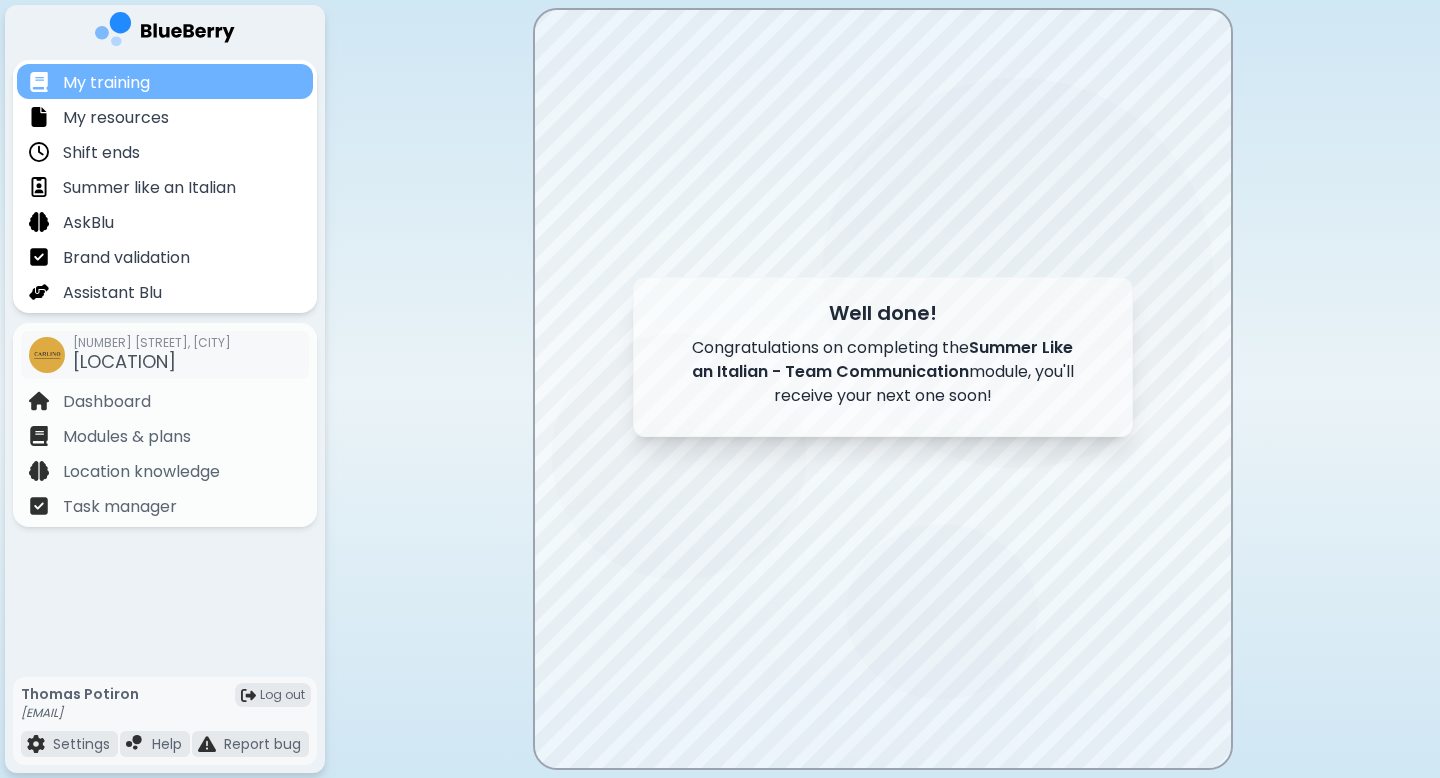 click on "My training" at bounding box center [165, 81] 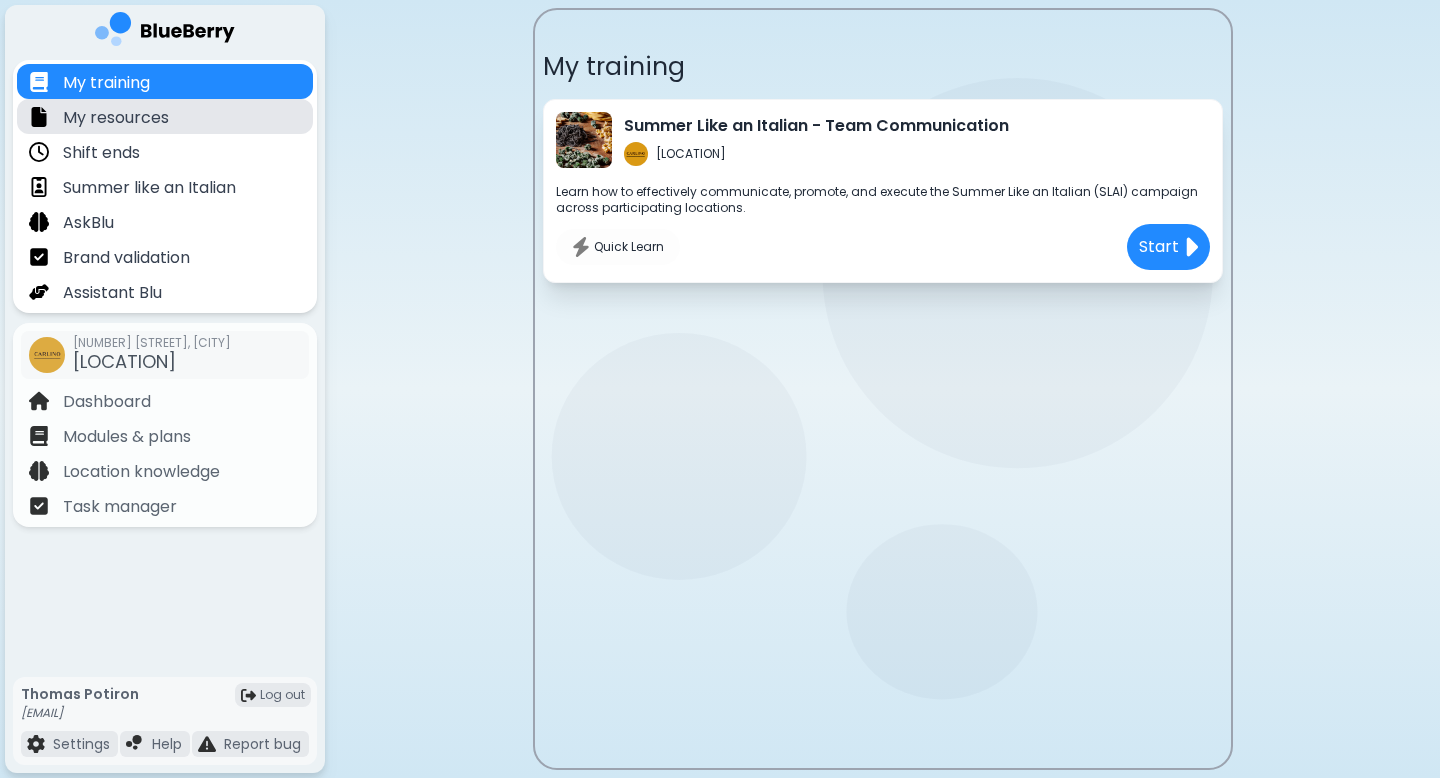 click on "My resources" at bounding box center [165, 116] 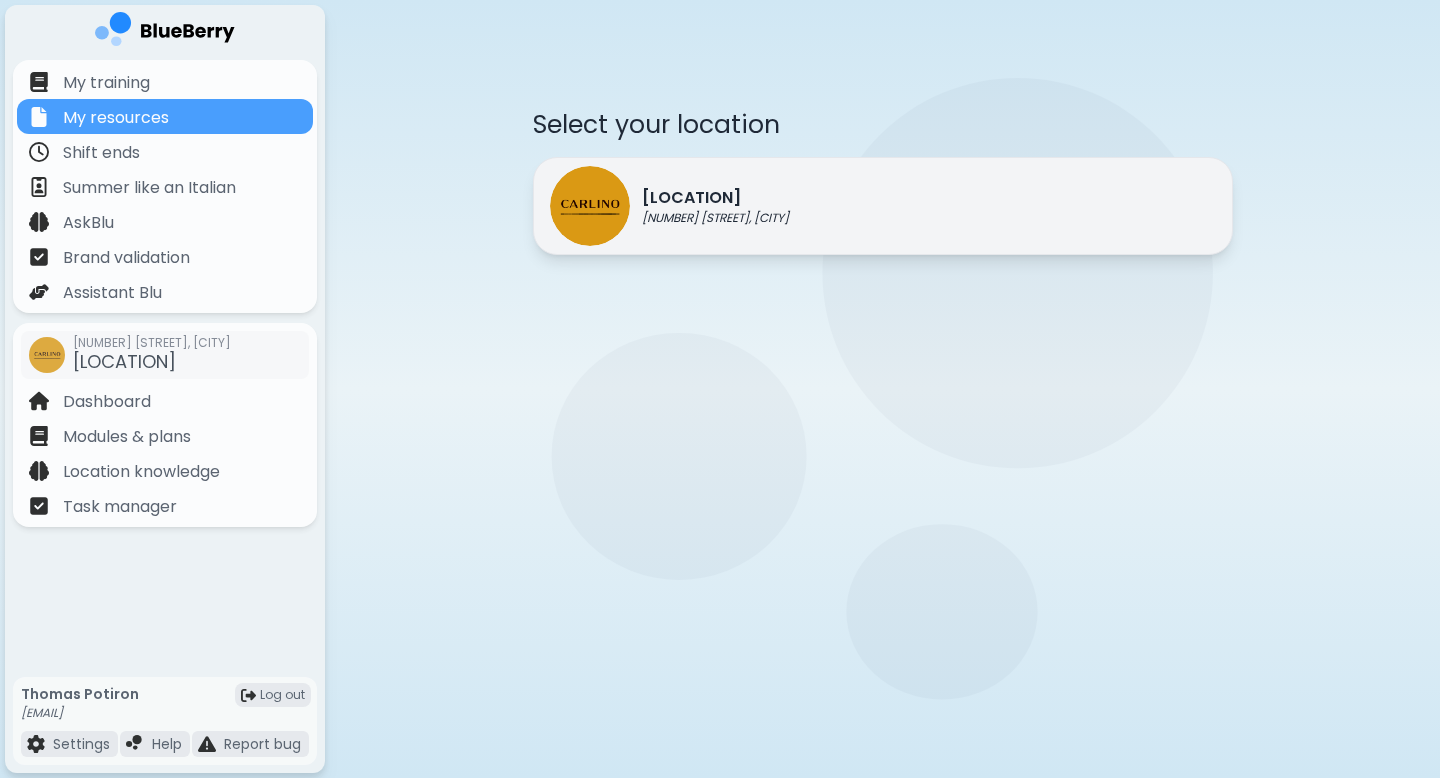 click on "[NUMBER] [STREET], [CITY]" at bounding box center [715, 218] 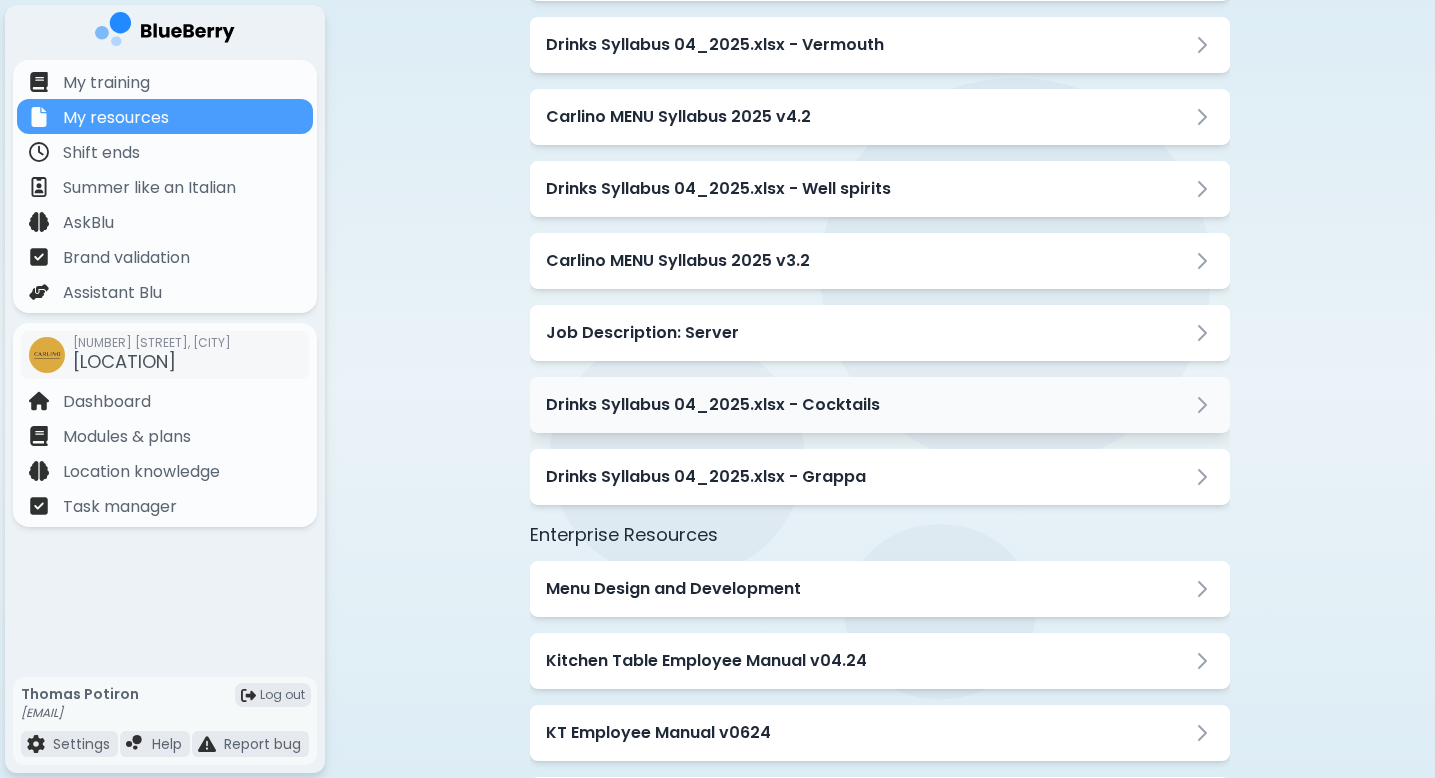 scroll, scrollTop: 275, scrollLeft: 0, axis: vertical 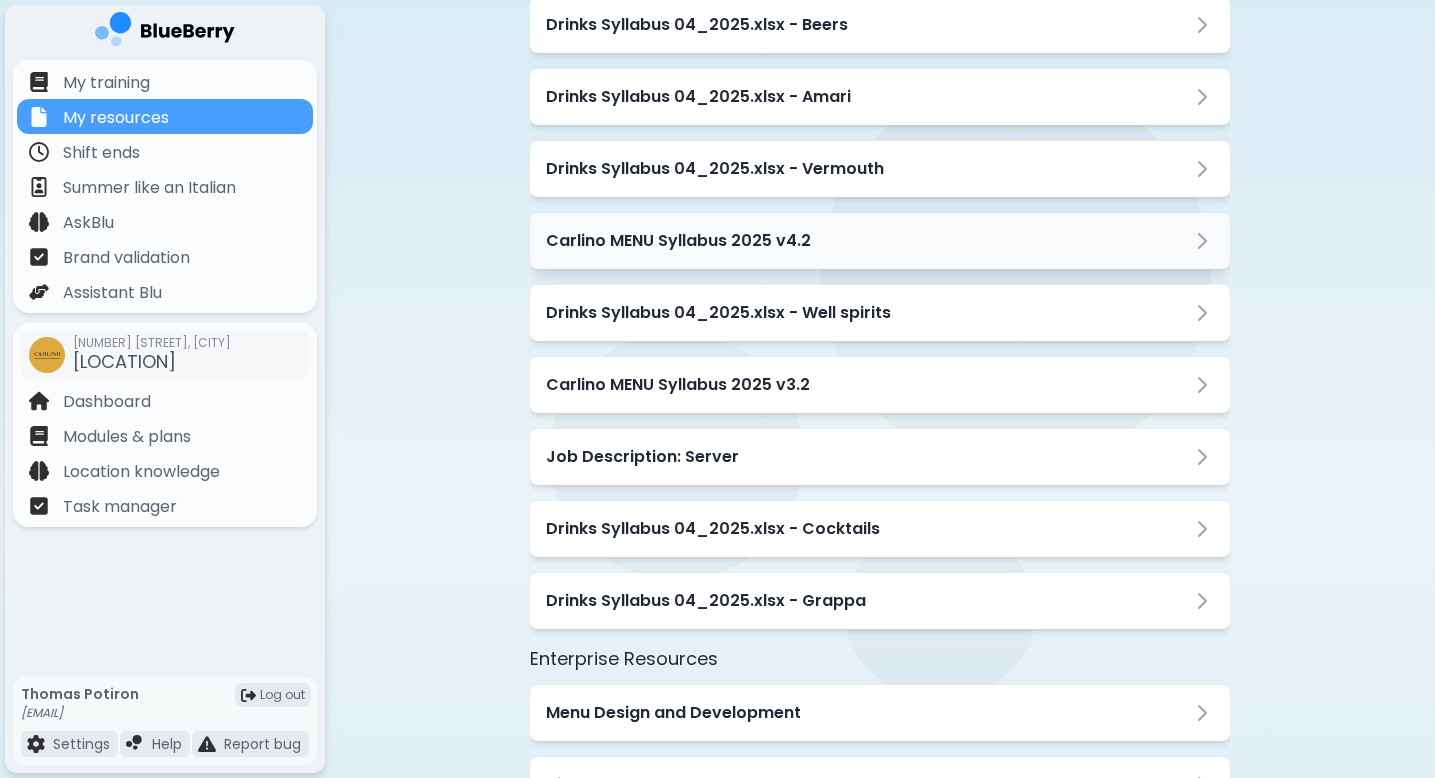 click on "Carlino MENU Syllabus 2025 v4.2" at bounding box center [678, 241] 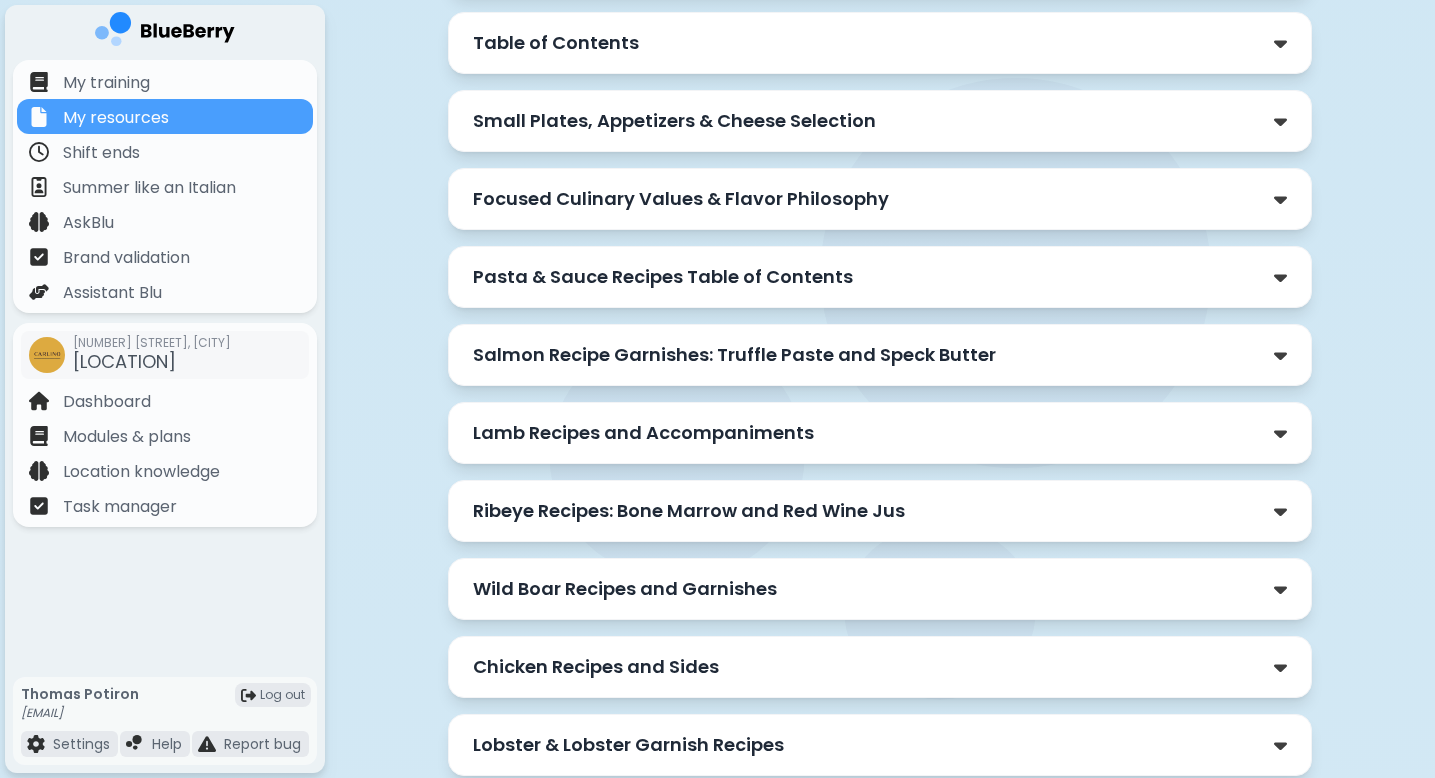 click on "Carlino MENU Syllabus 2025 v4.2 Cover Page: 2025 Carlino Lunch, Aperitivo & Dinner Syllabus Table of Contents Small Plates, Appetizers & Cheese Selection Focused Culinary Values & Flavor Philosophy Pasta & Sauce Recipes Table of Contents Salmon Recipe Garnishes: Truffle Paste and Speck Butter Lamb Recipes and Accompaniments Ribeye Recipes: Bone Marrow and Red Wine Jus Wild Boar Recipes and Garnishes Chicken Recipes and Sides Lobster & Lobster Garnish Recipes Rabbit Garnish Recipes: Thyme Butter Franco Garnish Recipes: Thyme Ash Trout Recipes: Amalfi Lemon Beurro Blanco and Charred Citrus Zest Bone Marrow Recipes: Hazelnut Butter Table of Contents: Aperitivo, Add-ons, Stocks, Dressings, and More Preface: The Carlino Restaurant Philosophy Carlino's Vision and Core Pillars Introduction to the Carlino Menu Aperitivo: A Friulian Tradition Fai Tú: The Carlino Way of Hospitality Structure and Philosophy of the Fai Tú Experience Server’s Role and Approach in Fai Tú Daily Culinary and Beverage Team Collaboration" at bounding box center (880, 11479) 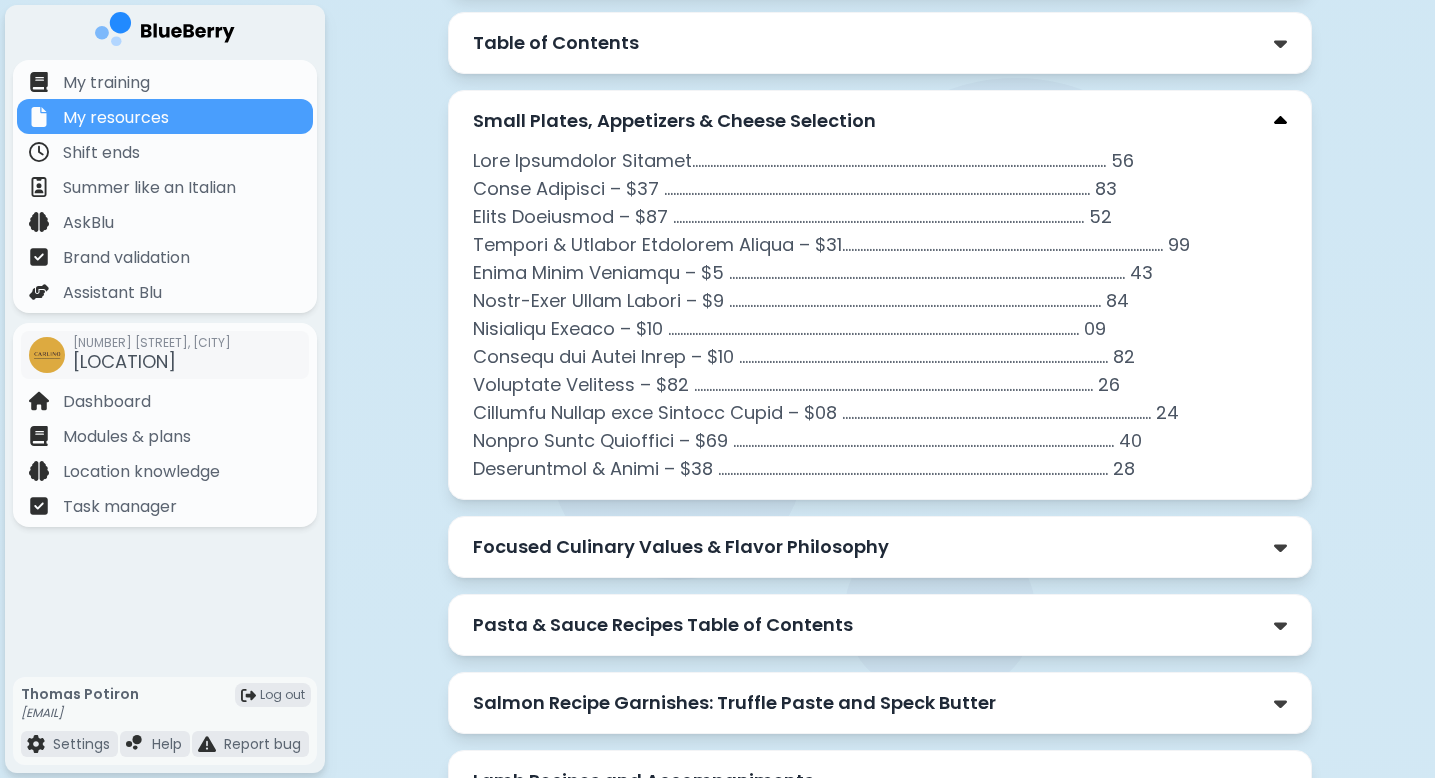click at bounding box center [1280, 121] 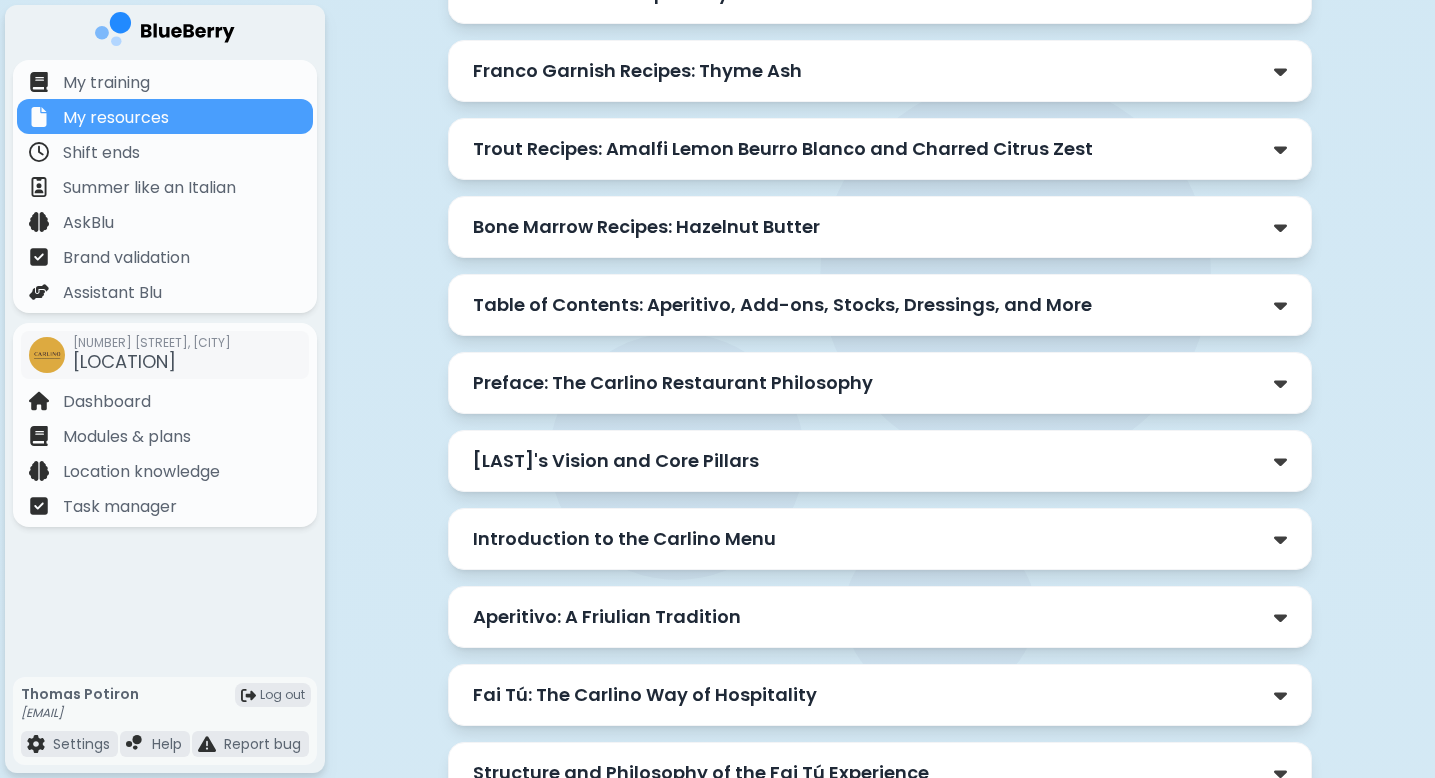 scroll, scrollTop: 1347, scrollLeft: 0, axis: vertical 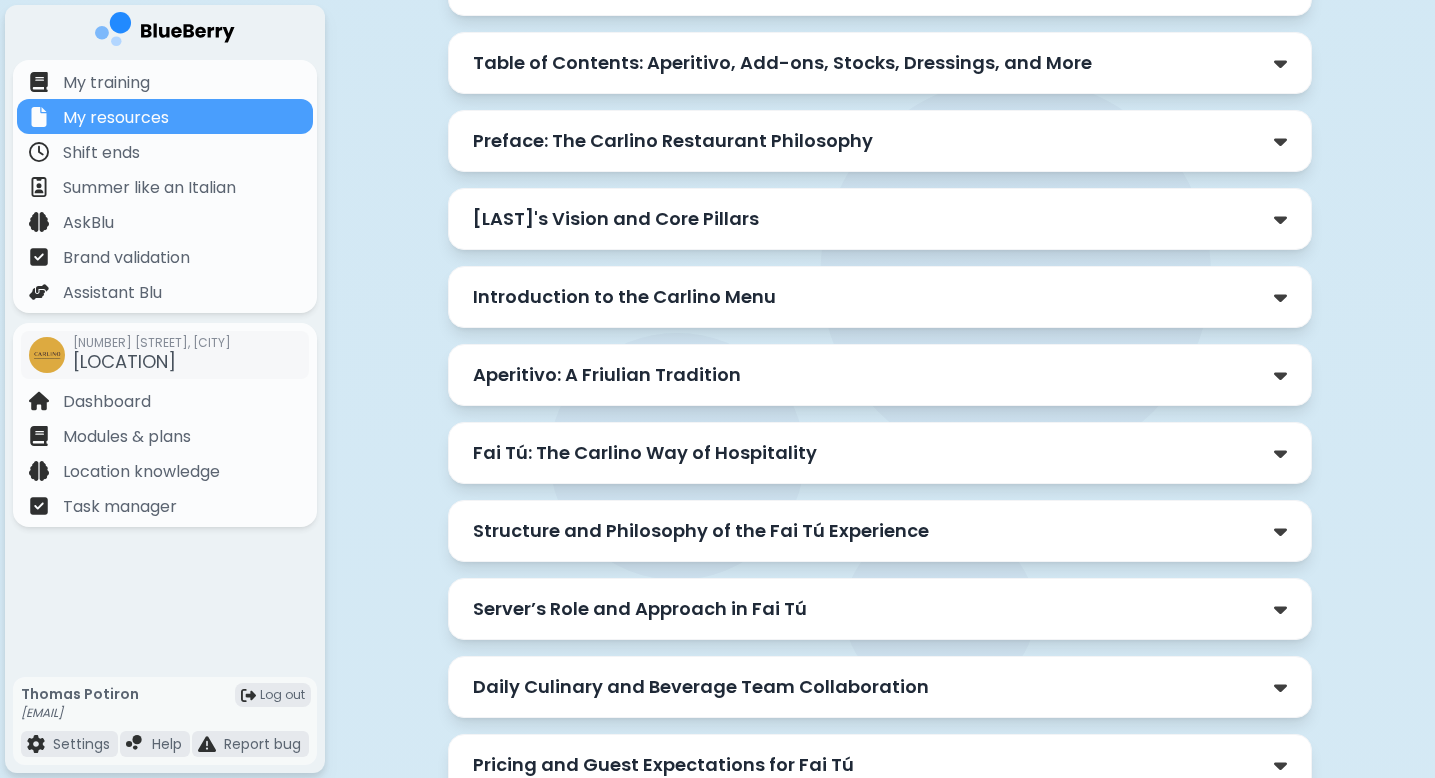 click on "Fai Tú: The Carlino Way of Hospitality" at bounding box center (880, 453) 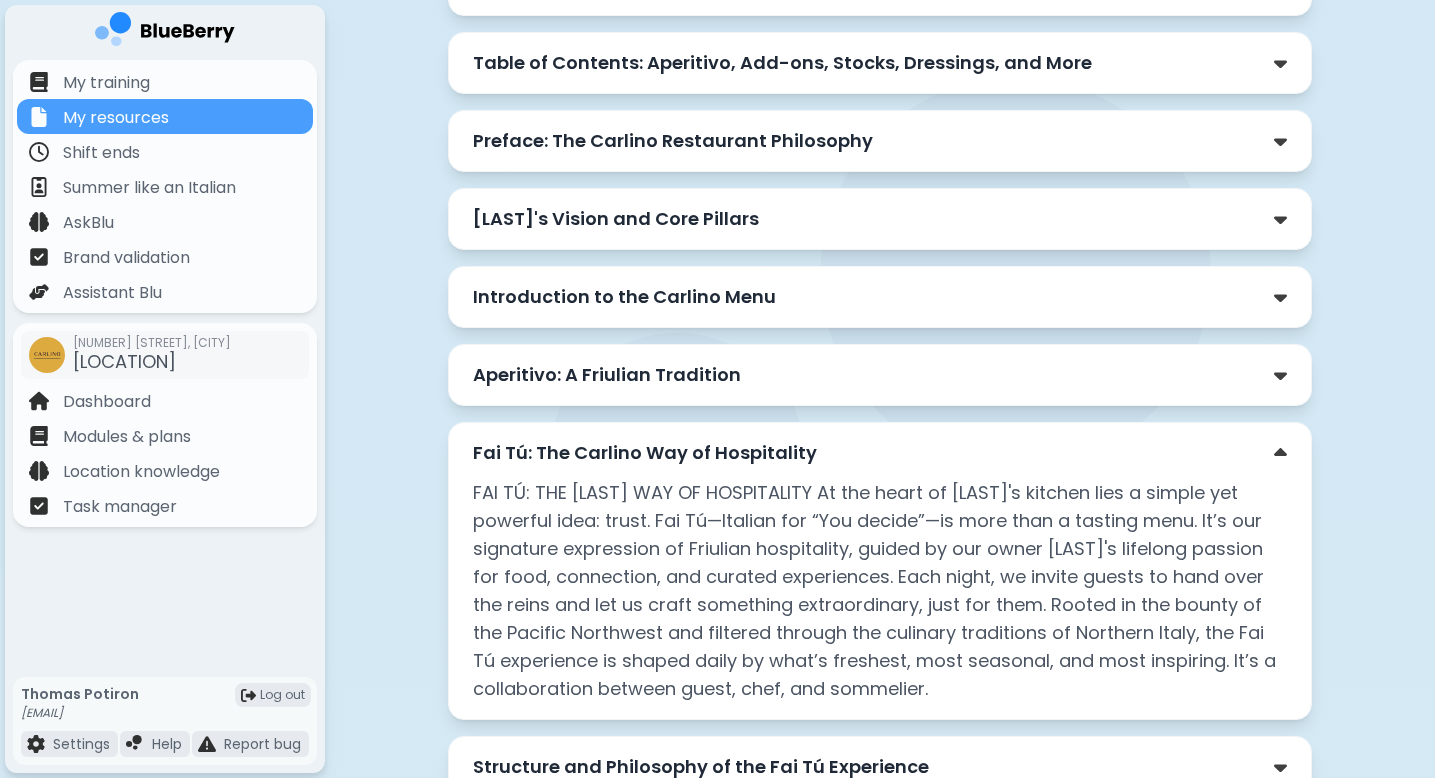 click on "Fai Tú: The Carlino Way of Hospitality" at bounding box center [880, 453] 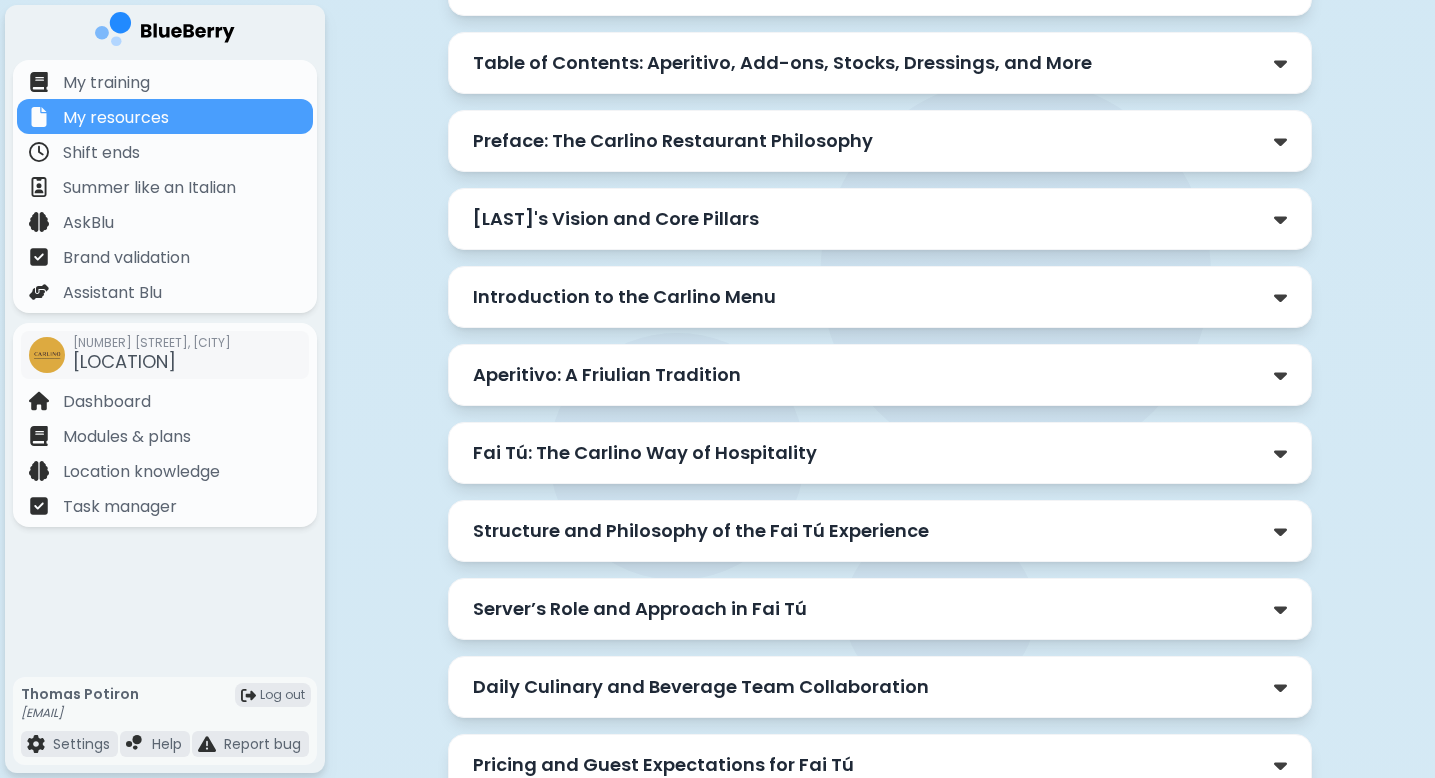 click on "Aperitivo: A Friulian Tradition" at bounding box center (880, 375) 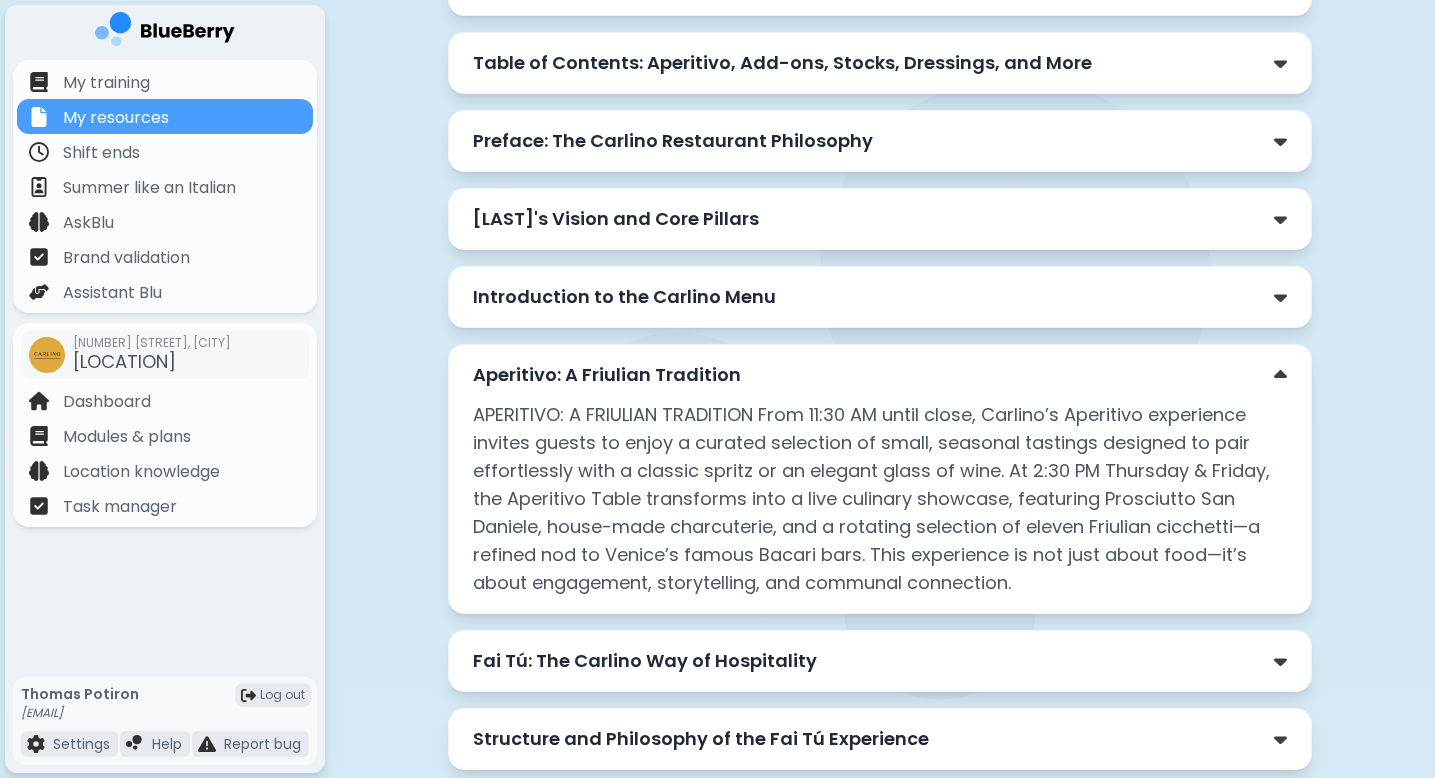 click on "Aperitivo: A Friulian Tradition" at bounding box center (880, 375) 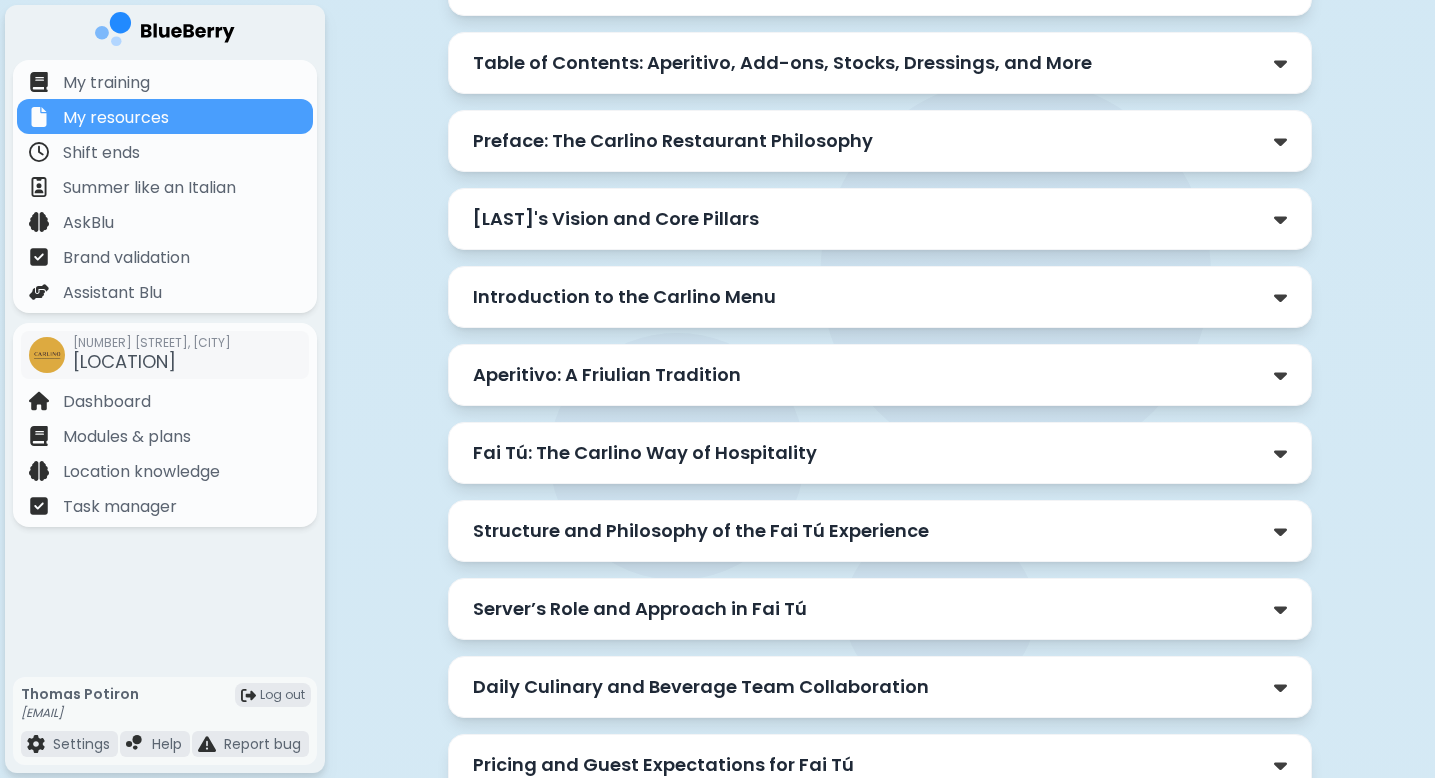 click on "Introduction to the Carlino Menu" at bounding box center [880, 297] 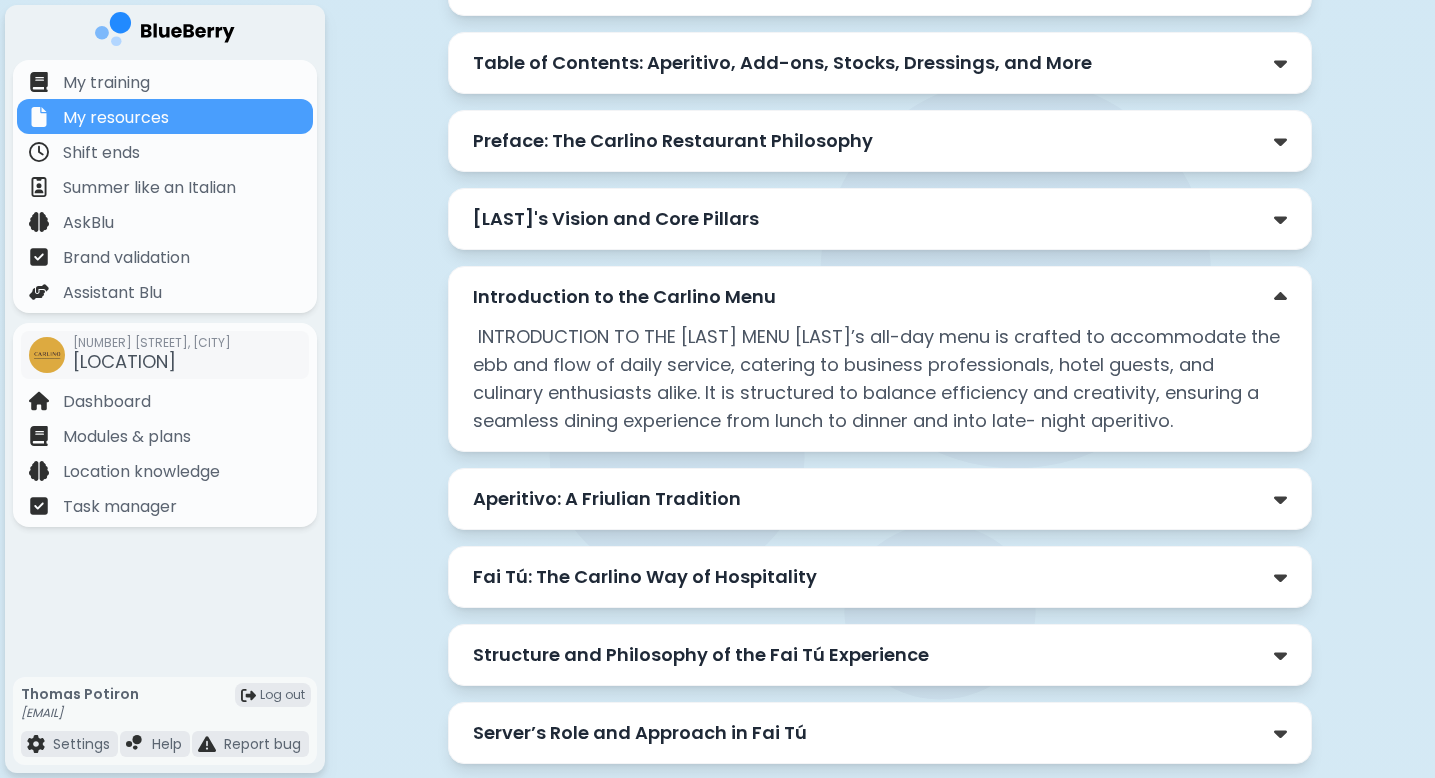 click on "Introduction to the Carlino Menu" at bounding box center [880, 297] 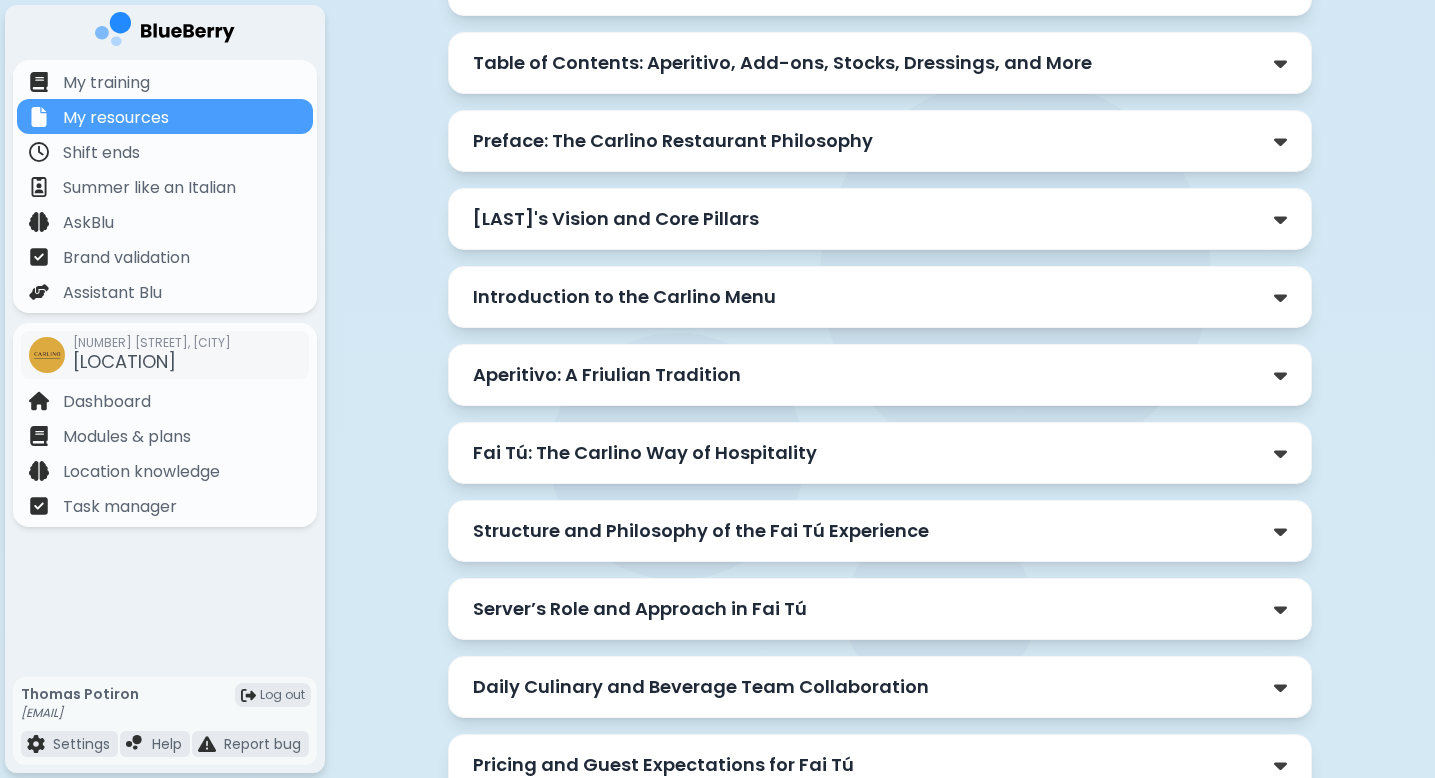 click on "[LAST]'s Vision and Core Pillars" at bounding box center (880, 219) 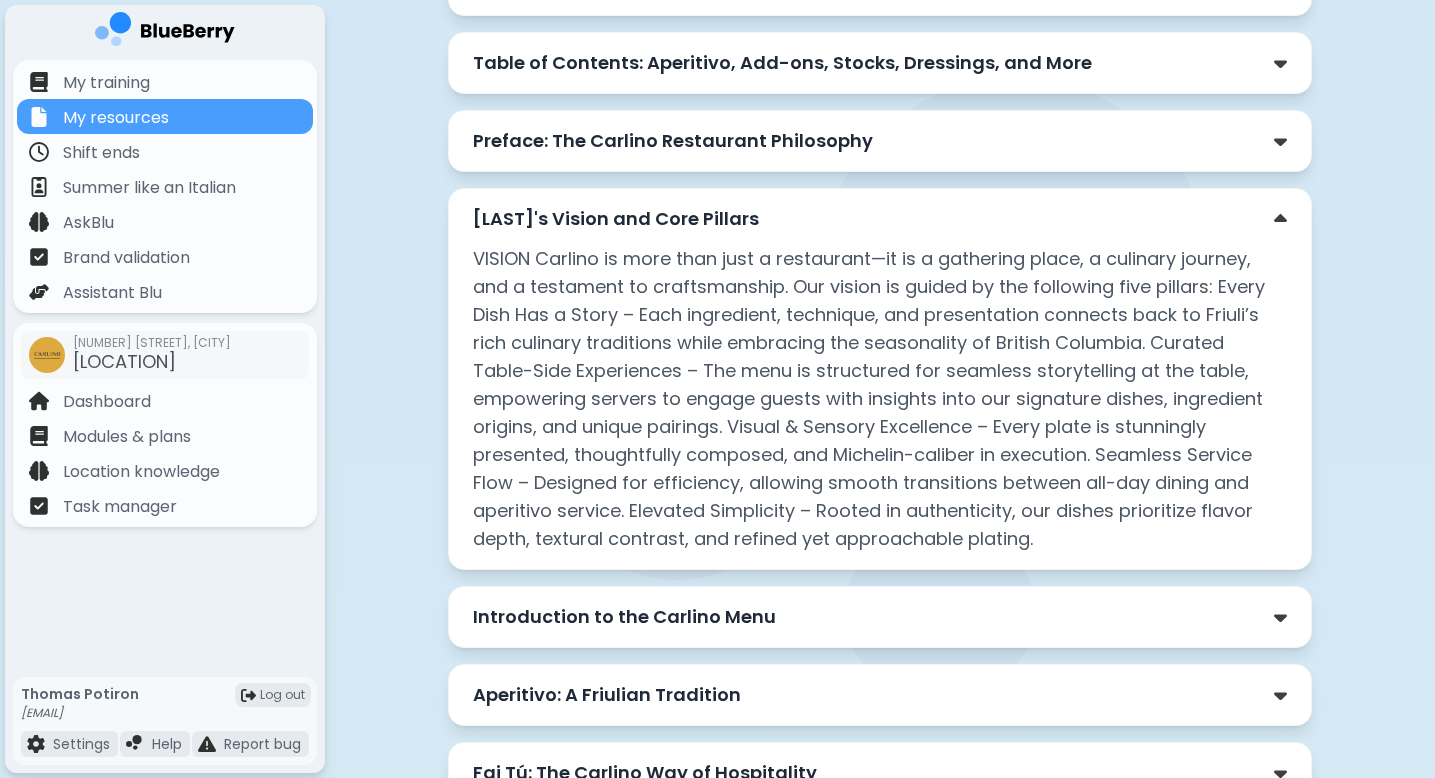 click on "[LAST]'s Vision and Core Pillars" at bounding box center [880, 219] 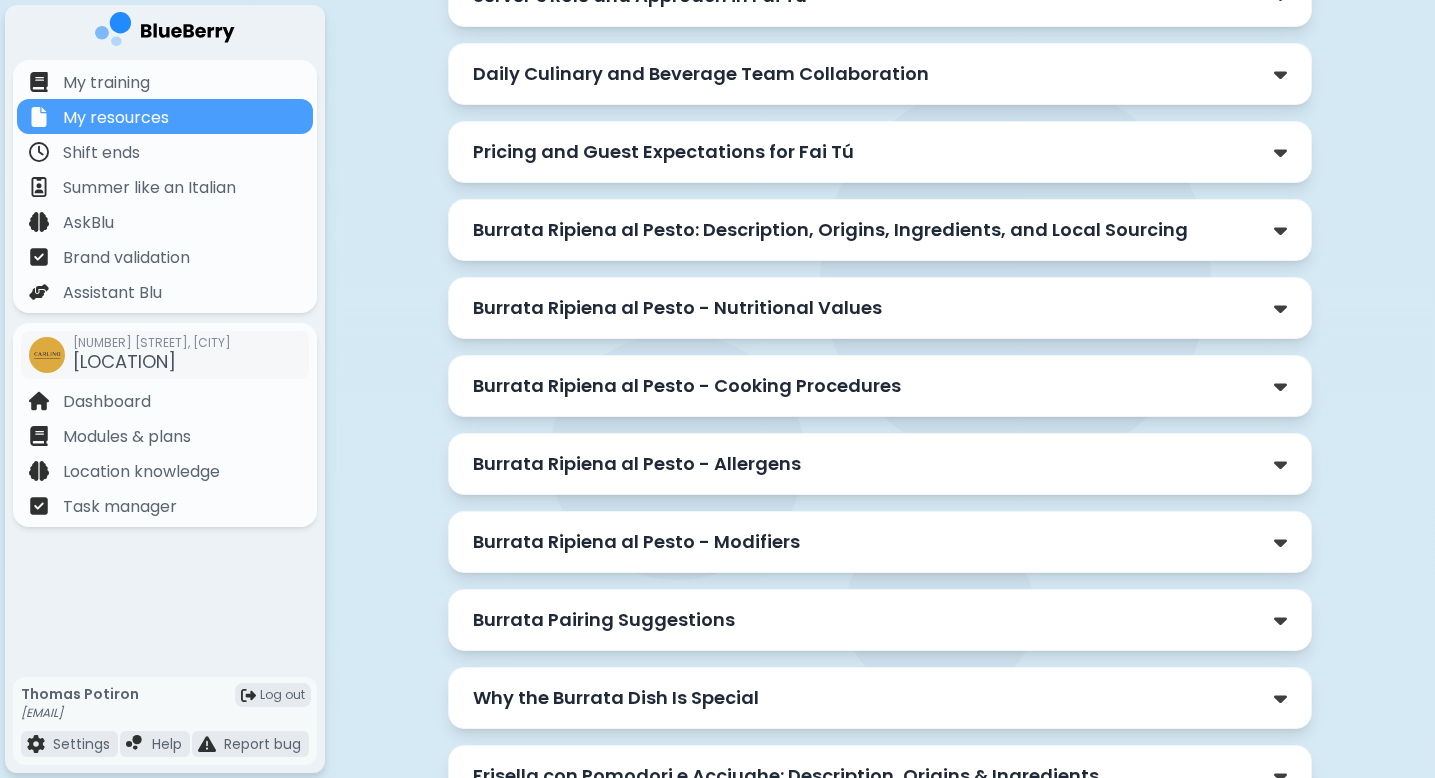 scroll, scrollTop: 2058, scrollLeft: 0, axis: vertical 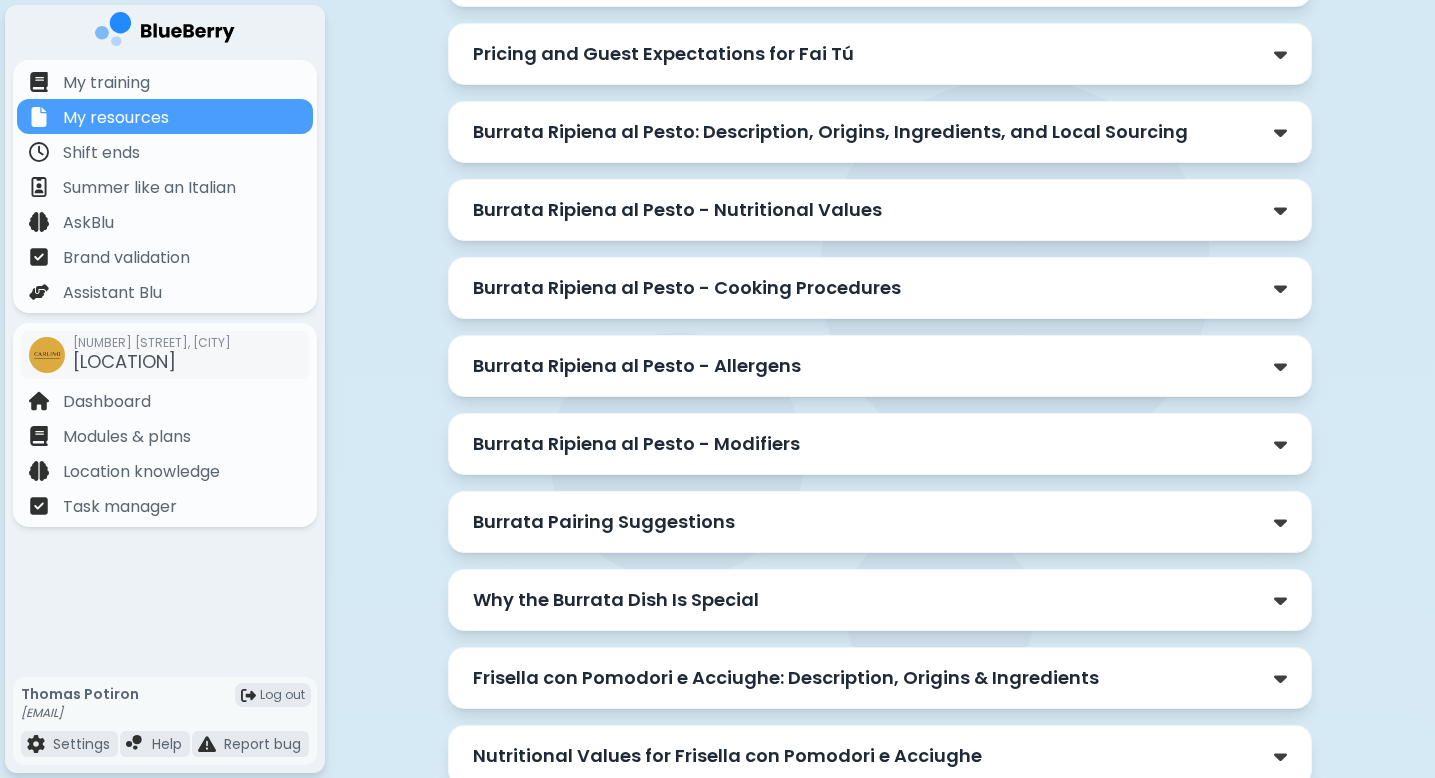 click on "Burrata Ripiena al Pesto - Cooking Procedures" at bounding box center (880, 288) 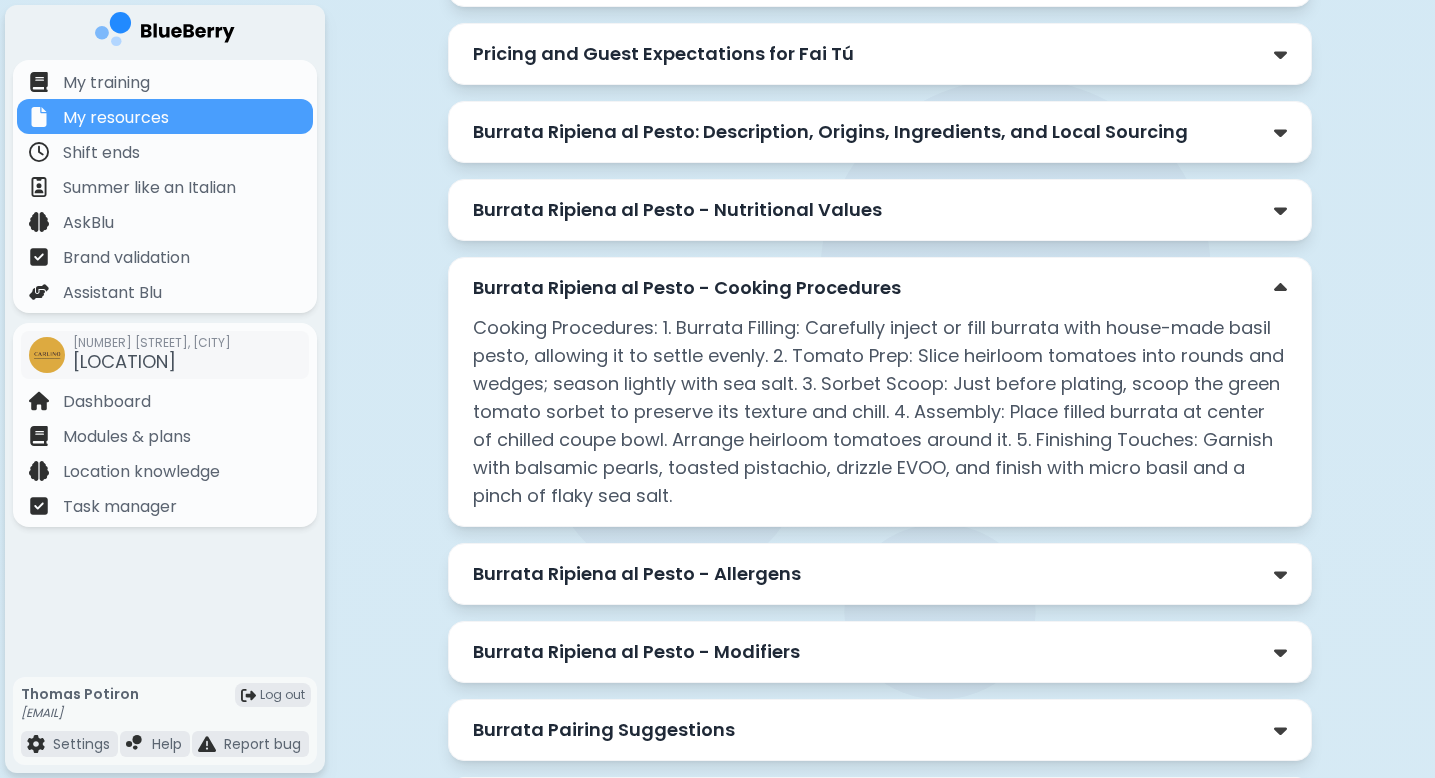 click on "Burrata Ripiena al Pesto - Cooking Procedures" at bounding box center [880, 288] 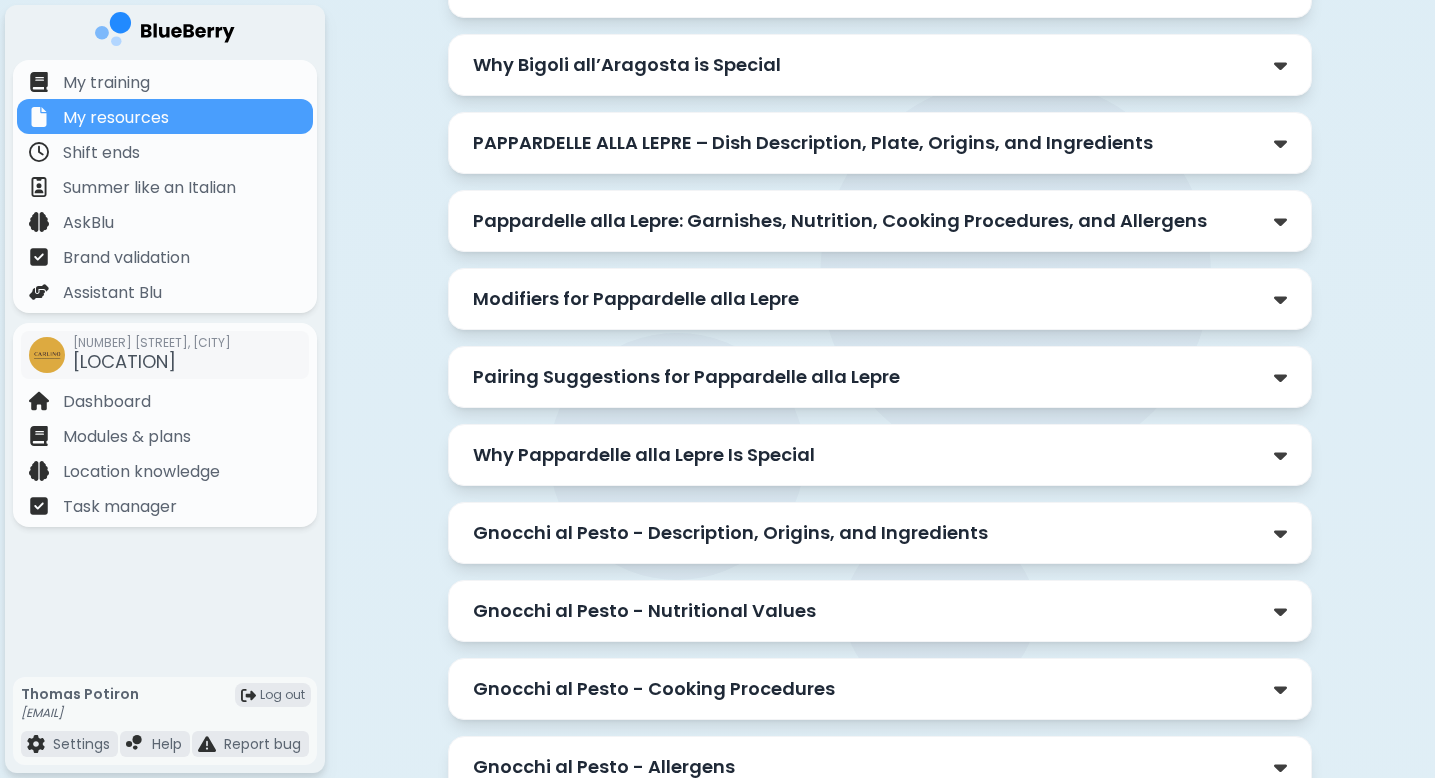 scroll, scrollTop: 6687, scrollLeft: 0, axis: vertical 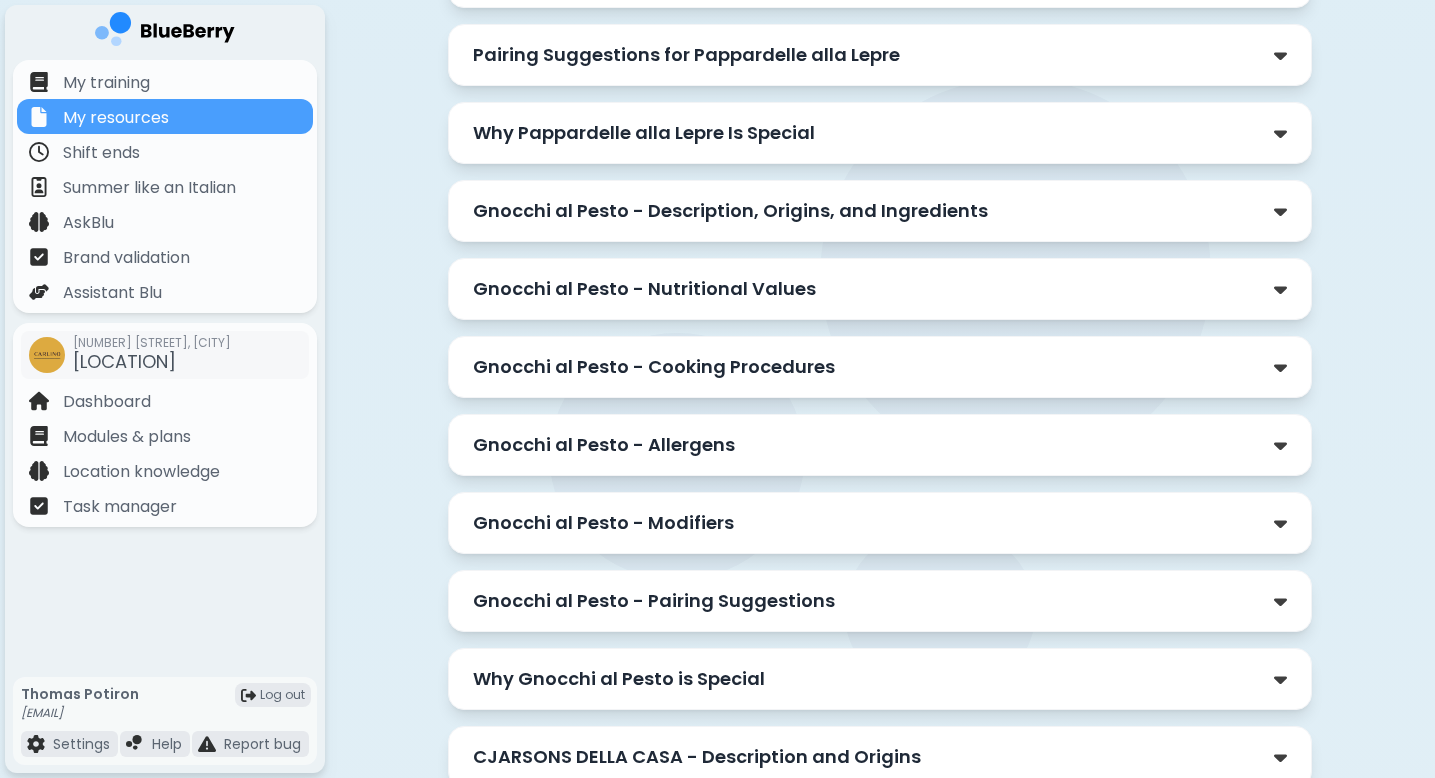click on "Gnocchi al Pesto - Nutritional Values" at bounding box center (880, 289) 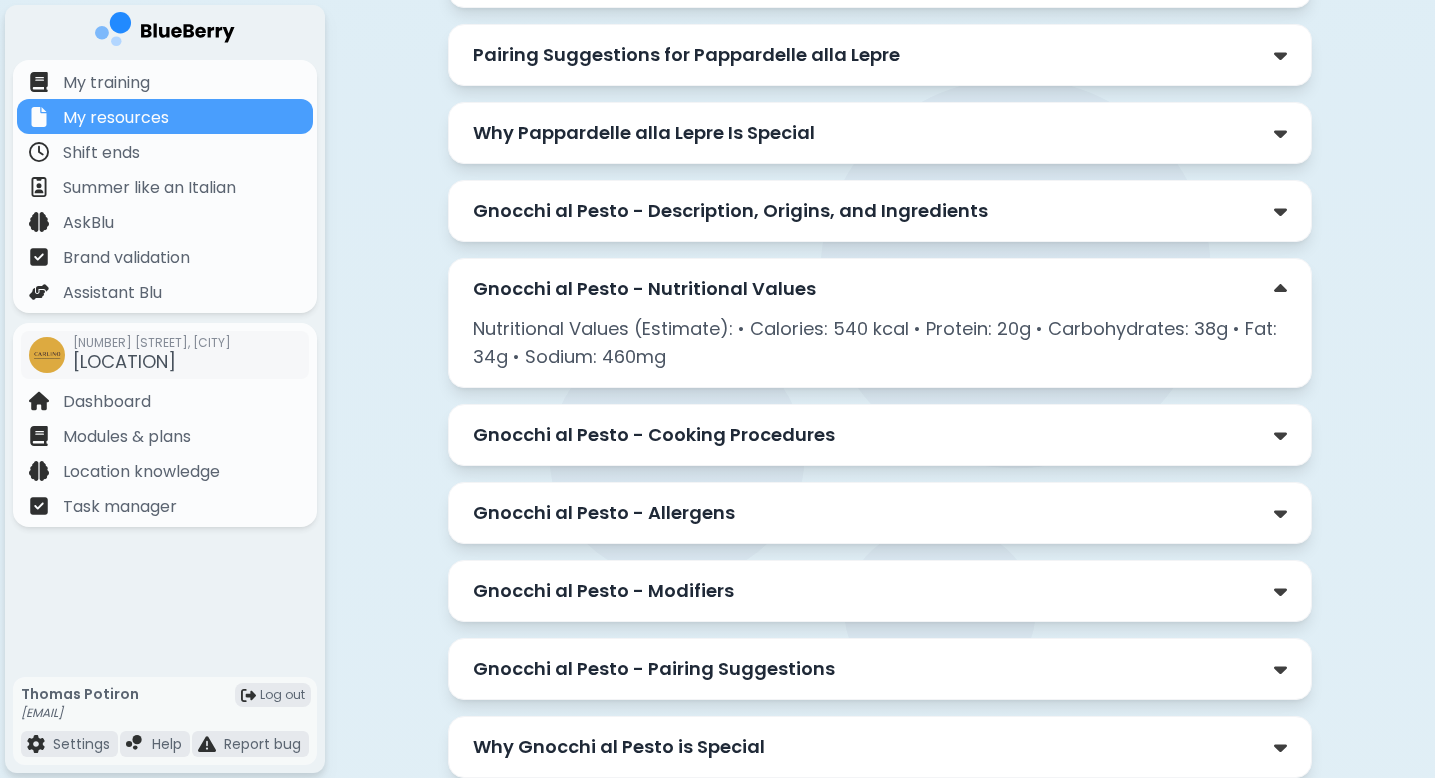 click on "Gnocchi al Pesto - Nutritional Values" at bounding box center [880, 289] 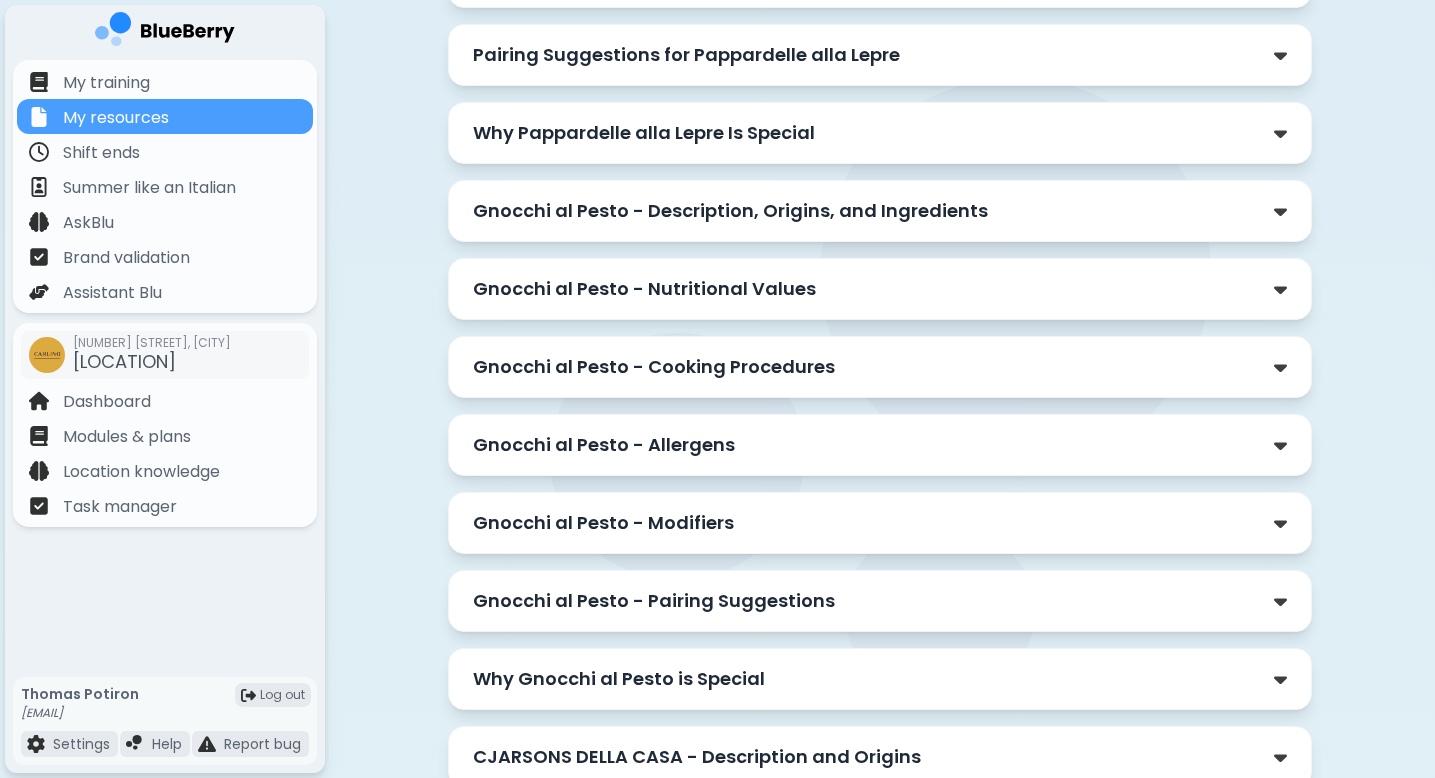 click on "Gnocchi al Pesto - Cooking Procedures" at bounding box center [880, 367] 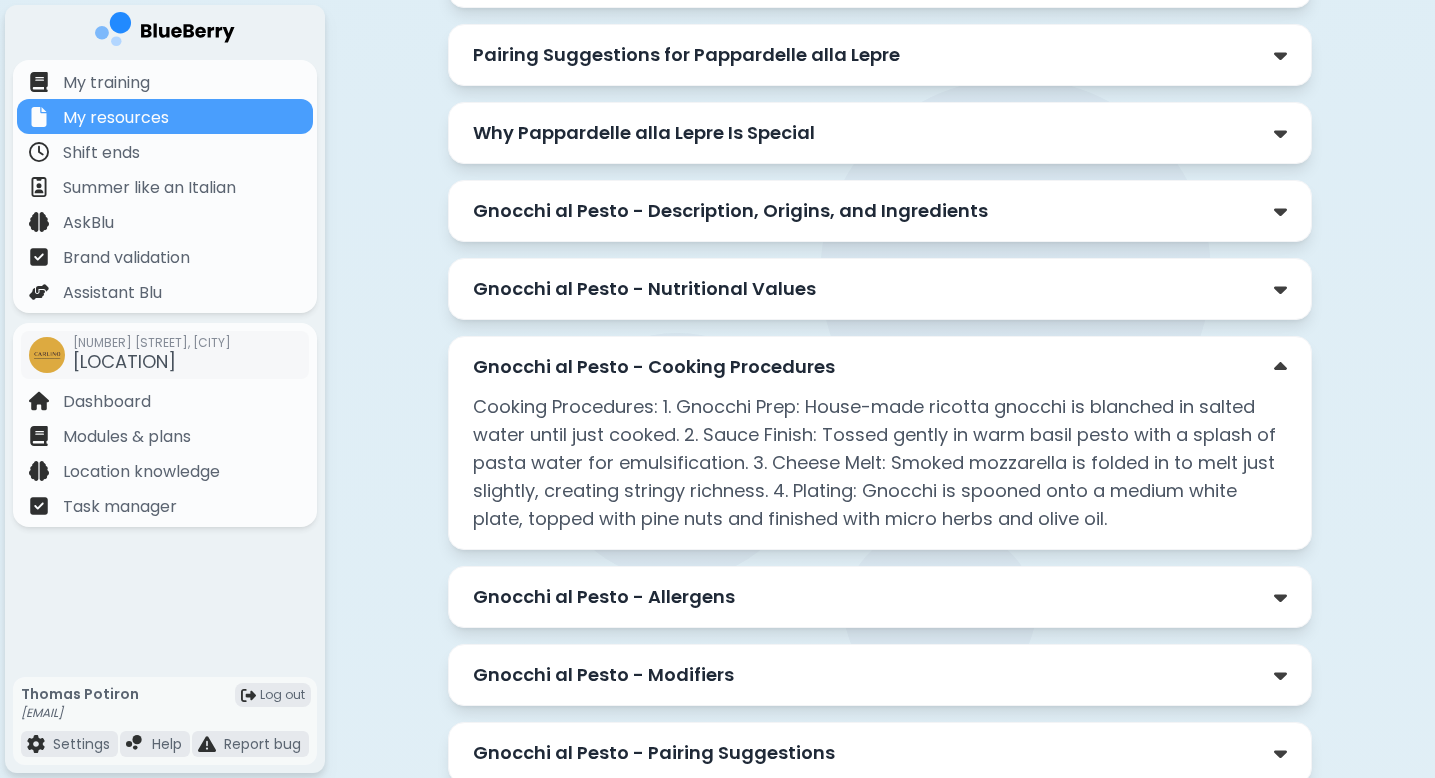 click on "Gnocchi al Pesto - Cooking Procedures" at bounding box center (880, 367) 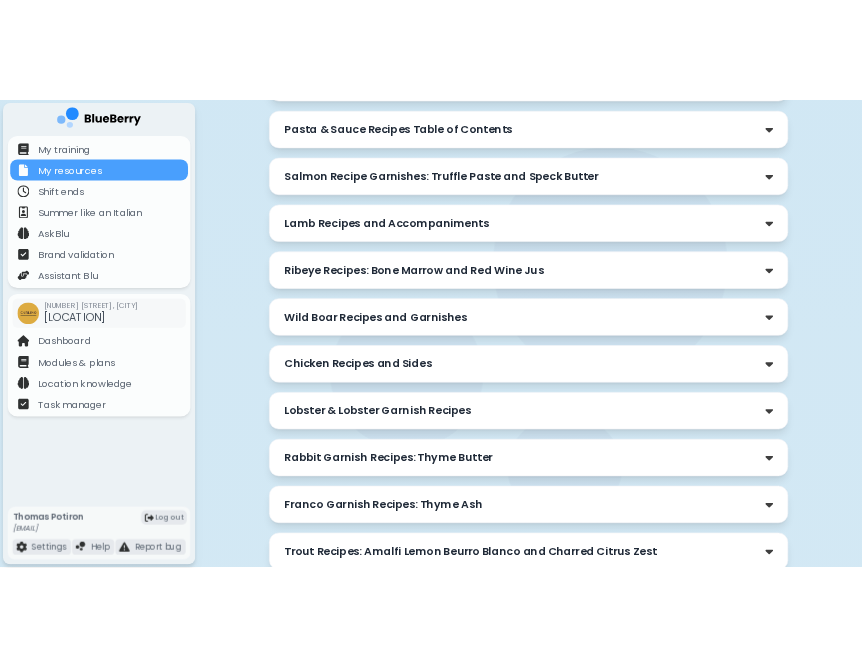 scroll, scrollTop: 0, scrollLeft: 0, axis: both 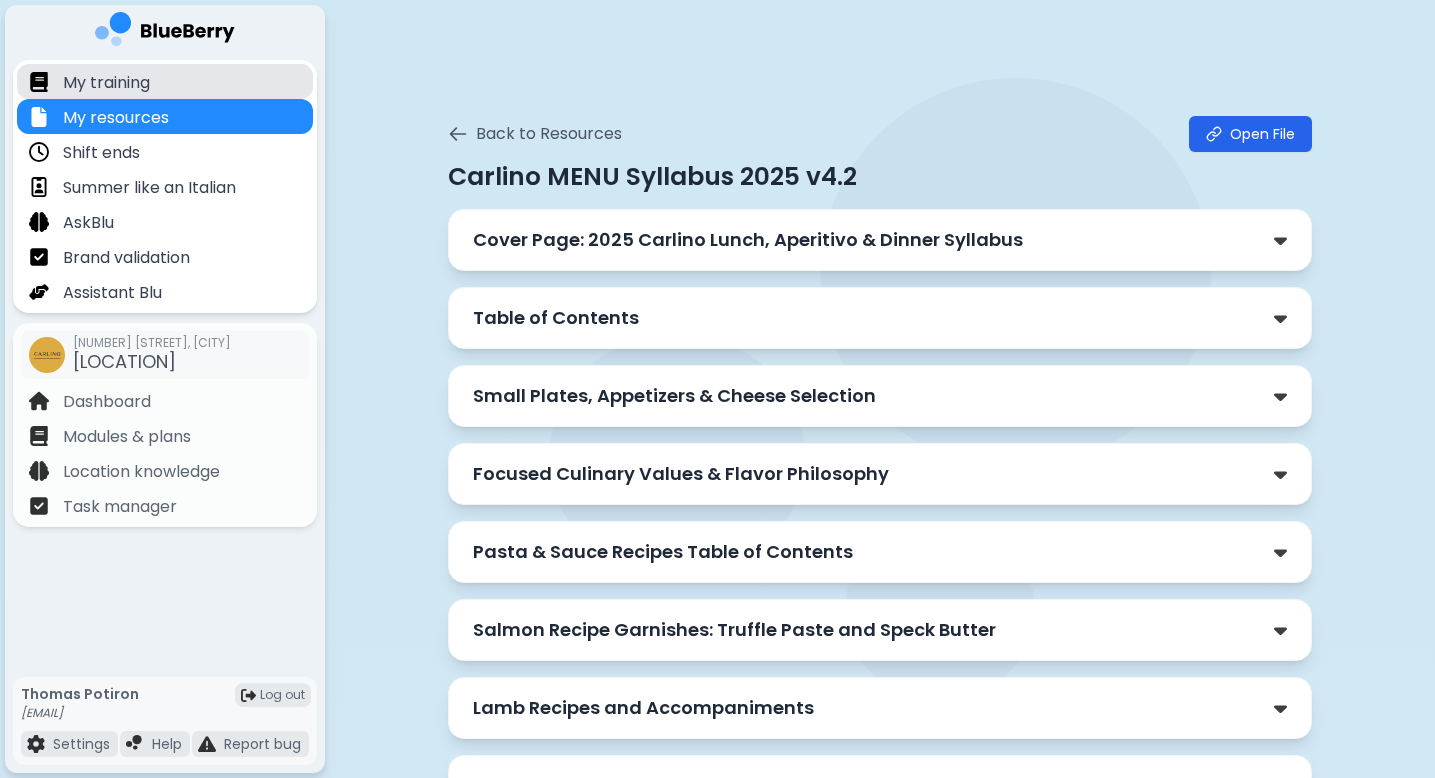 click on "My training" at bounding box center [165, 81] 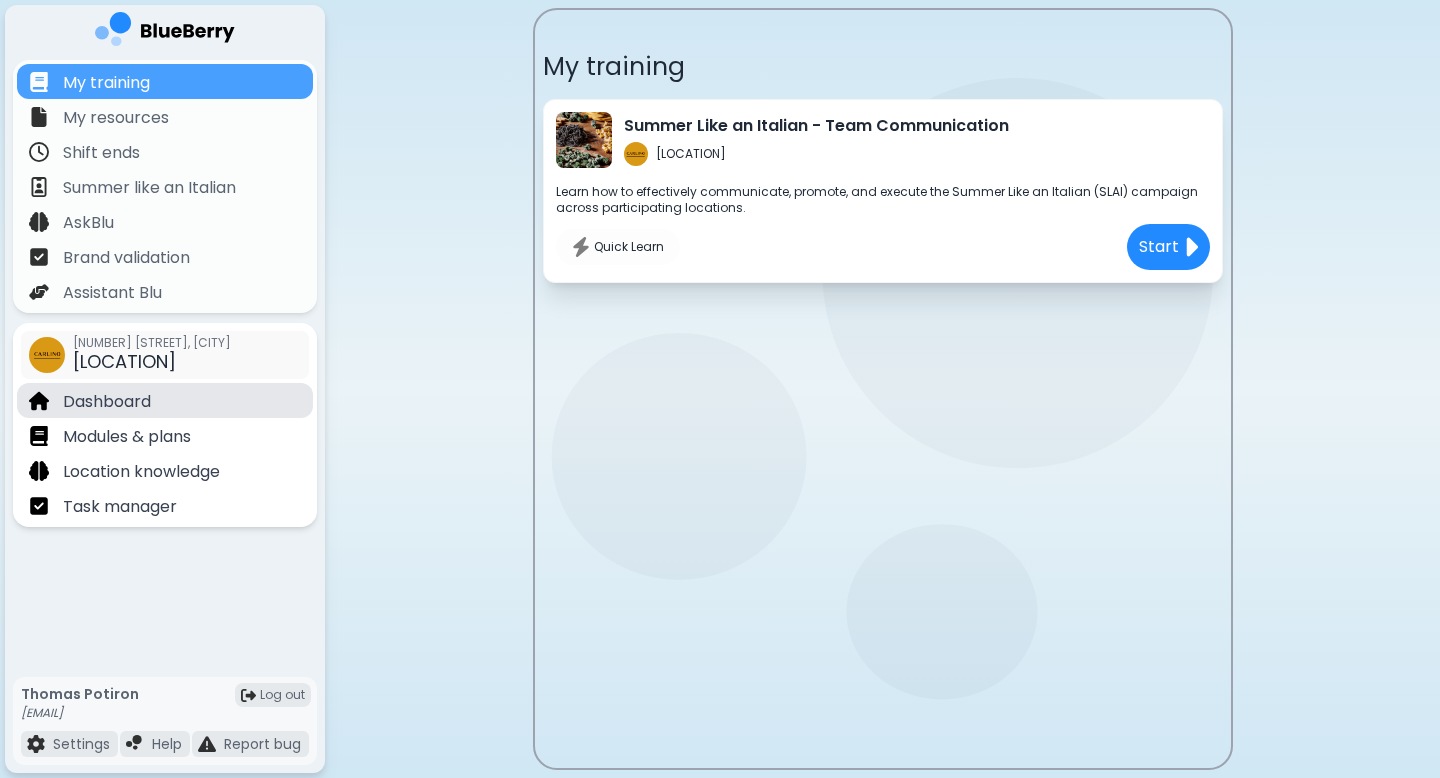 click on "Dashboard" at bounding box center (165, 400) 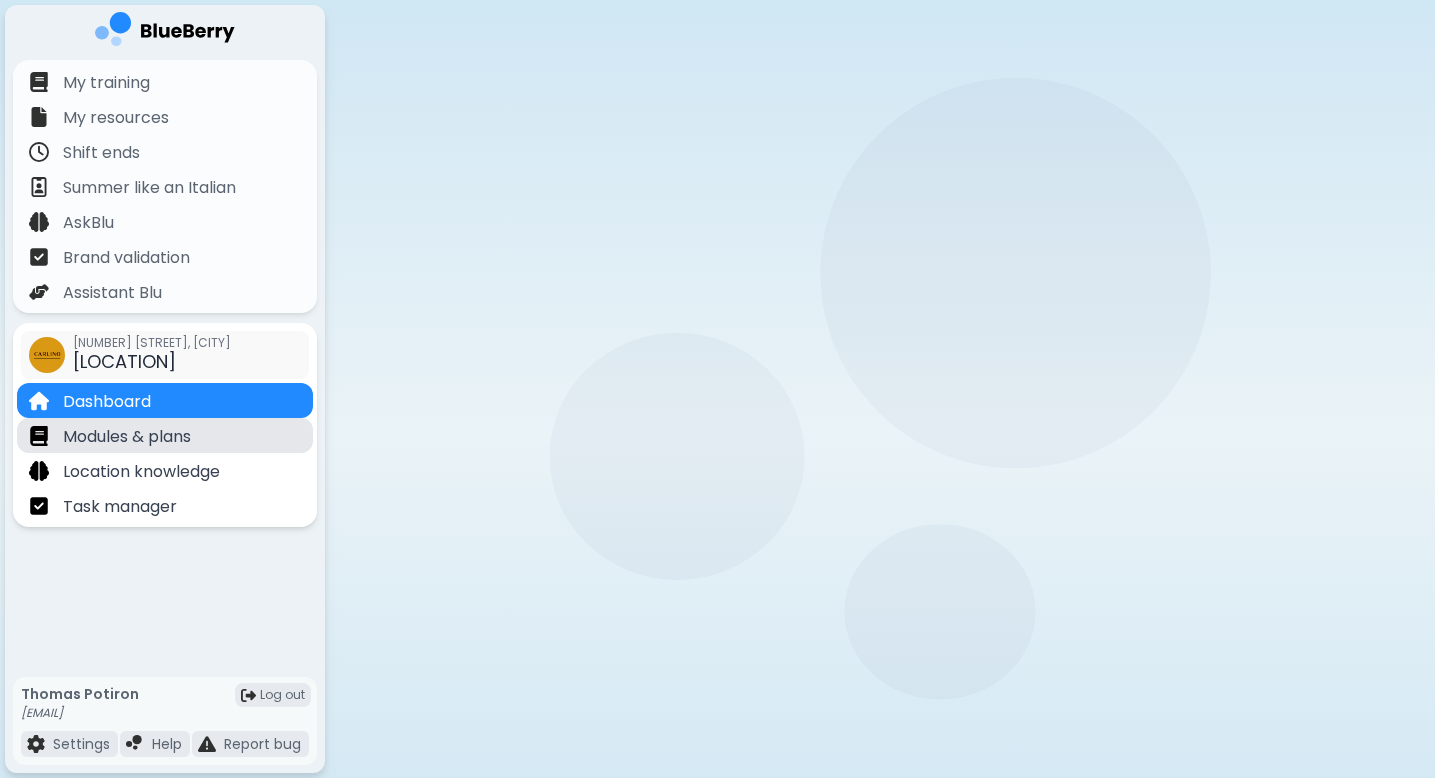 click on "Modules & plans" at bounding box center [165, 435] 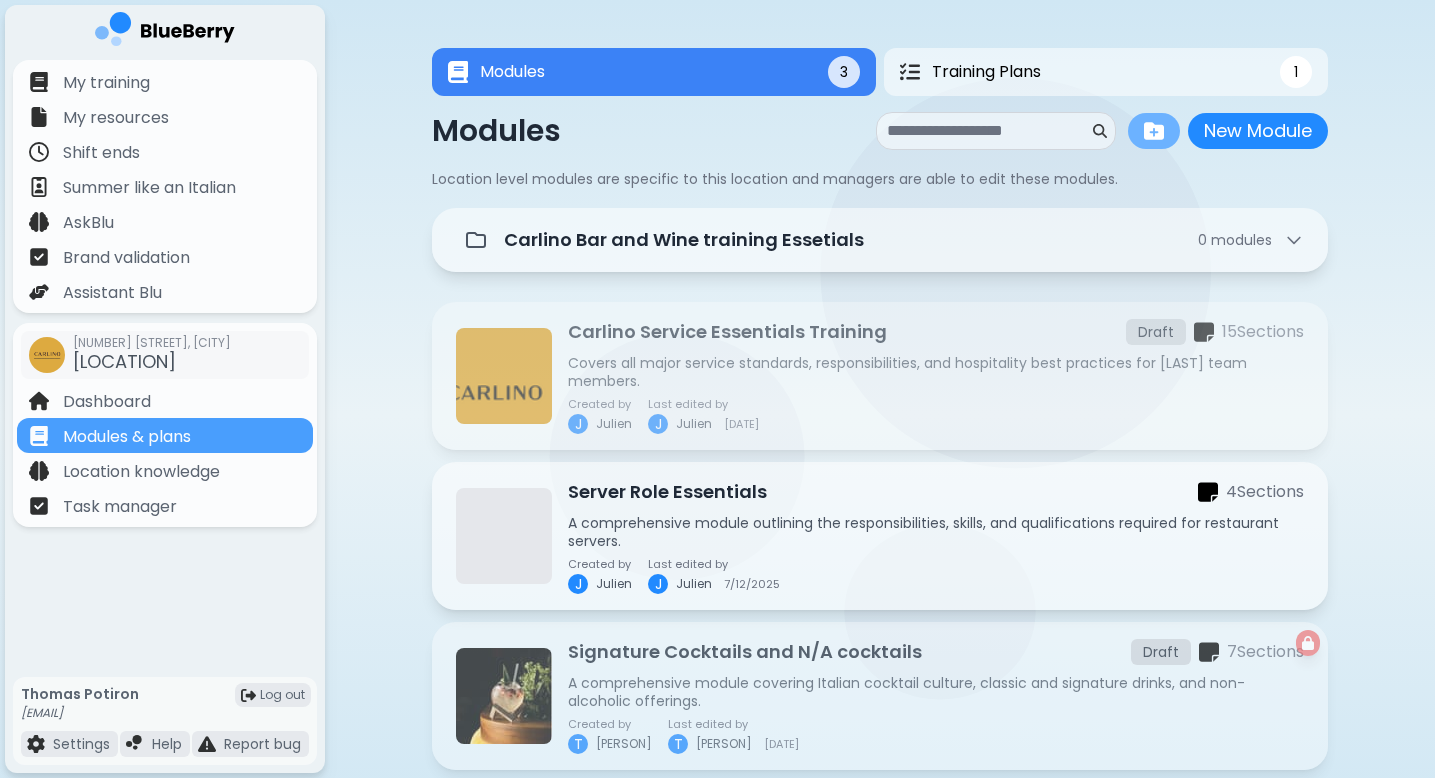 click at bounding box center (1154, 131) 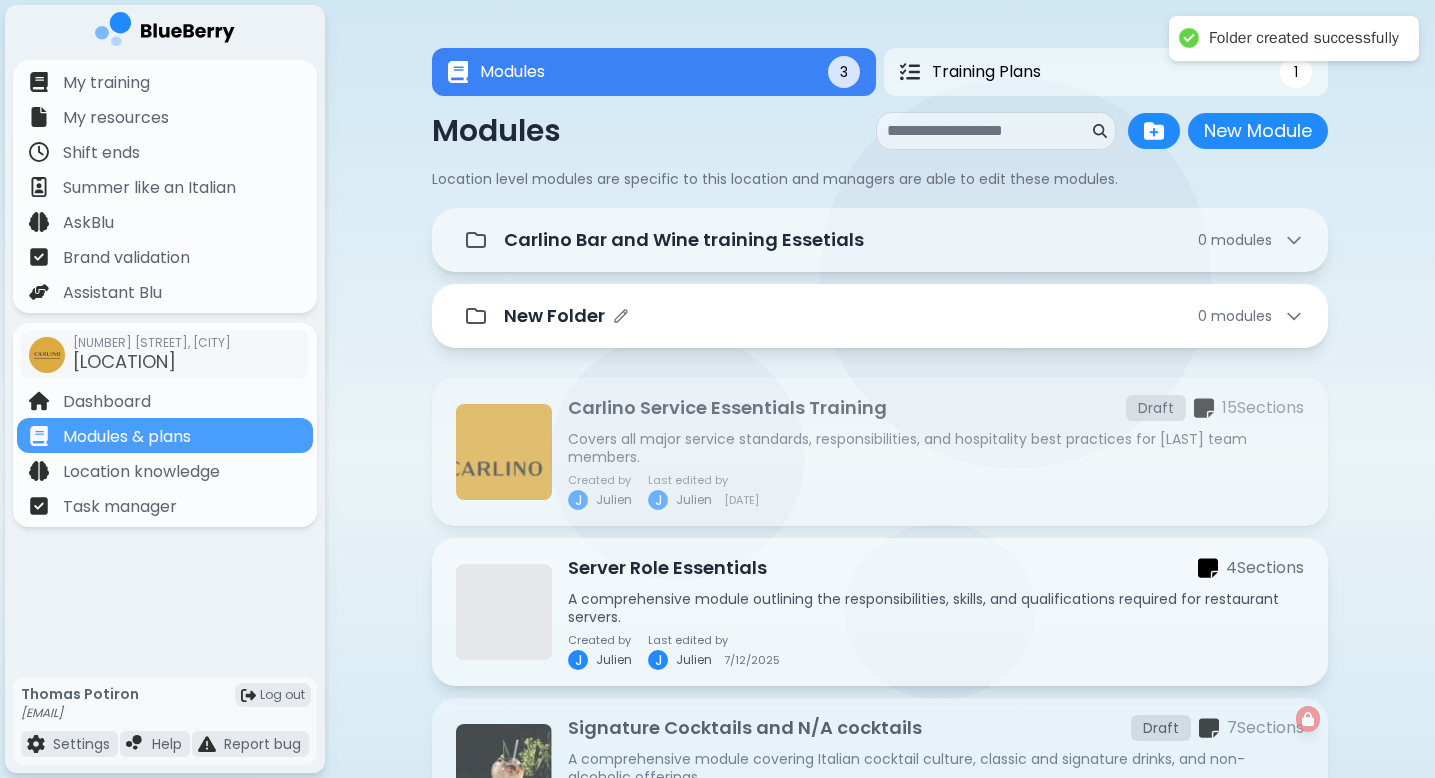 click on "New Folder 0   module s" at bounding box center [904, 316] 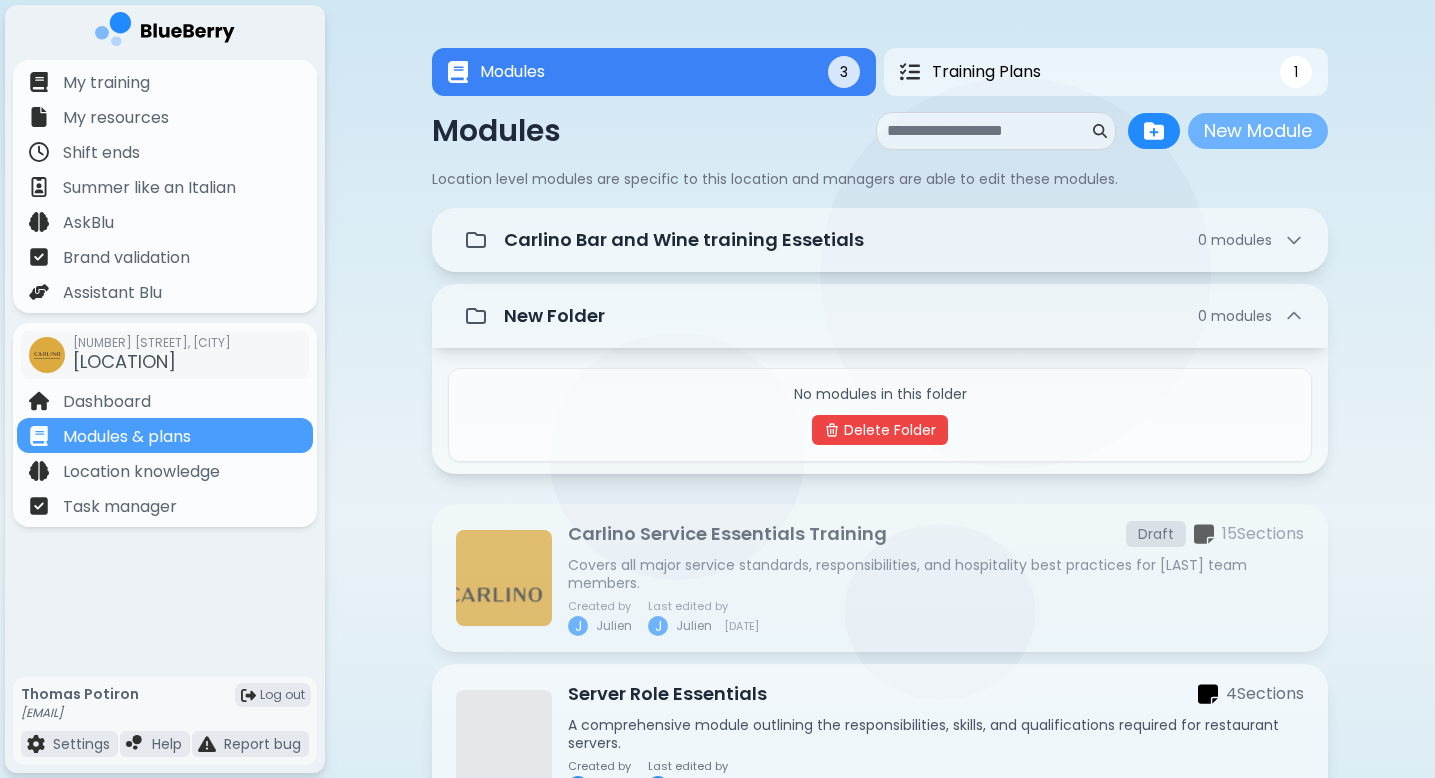 click on "New Module" at bounding box center (1258, 131) 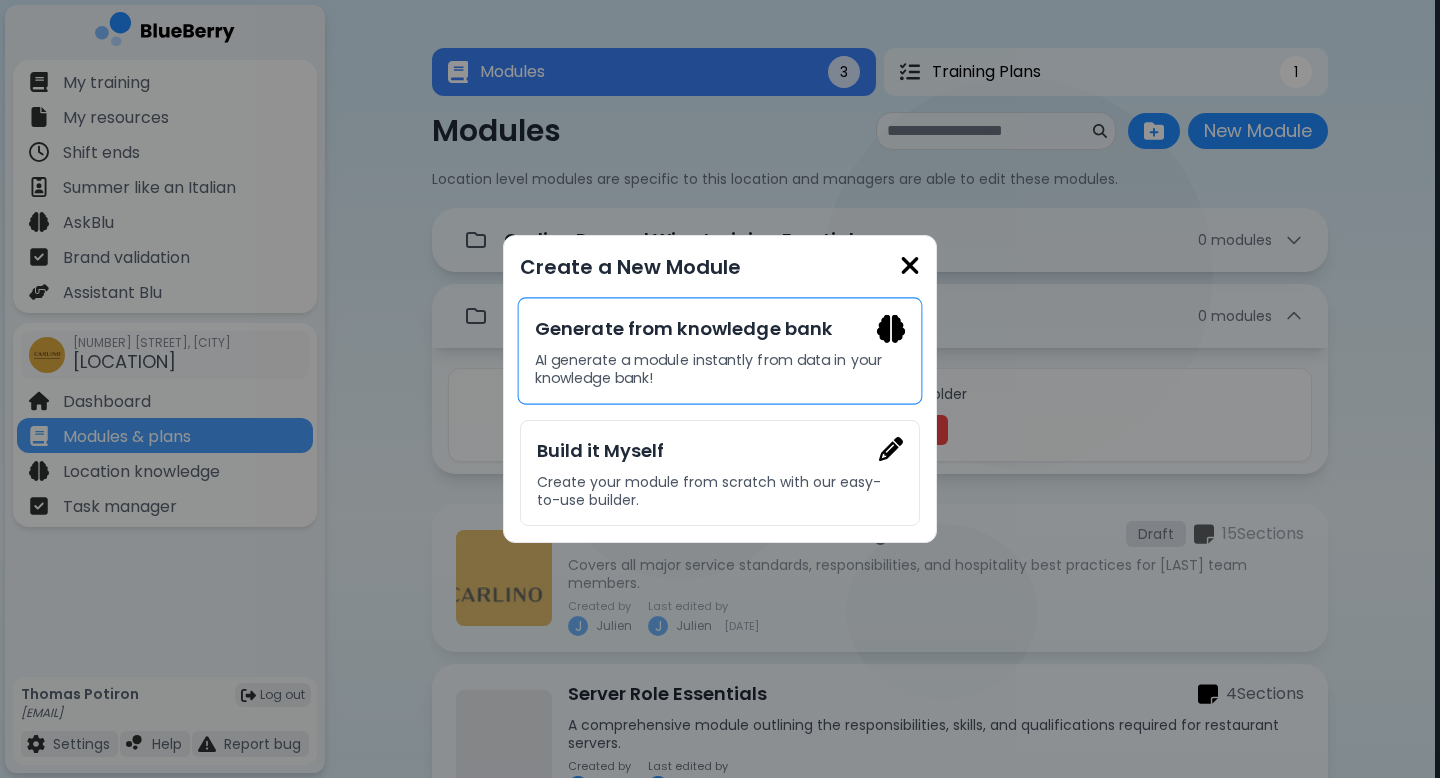 click on "AI generate a module instantly from data in your knowledge bank!" at bounding box center (720, 369) 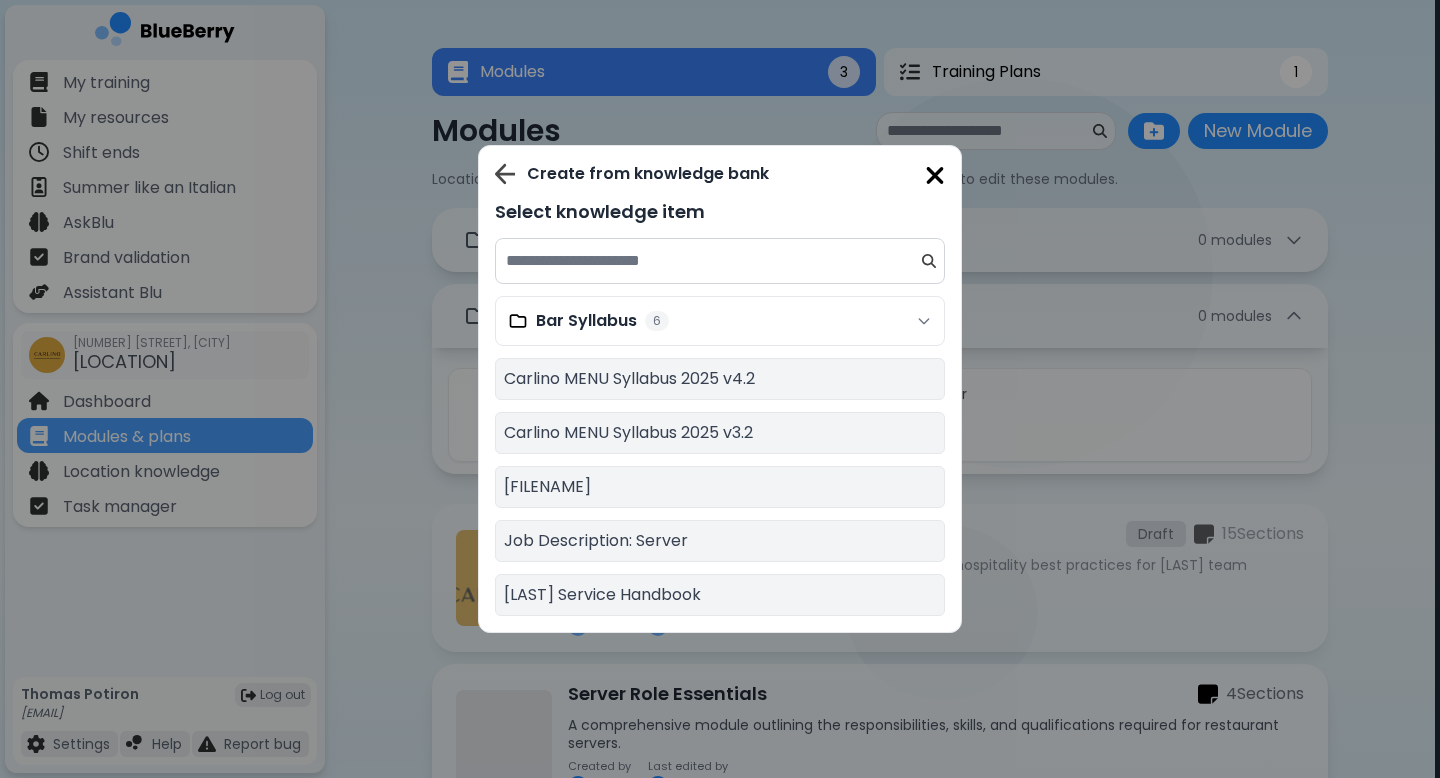 click at bounding box center [935, 175] 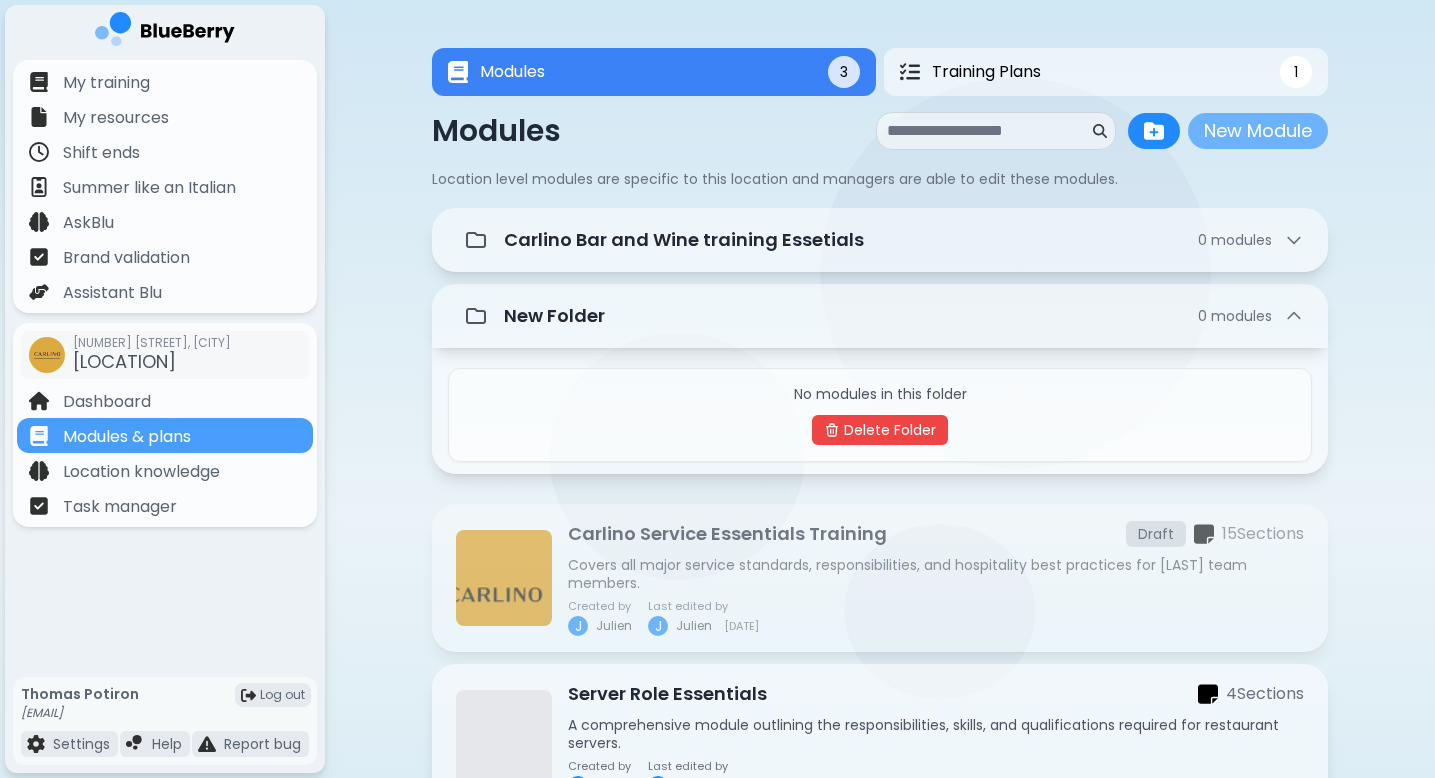 click on "New Module" at bounding box center [1258, 131] 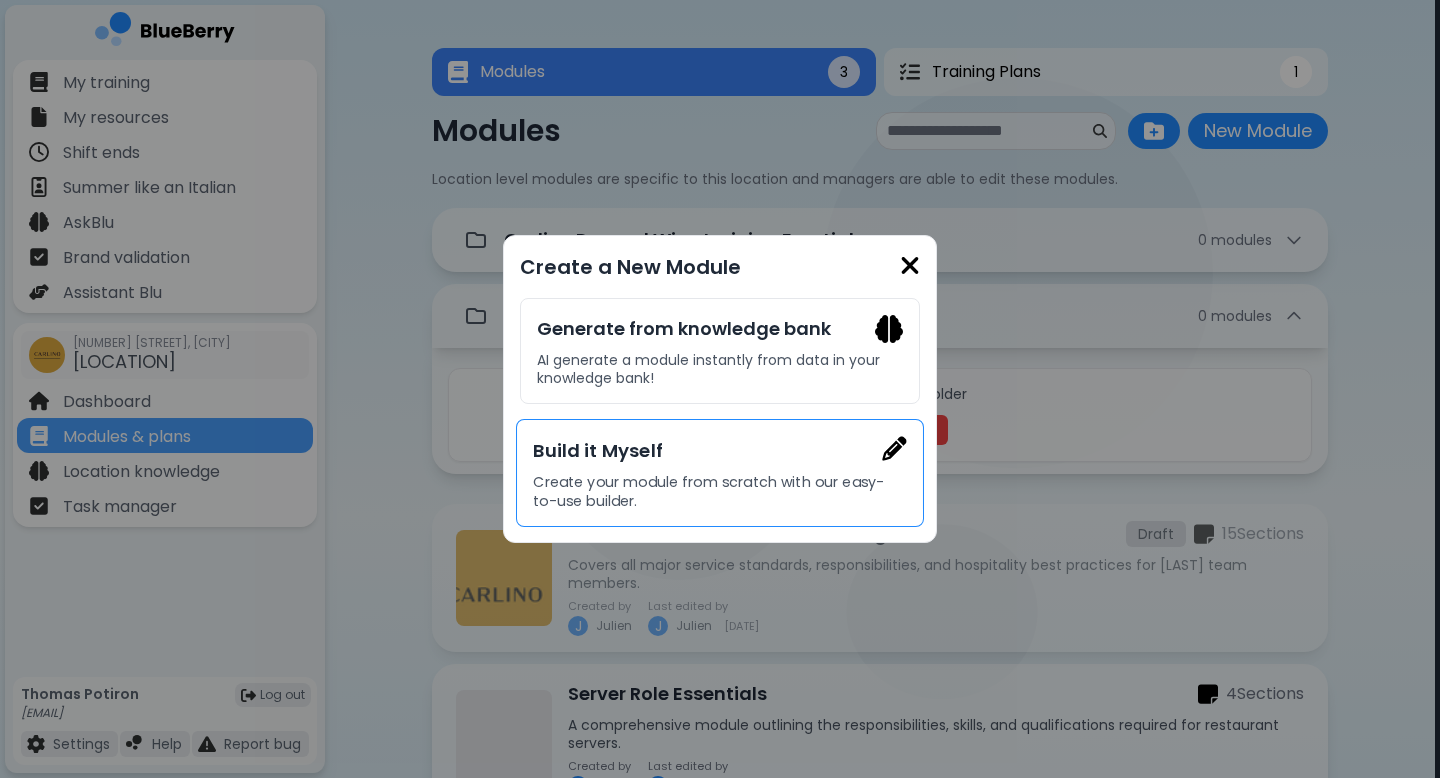 click on "Create your module from scratch with our easy-to-use builder." at bounding box center [719, 491] 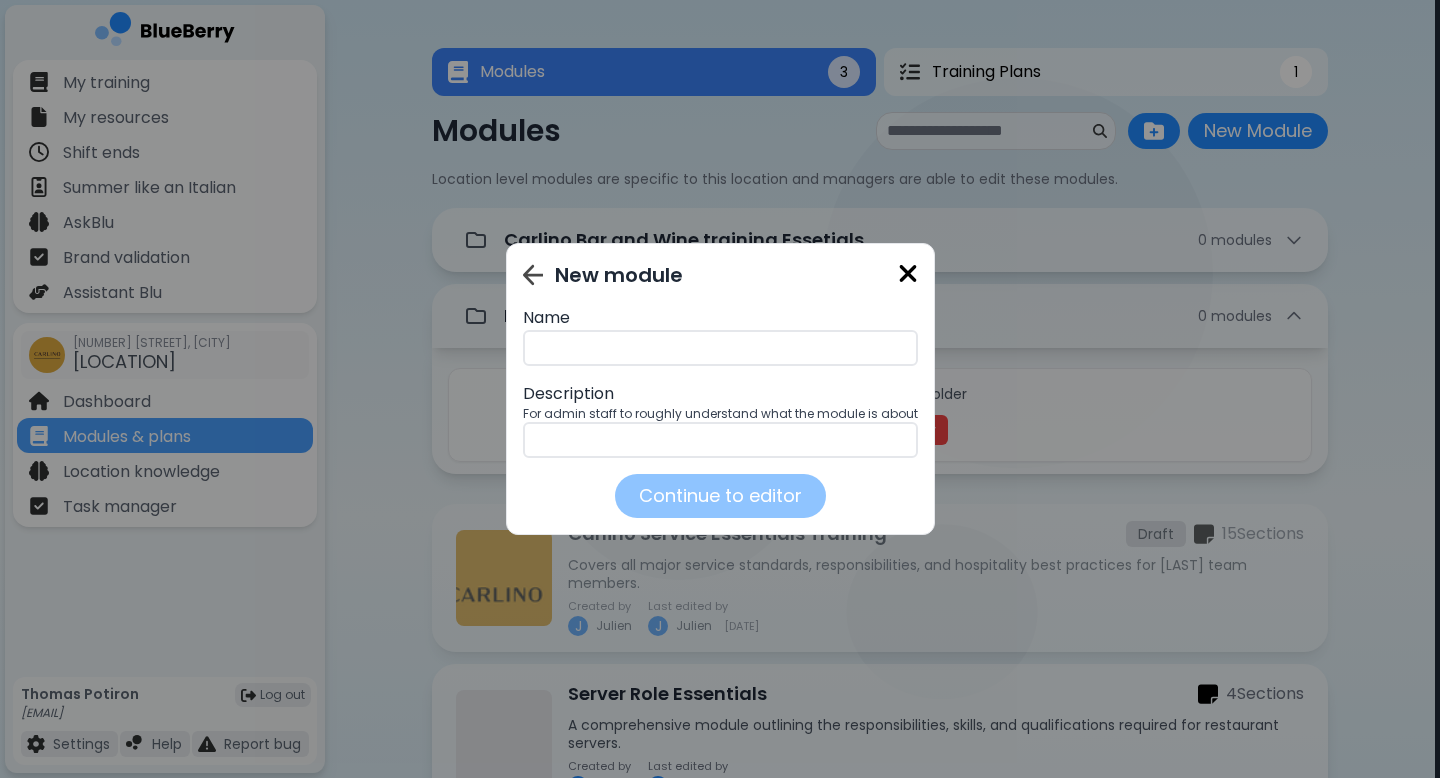 click at bounding box center (720, 348) 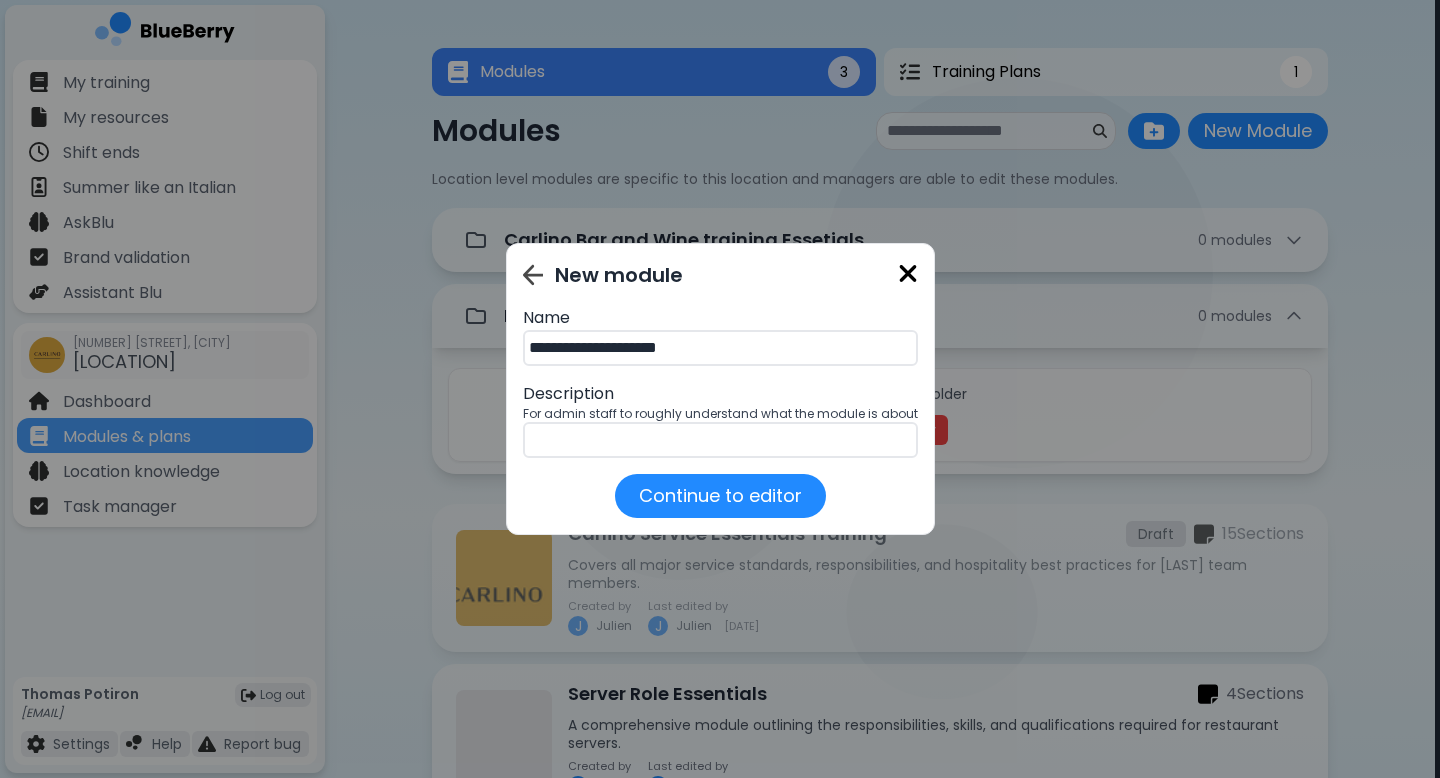 type on "**********" 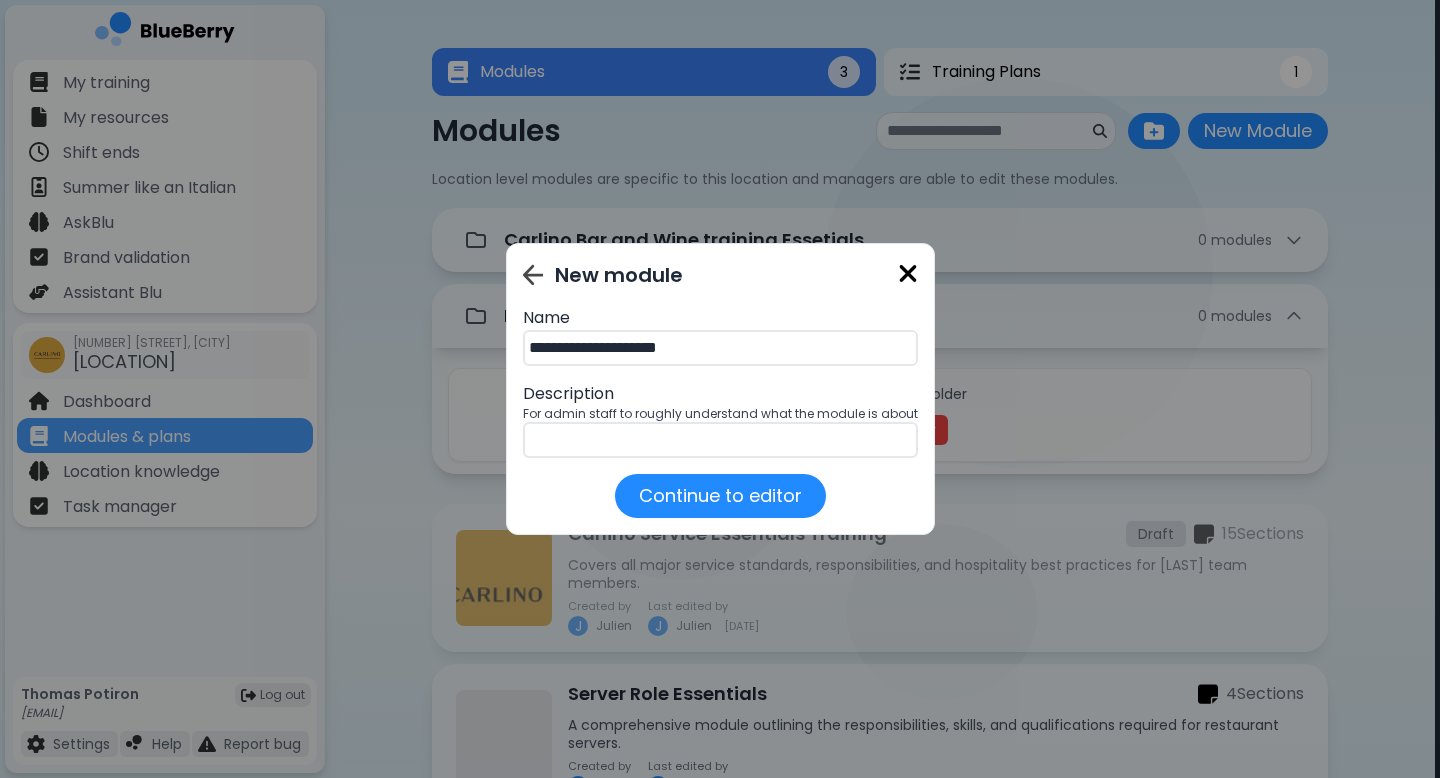 click at bounding box center (720, 440) 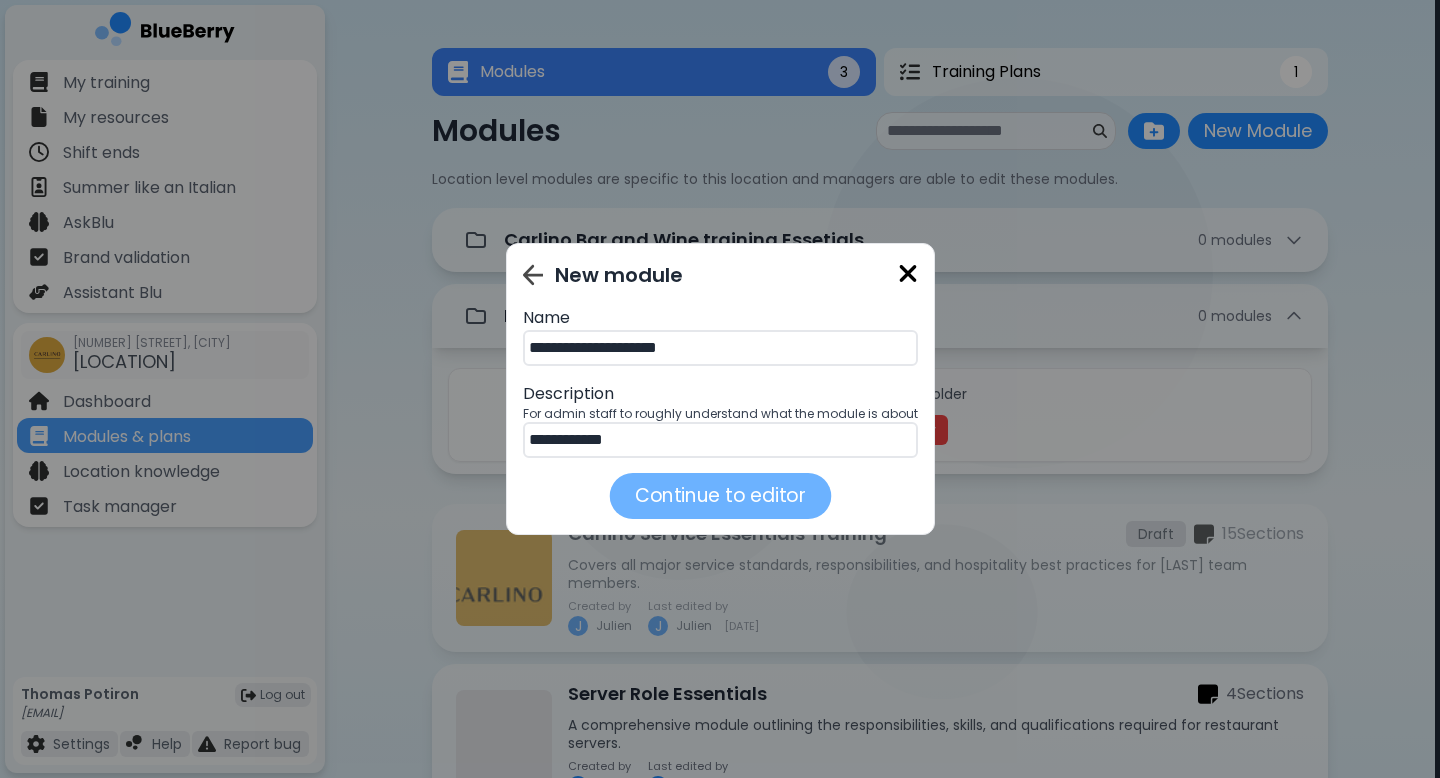 type on "**********" 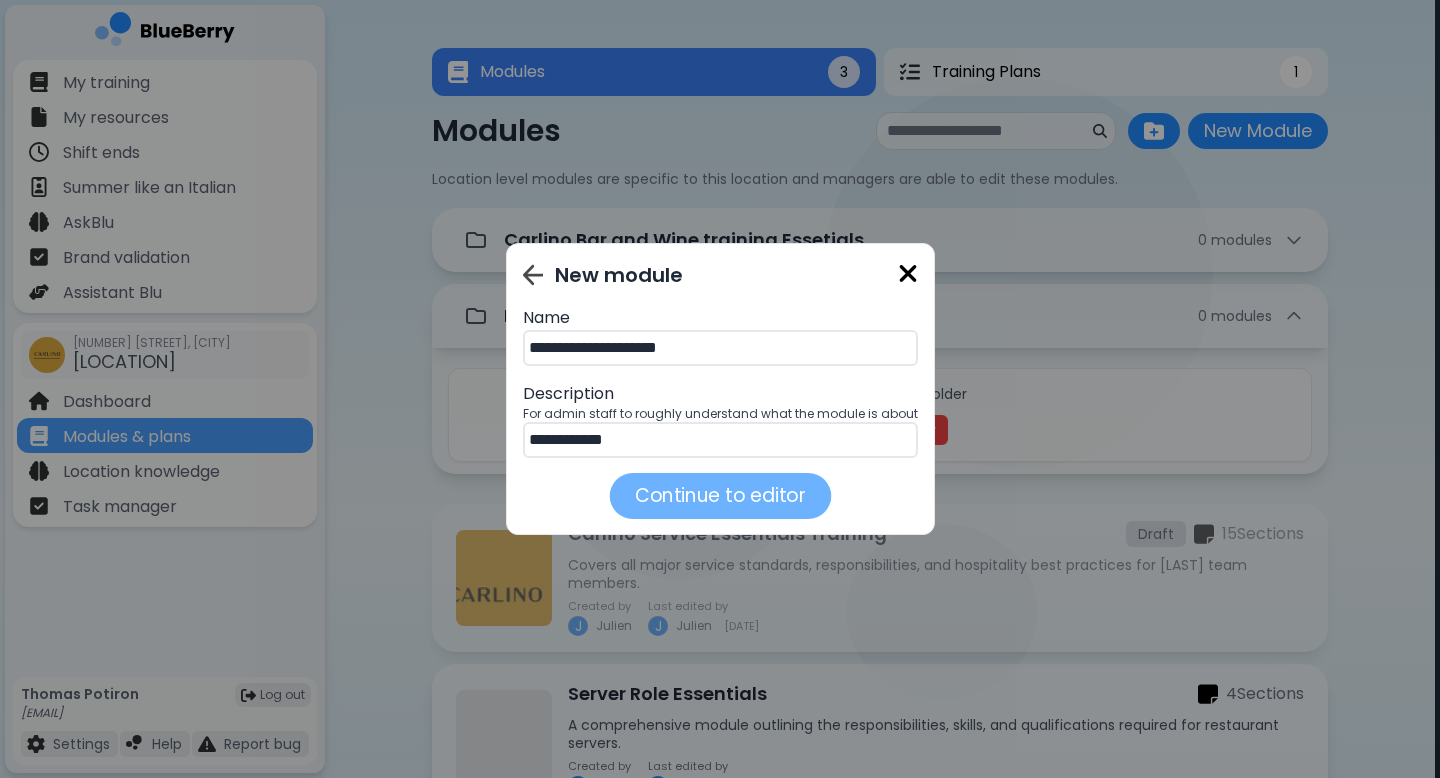 click on "Continue to editor" at bounding box center (720, 496) 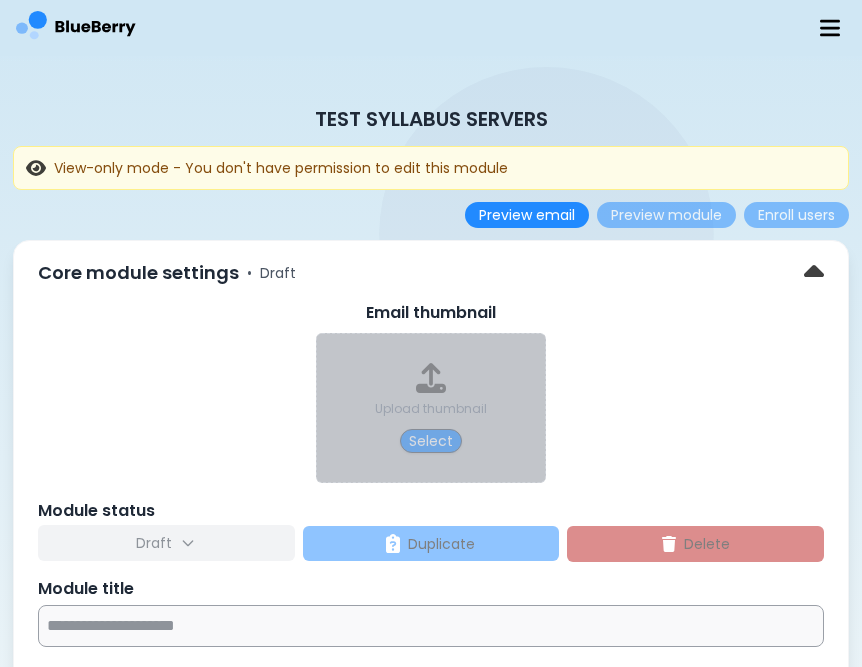 click on "**********" at bounding box center [431, 517] 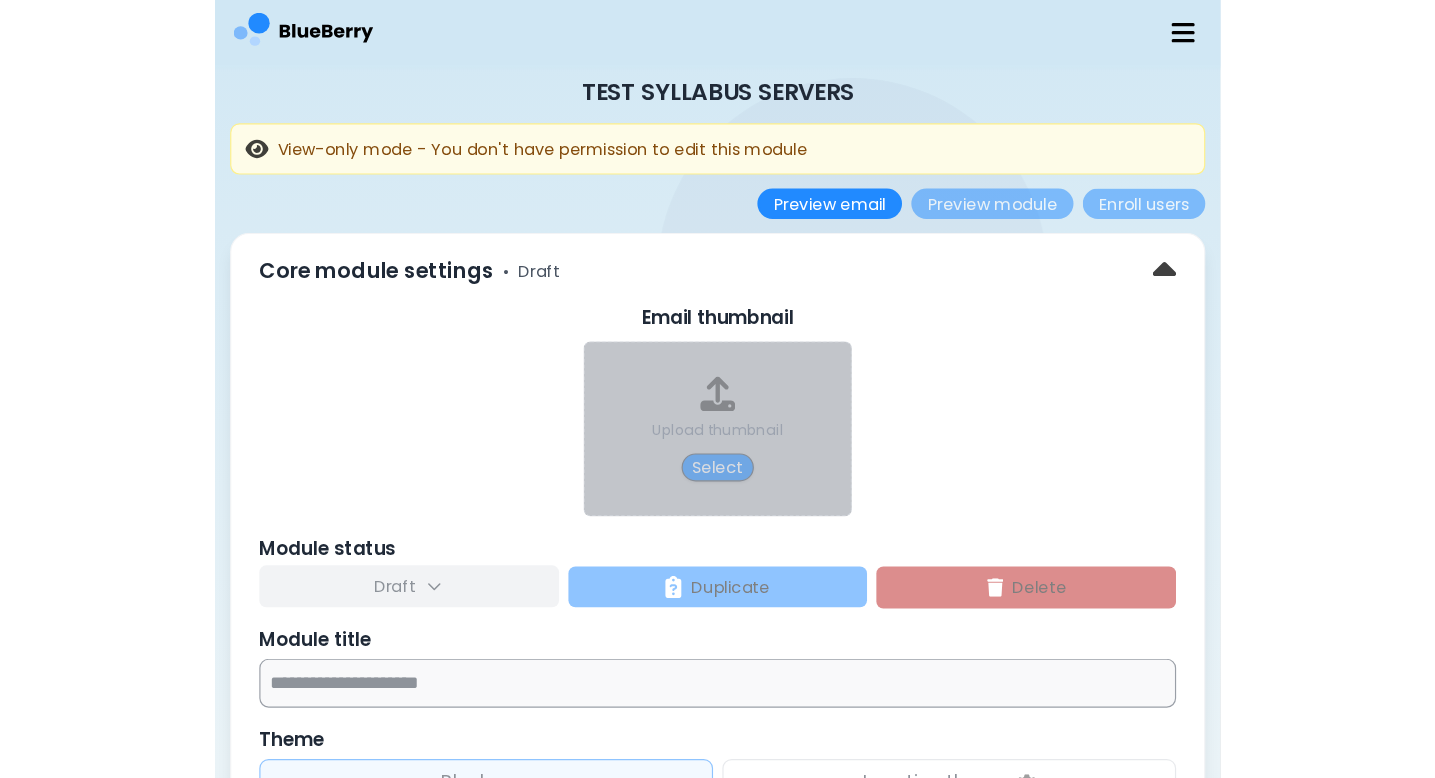 scroll, scrollTop: 0, scrollLeft: 0, axis: both 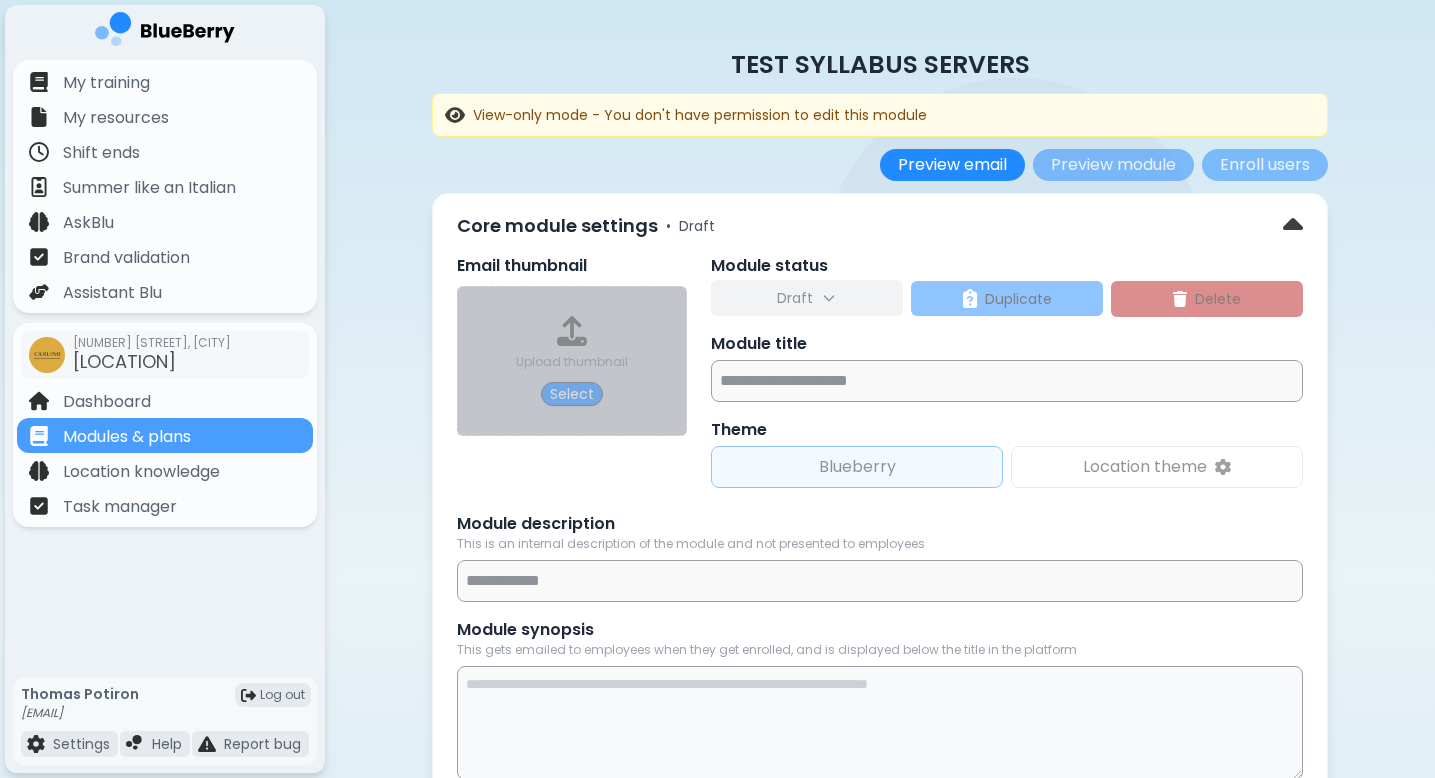 click on "Upload thumbnail Select" at bounding box center [572, 361] 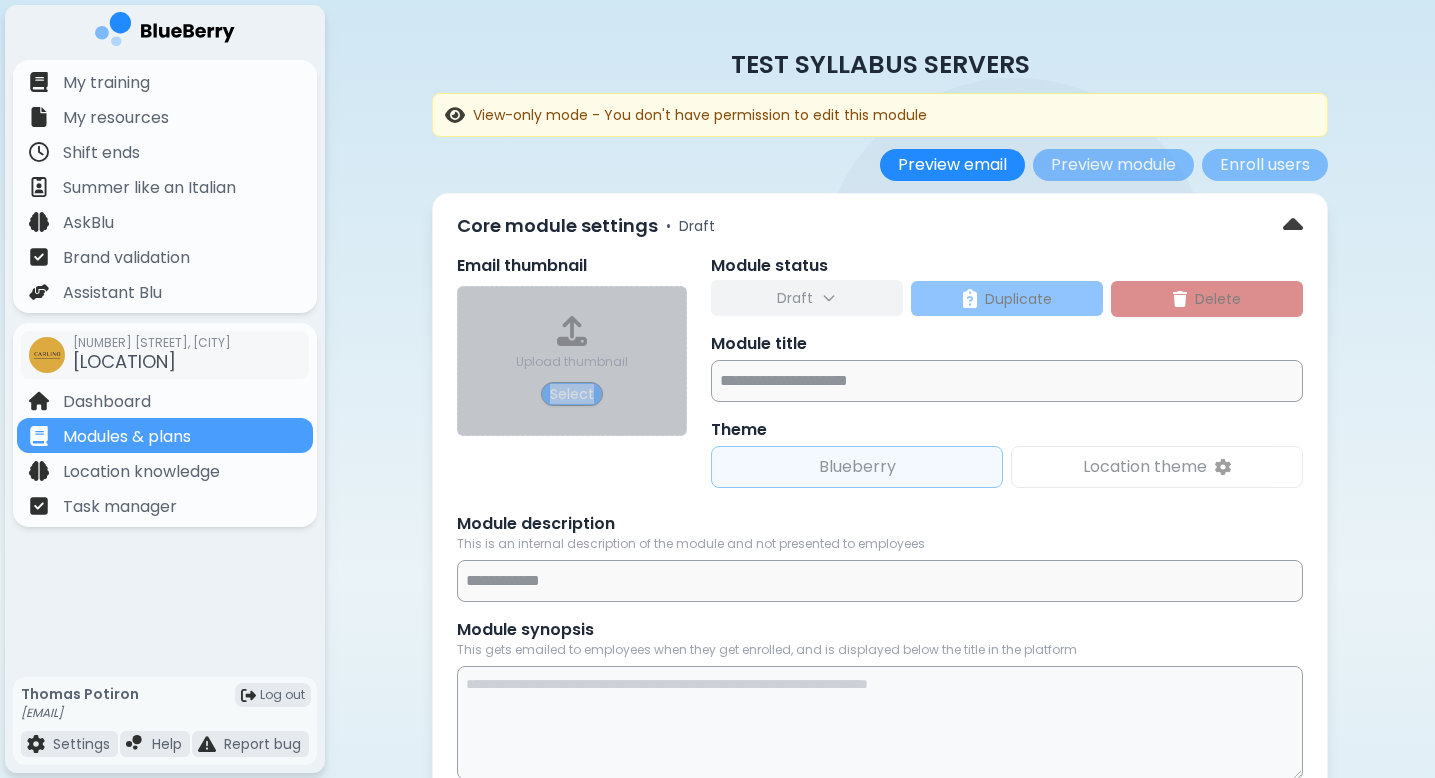 click on "Upload thumbnail Select" at bounding box center [572, 361] 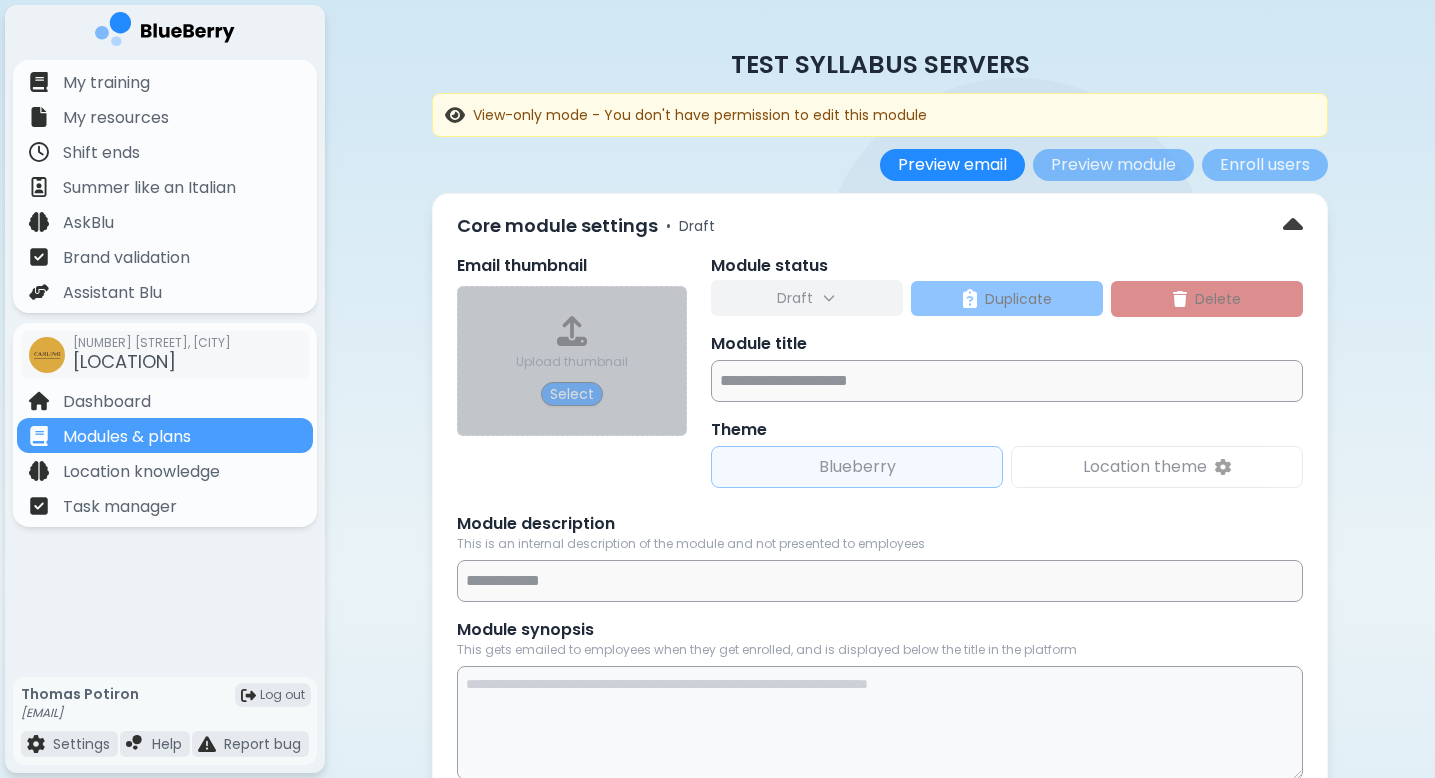 click on "Theme" at bounding box center [1007, 430] 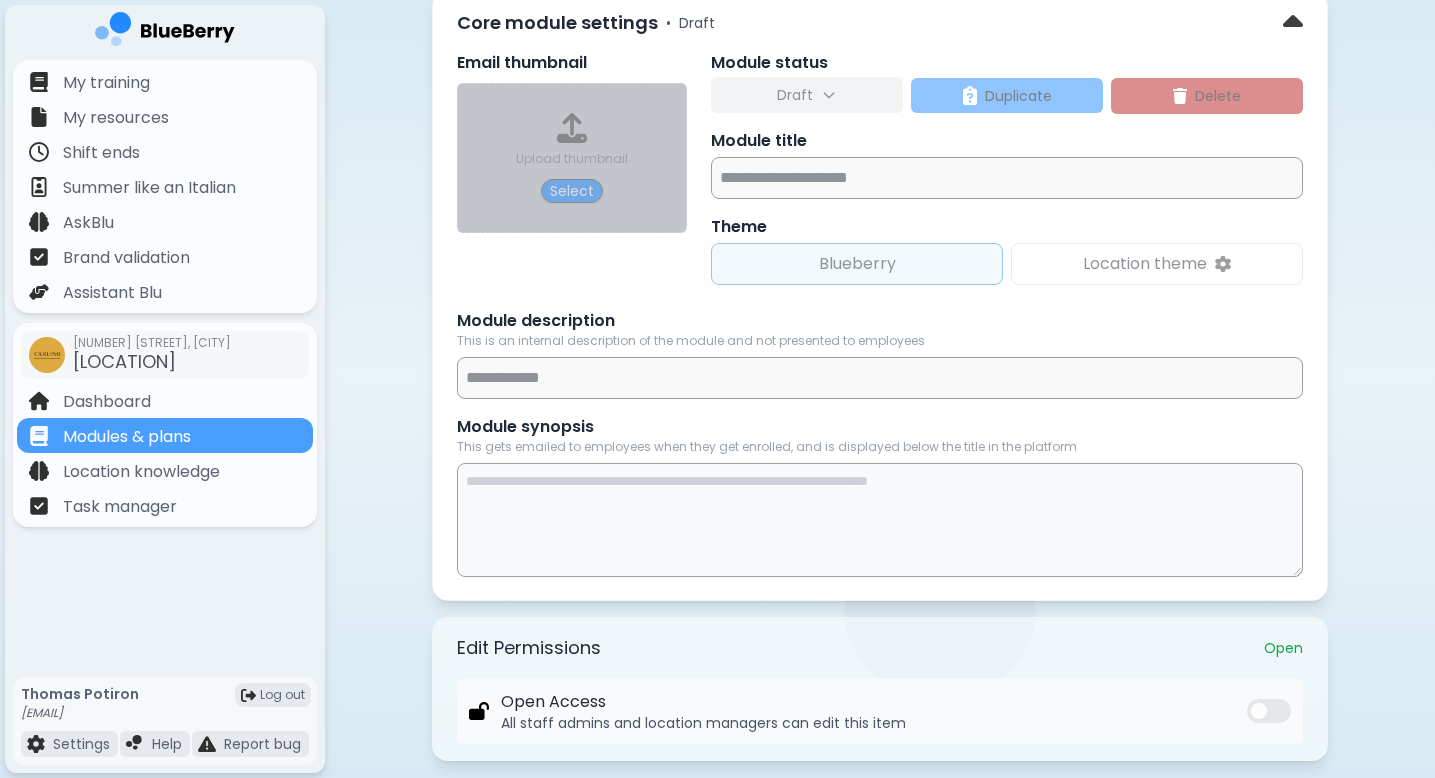 scroll, scrollTop: 375, scrollLeft: 0, axis: vertical 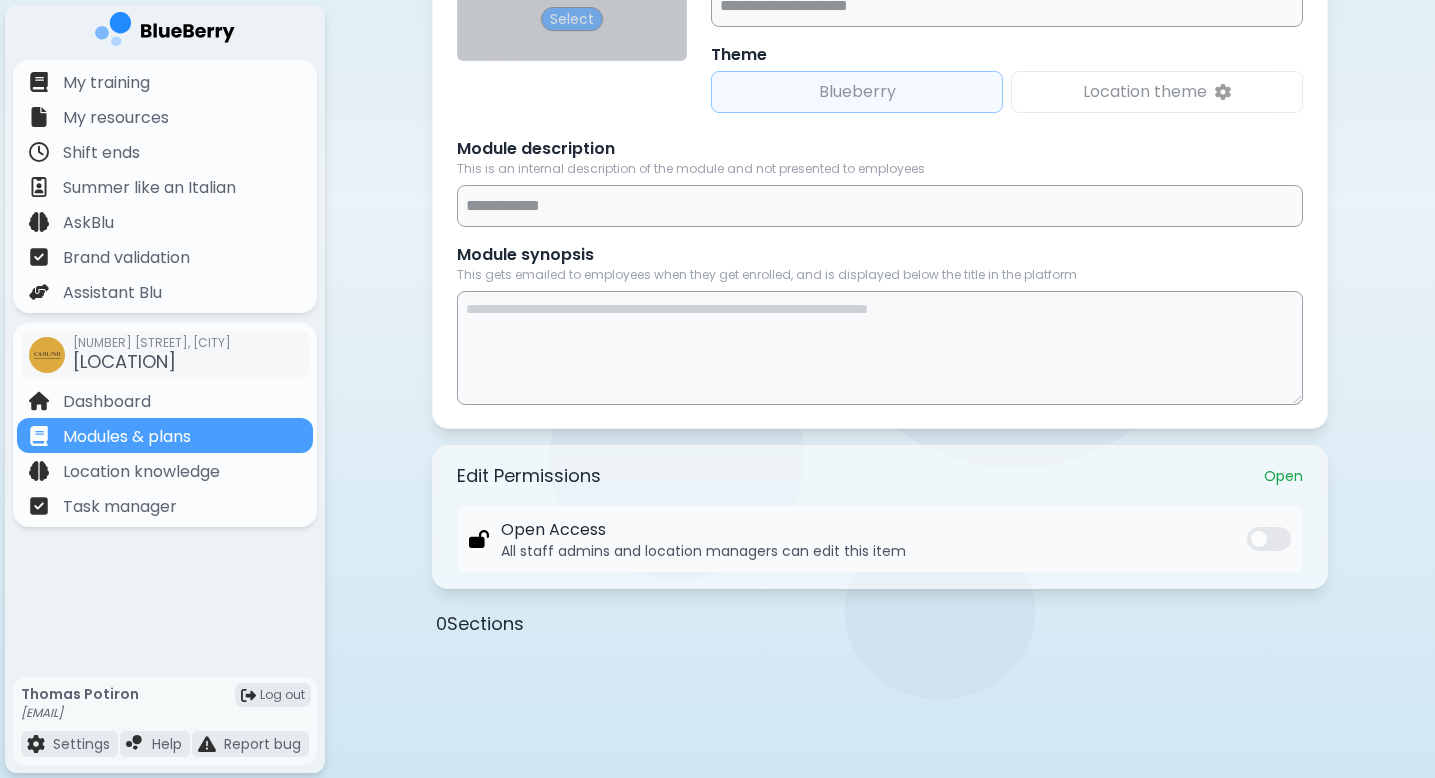 click on "All staff admins and location managers can edit this item" at bounding box center [703, 551] 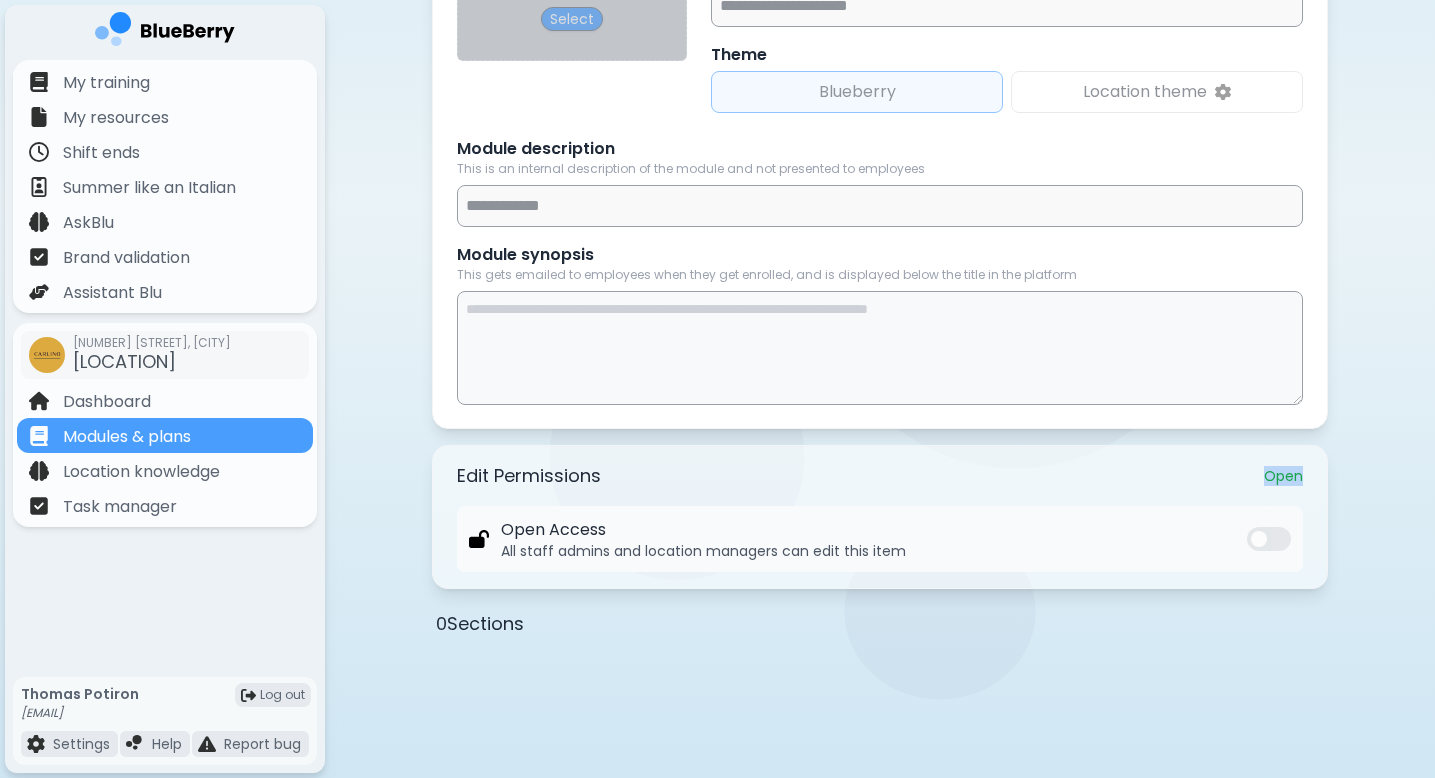 click on "Open" at bounding box center [1283, 476] 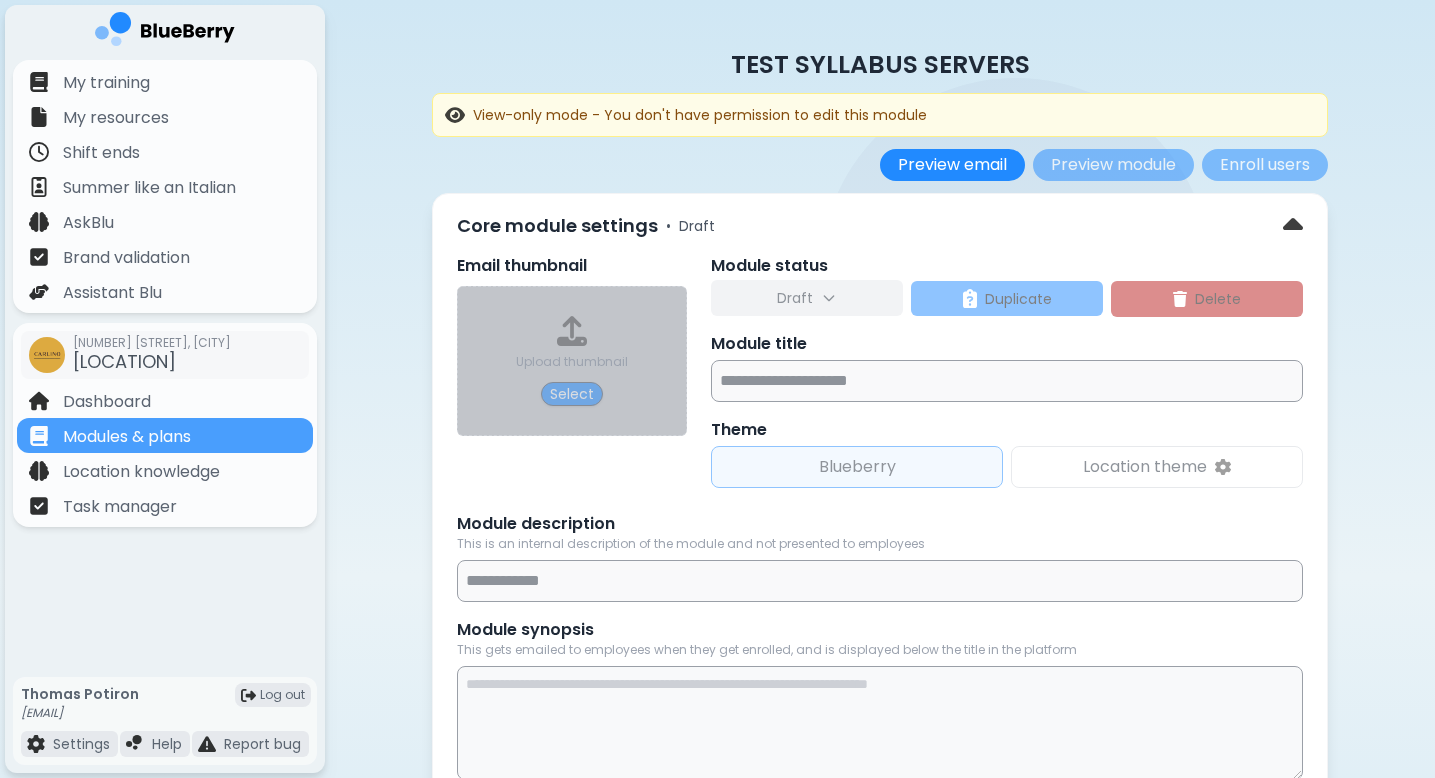 click on "Upload thumbnail Select" at bounding box center [572, 361] 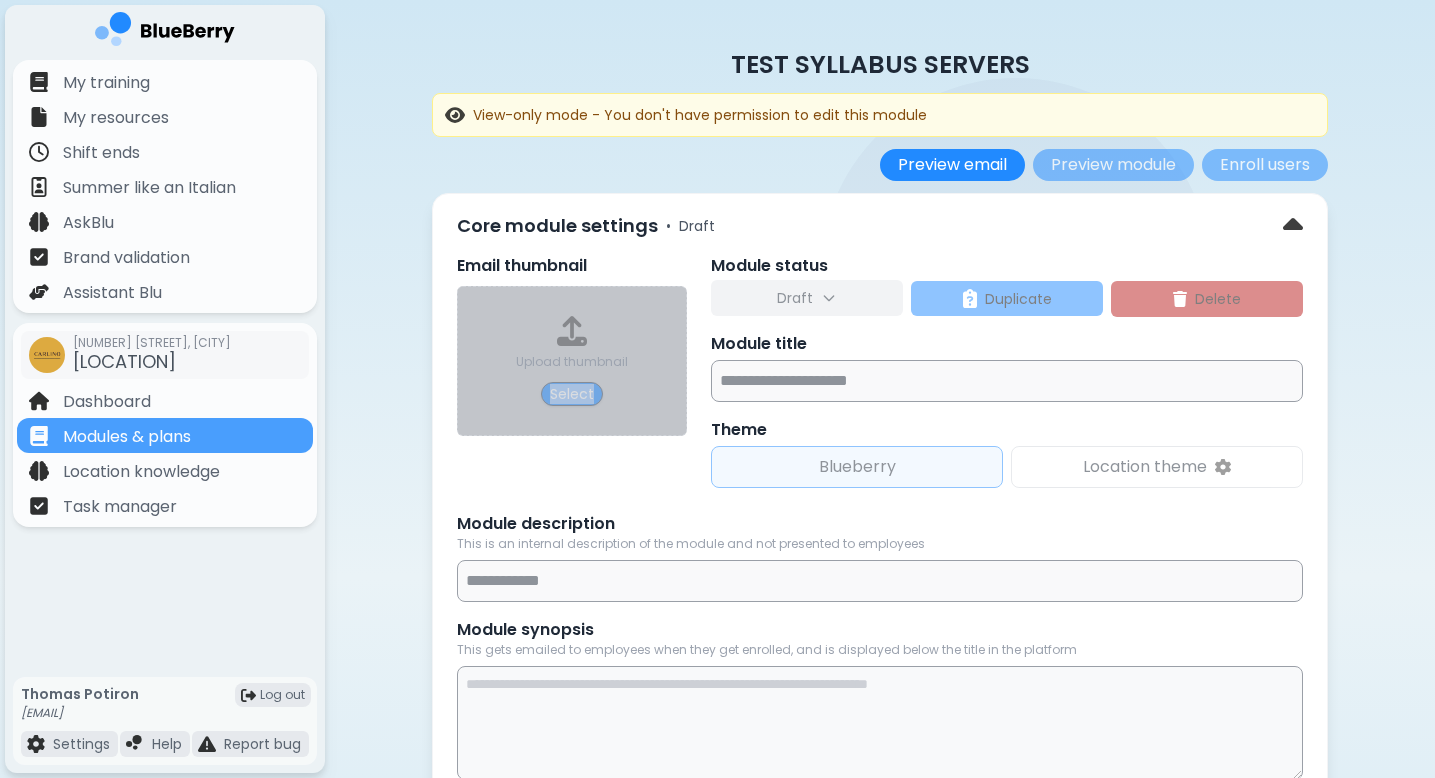 click on "Upload thumbnail Select" at bounding box center [572, 361] 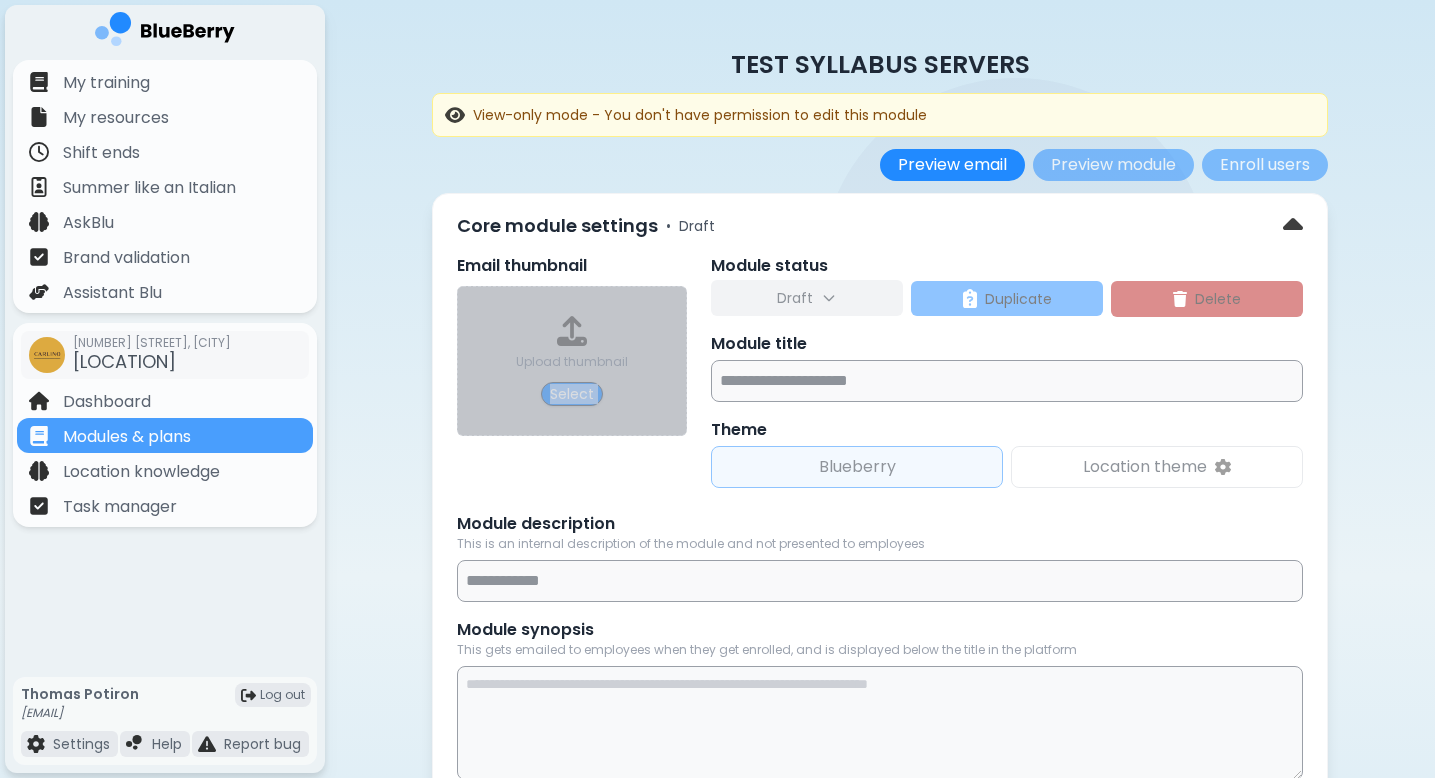 click on "Upload thumbnail Select" at bounding box center (572, 361) 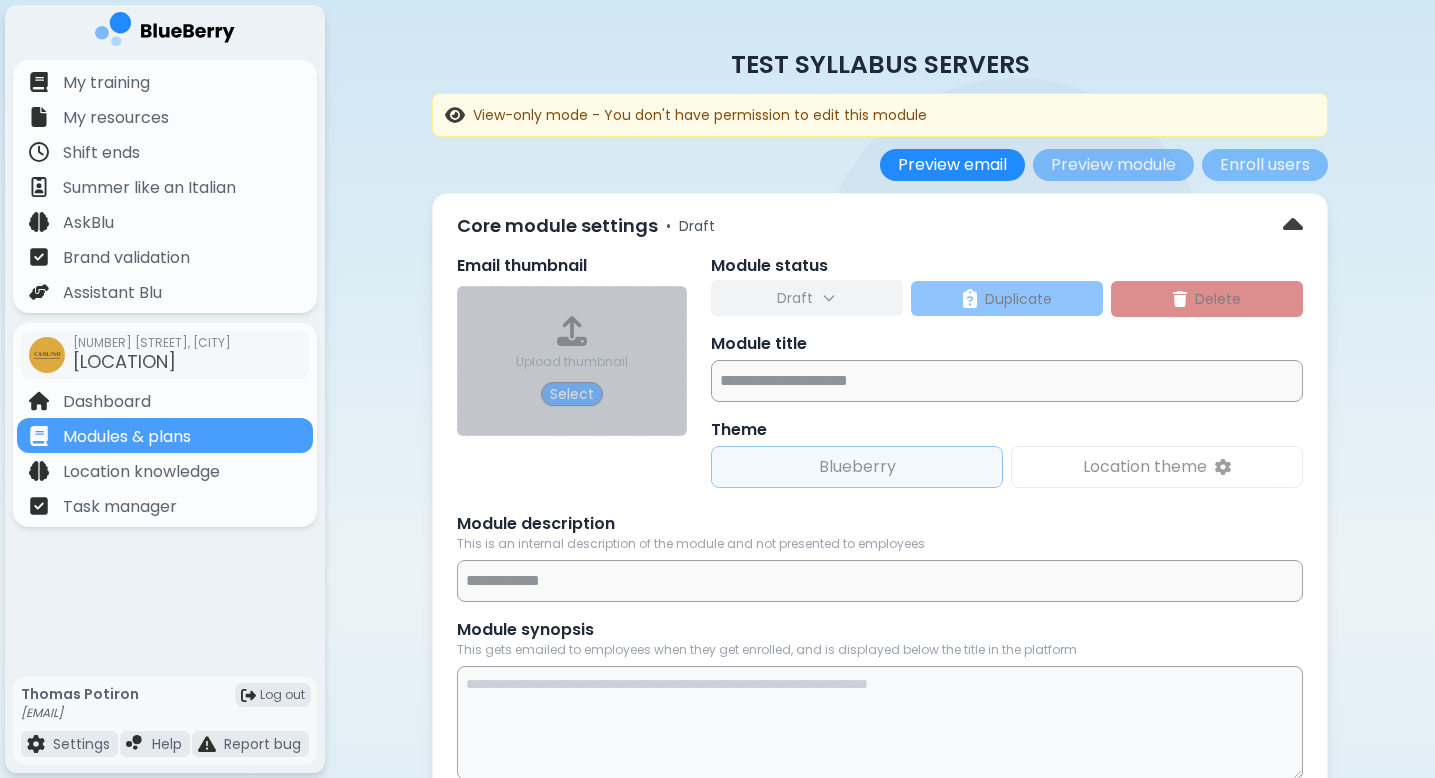 click on "Module status" at bounding box center [1007, 266] 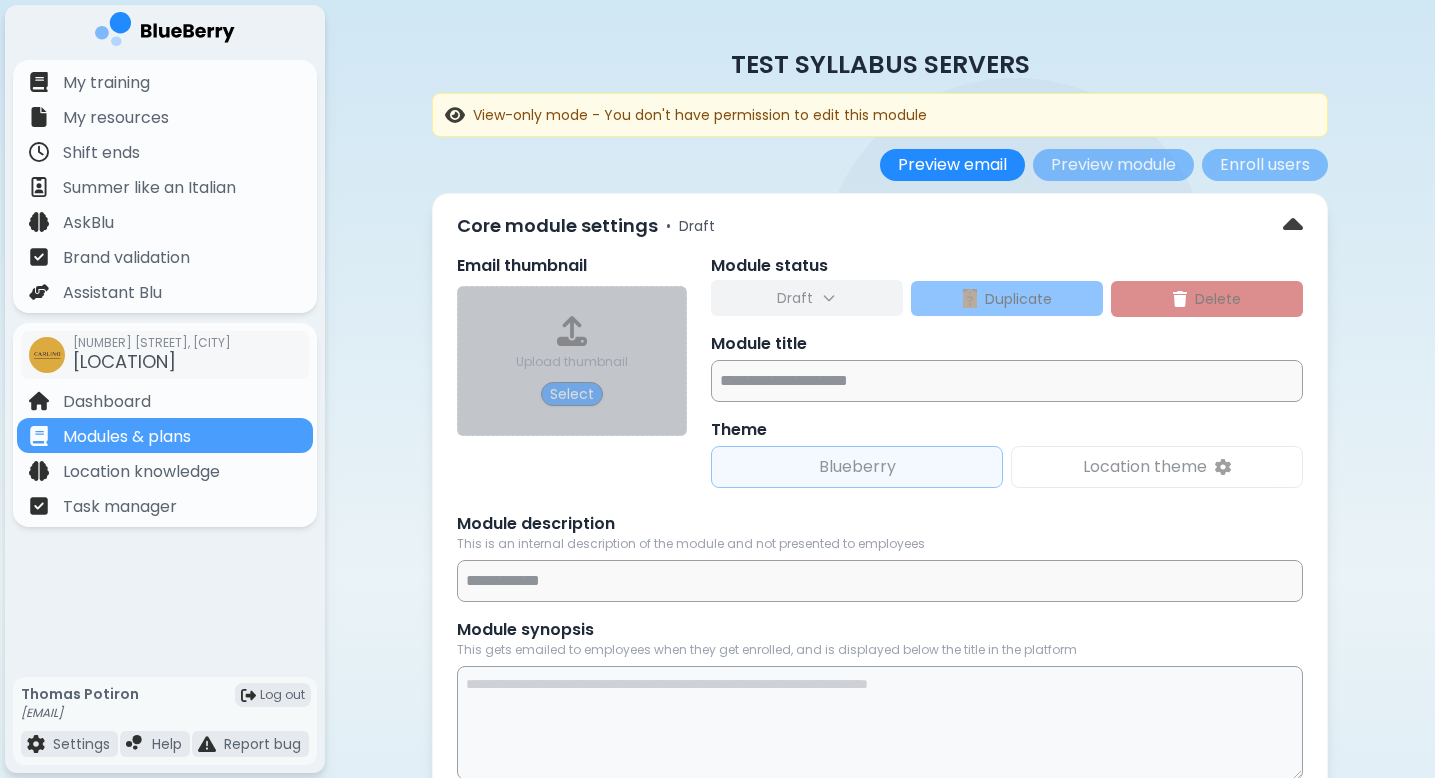click on "Module status                      Draft Duplicate Dupe Delete" at bounding box center (1007, 285) 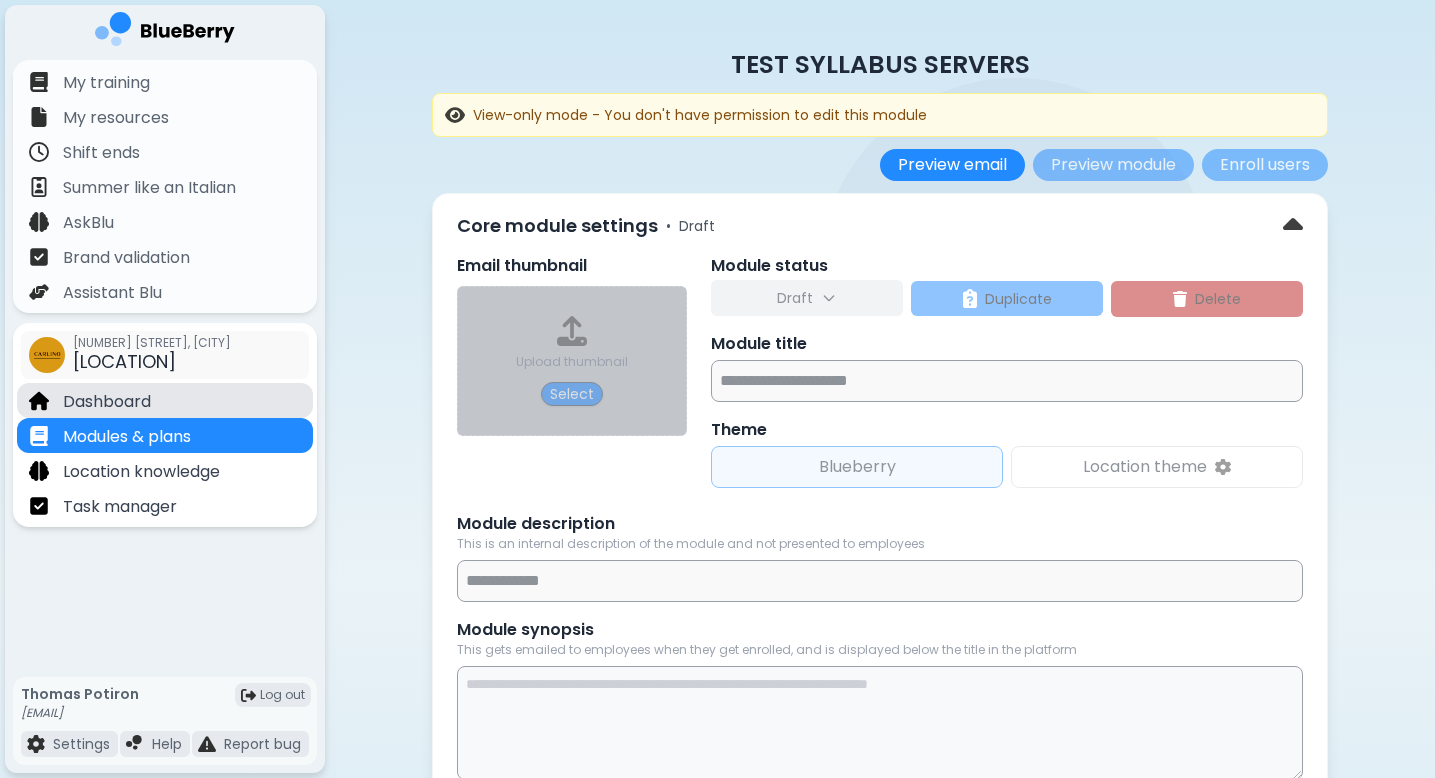 click on "Dashboard" at bounding box center (107, 402) 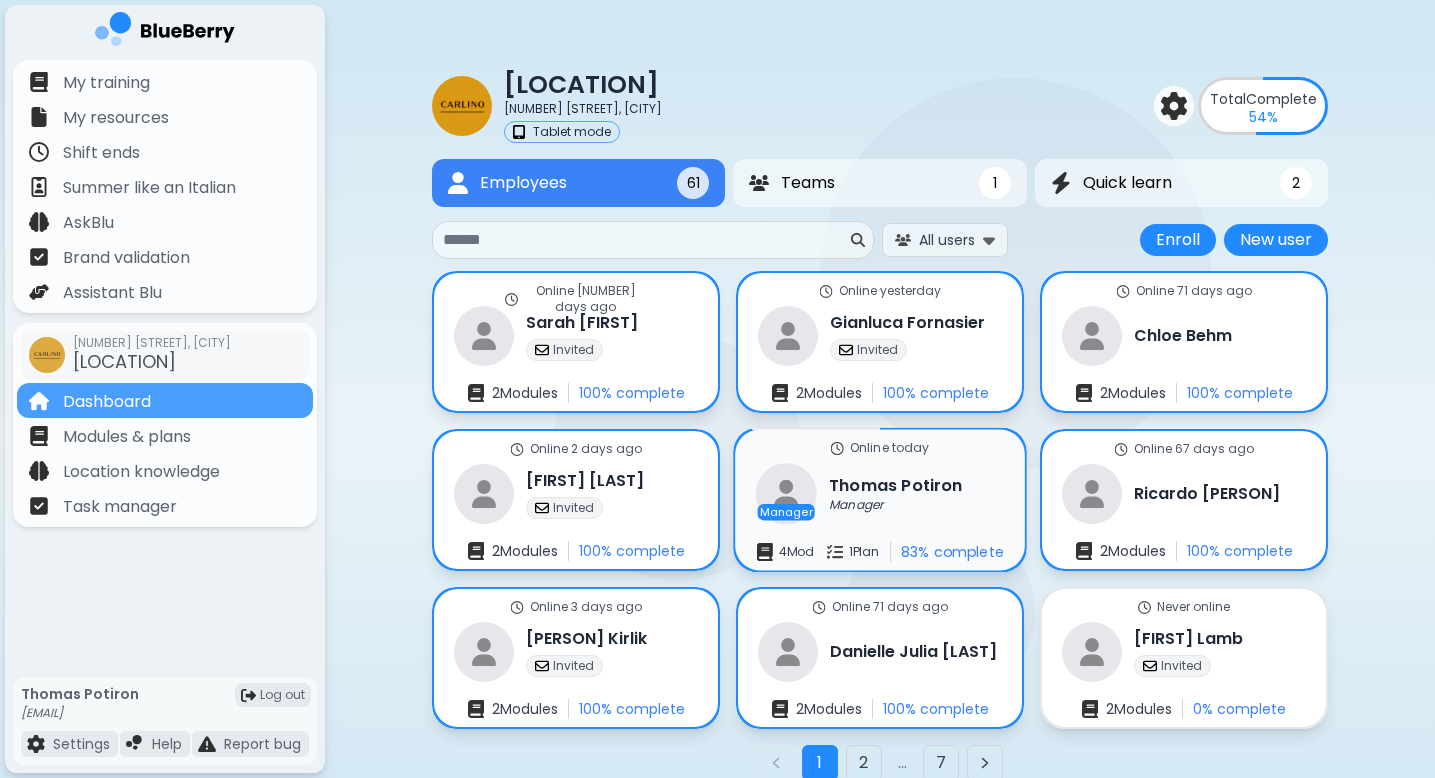 click on "Manager [PERSON] Potiron Manager" at bounding box center (859, 493) 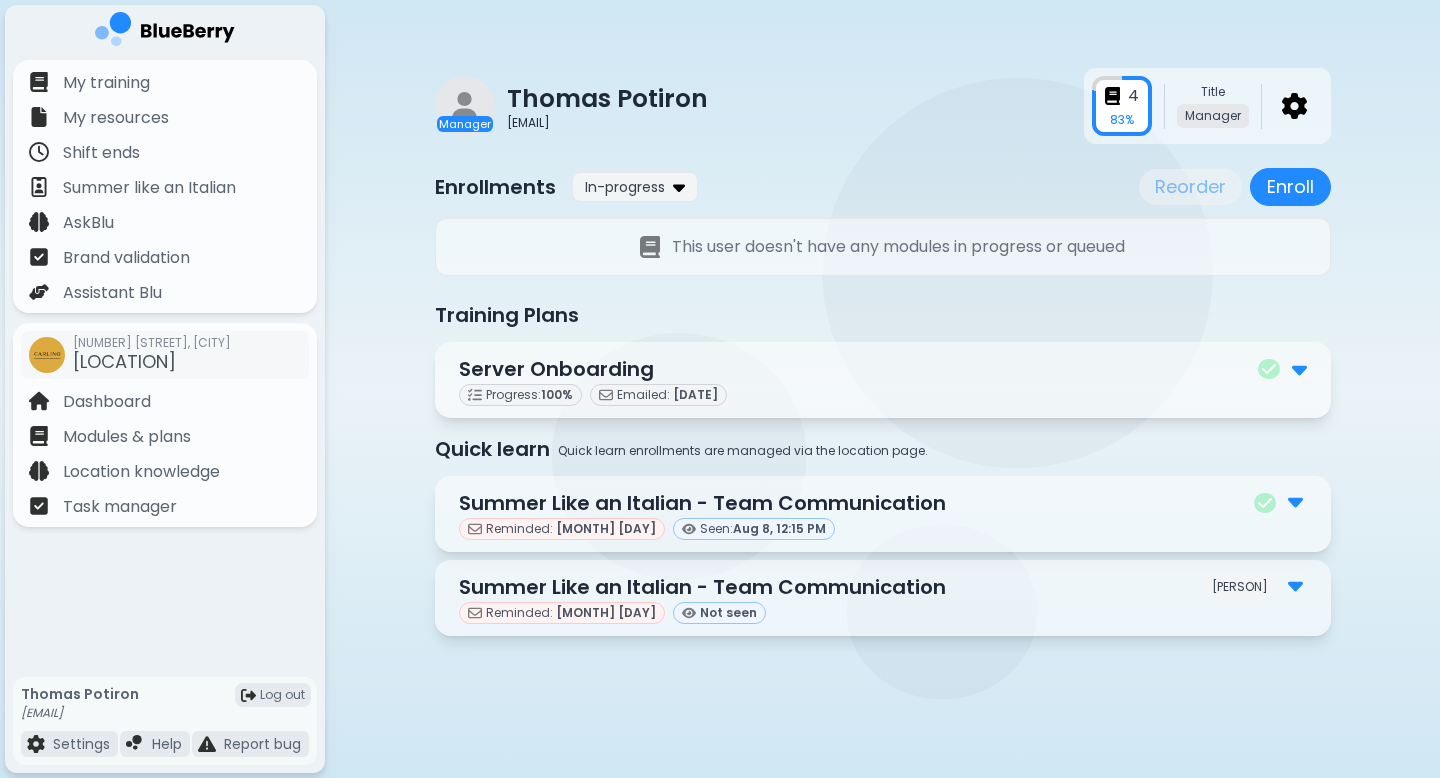 click on "Reminded:   Jul 31 Not seen" at bounding box center [883, 613] 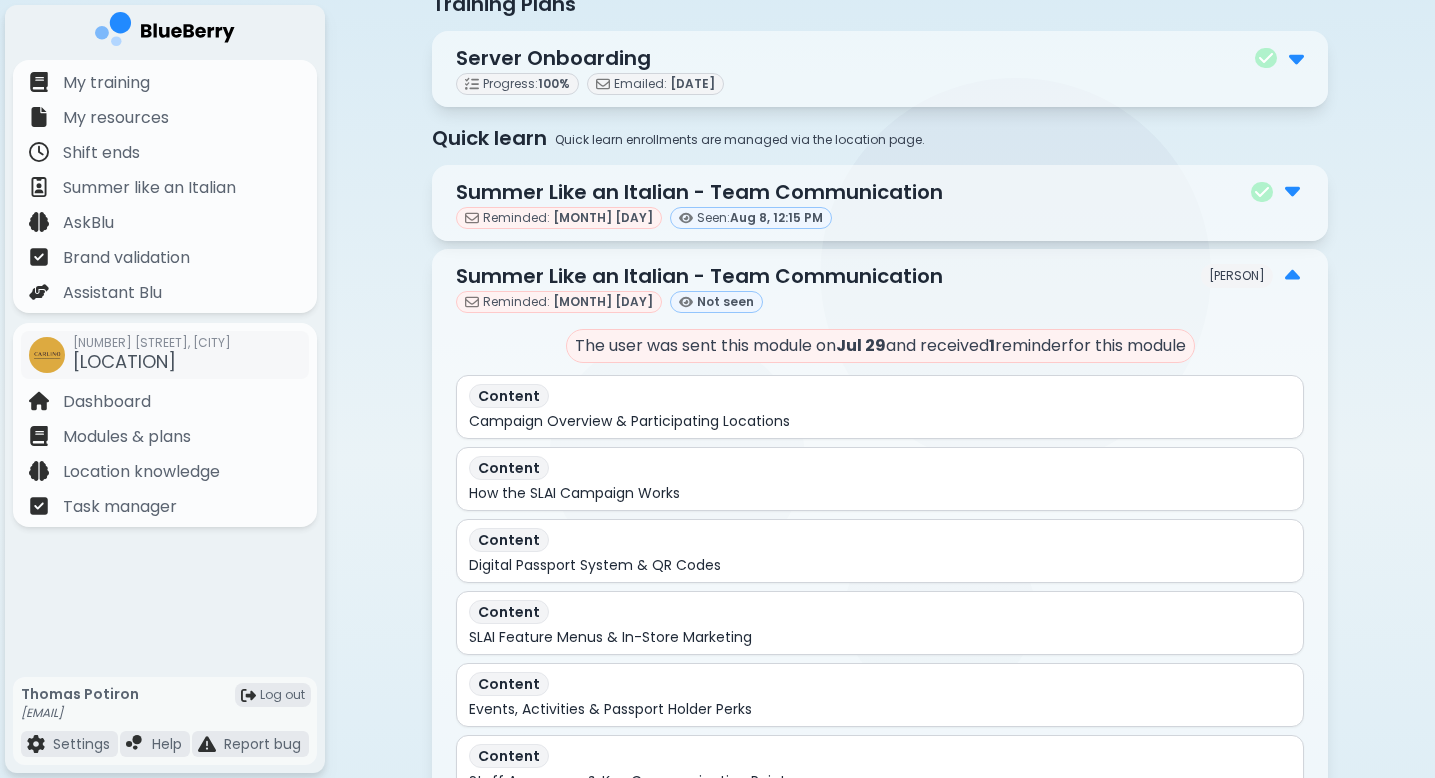 scroll, scrollTop: 312, scrollLeft: 0, axis: vertical 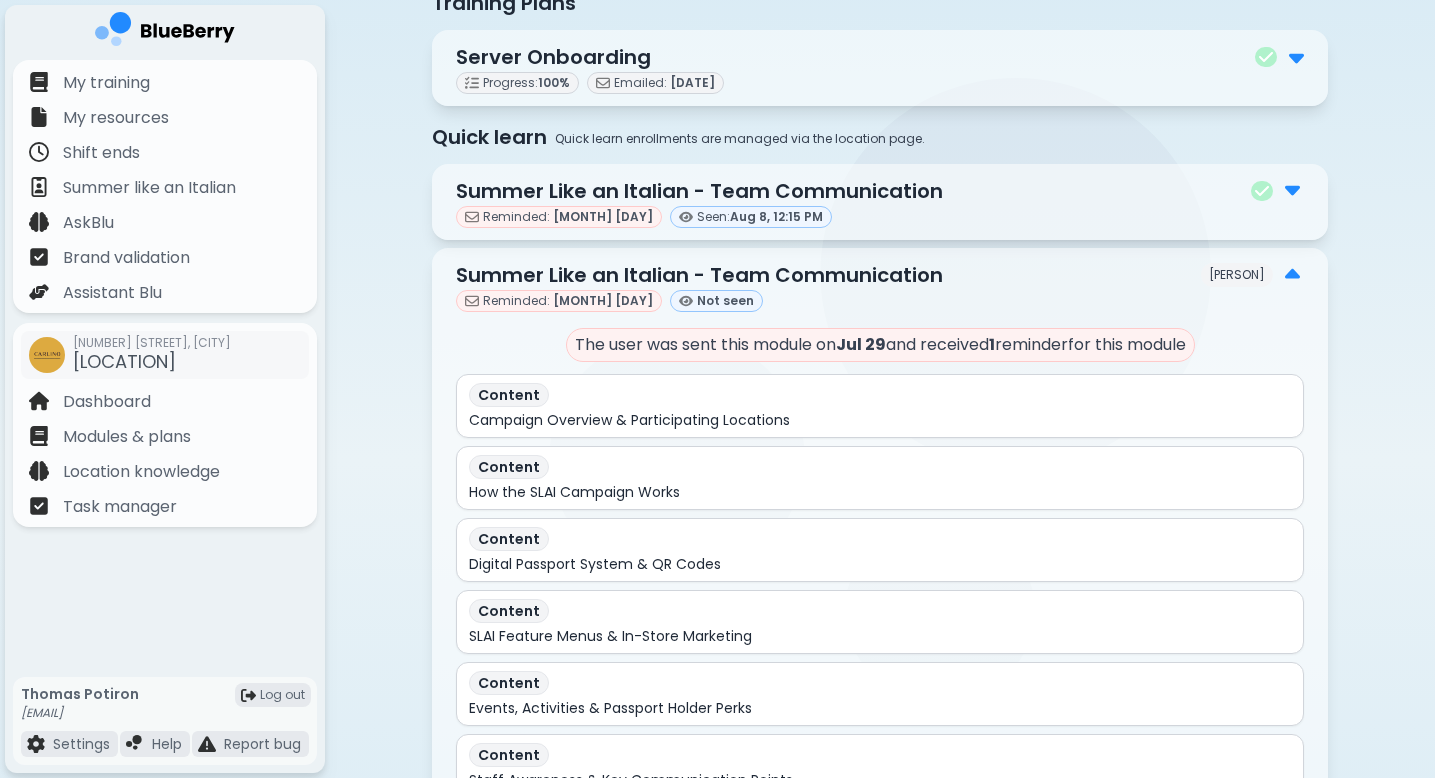 click on "Campaign Overview & Participating Locations" at bounding box center (629, 420) 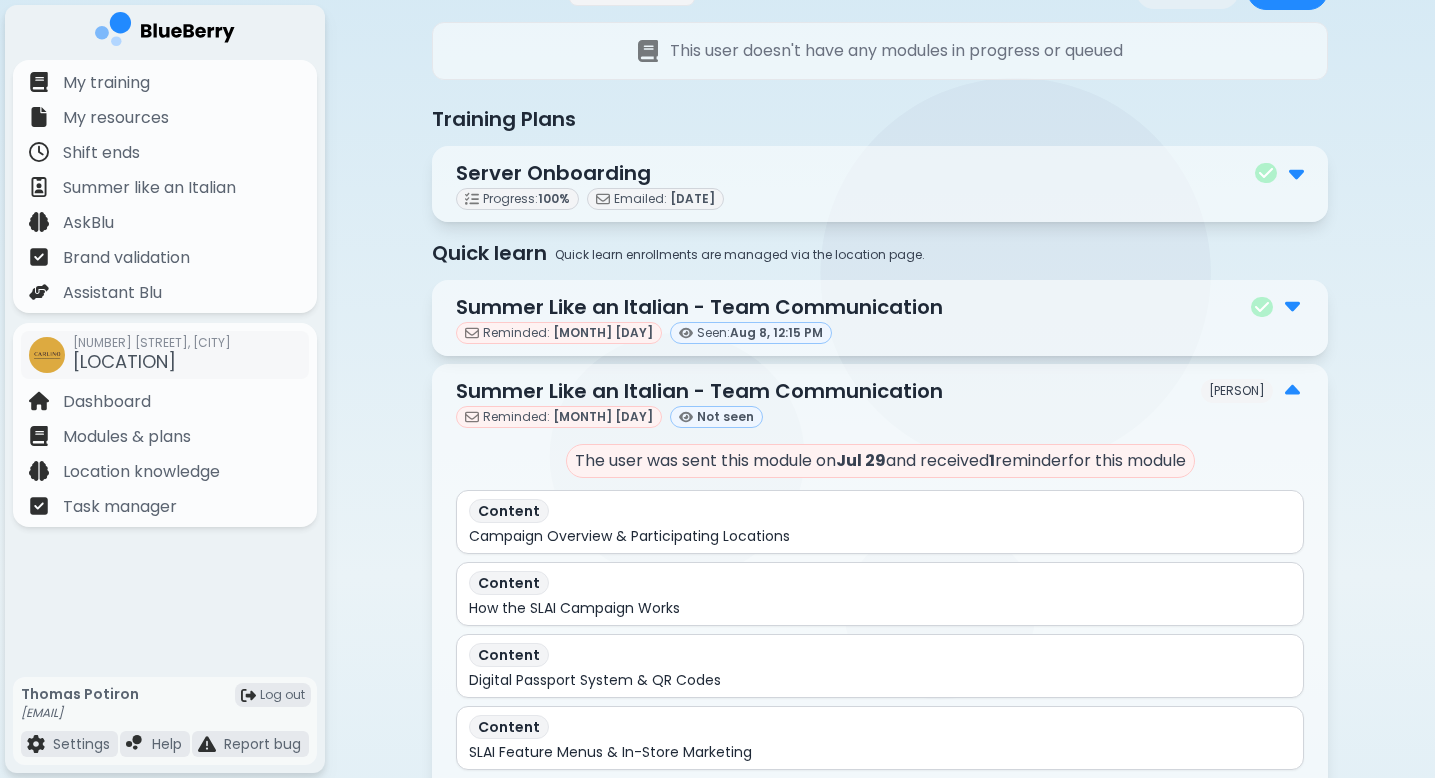 scroll, scrollTop: 143, scrollLeft: 0, axis: vertical 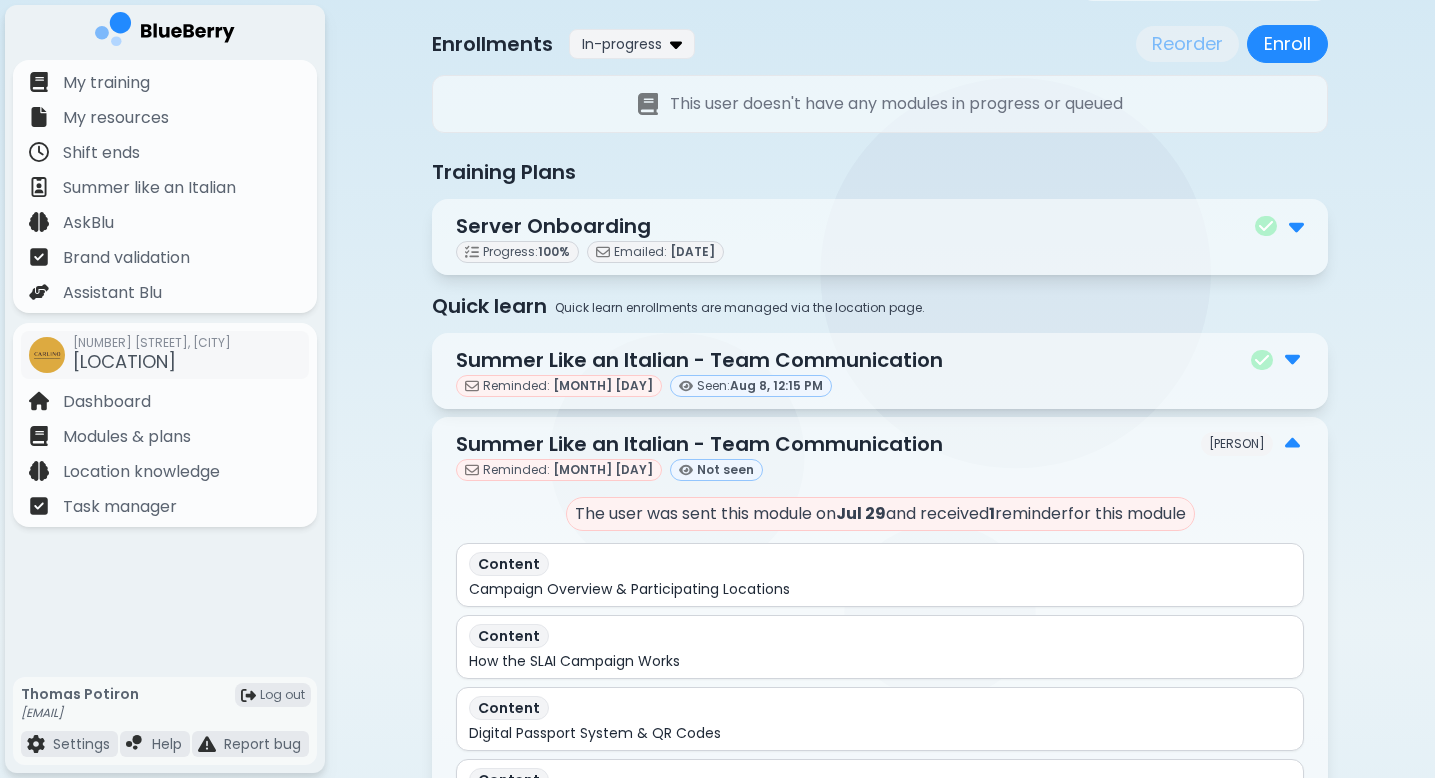click at bounding box center [1292, 444] 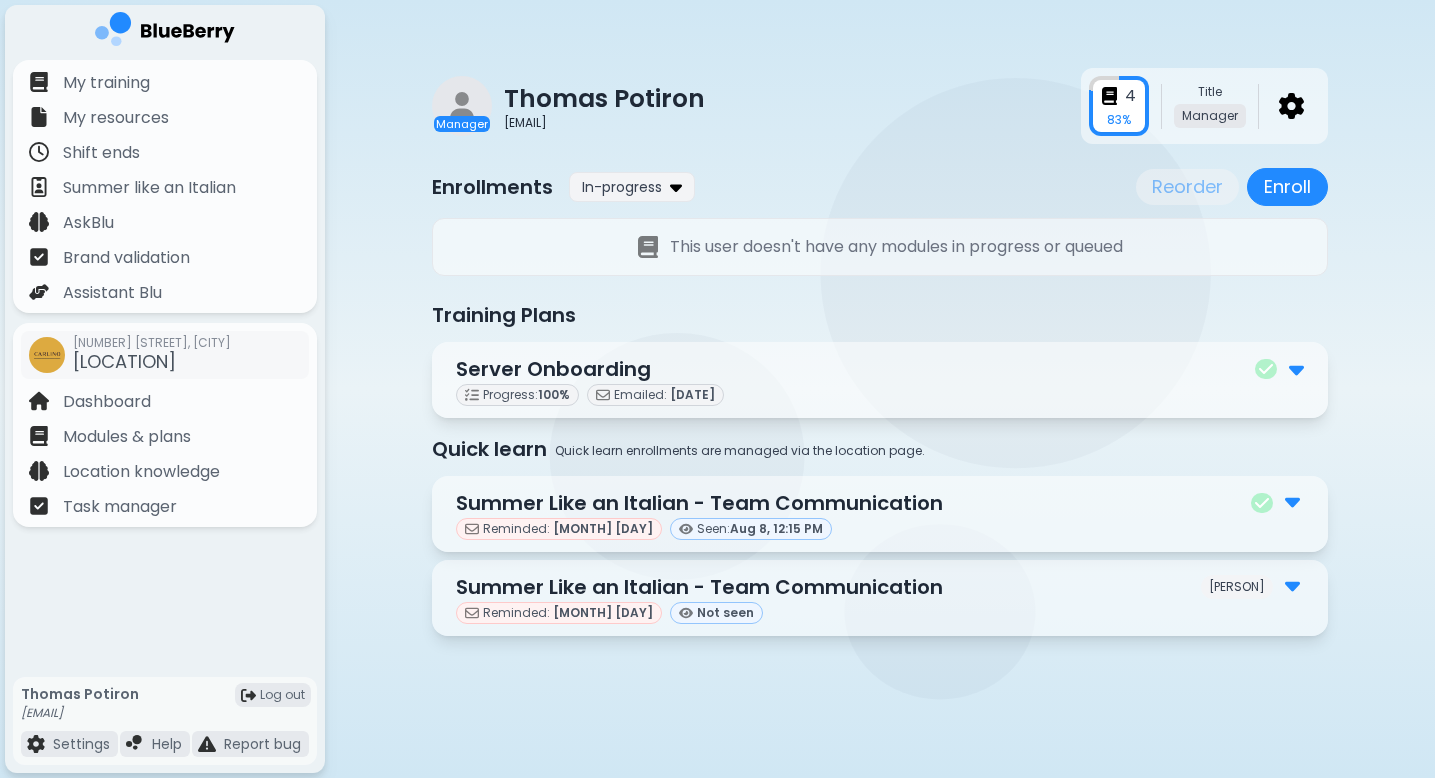 scroll, scrollTop: 0, scrollLeft: 0, axis: both 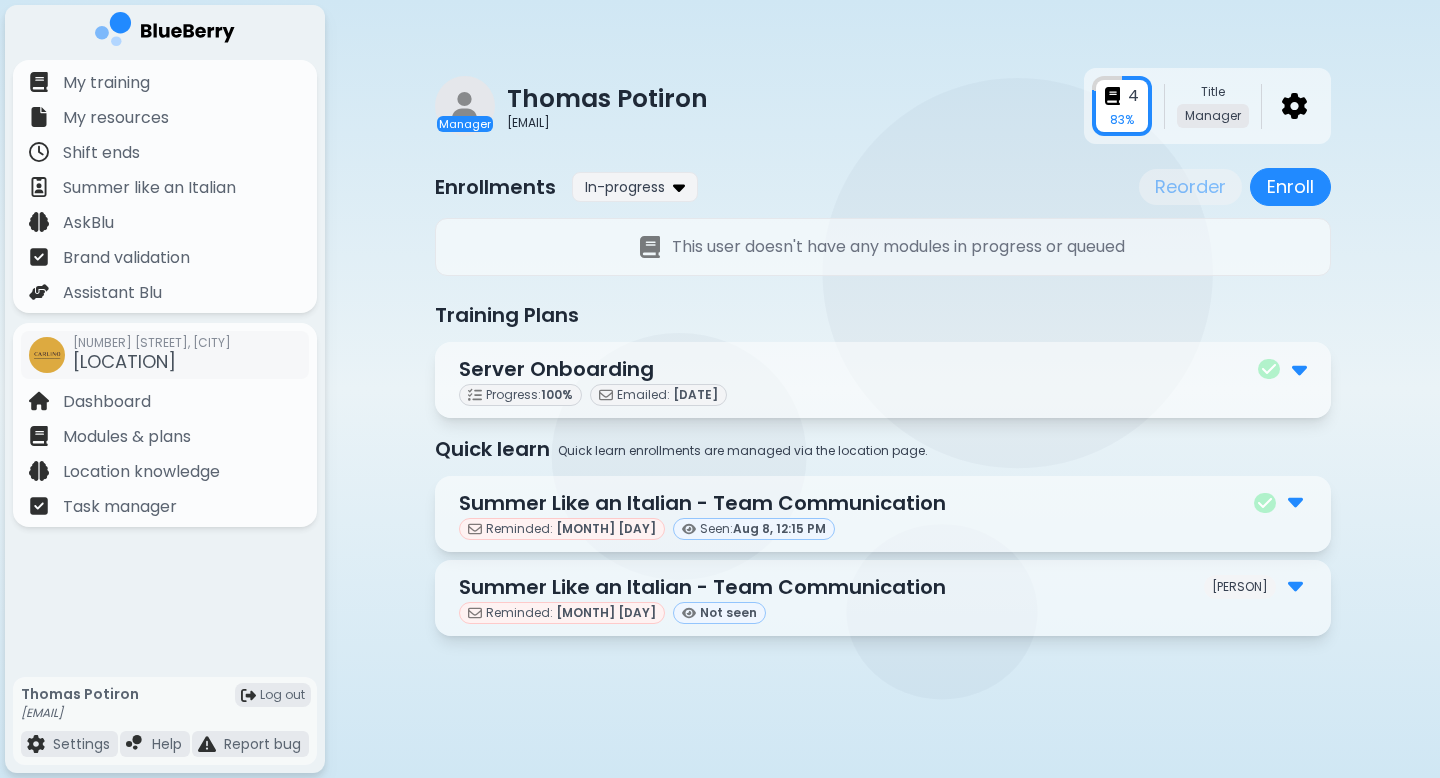 click on "Manager [FIRST] [LAST] [EMAIL] [NUMBER] [NUMBER] % Title Manager Enrollments In-progress Reorder Enroll This user doesn't have any modules in progress or queued Training Plans Server Onboarding  Progress:  [NUMBER] % Emailed:   [DATE] Quick learn Quick learn enrollments are managed via the location page. Summer Like an Italian - Team Communication Reminded:   [DATE] Seen:  [DATE], [TIME] Summer Like an Italian - Team Communication Flash Reminded:   [DATE] Not seen" at bounding box center [882, 346] 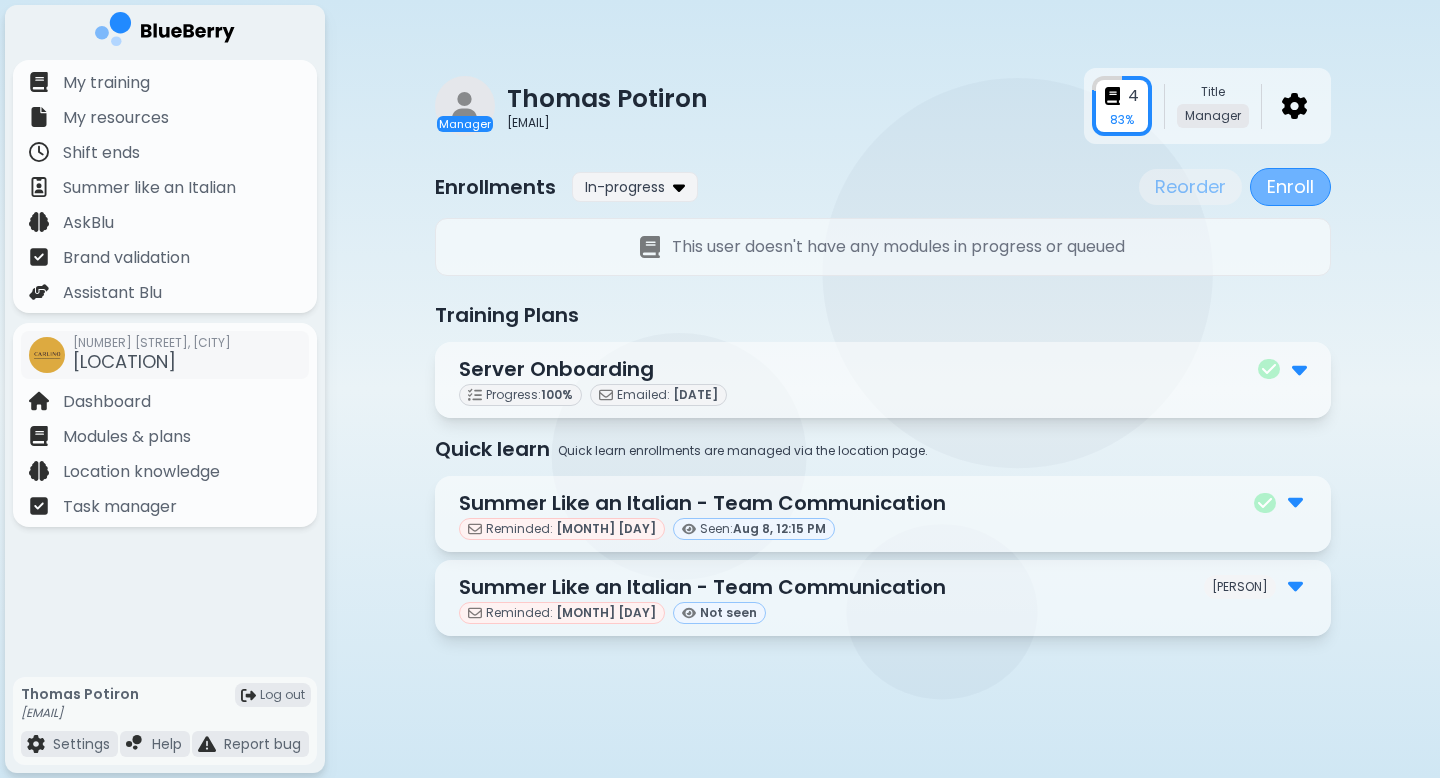 click on "Enroll" at bounding box center (1290, 187) 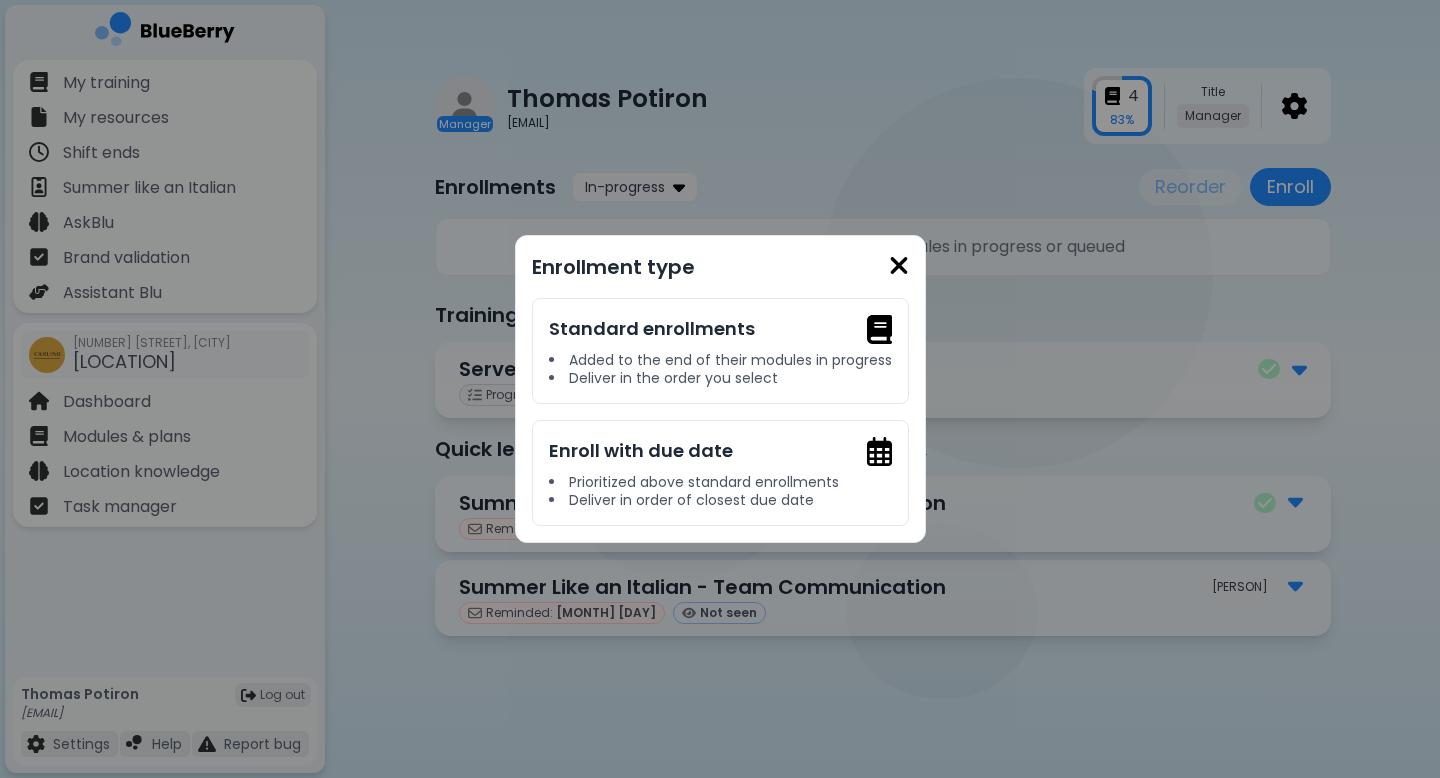 click at bounding box center [899, 265] 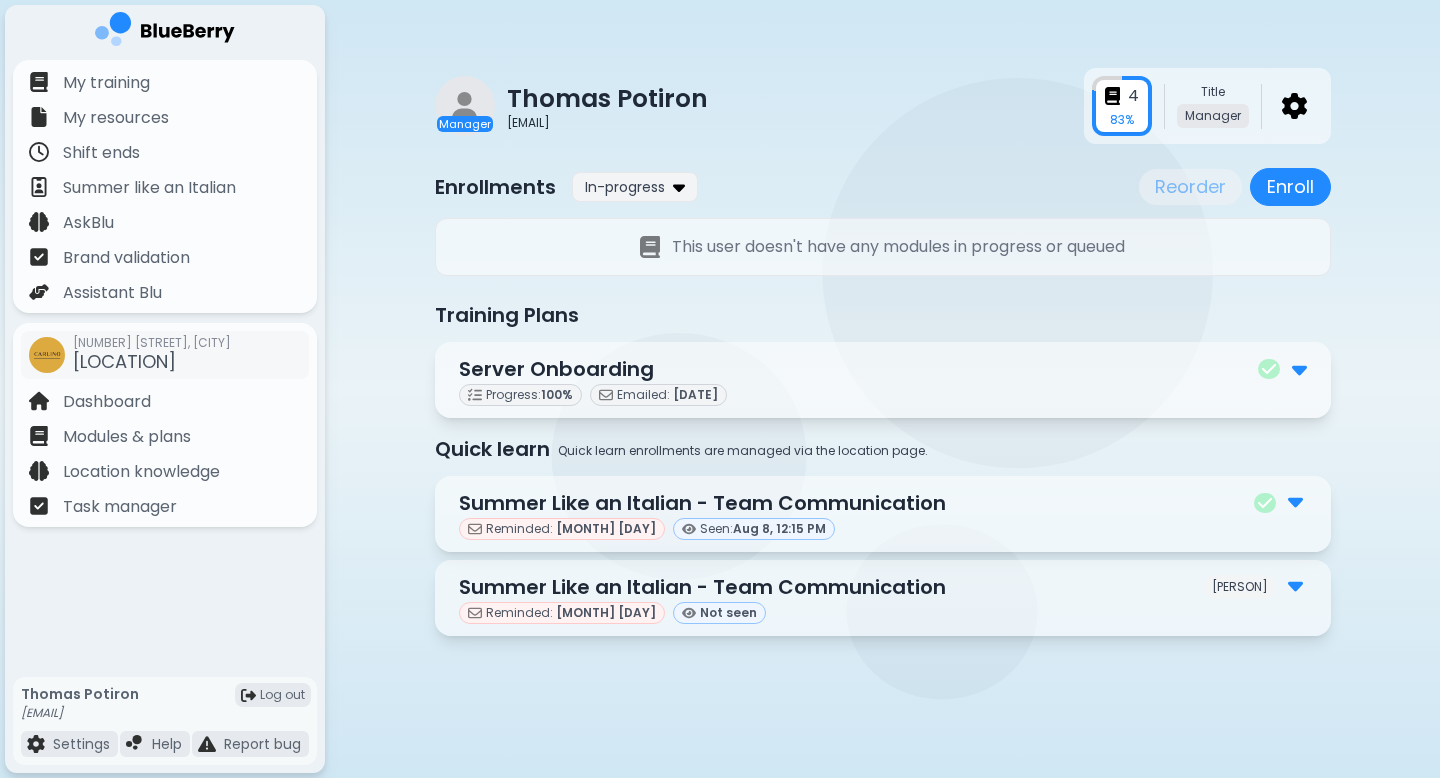 click on "83 %" at bounding box center [1122, 120] 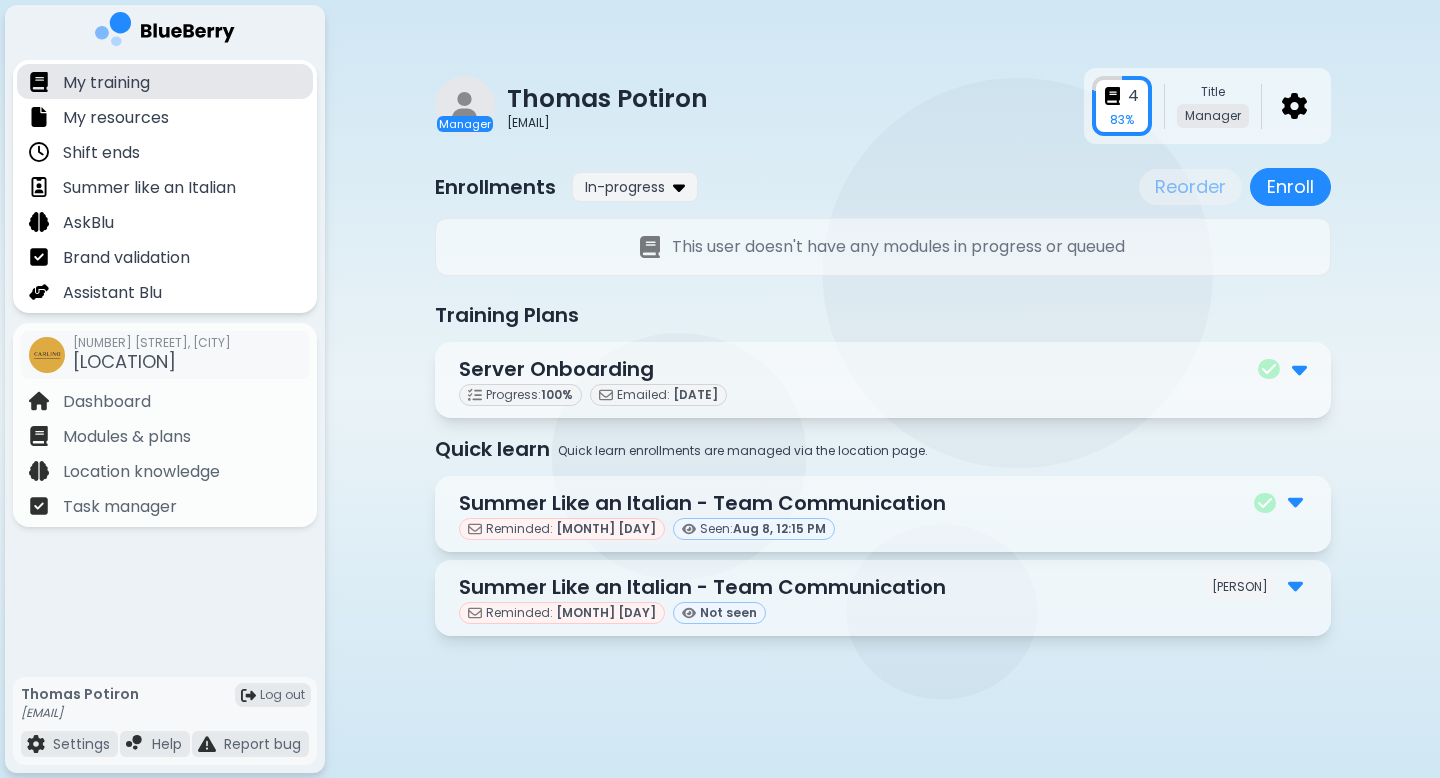 click on "My training" at bounding box center [165, 81] 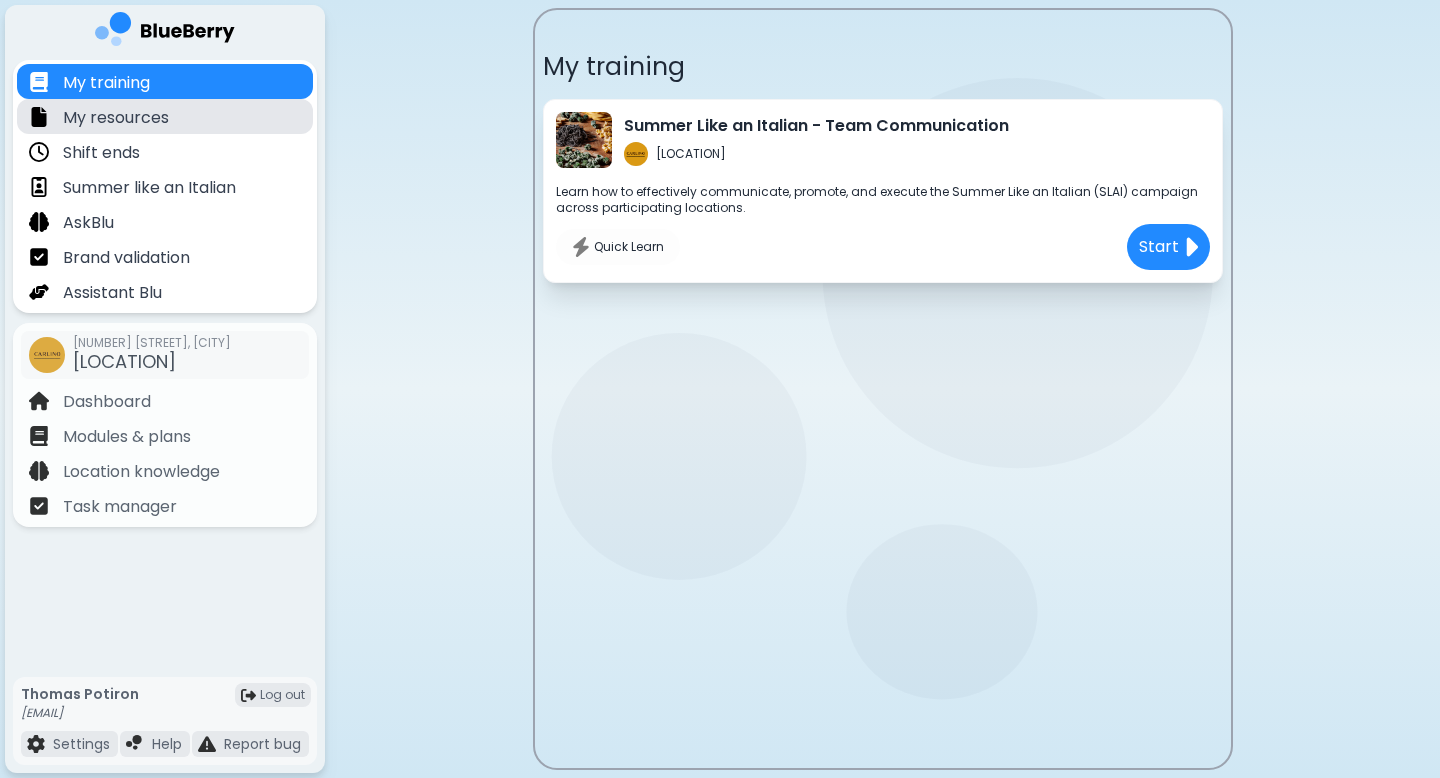 click on "My resources" at bounding box center (165, 116) 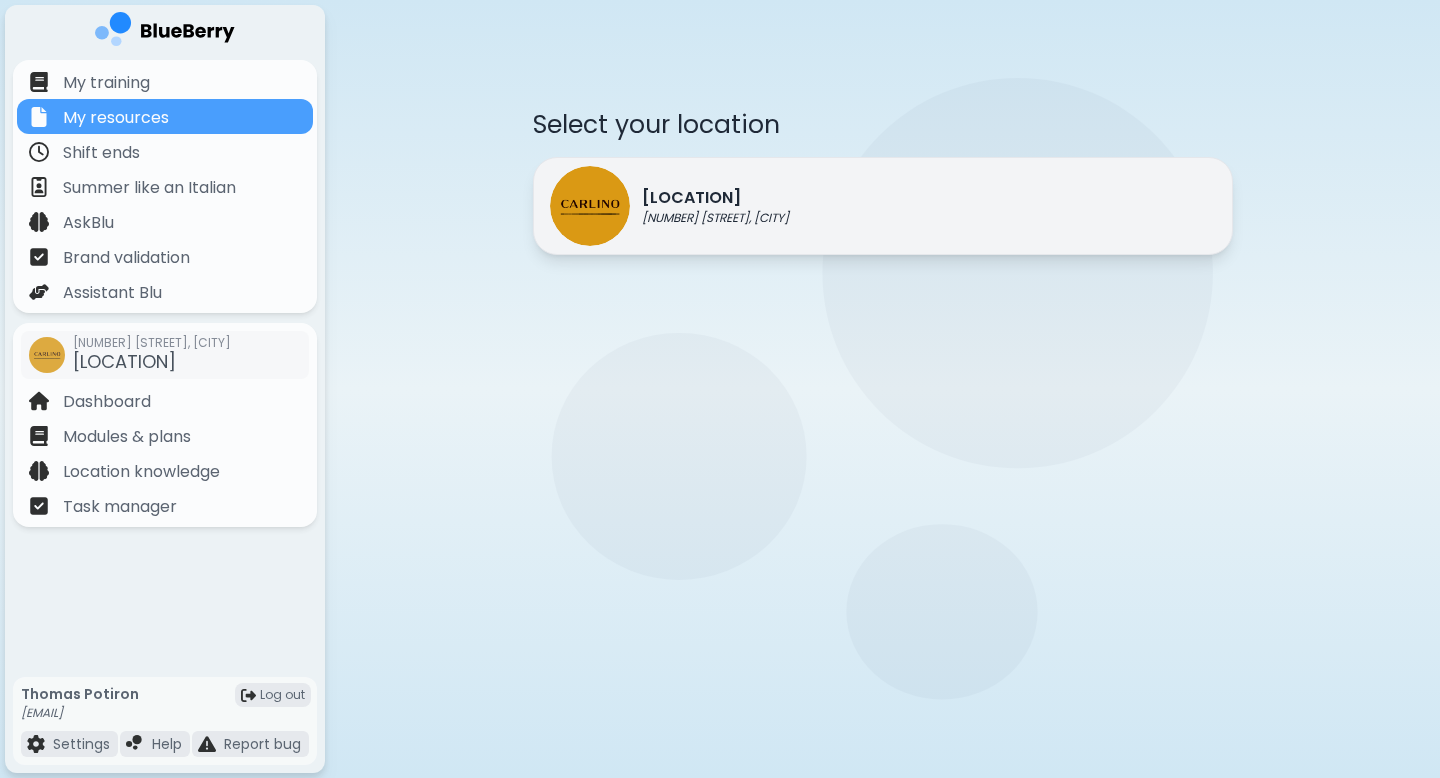 click on "[LAST] [NUMBER] [STREET], [CITY]" at bounding box center (883, 206) 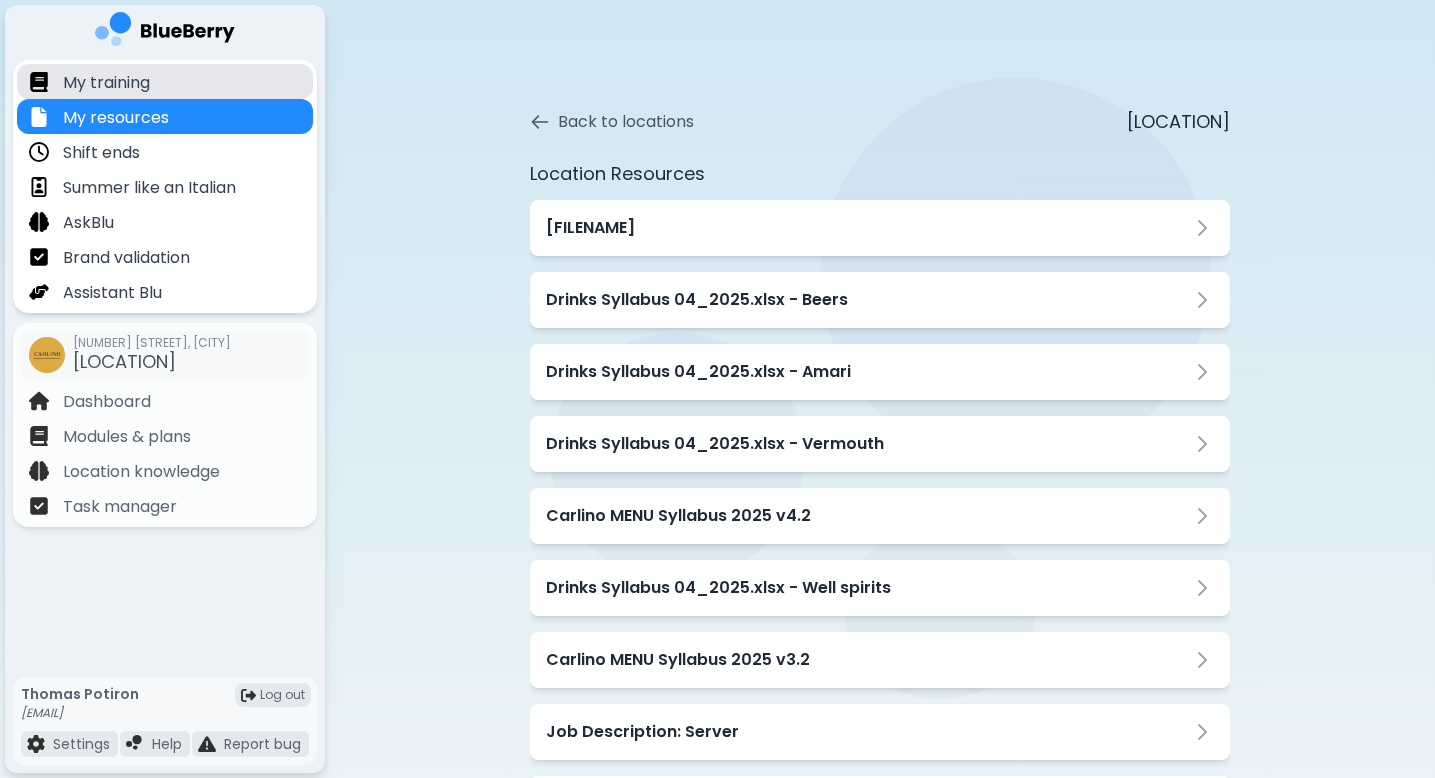 click on "My training" at bounding box center (106, 83) 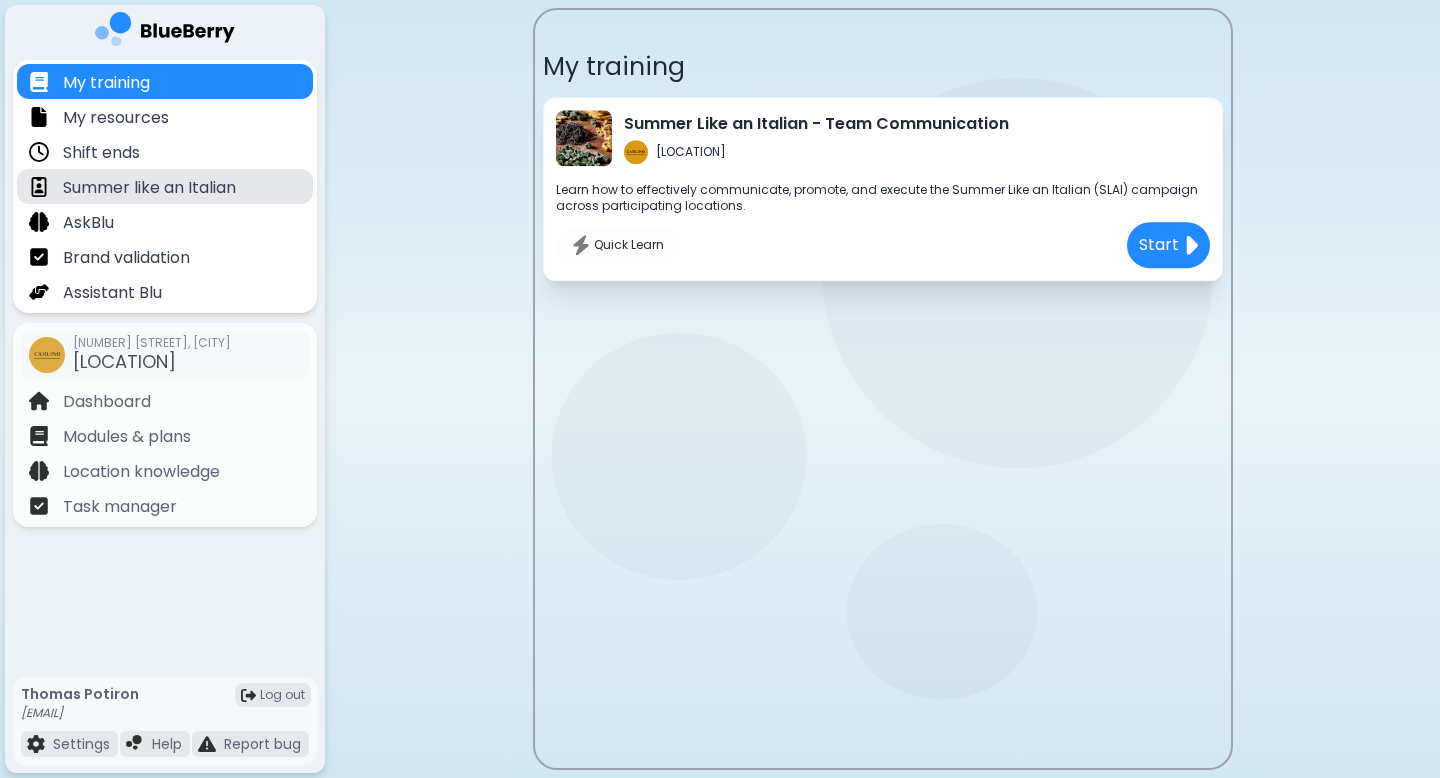 click on "Summer like an Italian" at bounding box center [149, 188] 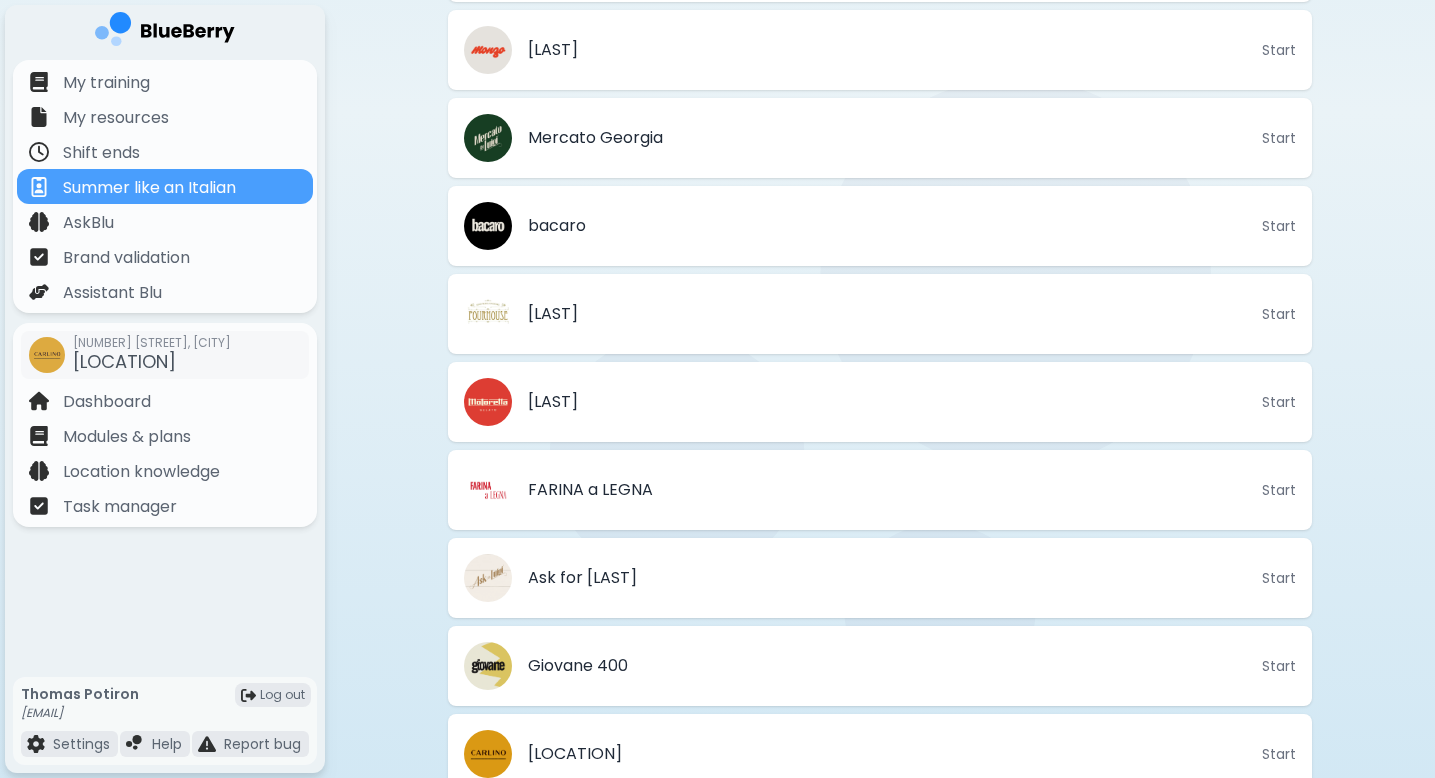 scroll, scrollTop: 682, scrollLeft: 0, axis: vertical 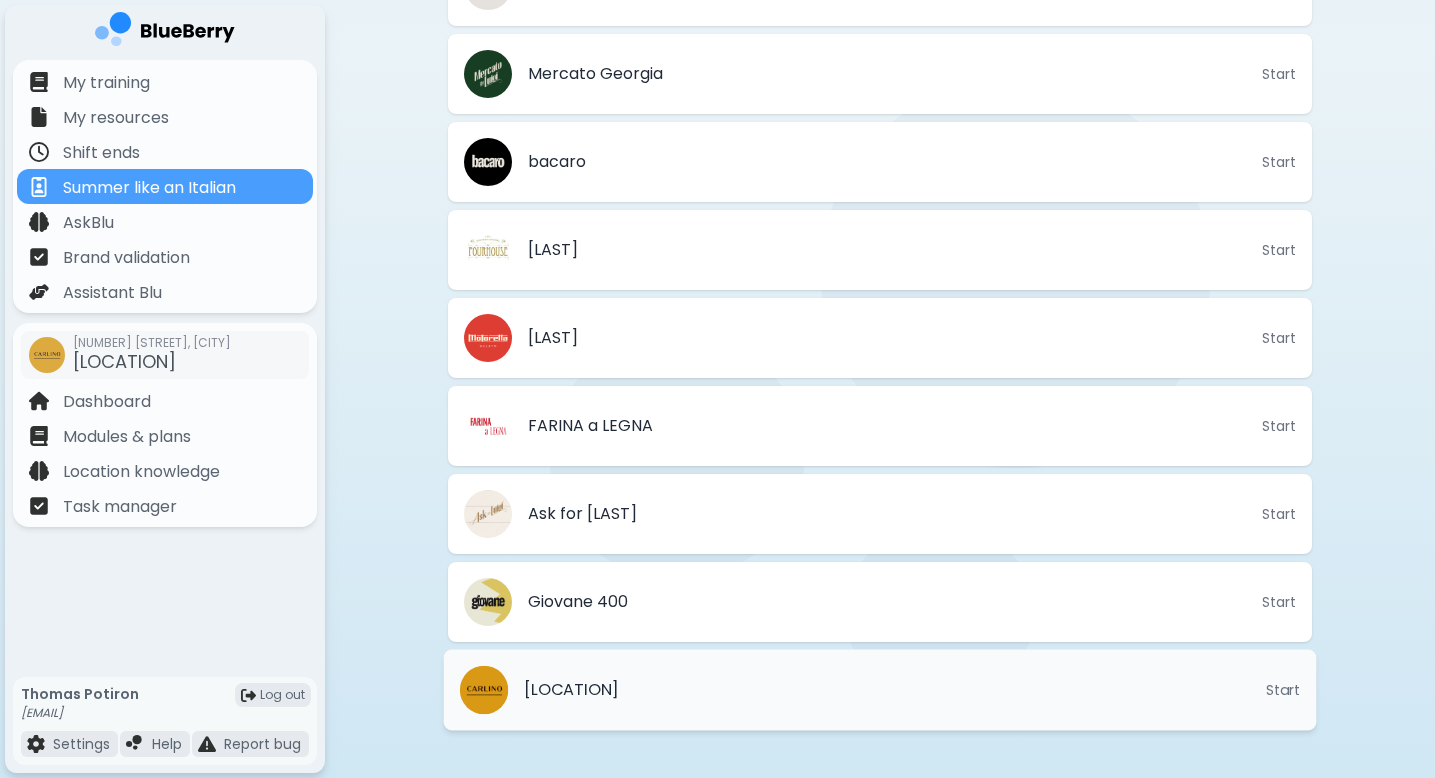 click on "CARLINO Start" at bounding box center (880, 690) 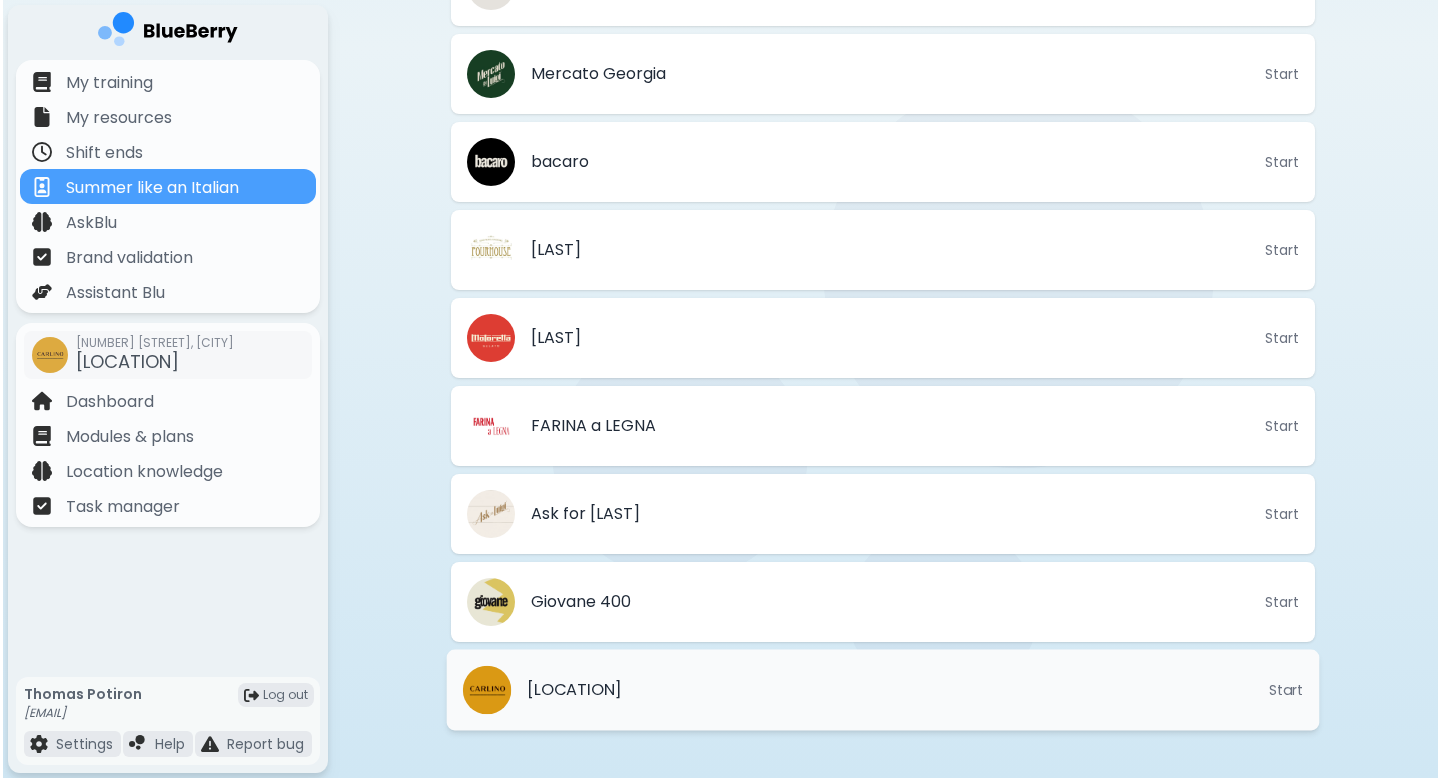 scroll, scrollTop: 0, scrollLeft: 0, axis: both 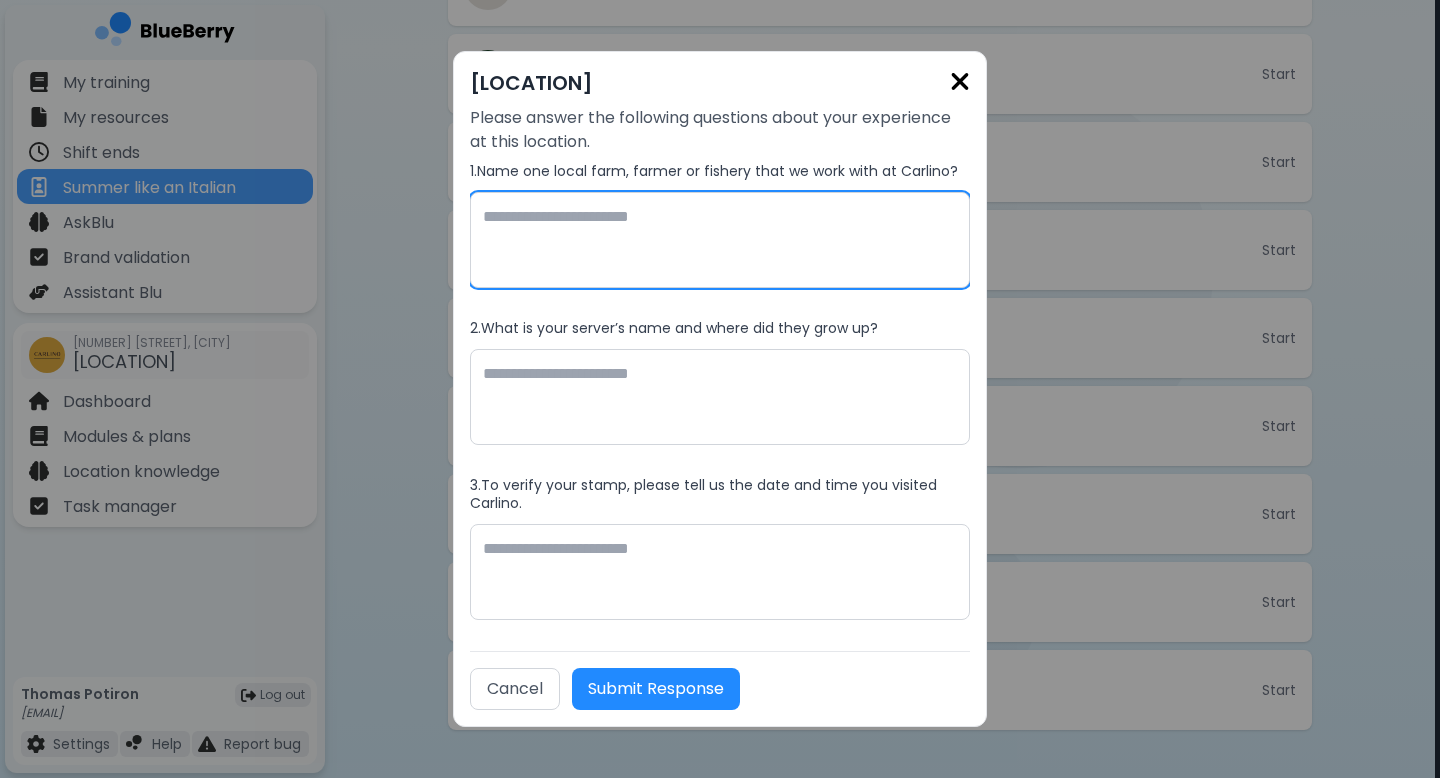 click at bounding box center (720, 240) 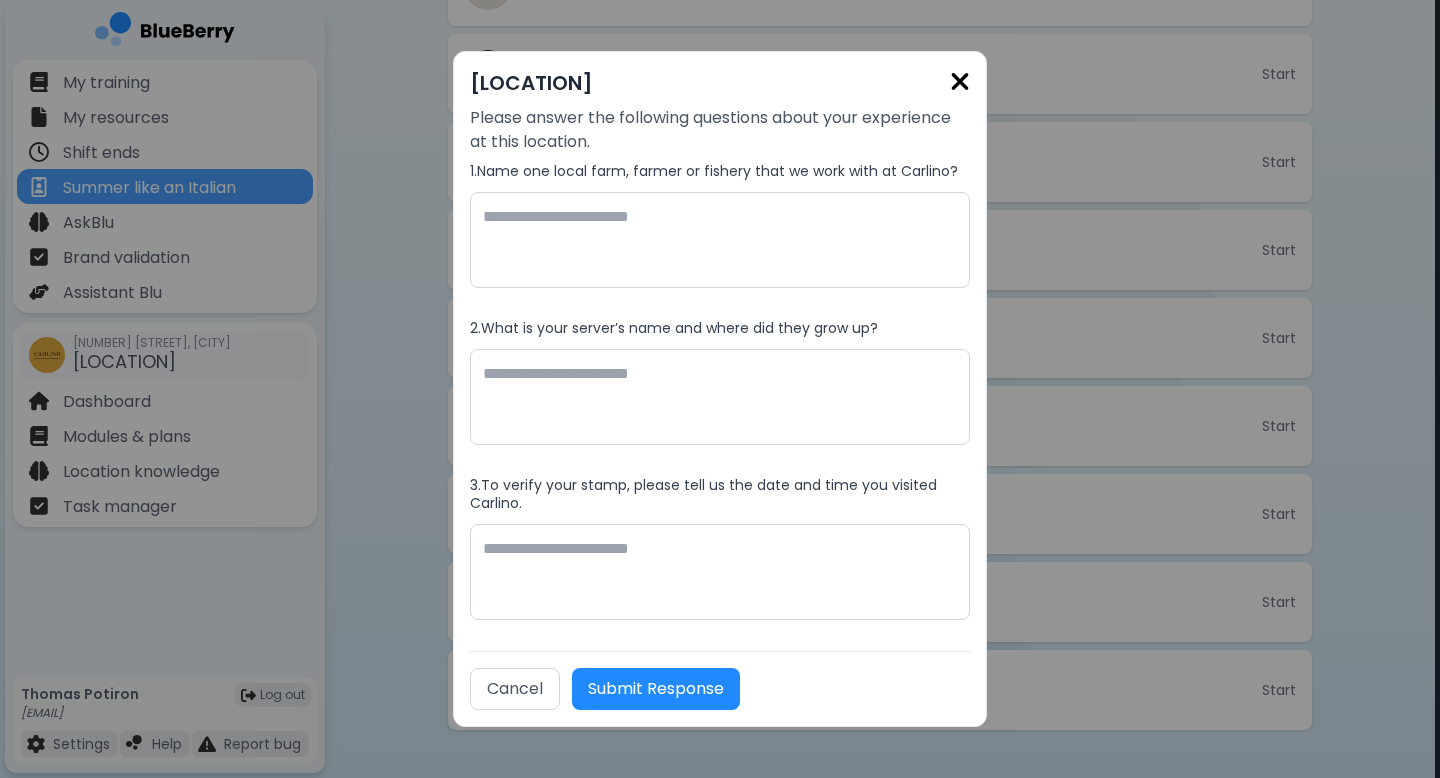 click on "CARLINO Please answer the following questions about your experience at this location. 1 .  Name one local farm, farmer or fishery that we work with at Carlino? 2 .  What is your server’s name and where did they grow up? 3 .  To verify your stamp, please tell us the date and time you visited Carlino. Cancel Submit Response" at bounding box center (720, 389) 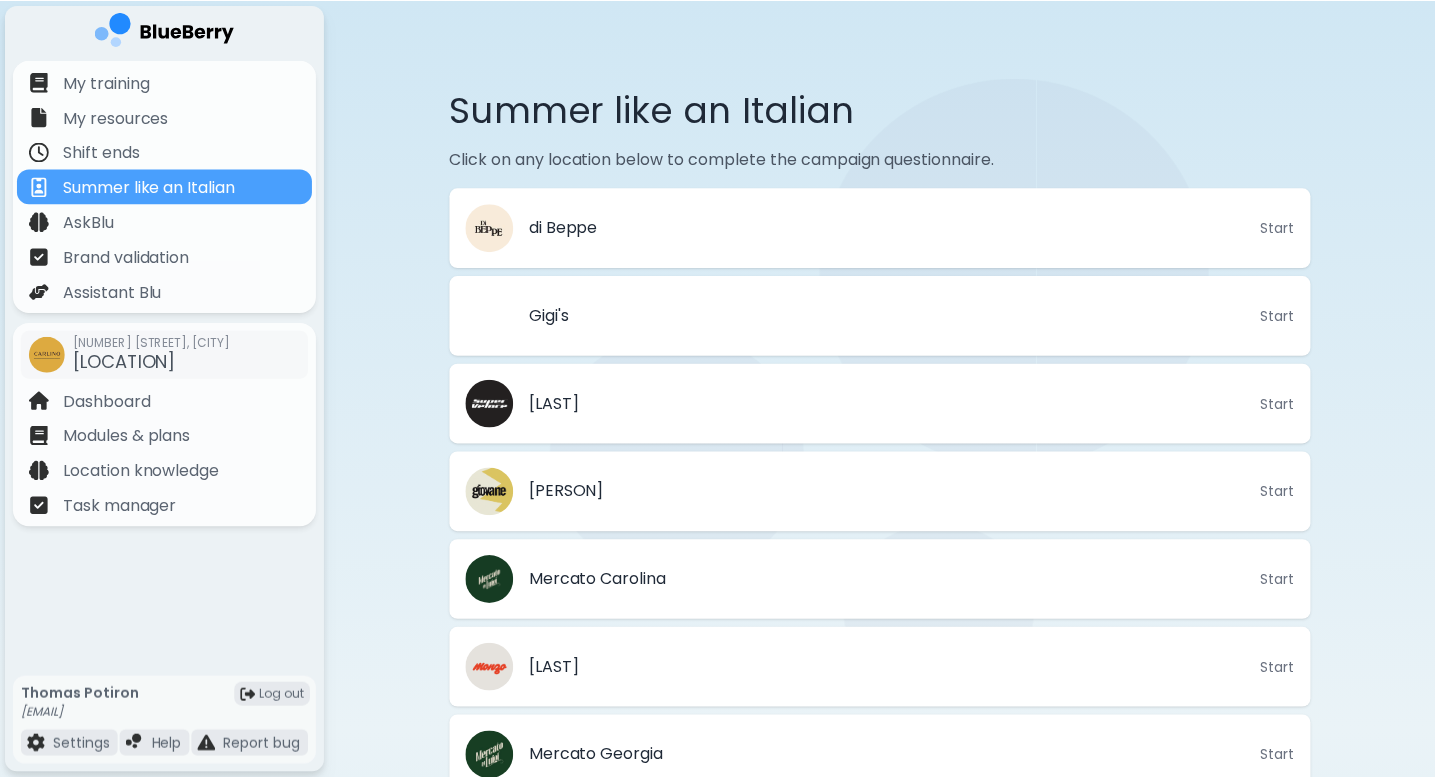 scroll, scrollTop: 682, scrollLeft: 0, axis: vertical 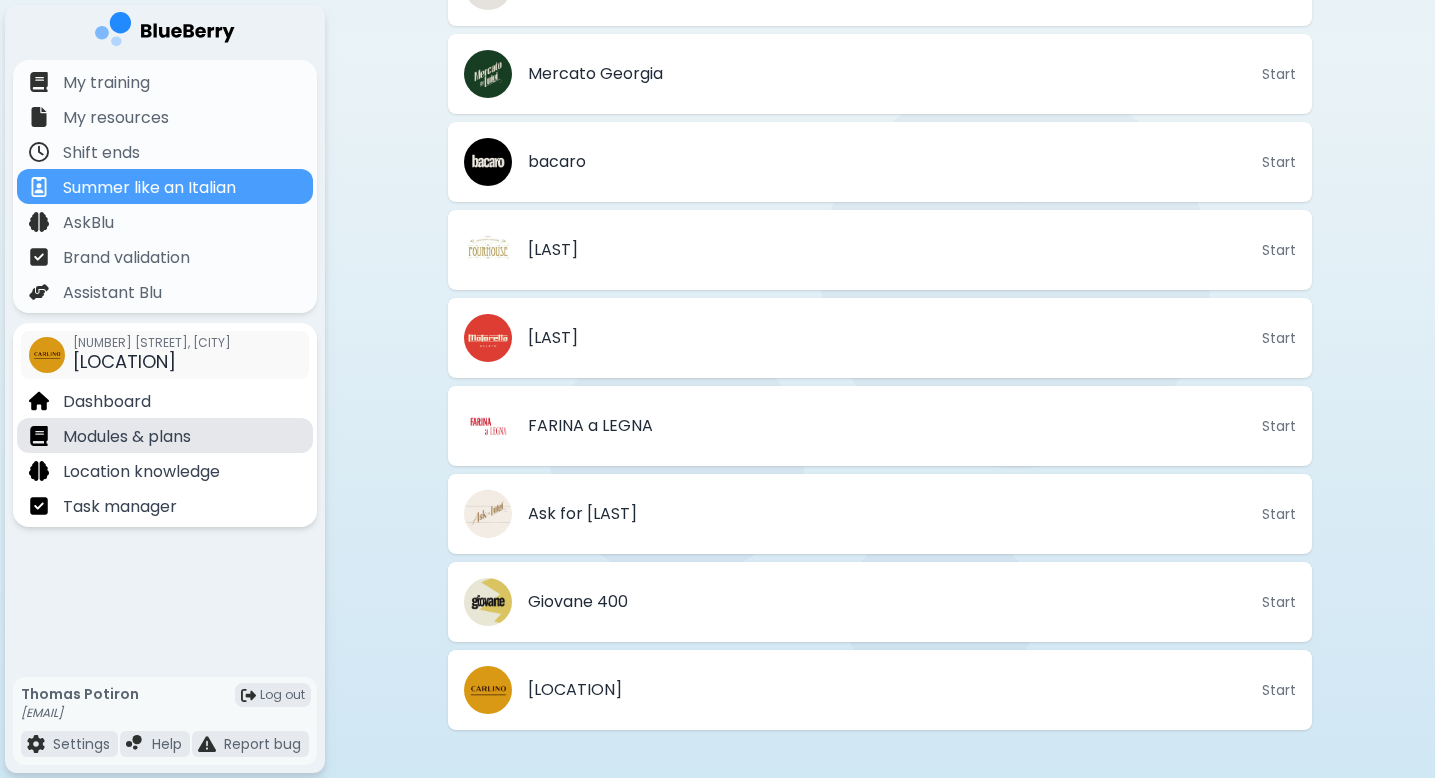 click on "Modules & plans" at bounding box center [165, 435] 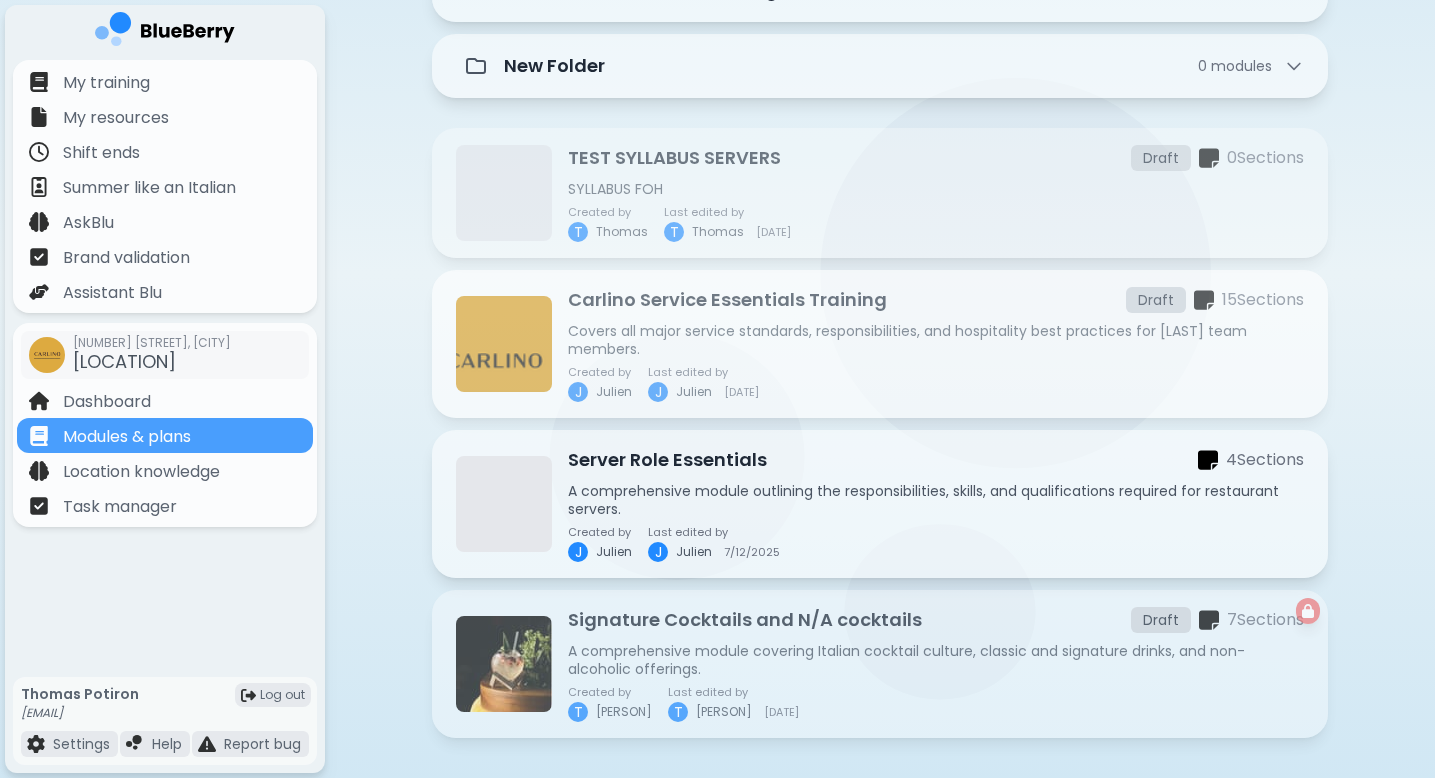 scroll, scrollTop: 270, scrollLeft: 0, axis: vertical 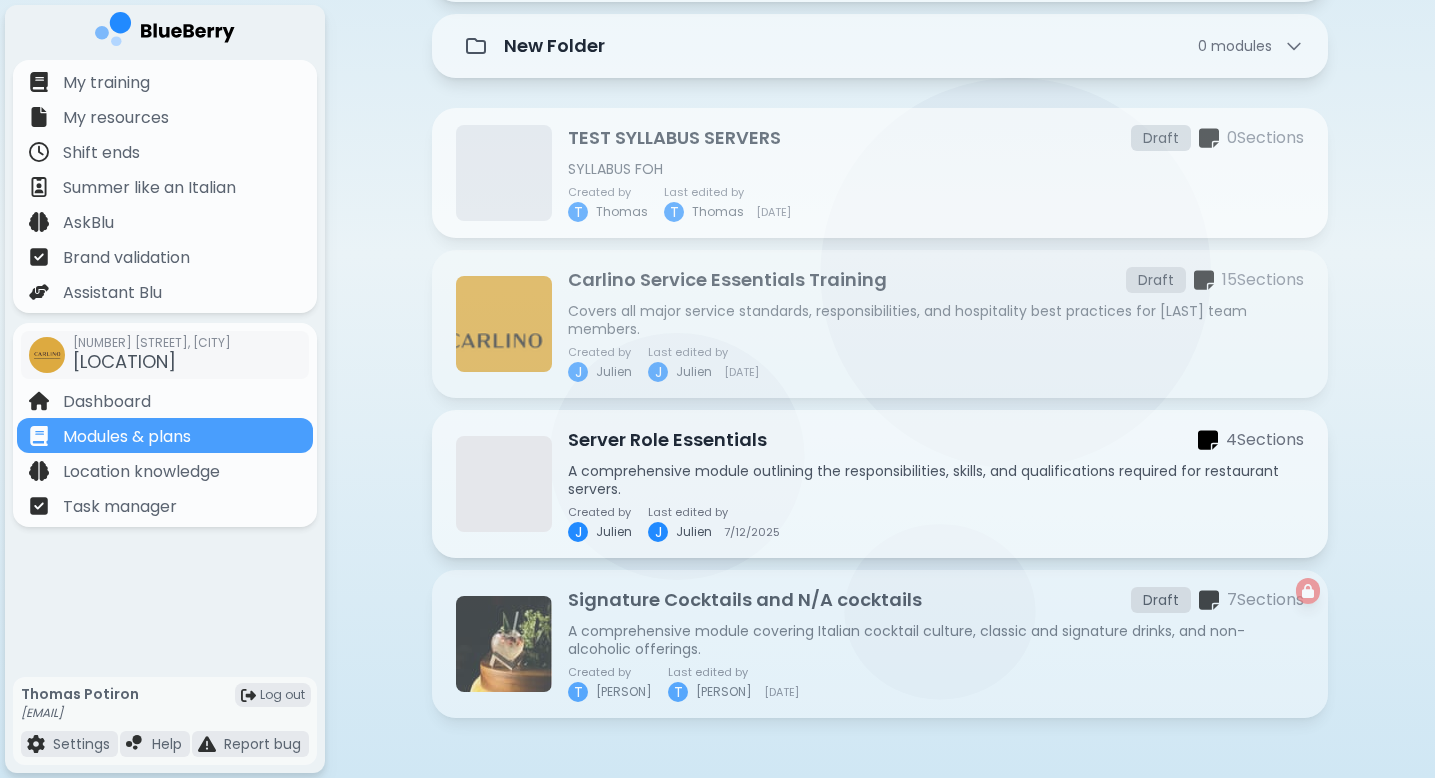 click on "Created by T [FIRST] Last edited by T [FIRST] [DATE]" at bounding box center (936, 204) 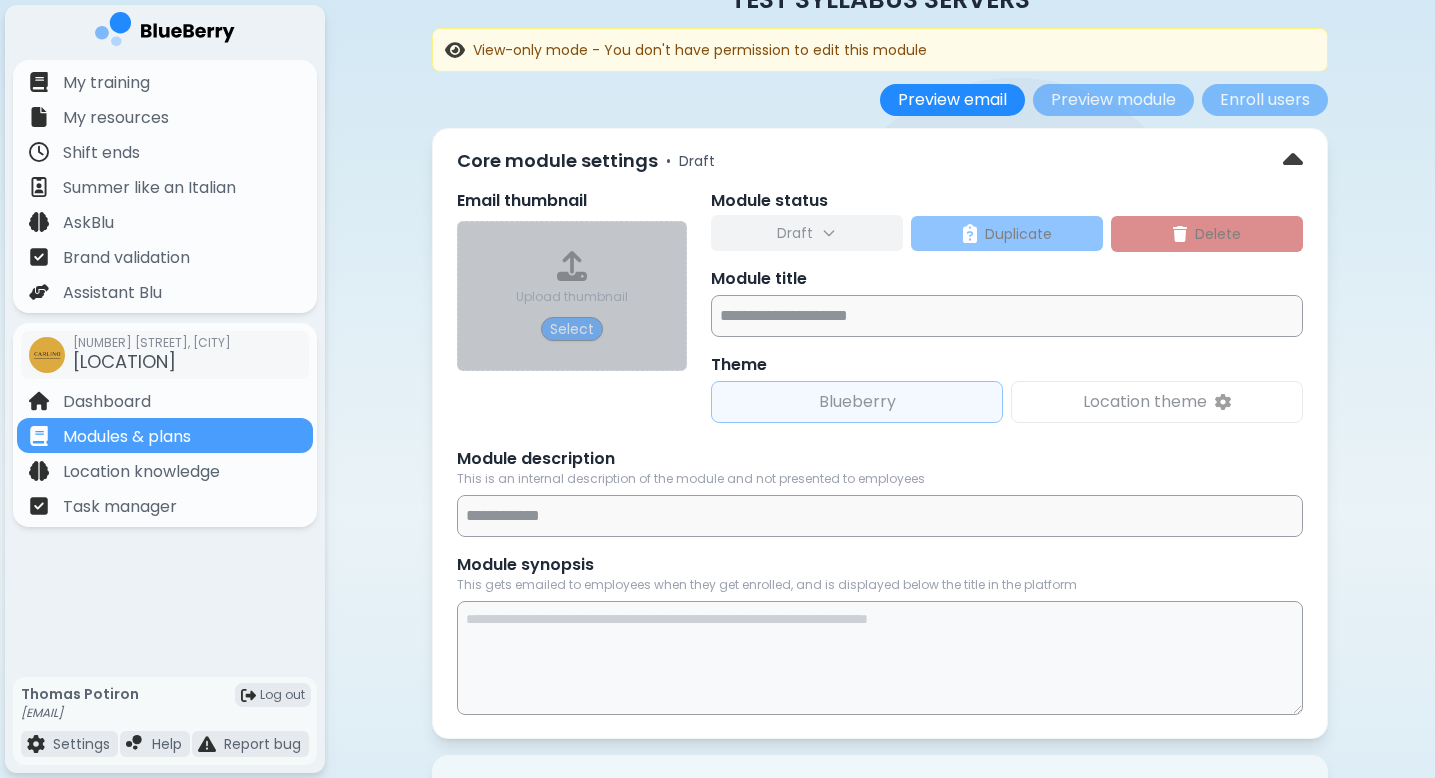 scroll, scrollTop: 78, scrollLeft: 0, axis: vertical 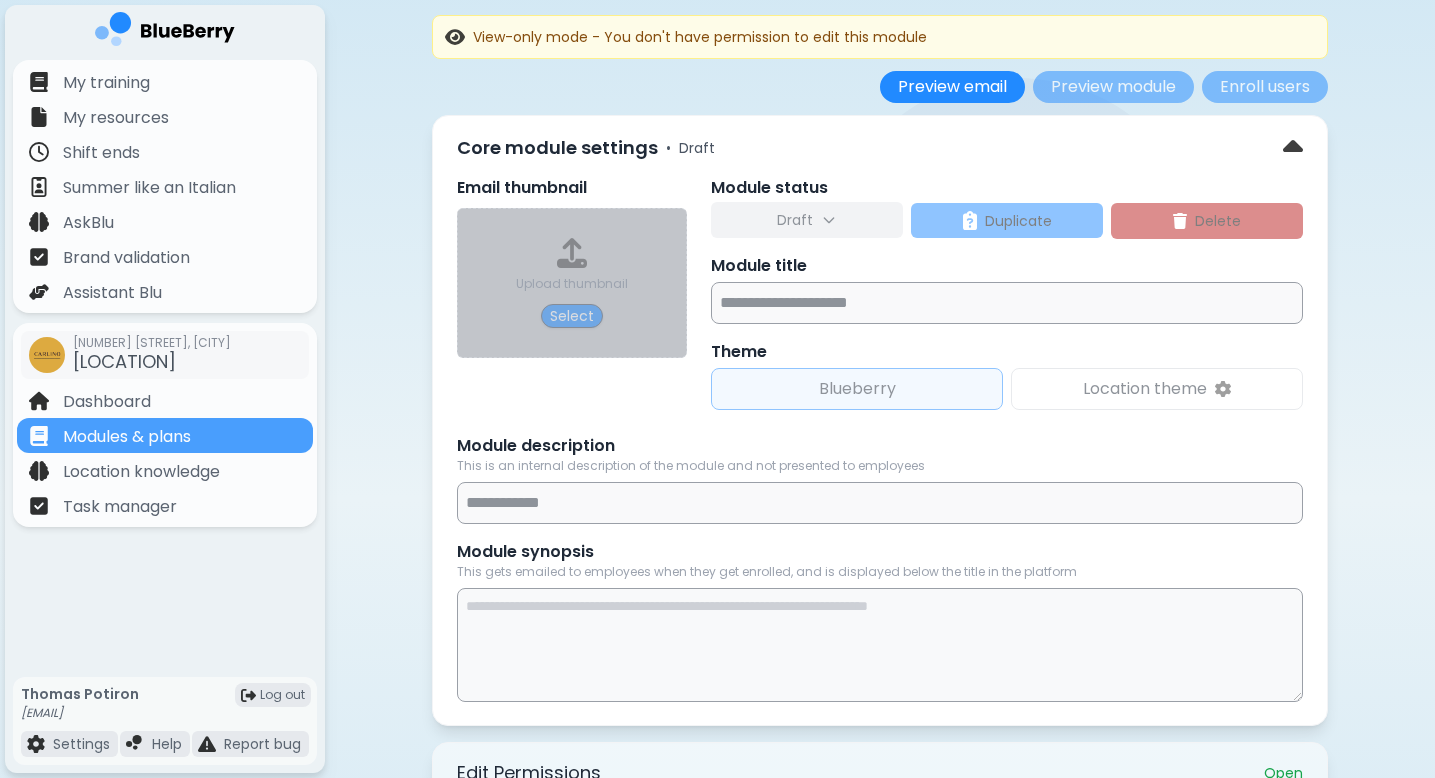 click on "Upload thumbnail Select" at bounding box center [572, 283] 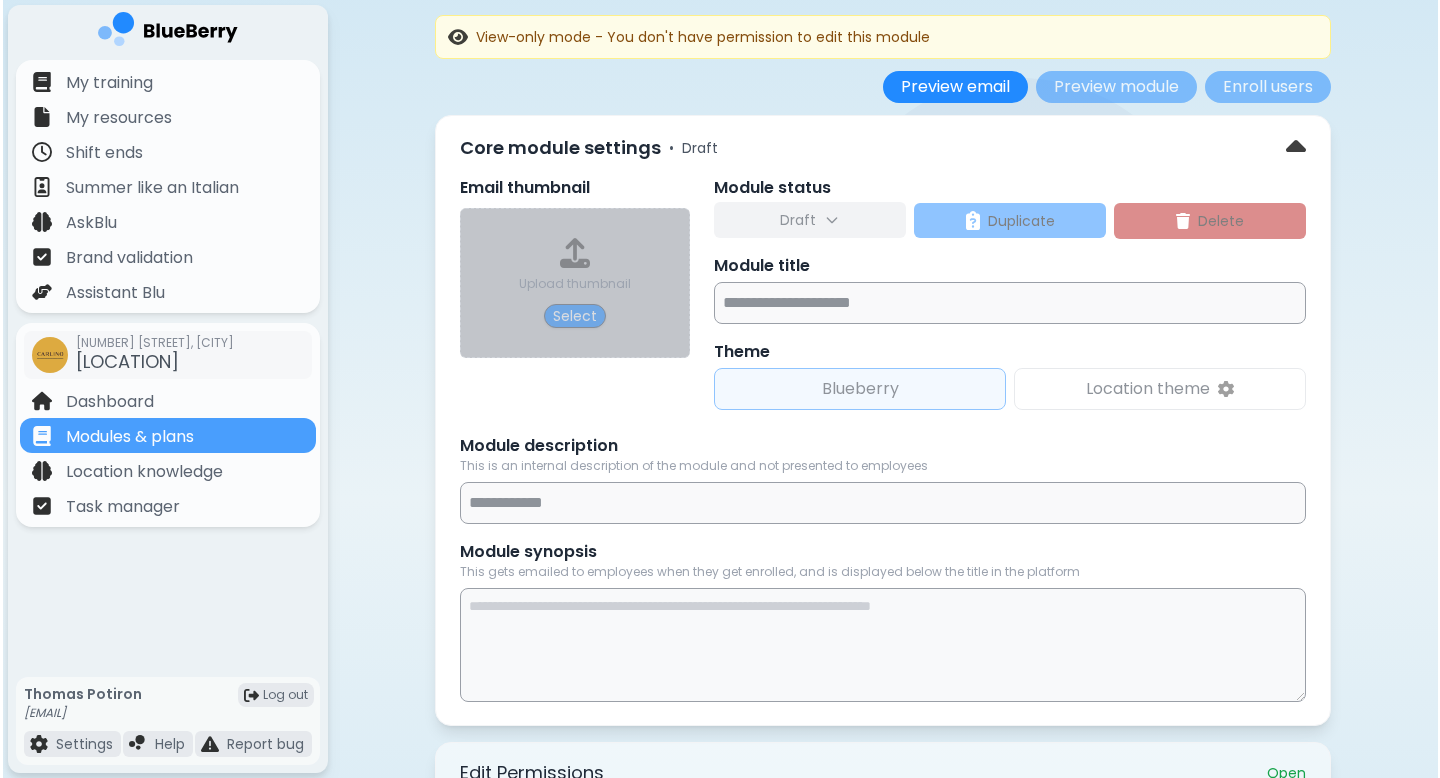 scroll, scrollTop: 0, scrollLeft: 0, axis: both 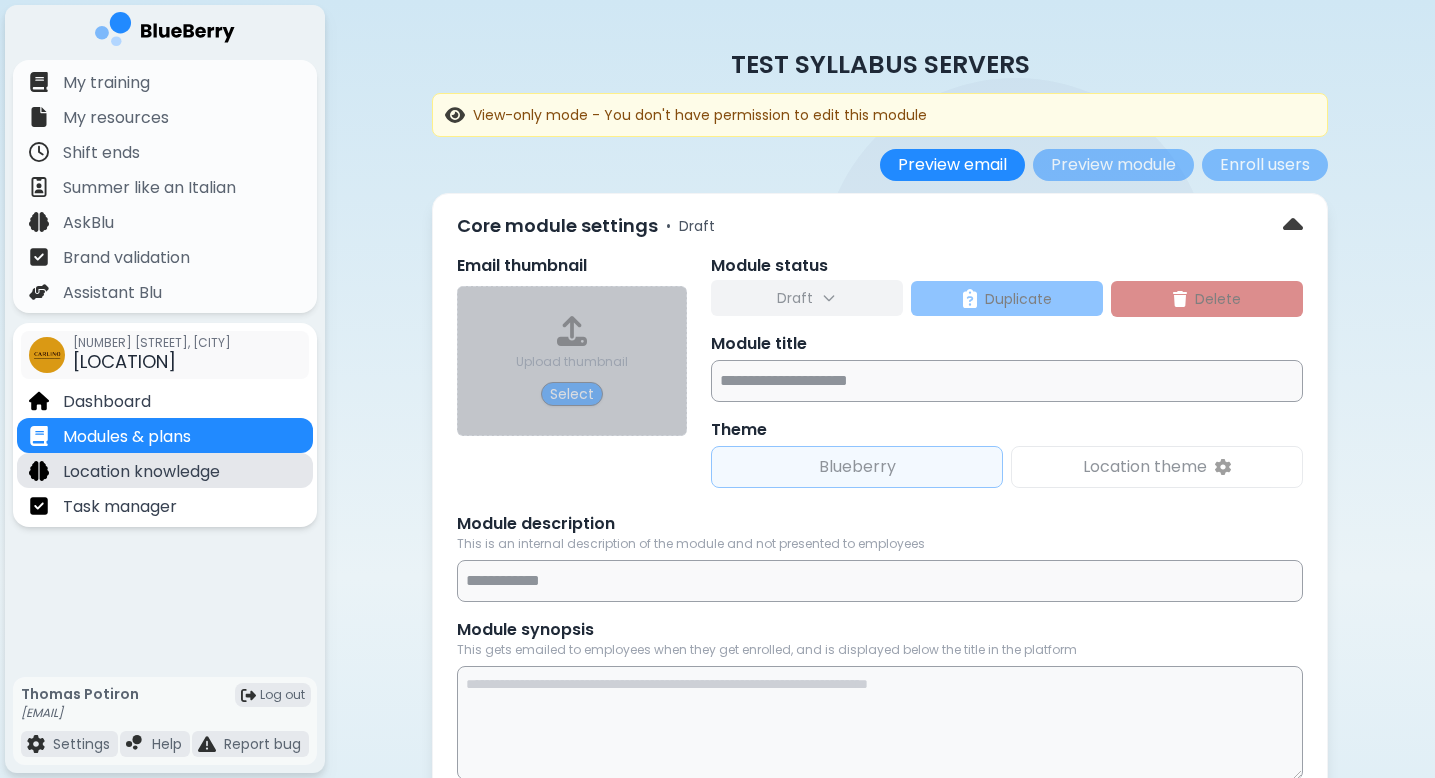 click on "Location knowledge" at bounding box center (165, 470) 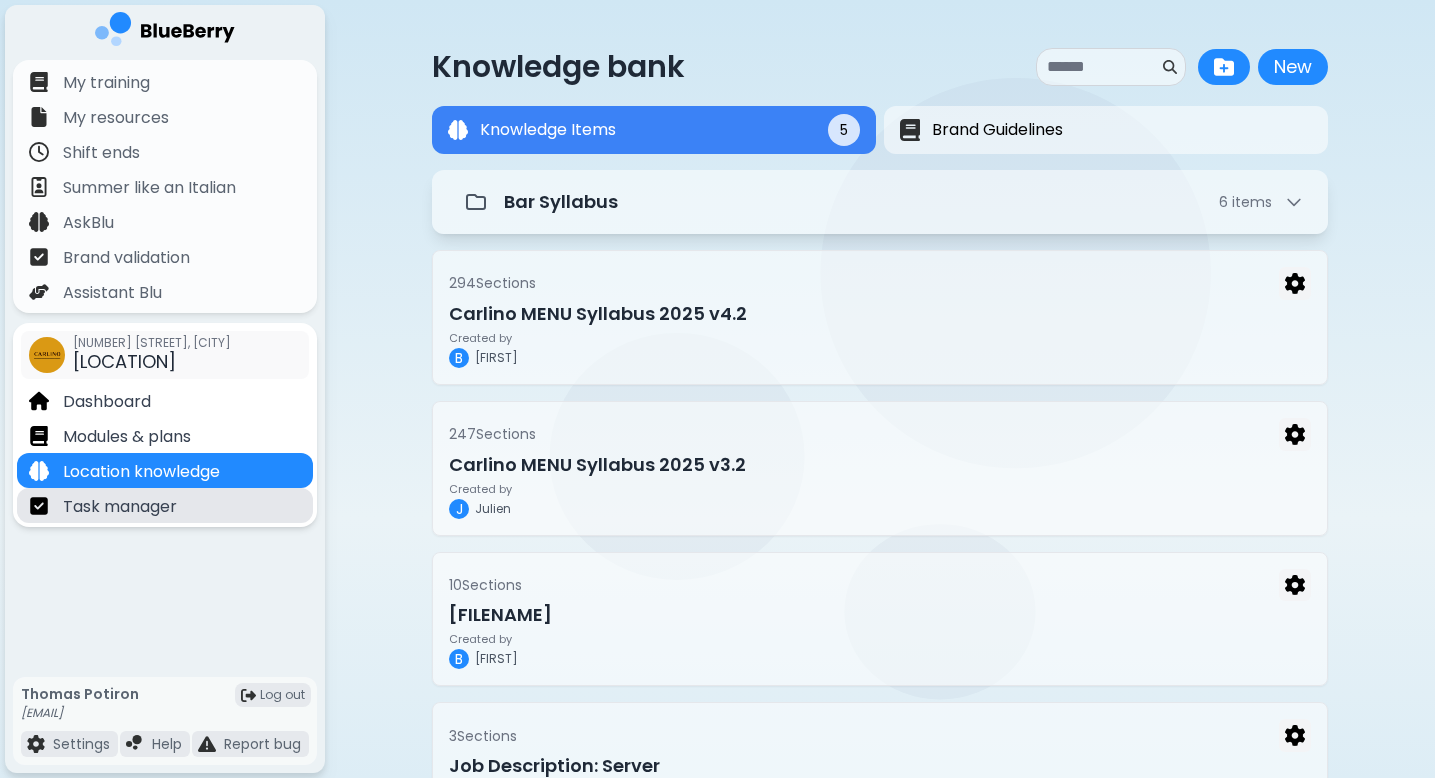 click on "Task manager" at bounding box center (165, 505) 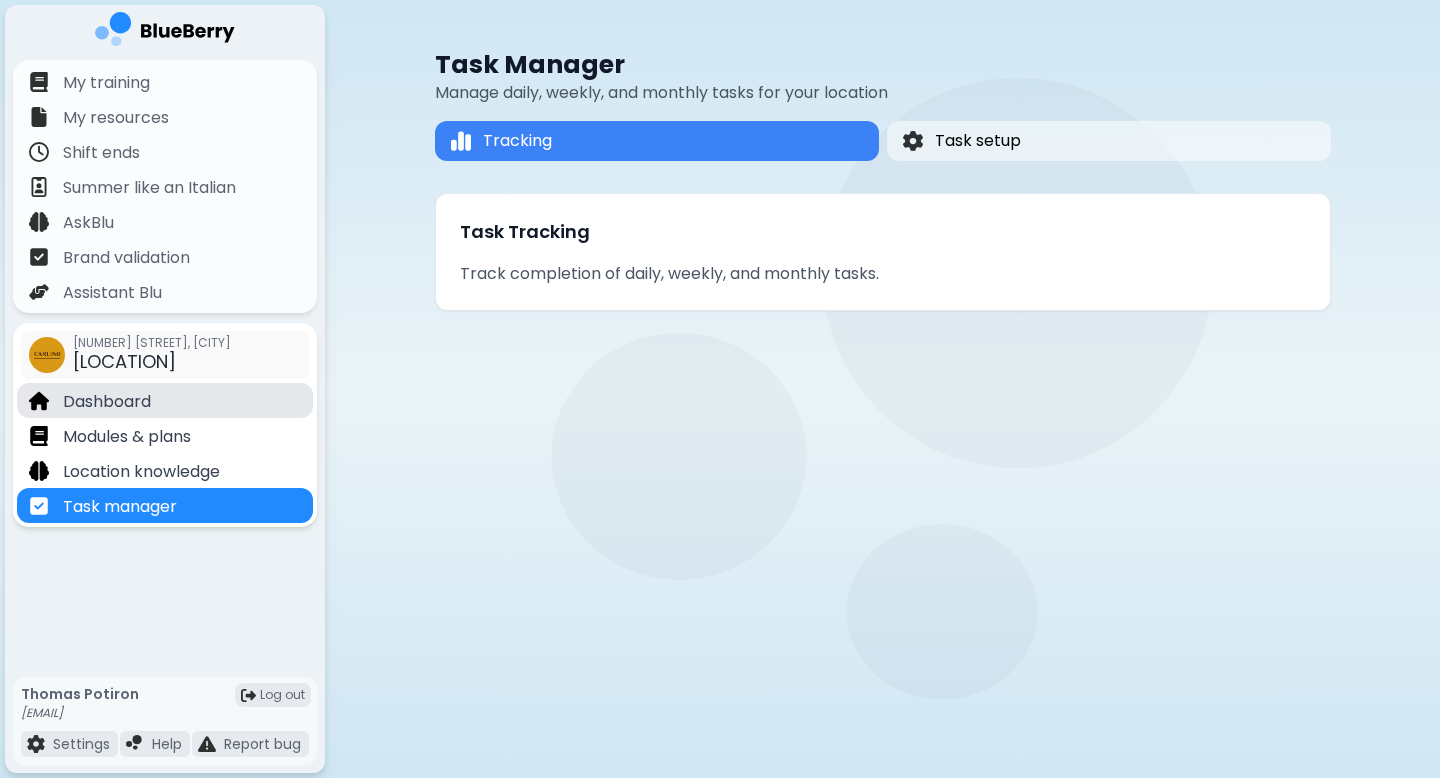 click on "Dashboard" at bounding box center [165, 400] 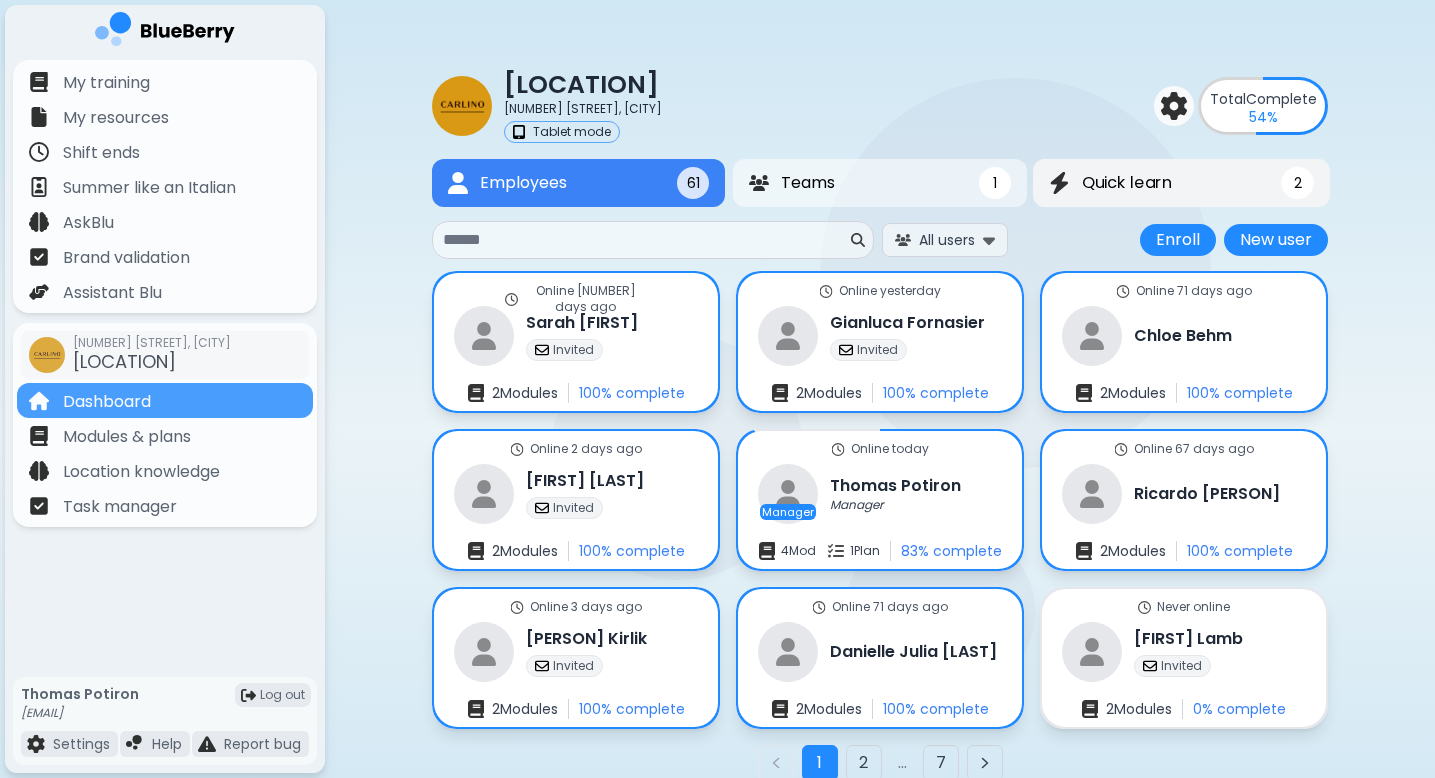 click on "Quick learn 2" at bounding box center (1181, 183) 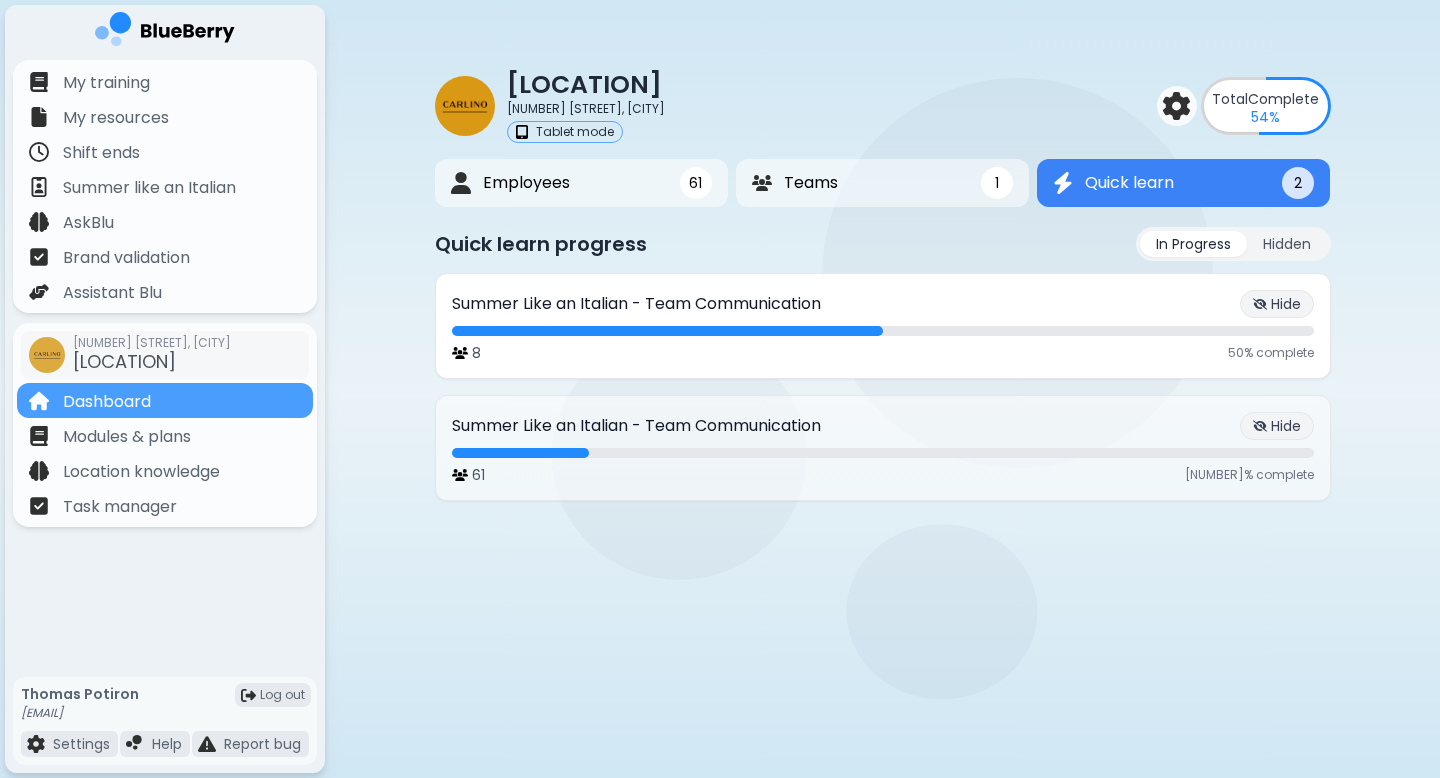 click on "Summer Like an Italian - Team Communication Hide" at bounding box center (883, 304) 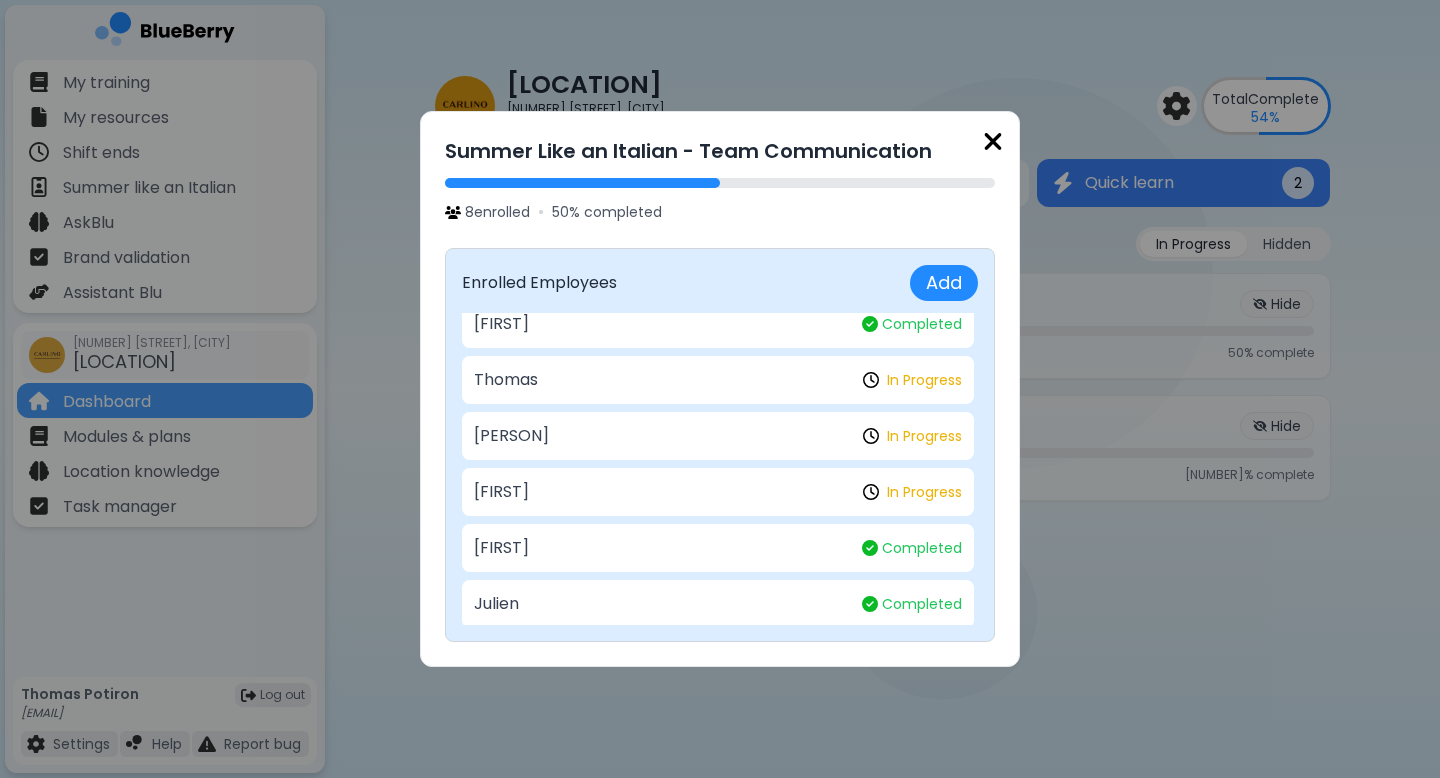 scroll, scrollTop: 0, scrollLeft: 0, axis: both 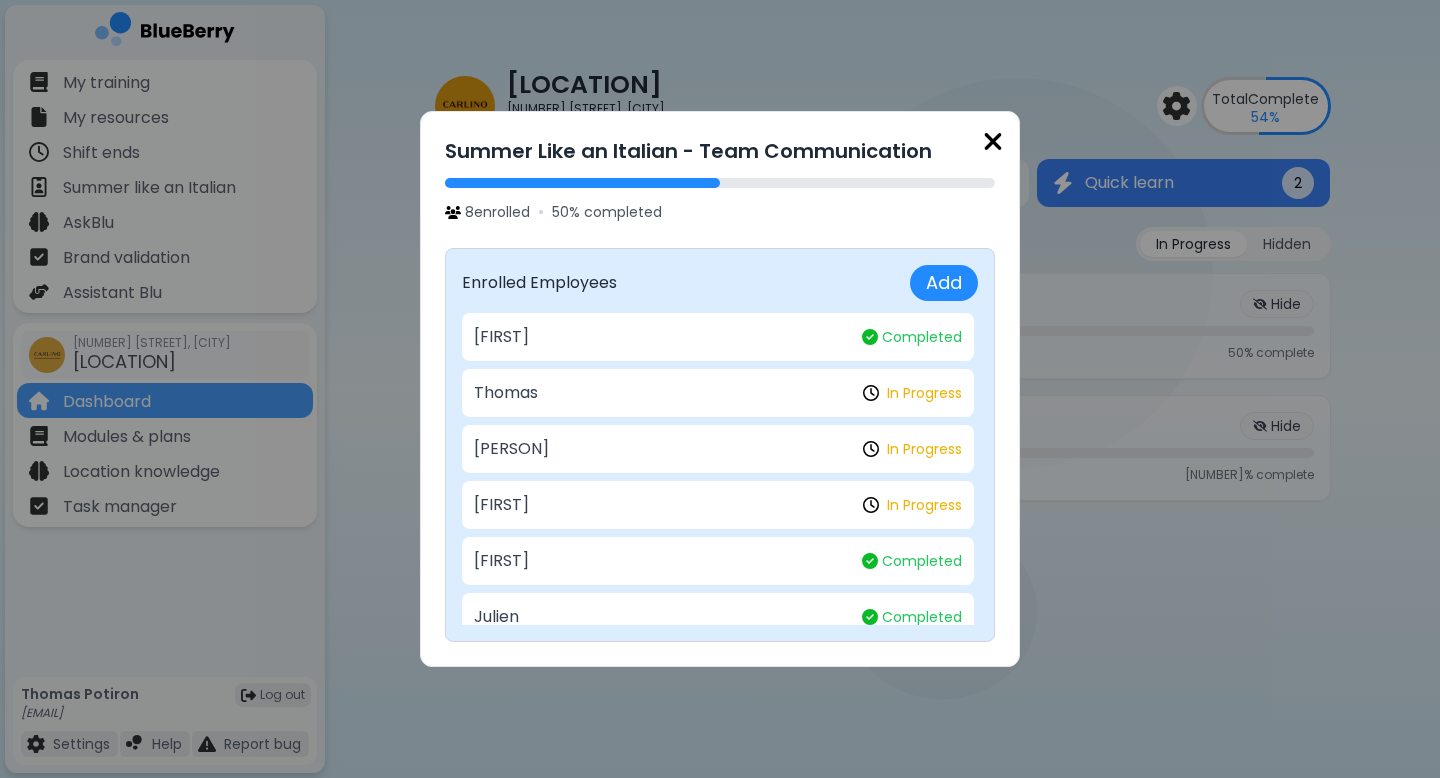 click at bounding box center (993, 141) 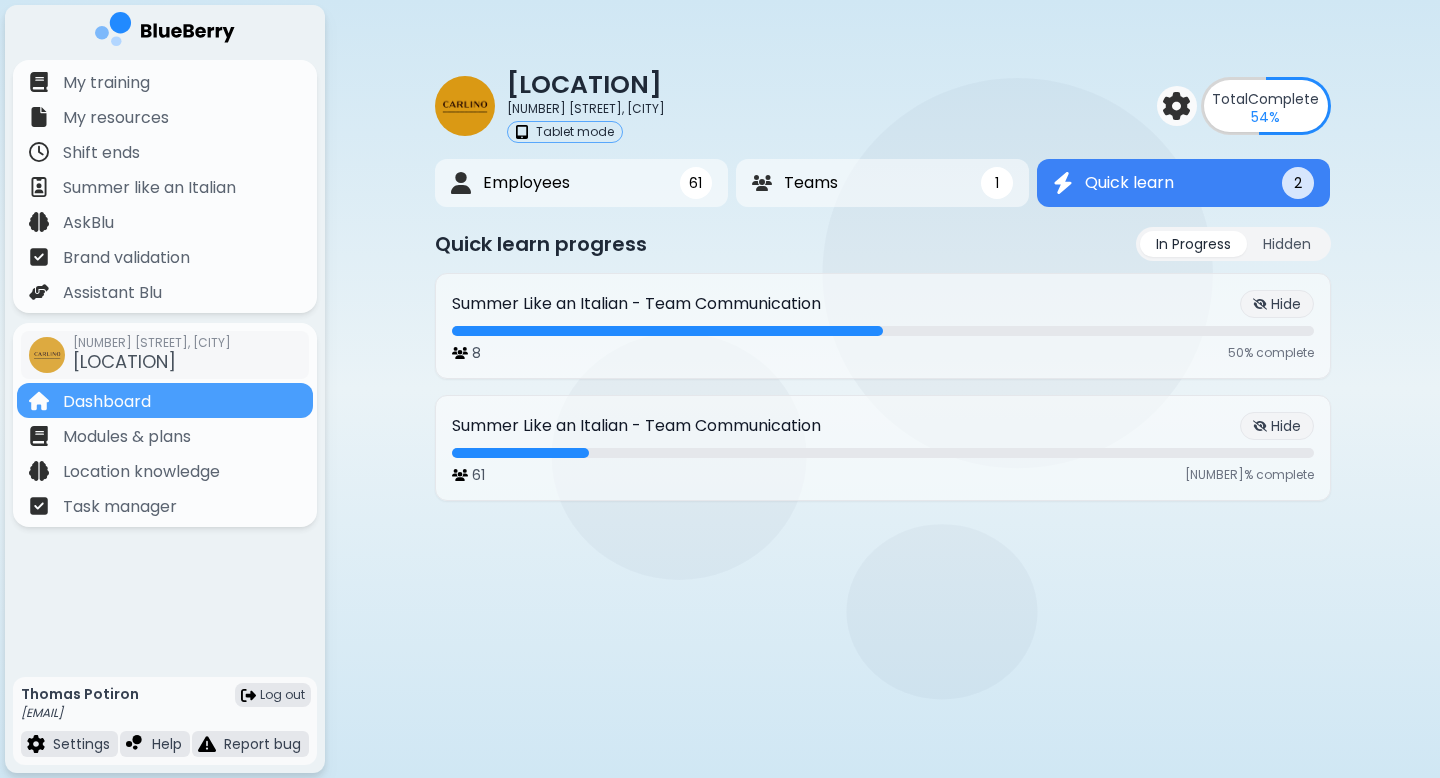 click on "[EMAIL]" at bounding box center [80, 713] 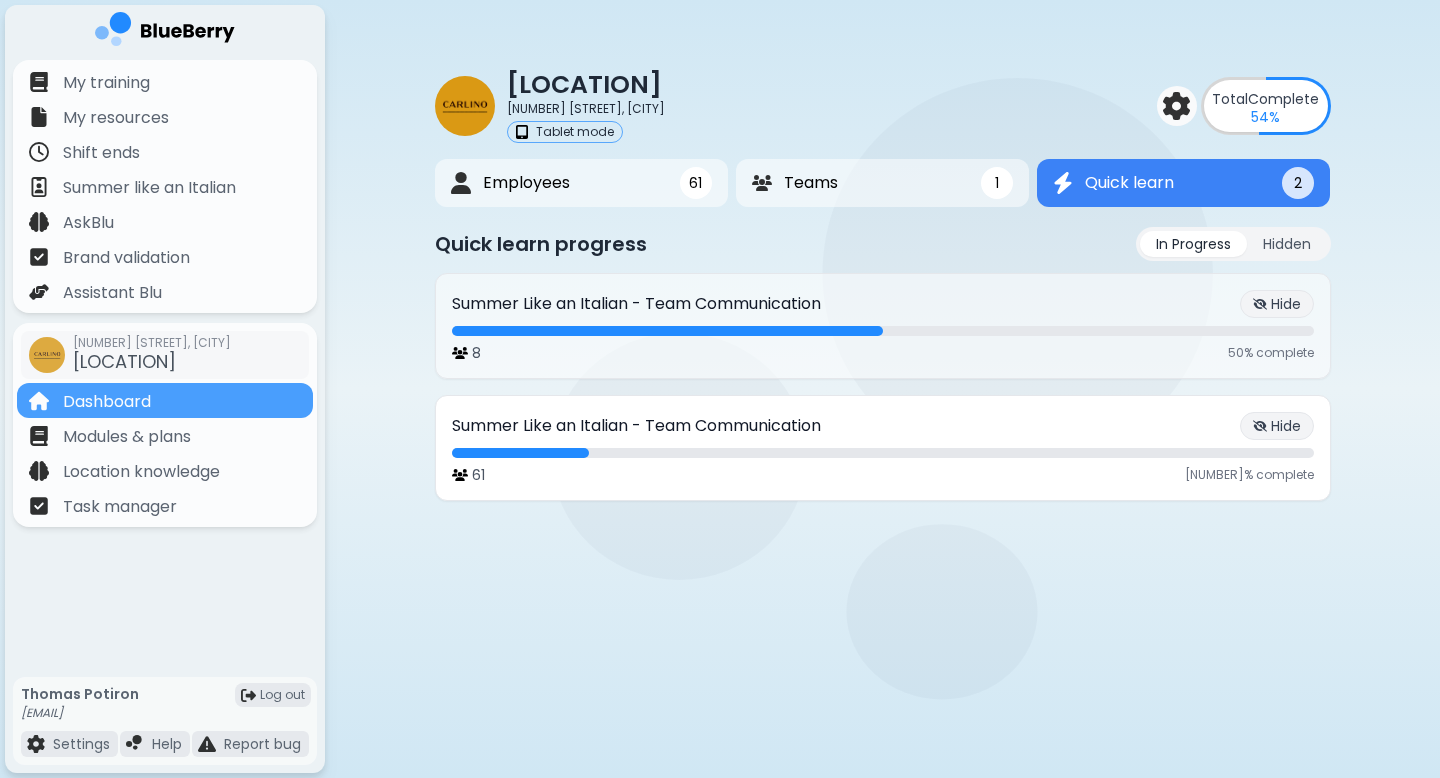 click on "Summer Like an Italian - Team Communication Hide 61 16 % complete" at bounding box center [883, 448] 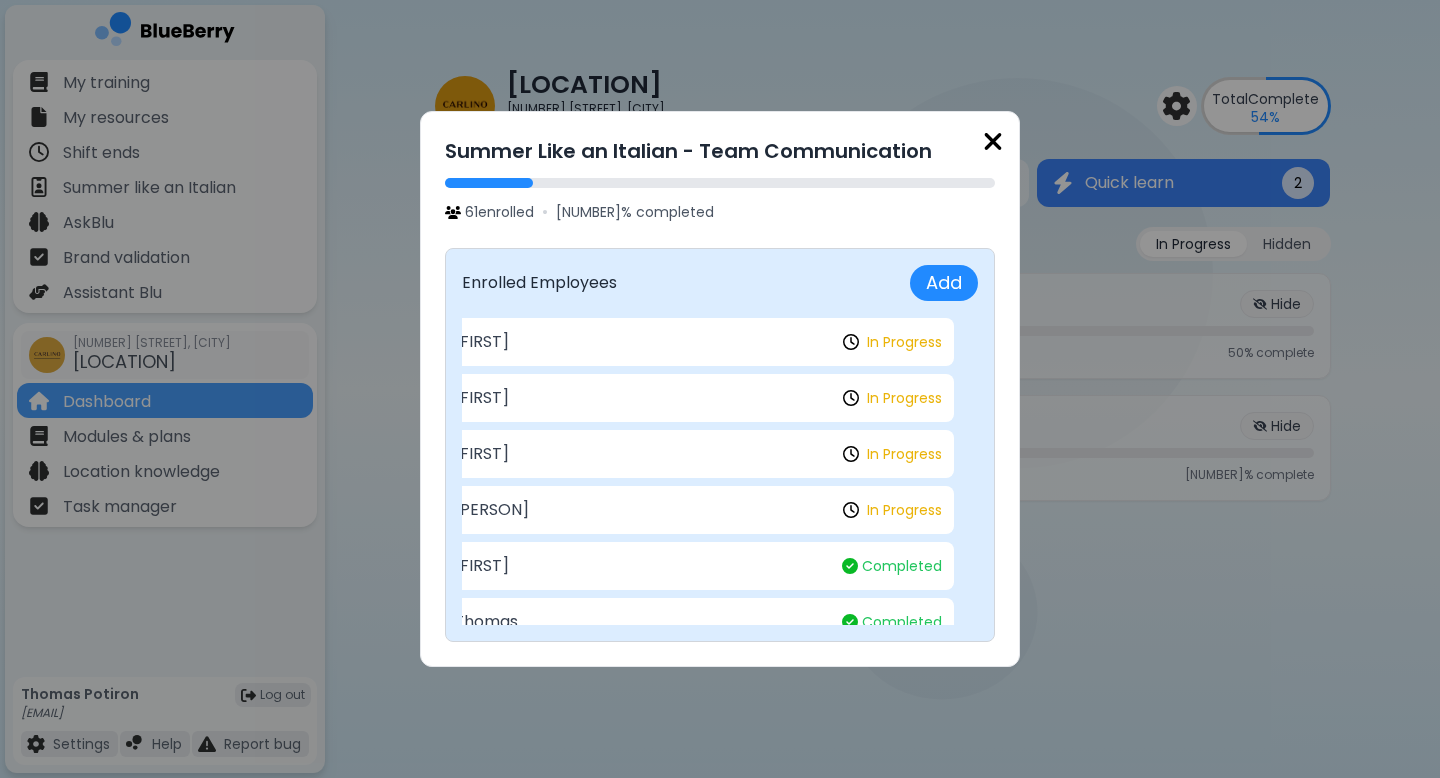 scroll, scrollTop: 3097, scrollLeft: 0, axis: vertical 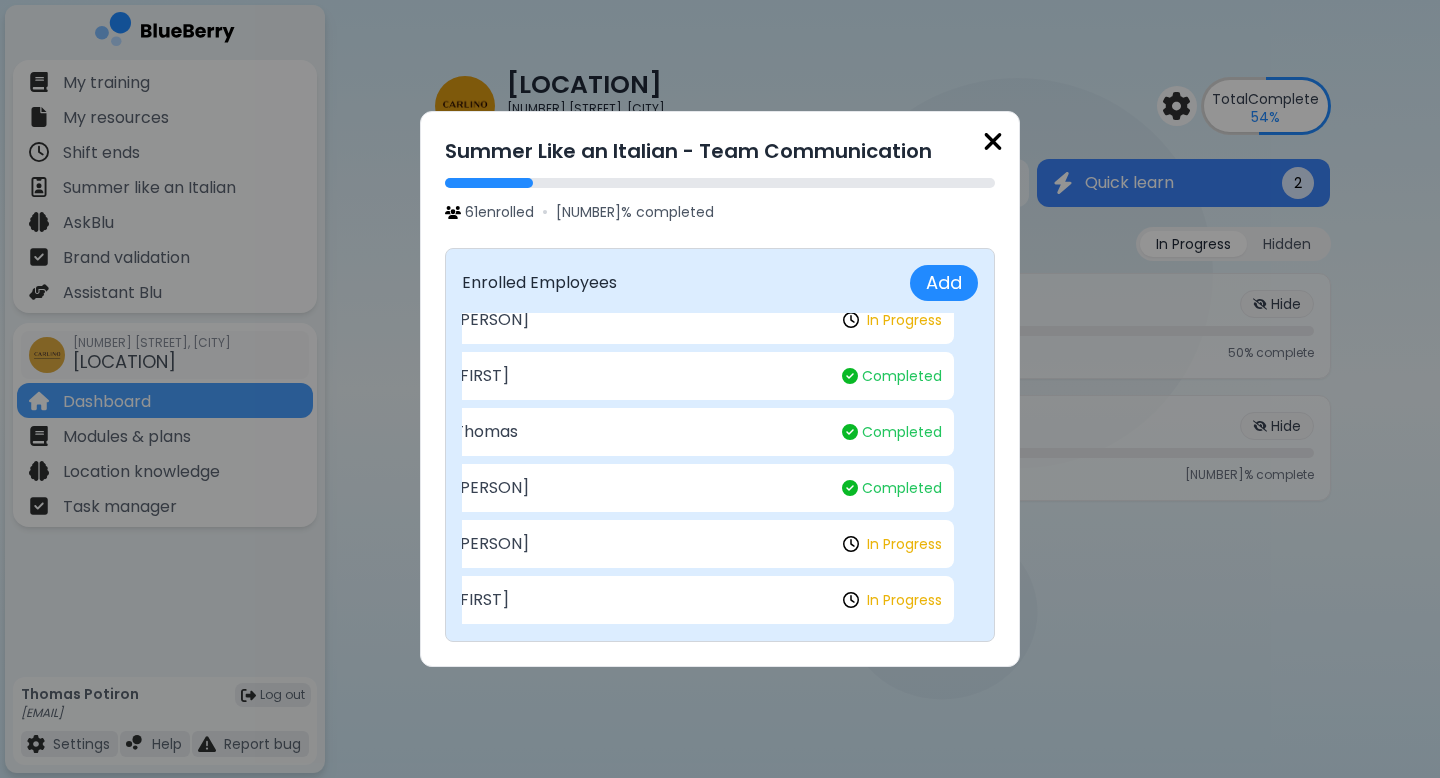 click at bounding box center (993, 141) 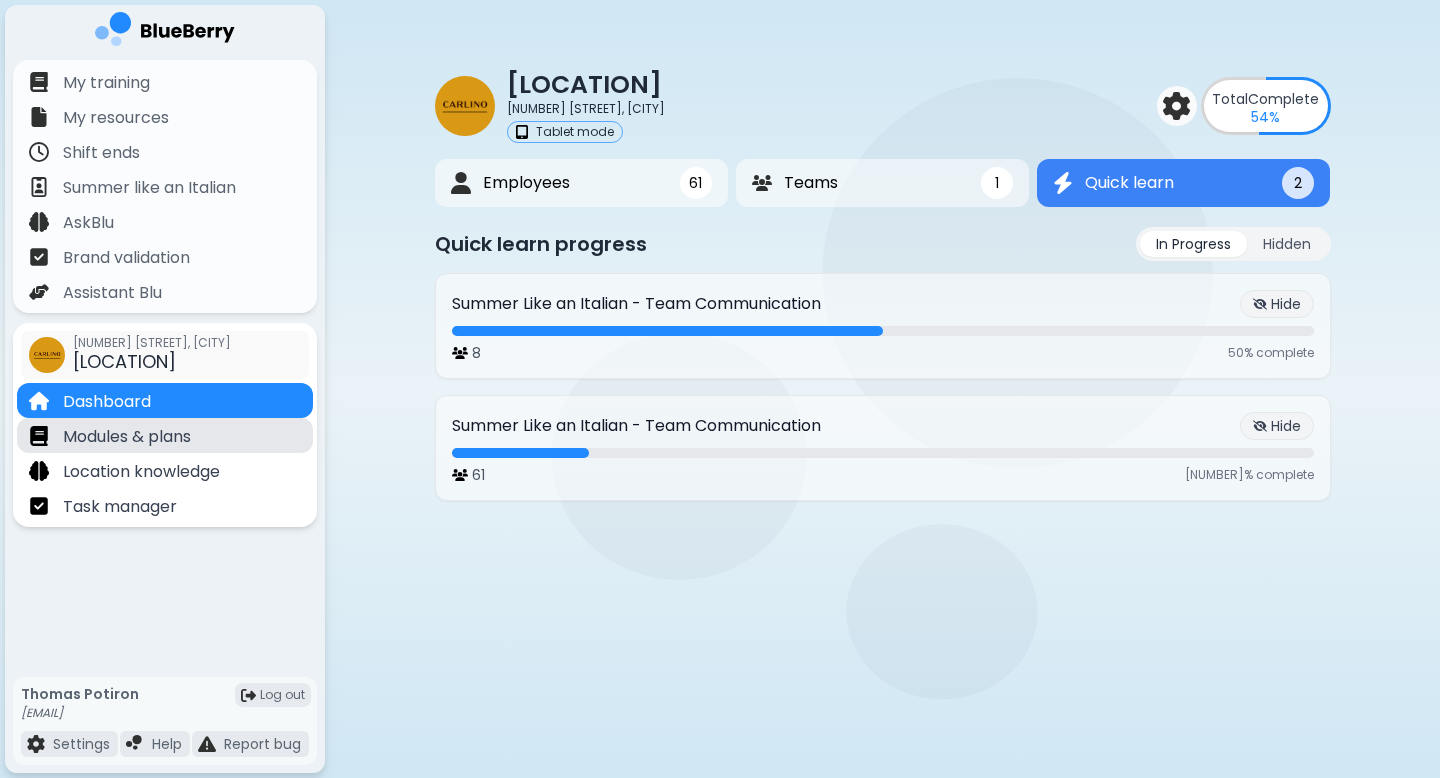 click on "Modules & plans" at bounding box center (165, 435) 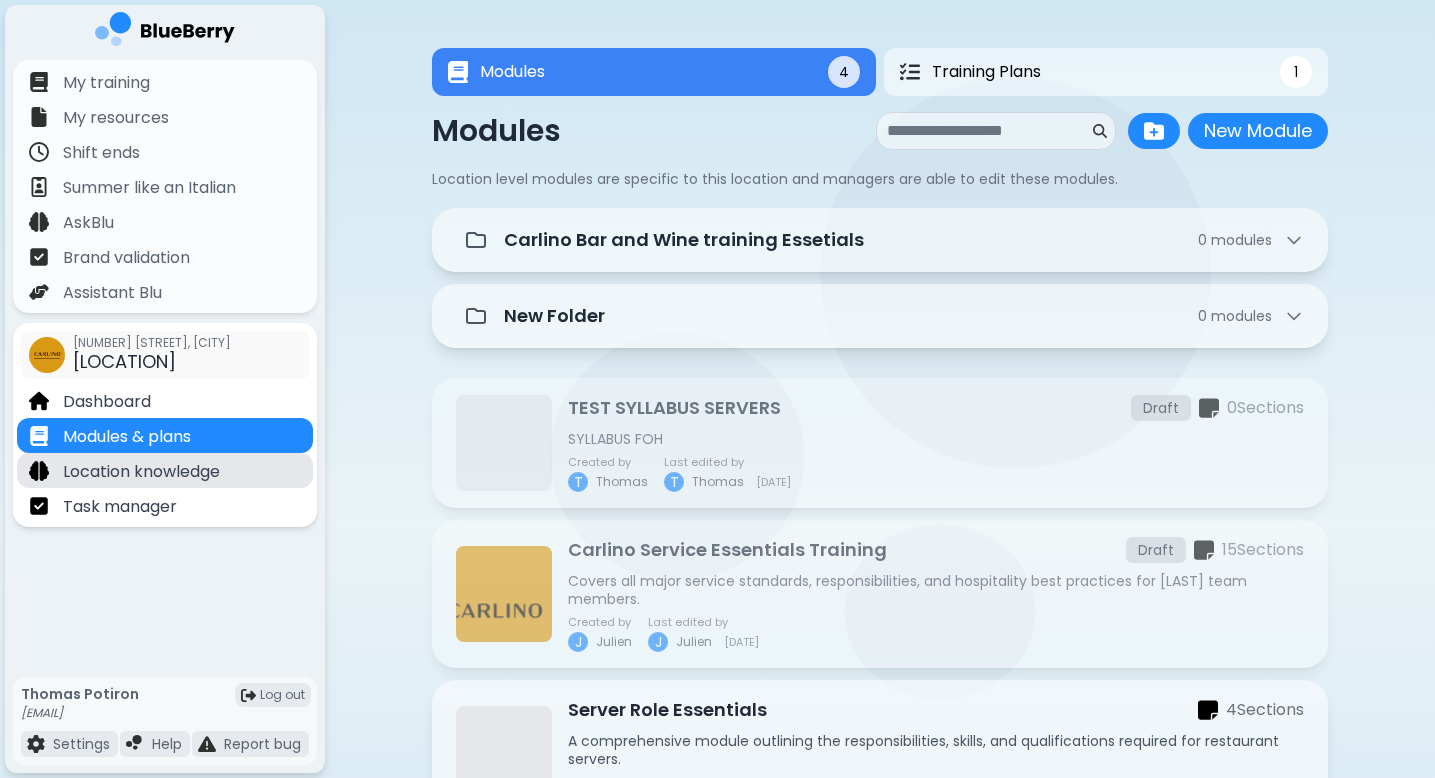 click on "Location knowledge" at bounding box center (165, 470) 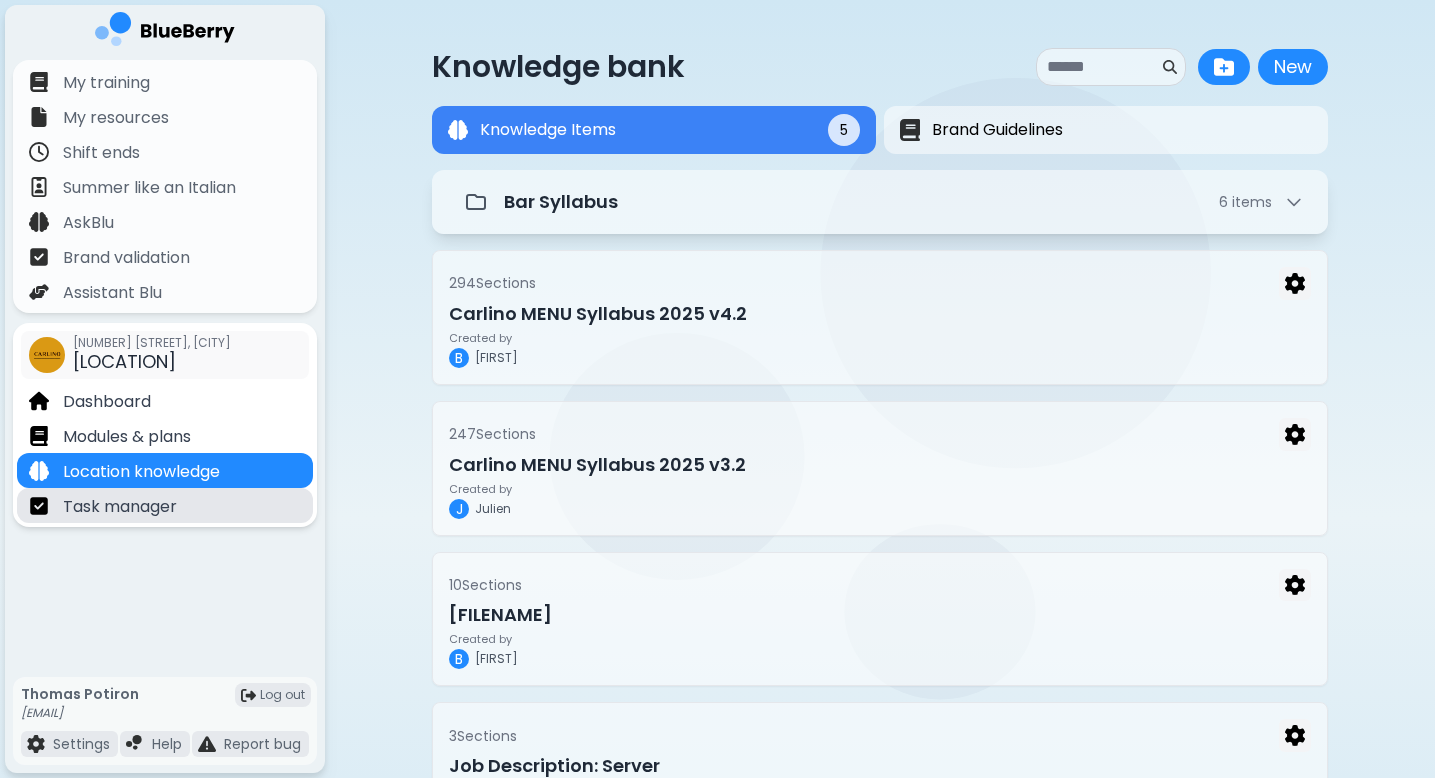 click on "Task manager" at bounding box center (165, 505) 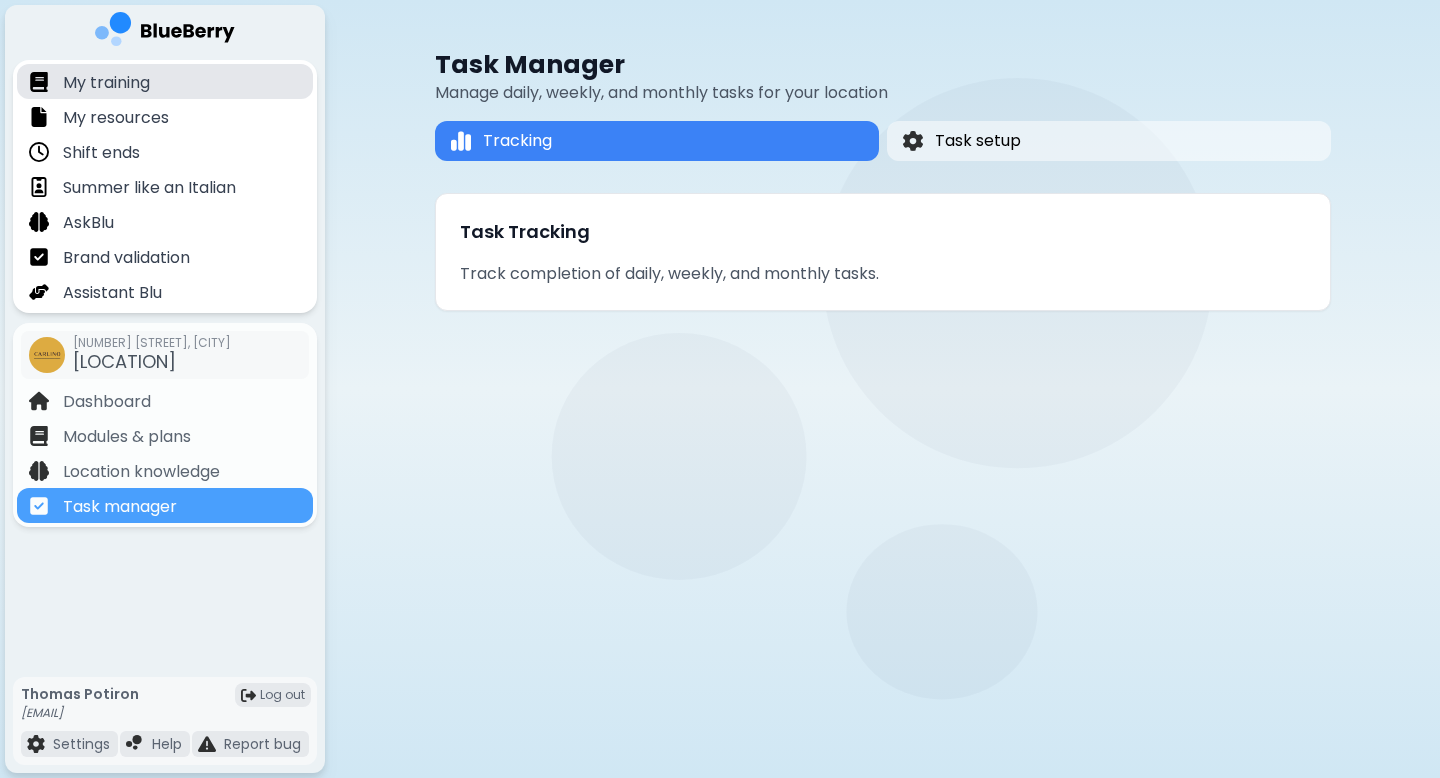 click on "My training" at bounding box center (165, 81) 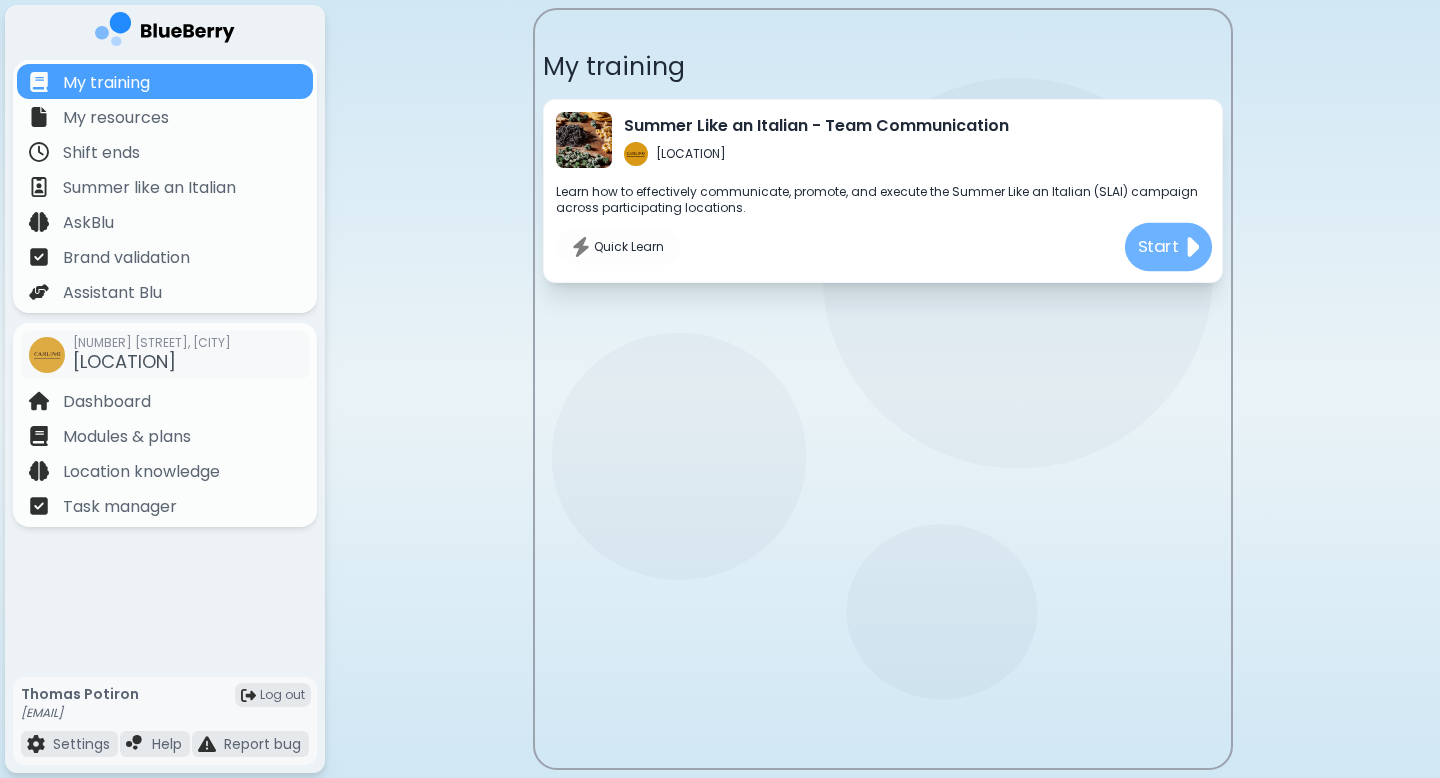 click on "Start" at bounding box center (1167, 247) 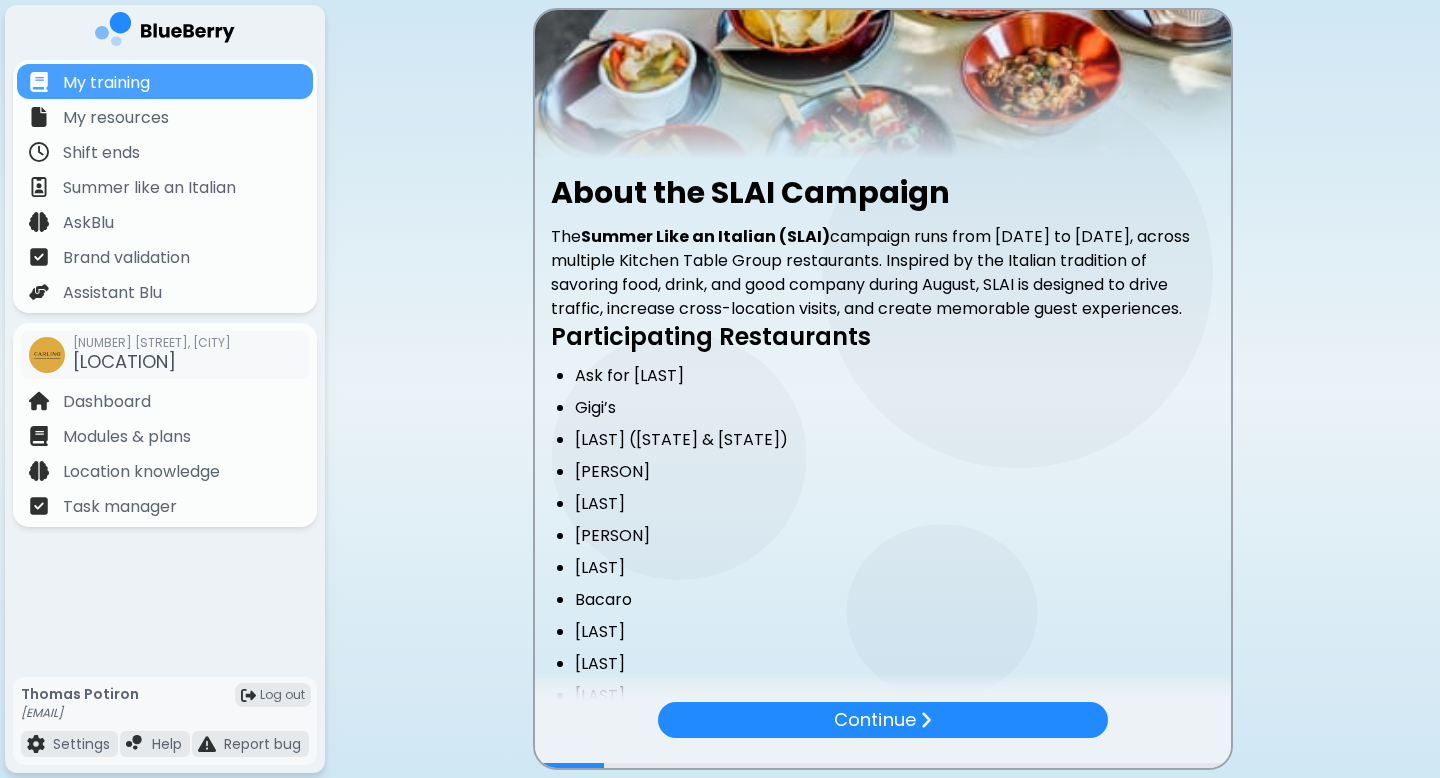 scroll, scrollTop: 446, scrollLeft: 0, axis: vertical 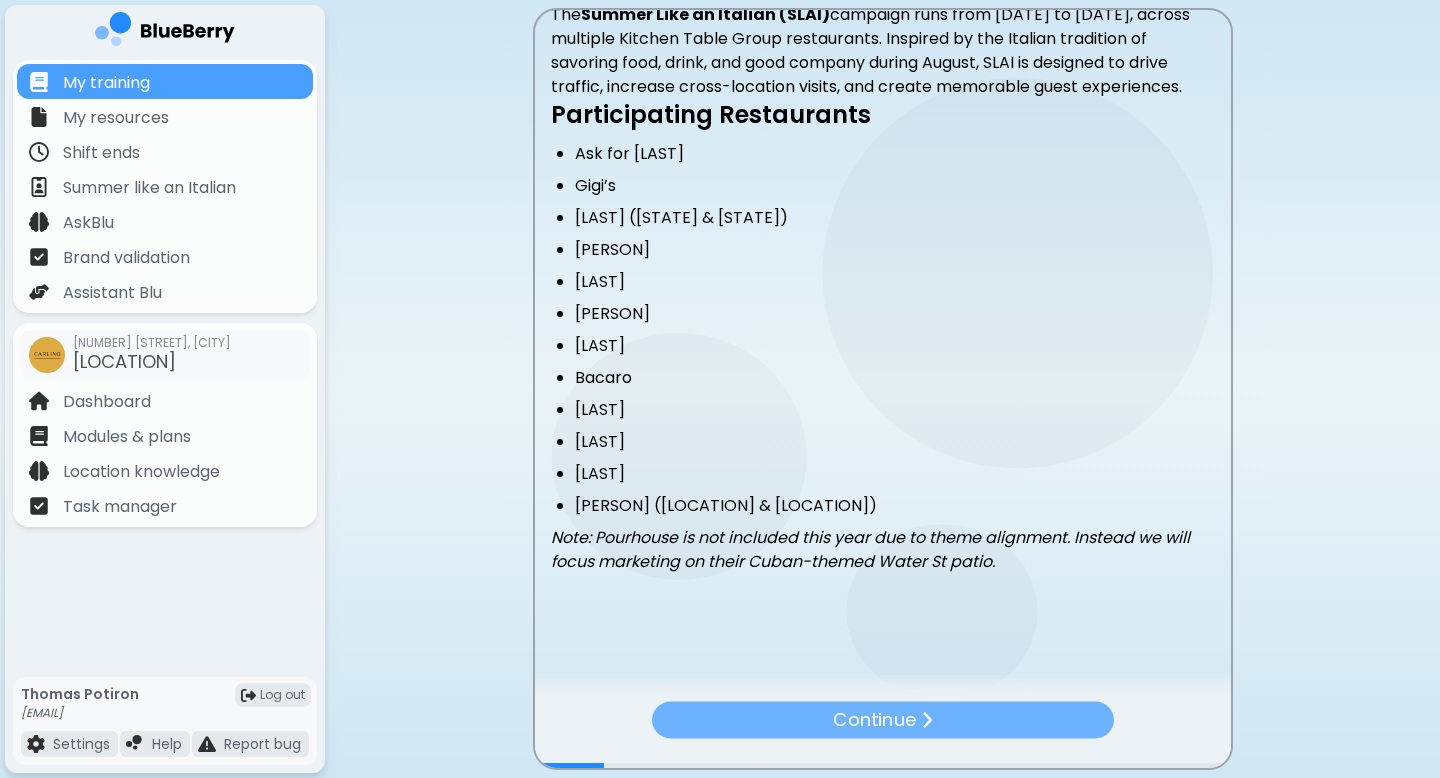 click on "Continue" at bounding box center (883, 720) 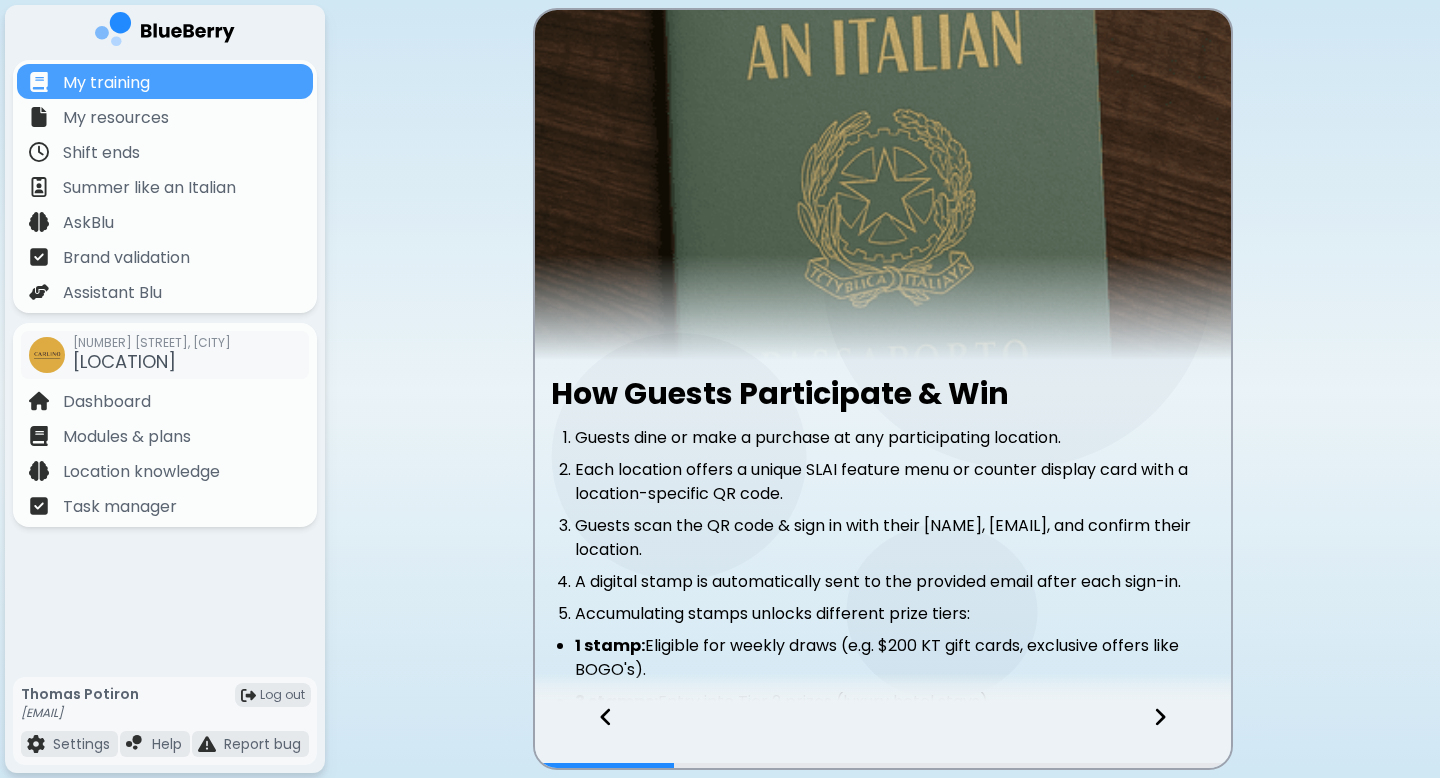 scroll, scrollTop: 502, scrollLeft: 0, axis: vertical 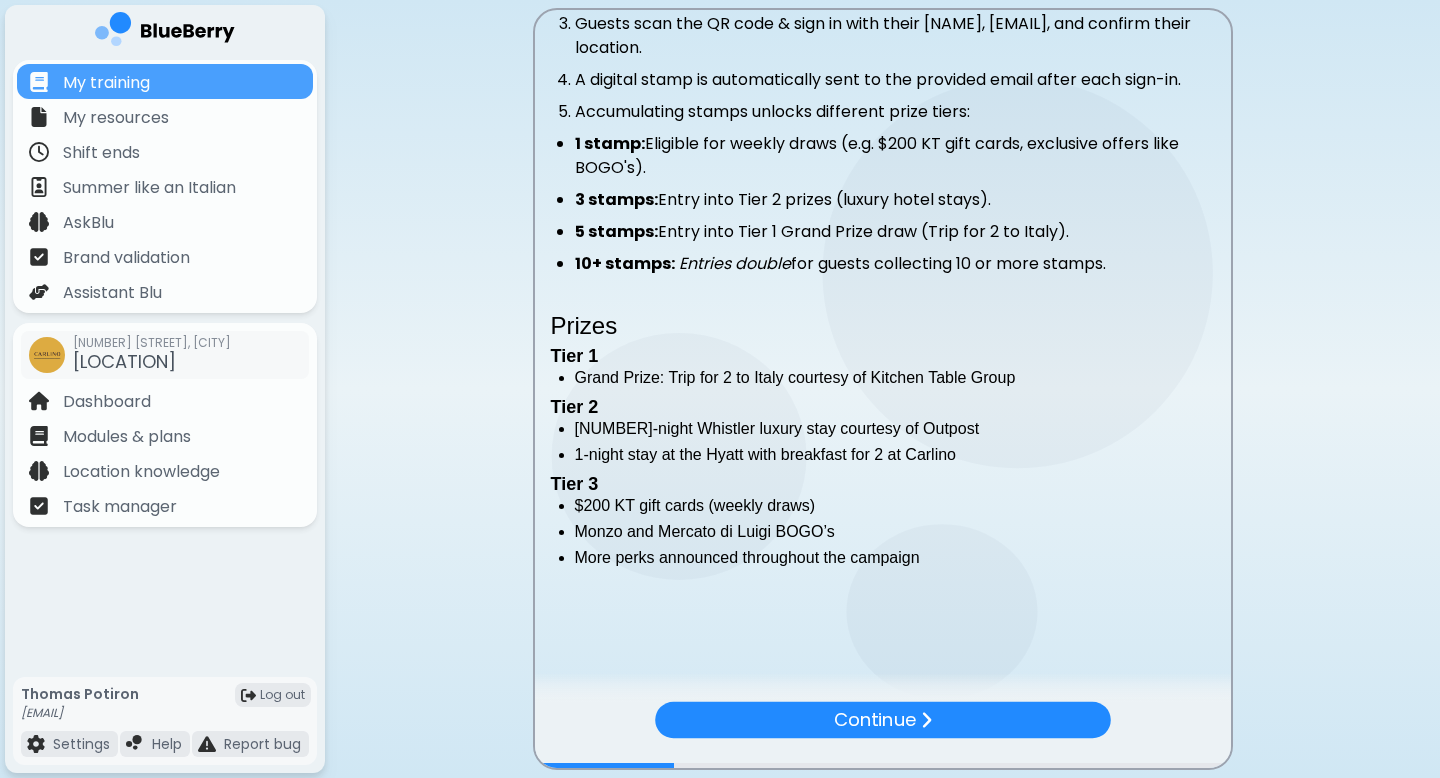 click on "Continue" at bounding box center [883, 735] 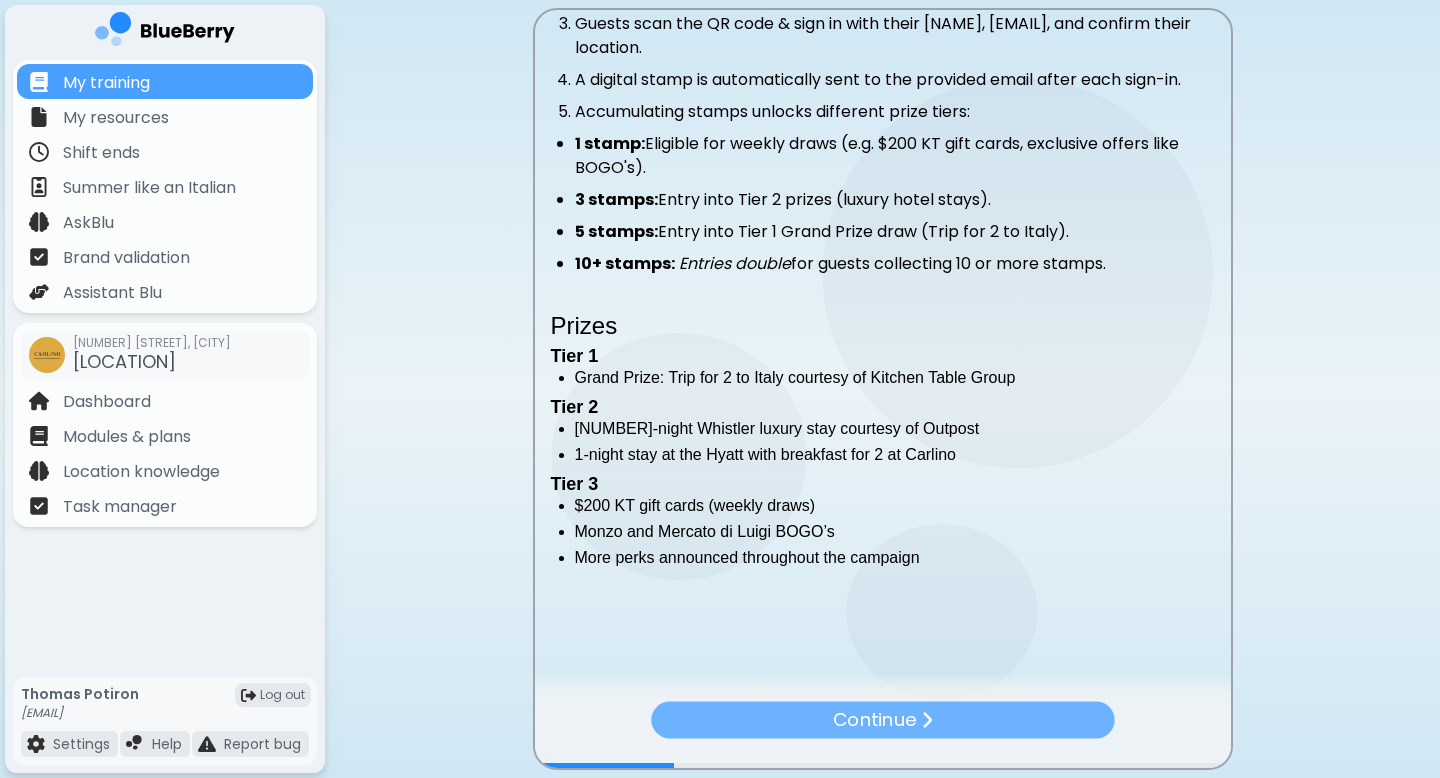 click on "Continue" at bounding box center [882, 720] 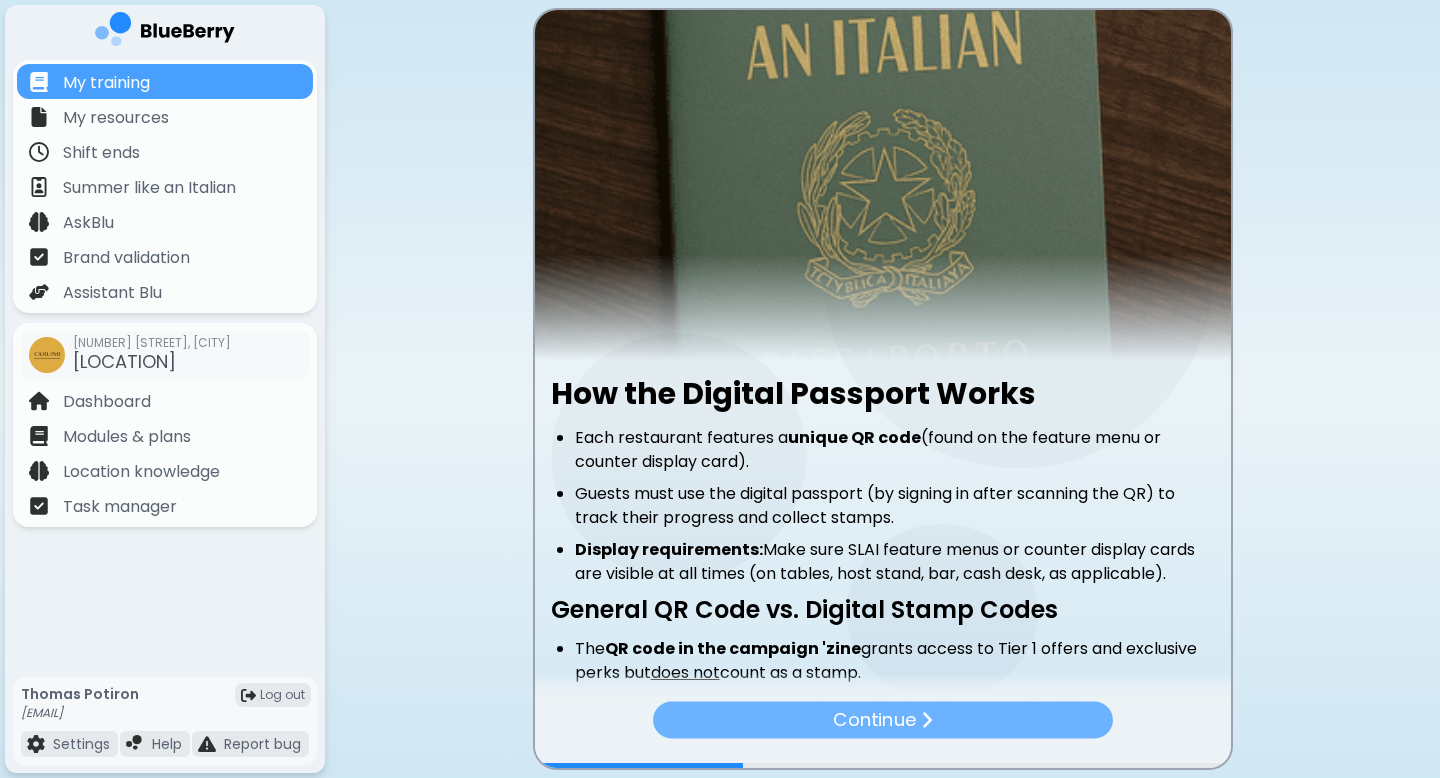click on "Continue" at bounding box center (883, 720) 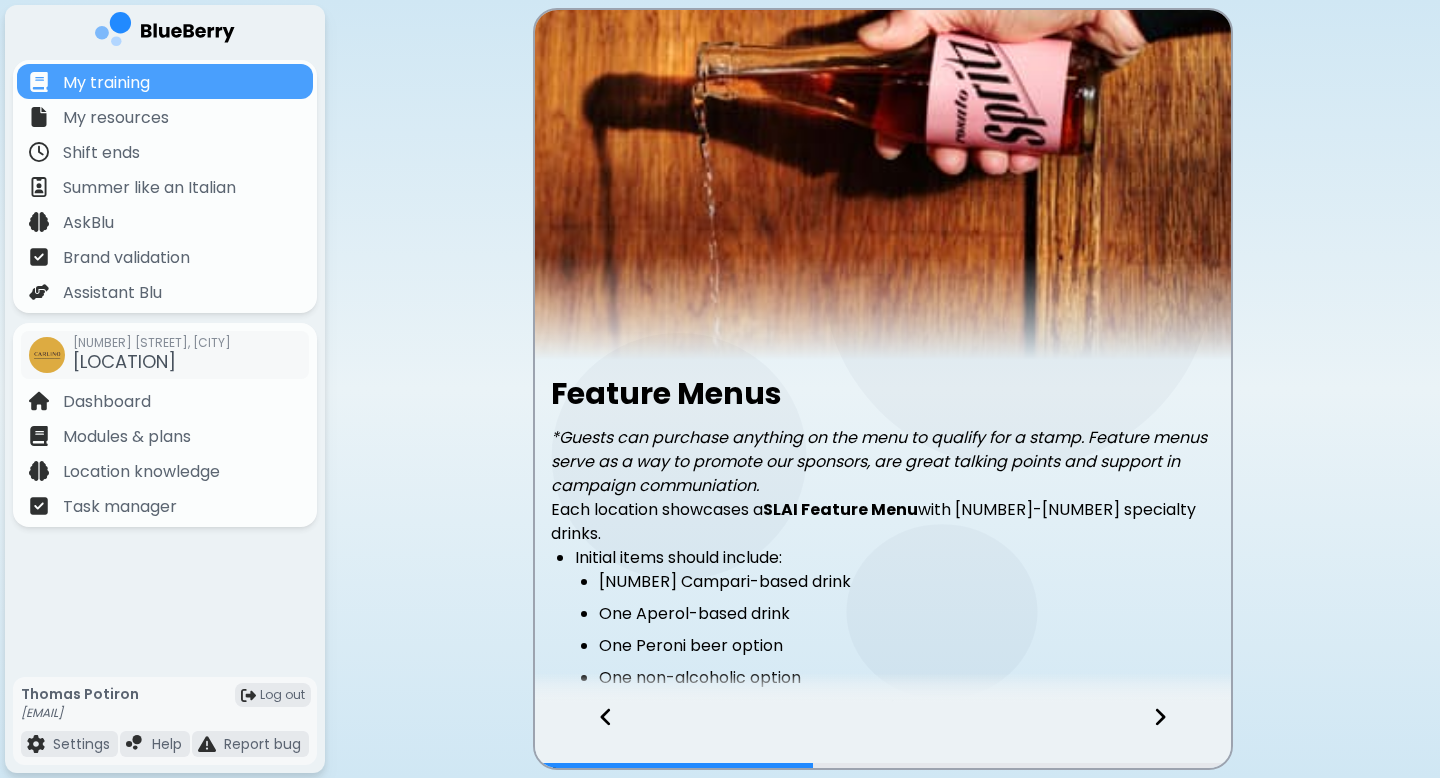 scroll, scrollTop: 310, scrollLeft: 0, axis: vertical 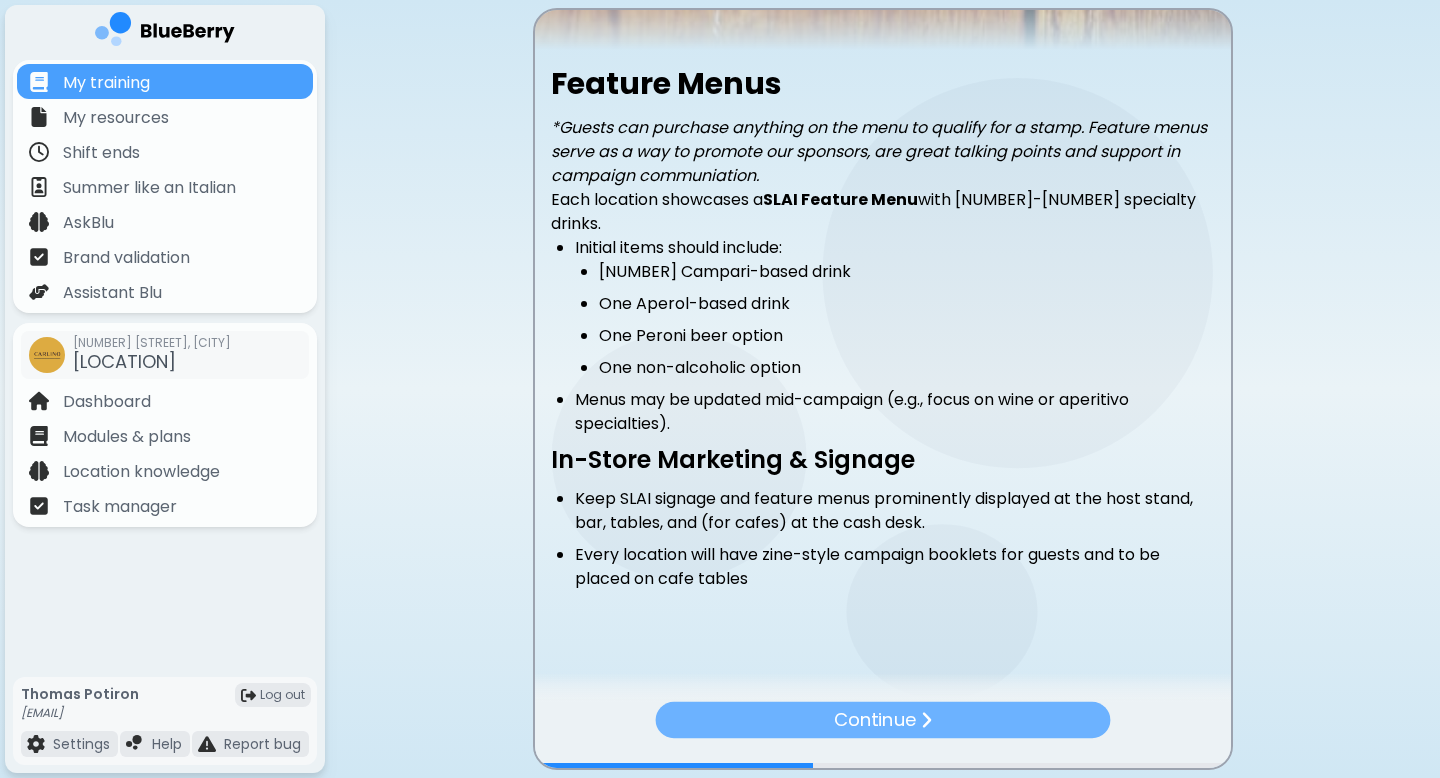 click on "Continue" at bounding box center (882, 720) 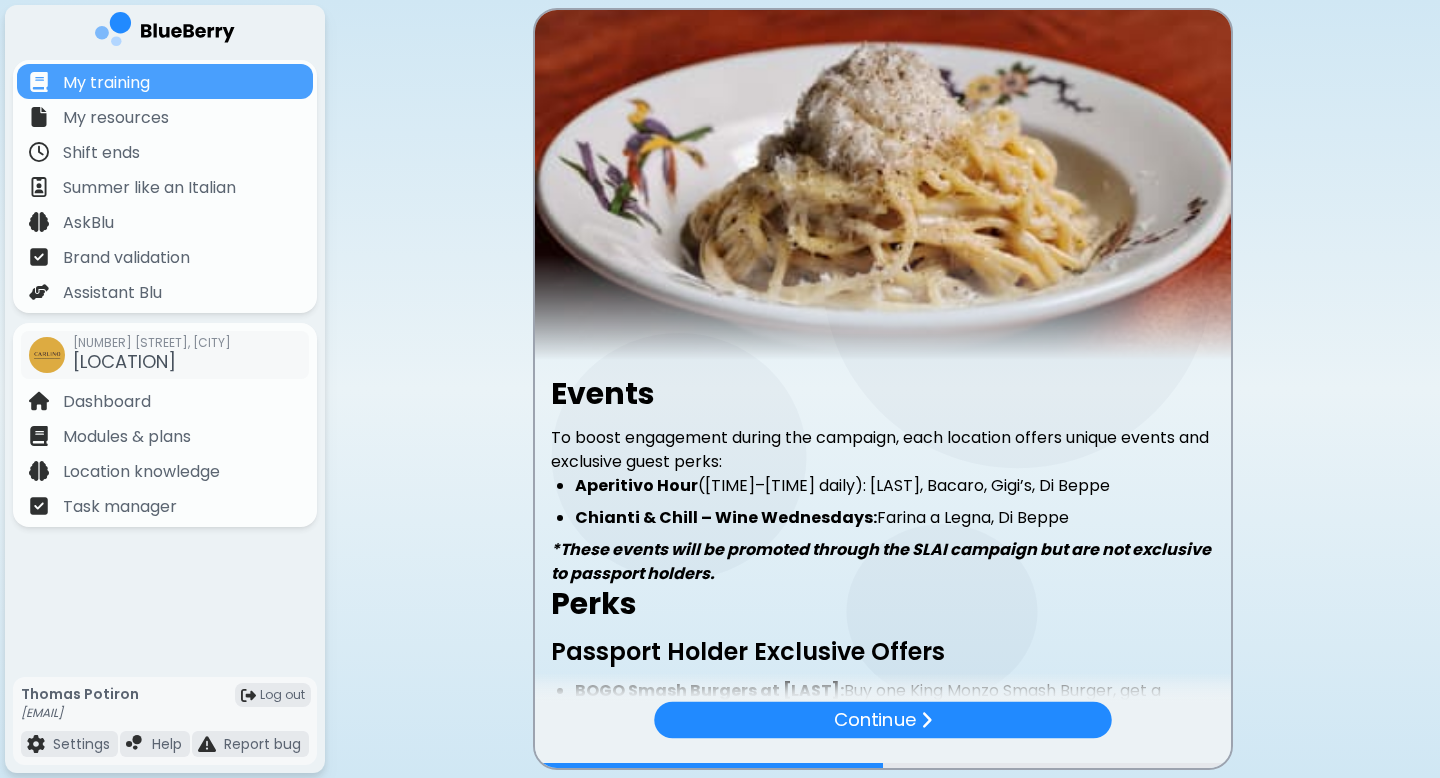 scroll, scrollTop: 296, scrollLeft: 0, axis: vertical 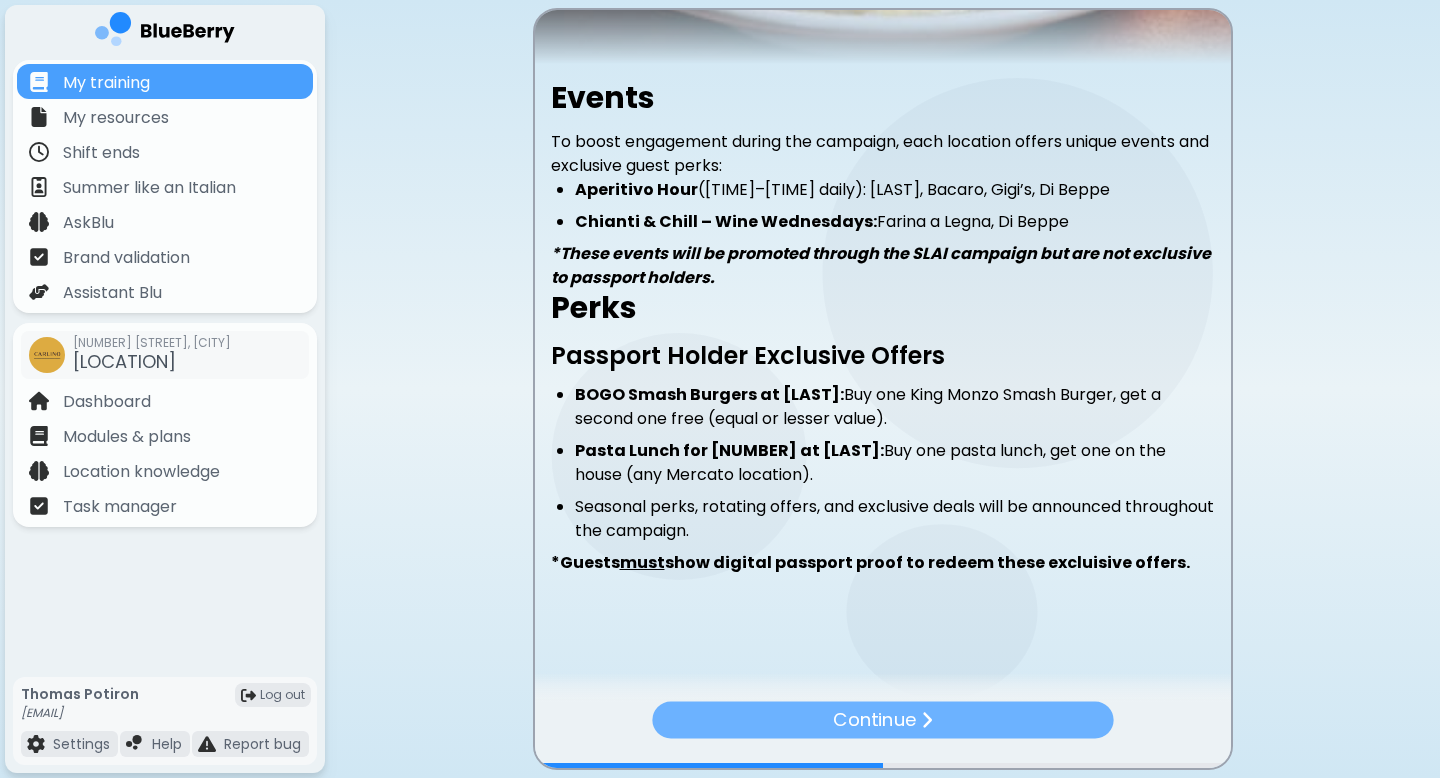 click on "Continue" at bounding box center [882, 720] 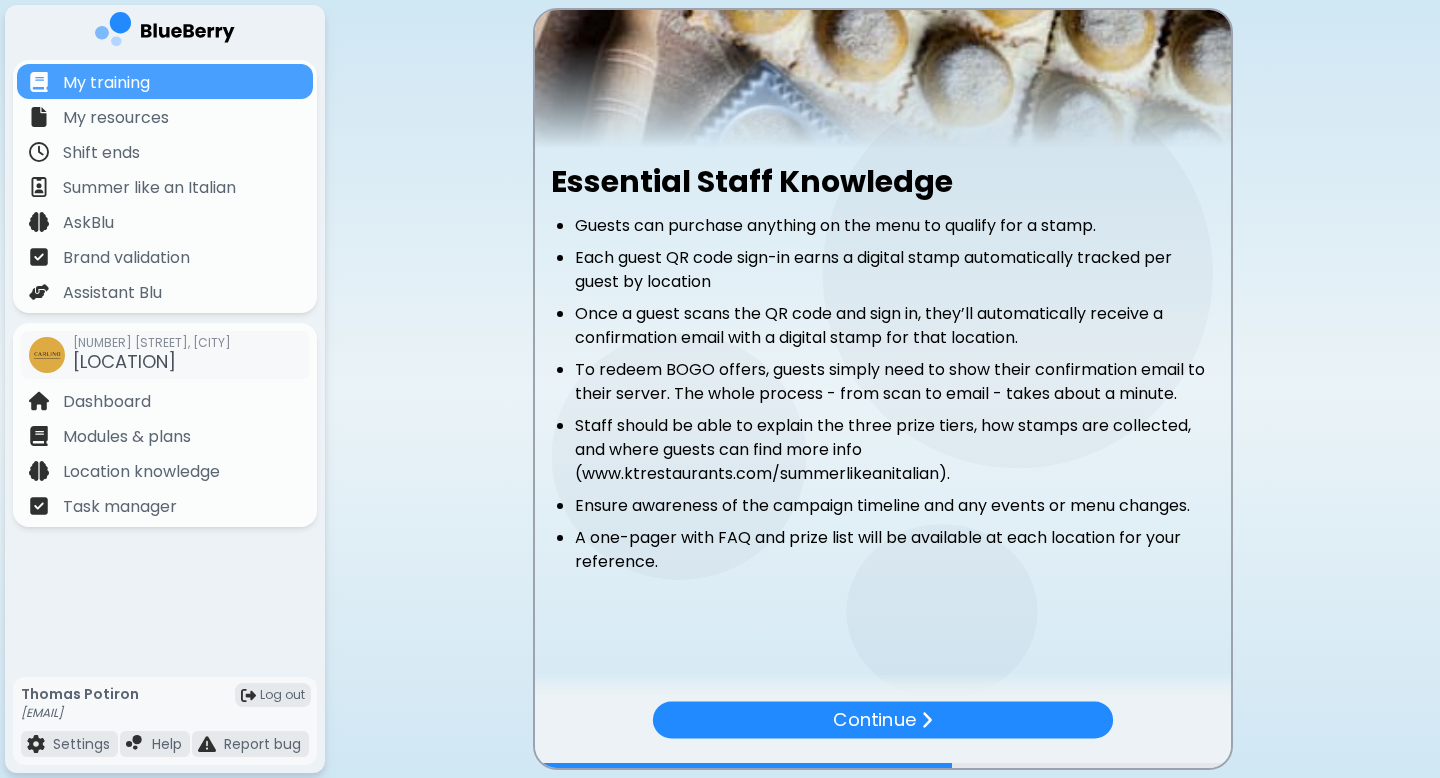 scroll, scrollTop: 219, scrollLeft: 0, axis: vertical 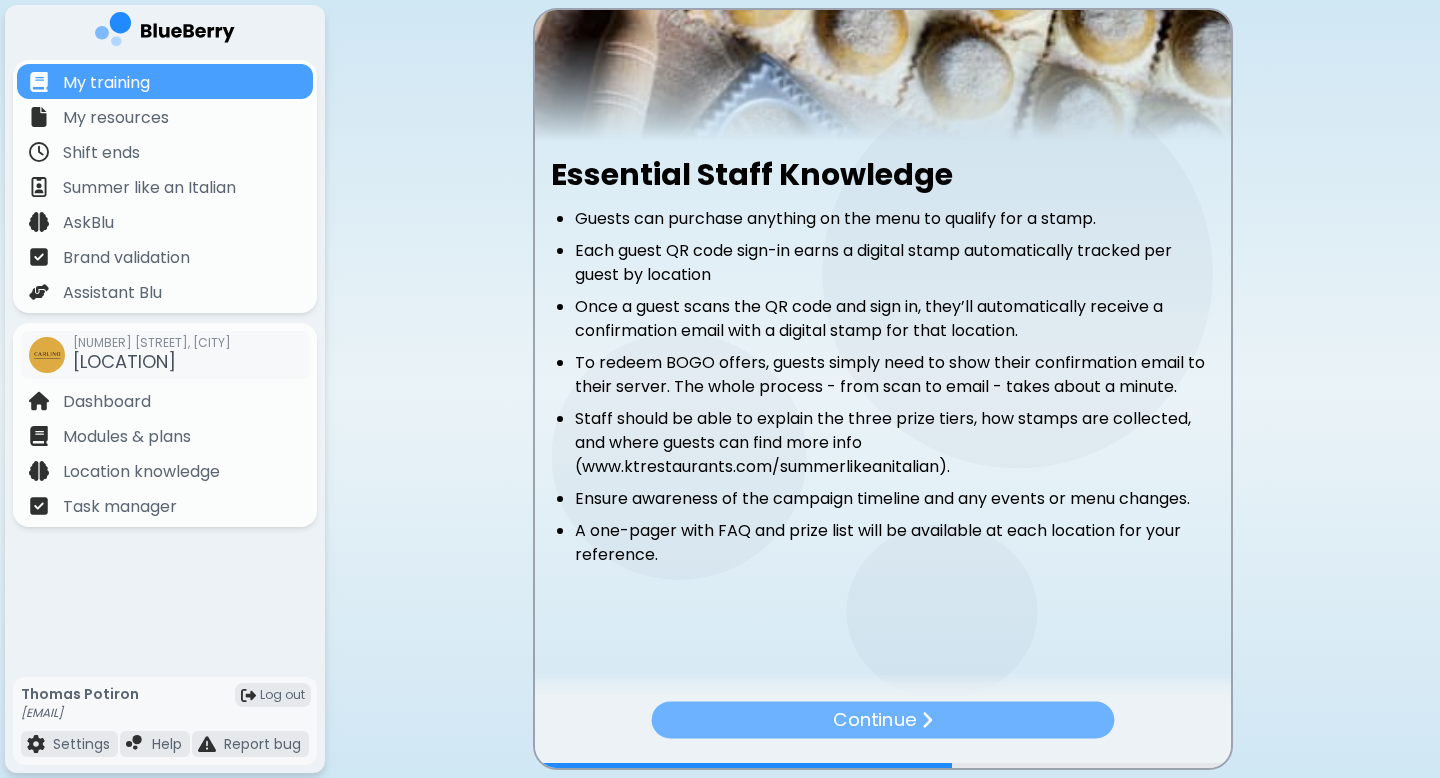 click on "Continue" at bounding box center [882, 720] 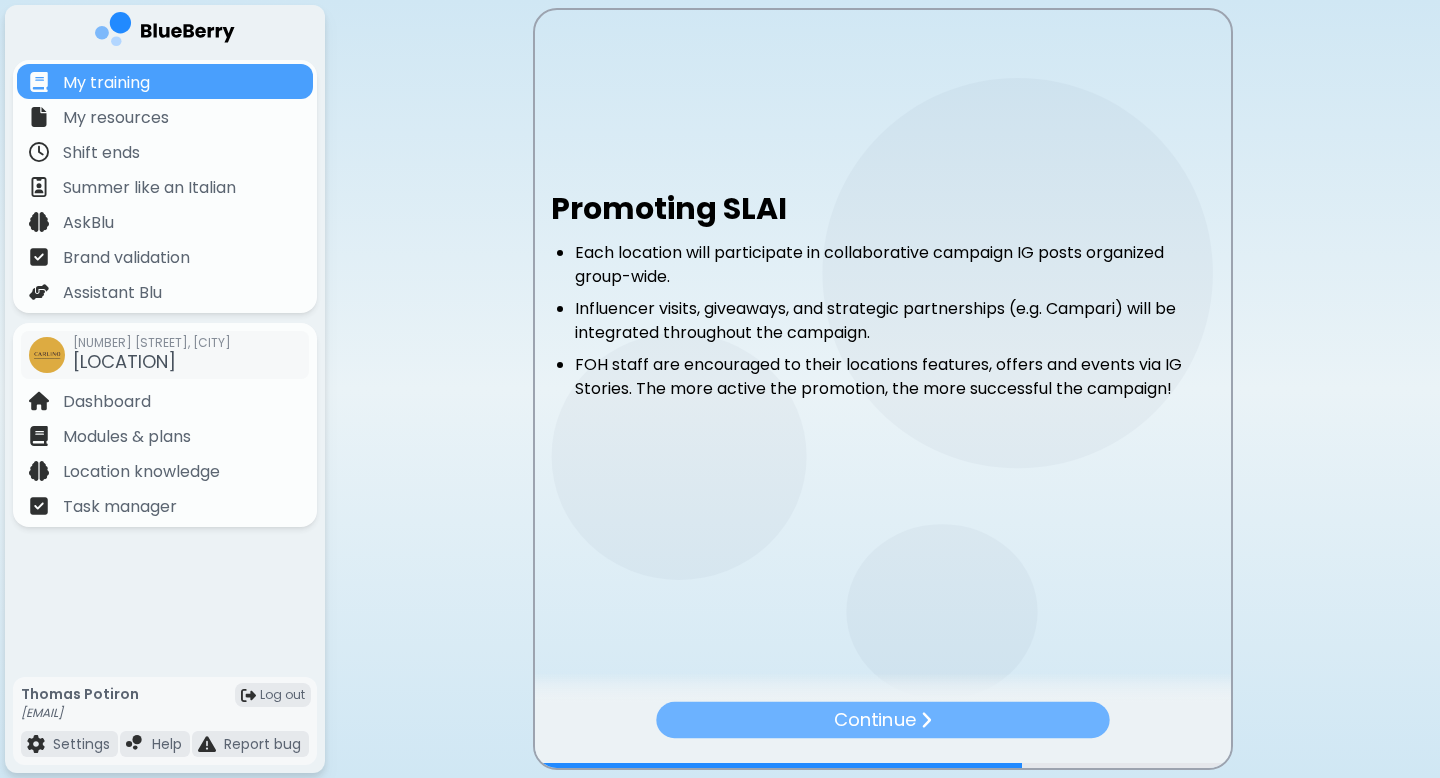 click on "Continue" at bounding box center [882, 720] 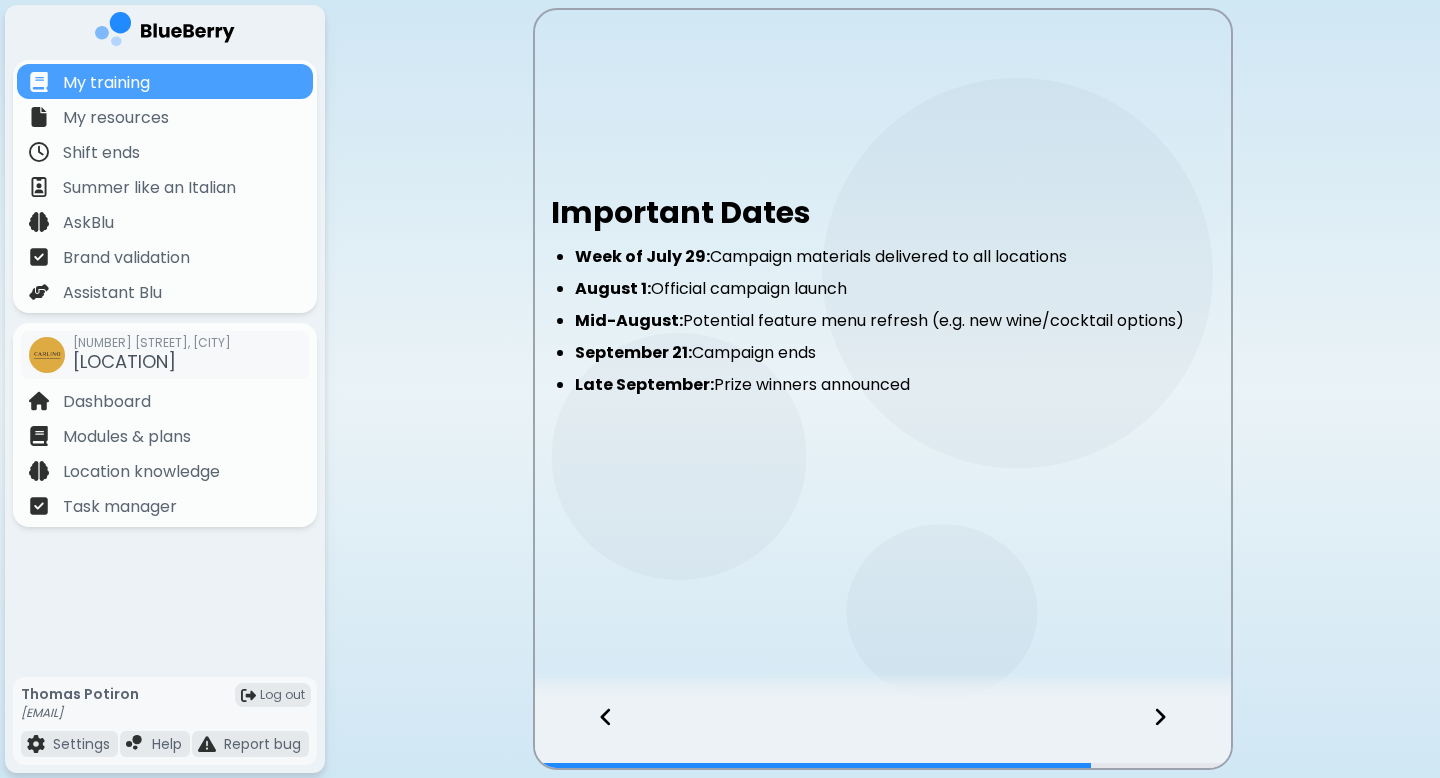 click 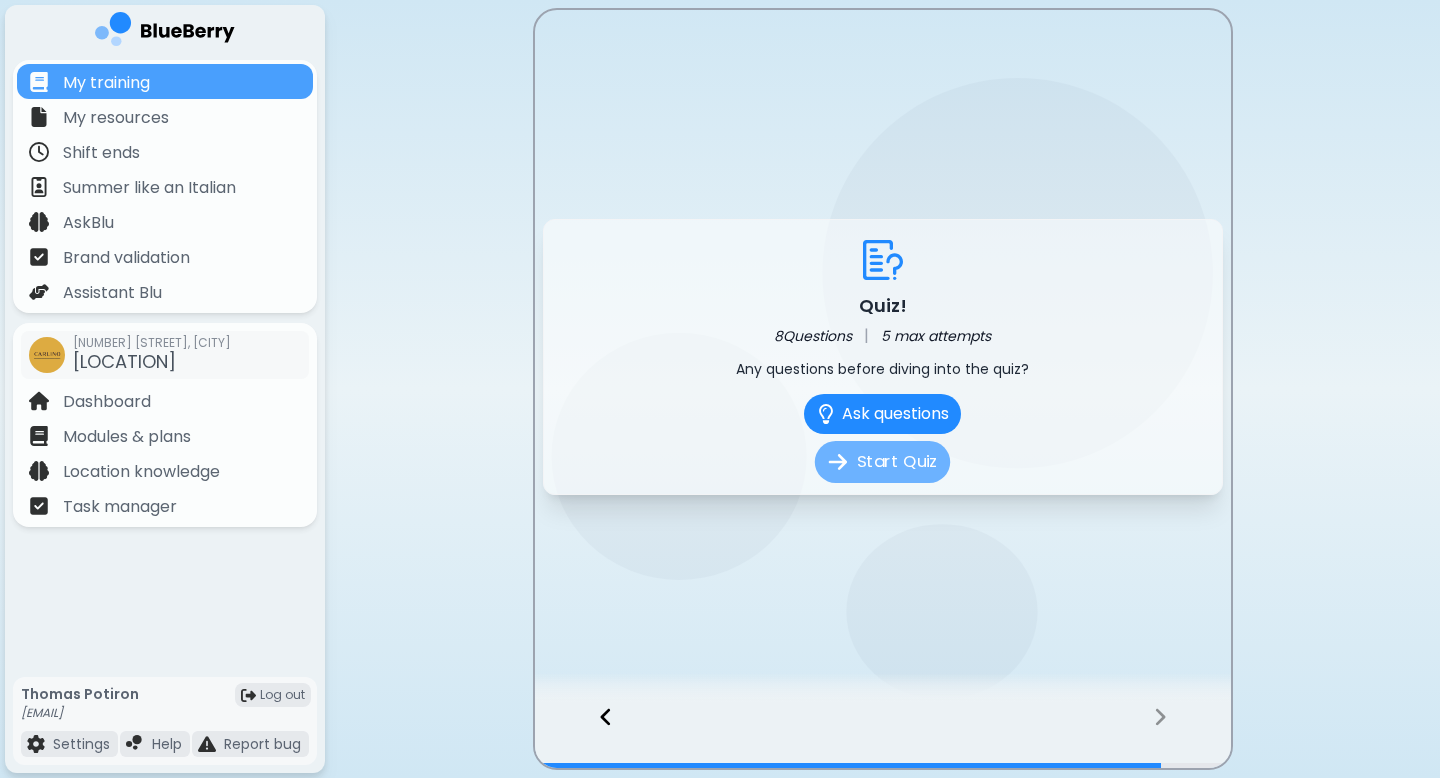 click on "Start Quiz" at bounding box center (882, 462) 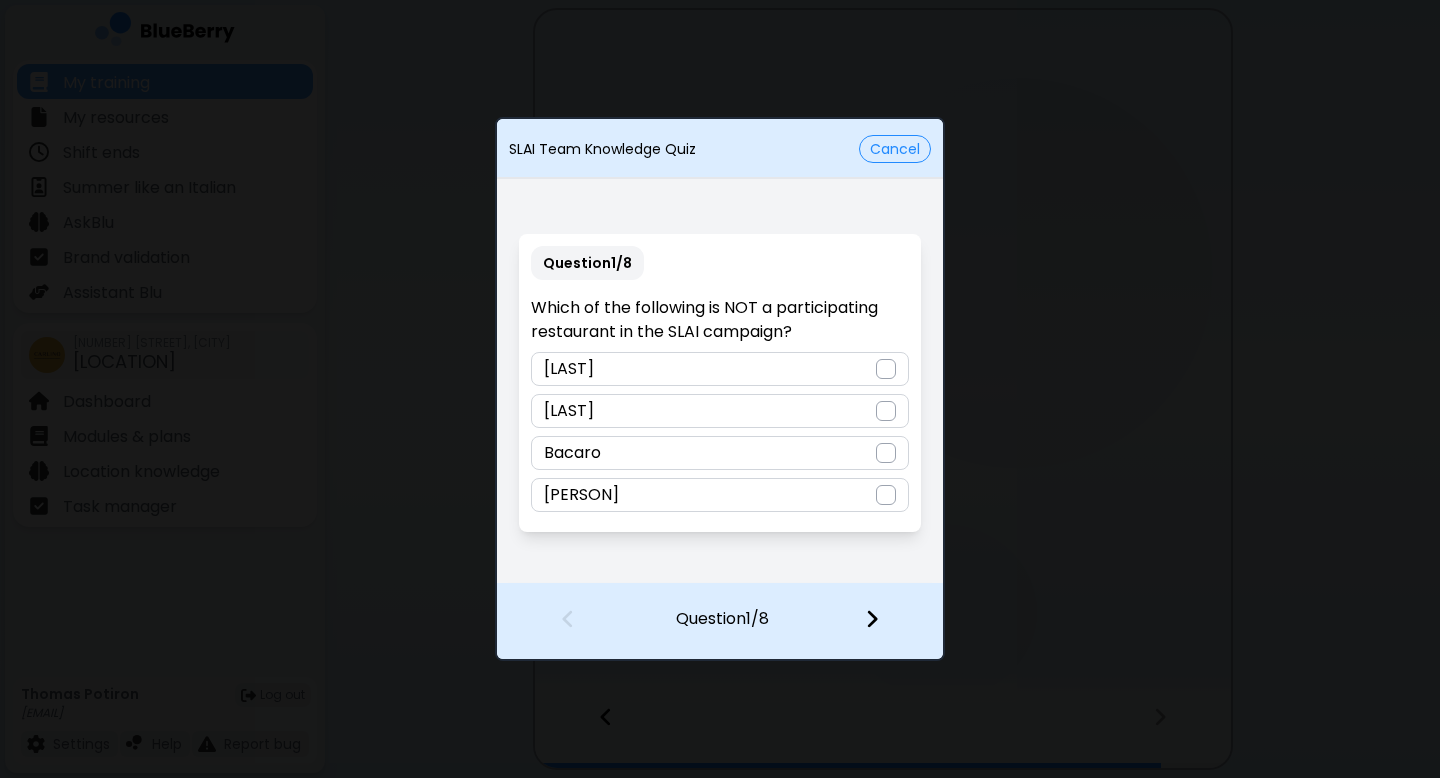 click on "[LAST]" at bounding box center [719, 411] 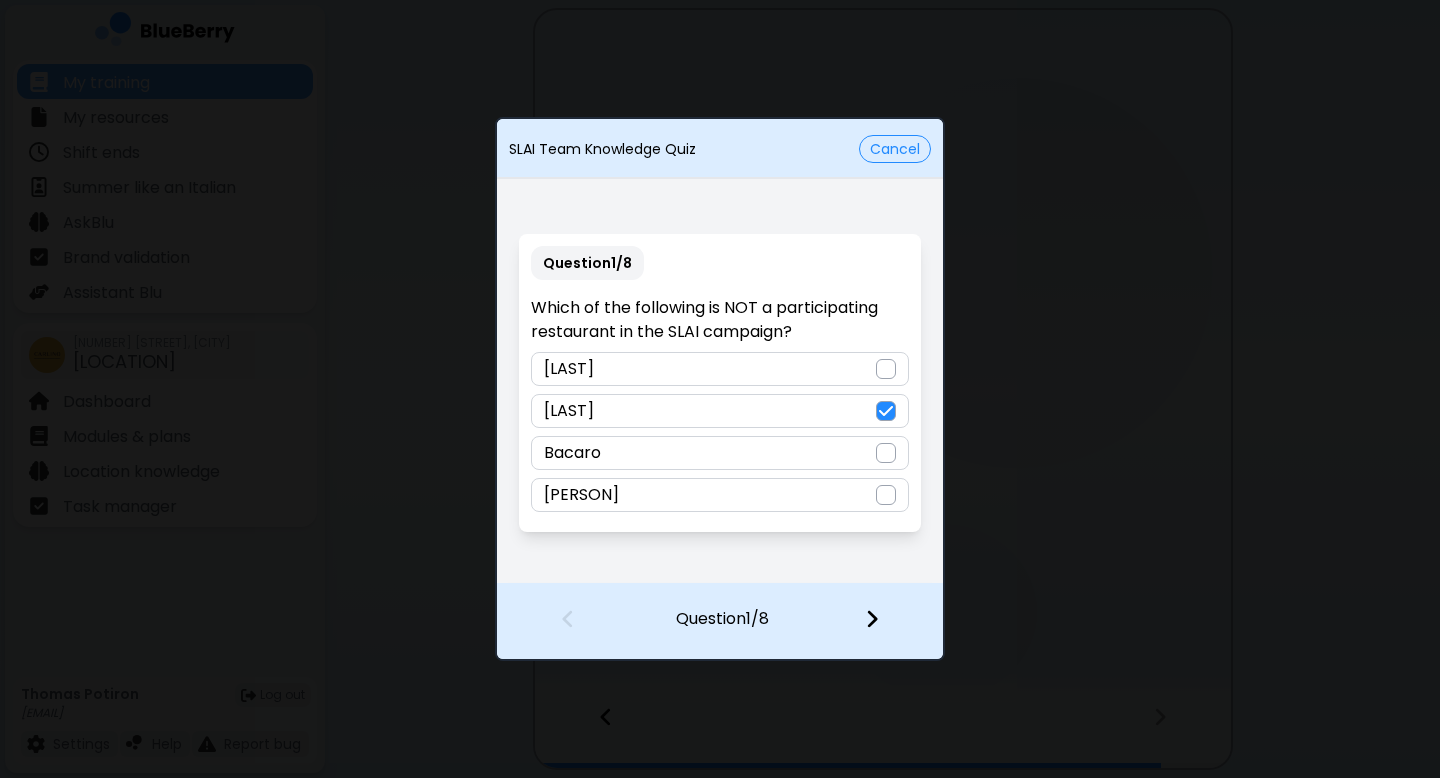 click at bounding box center (884, 621) 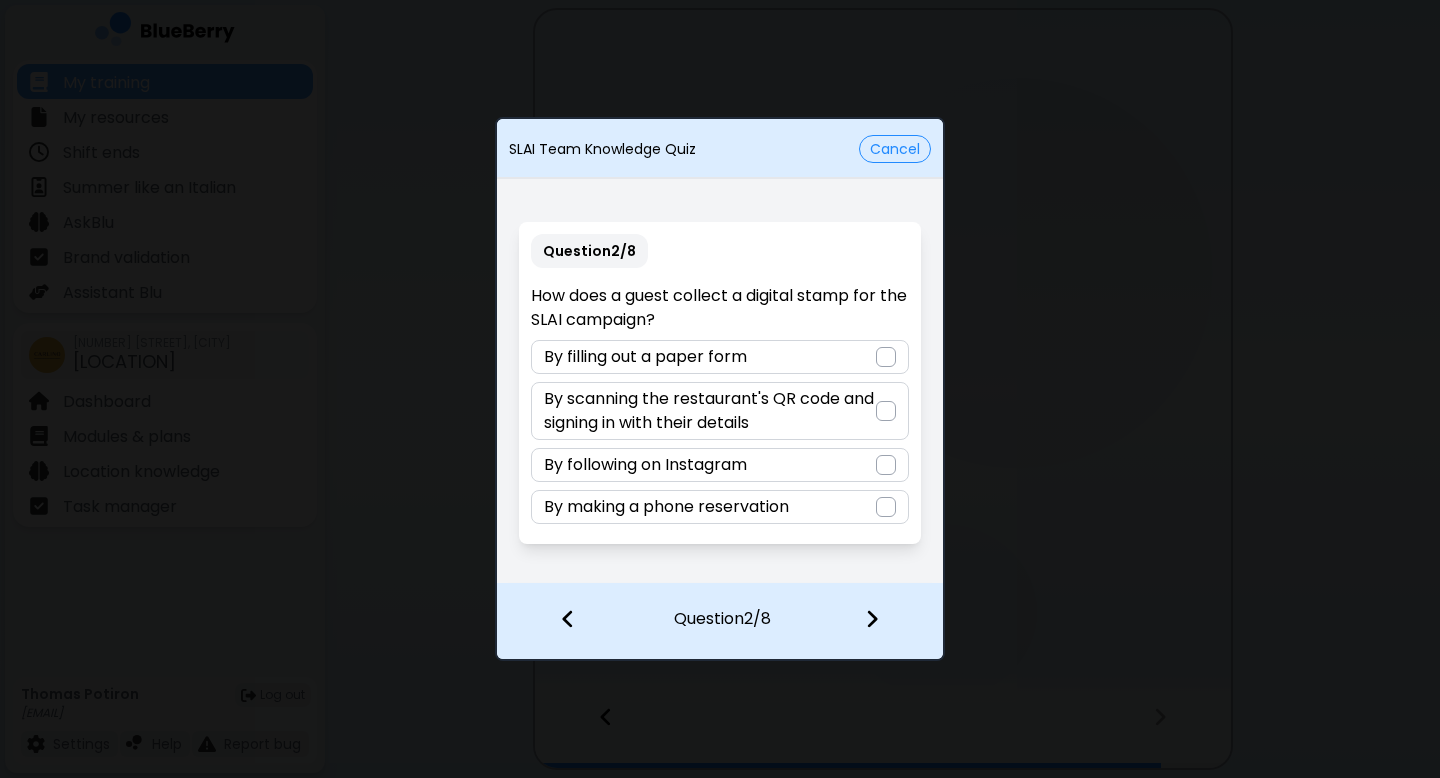 click on "By scanning the restaurant's QR code and signing in with their details" at bounding box center [709, 411] 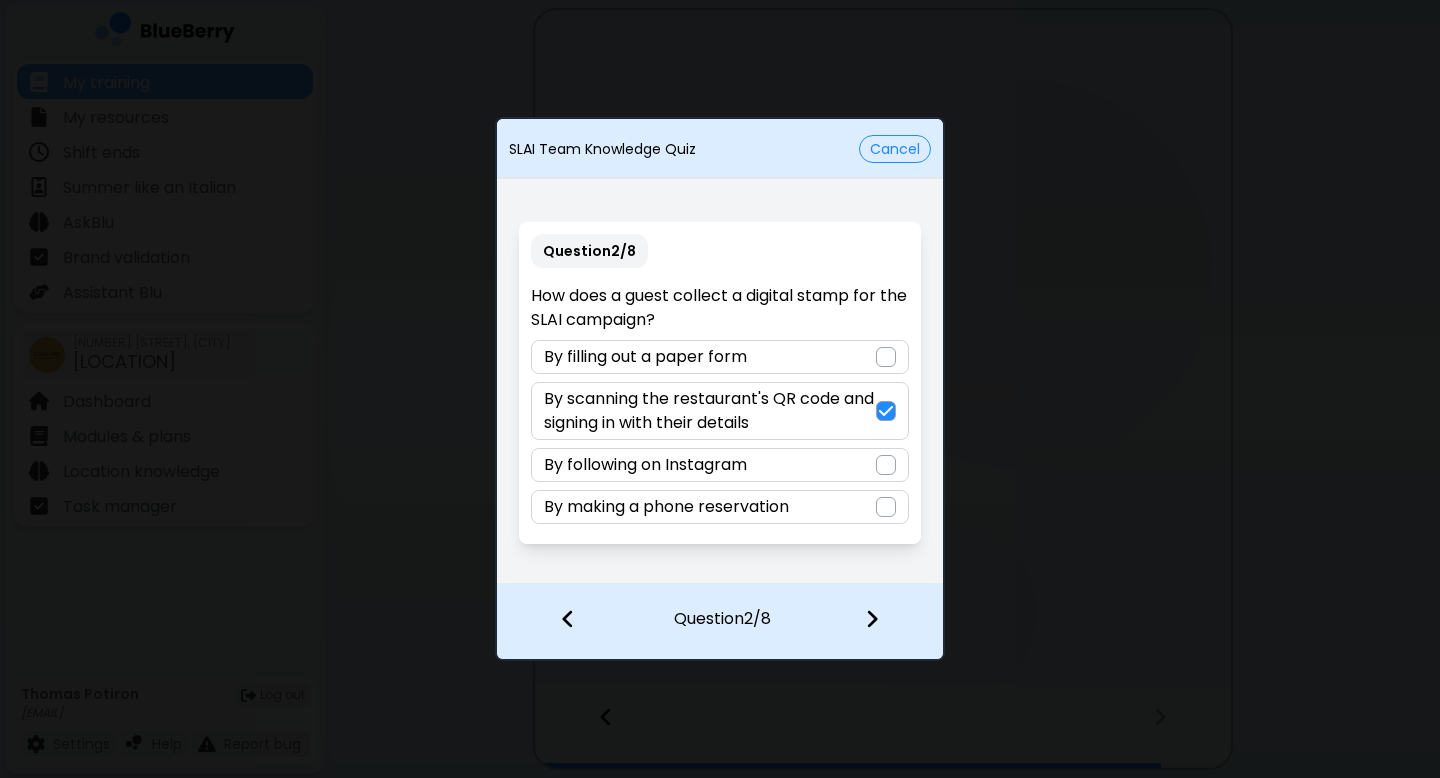 click at bounding box center [872, 619] 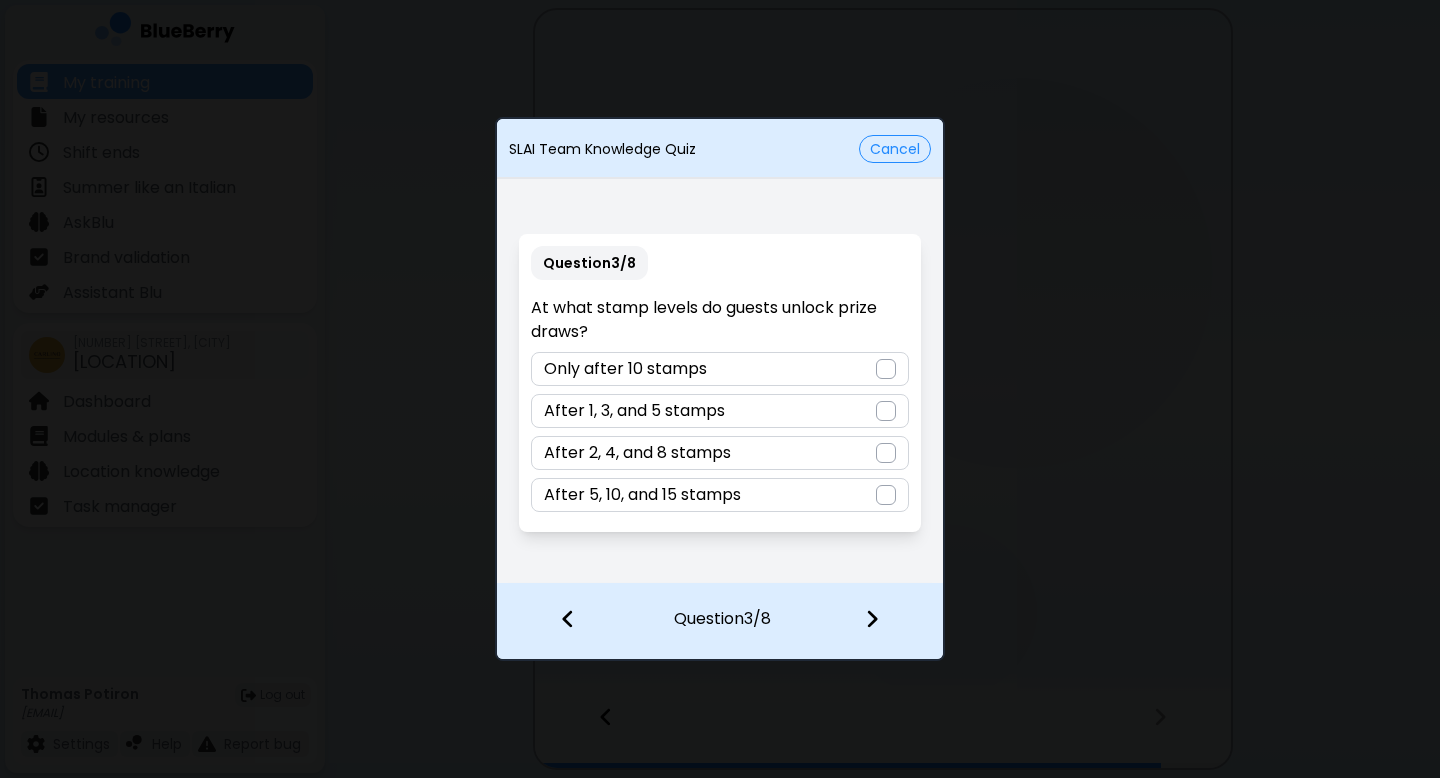 click on "After 1, 3, and 5 stamps" at bounding box center [719, 411] 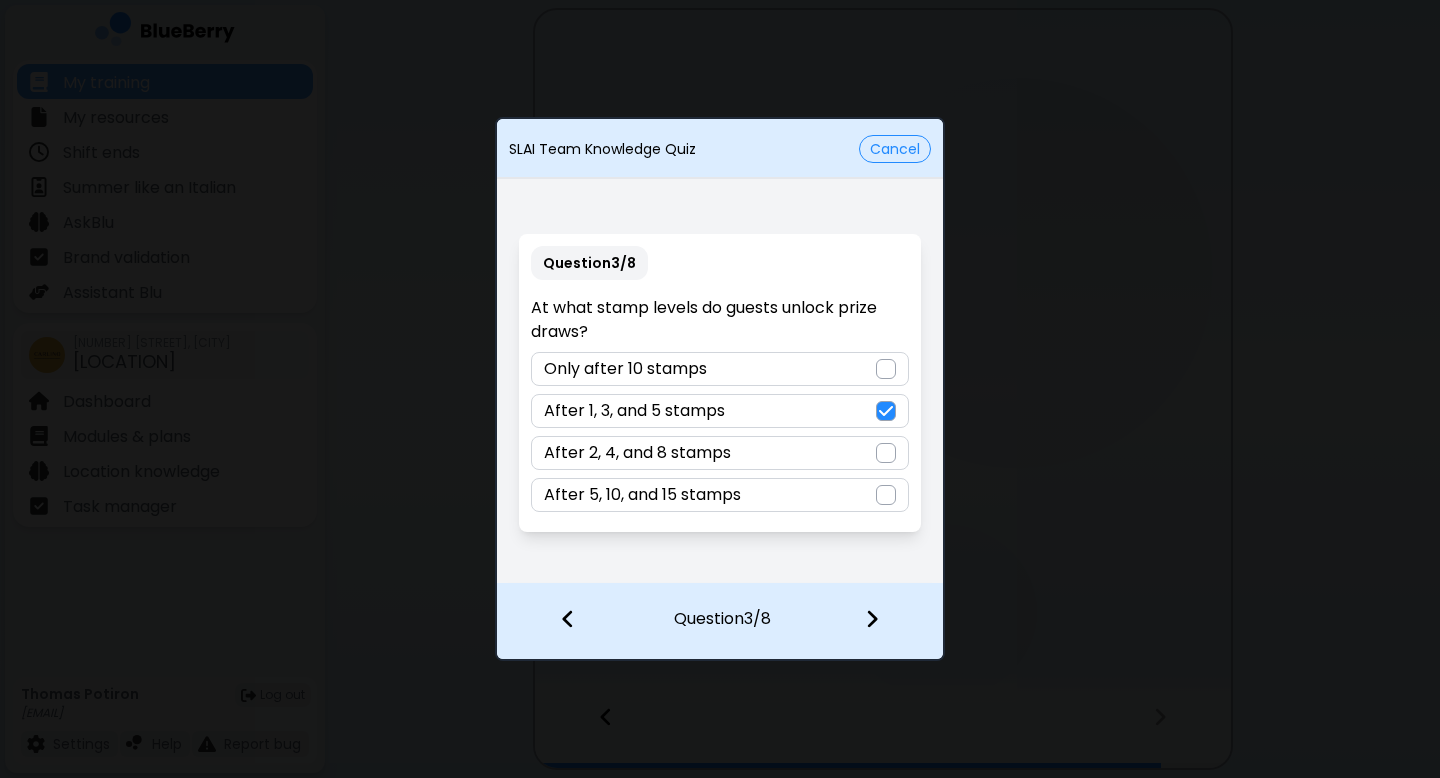 click at bounding box center [884, 621] 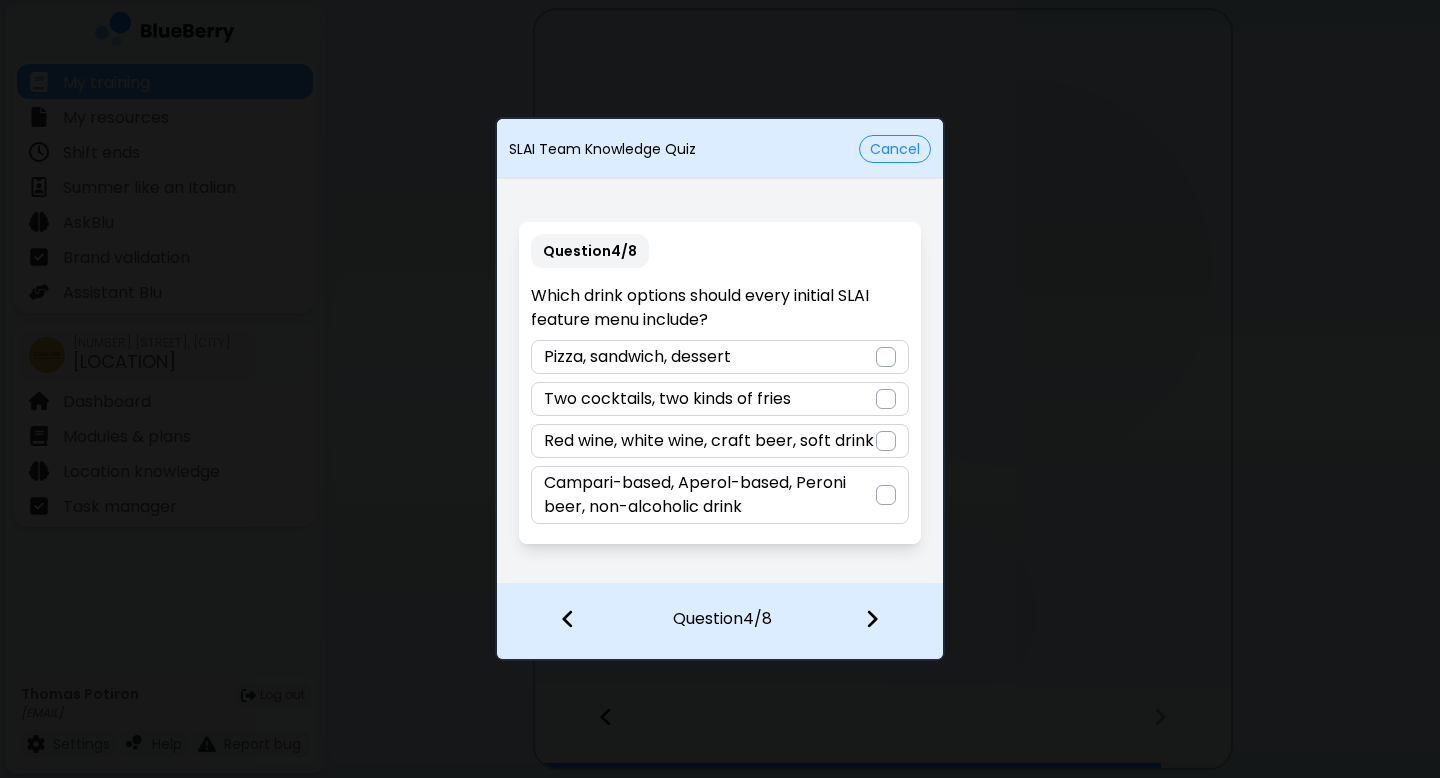 click on "Campari-based, Aperol-based, Peroni beer, non-alcoholic drink" at bounding box center (709, 495) 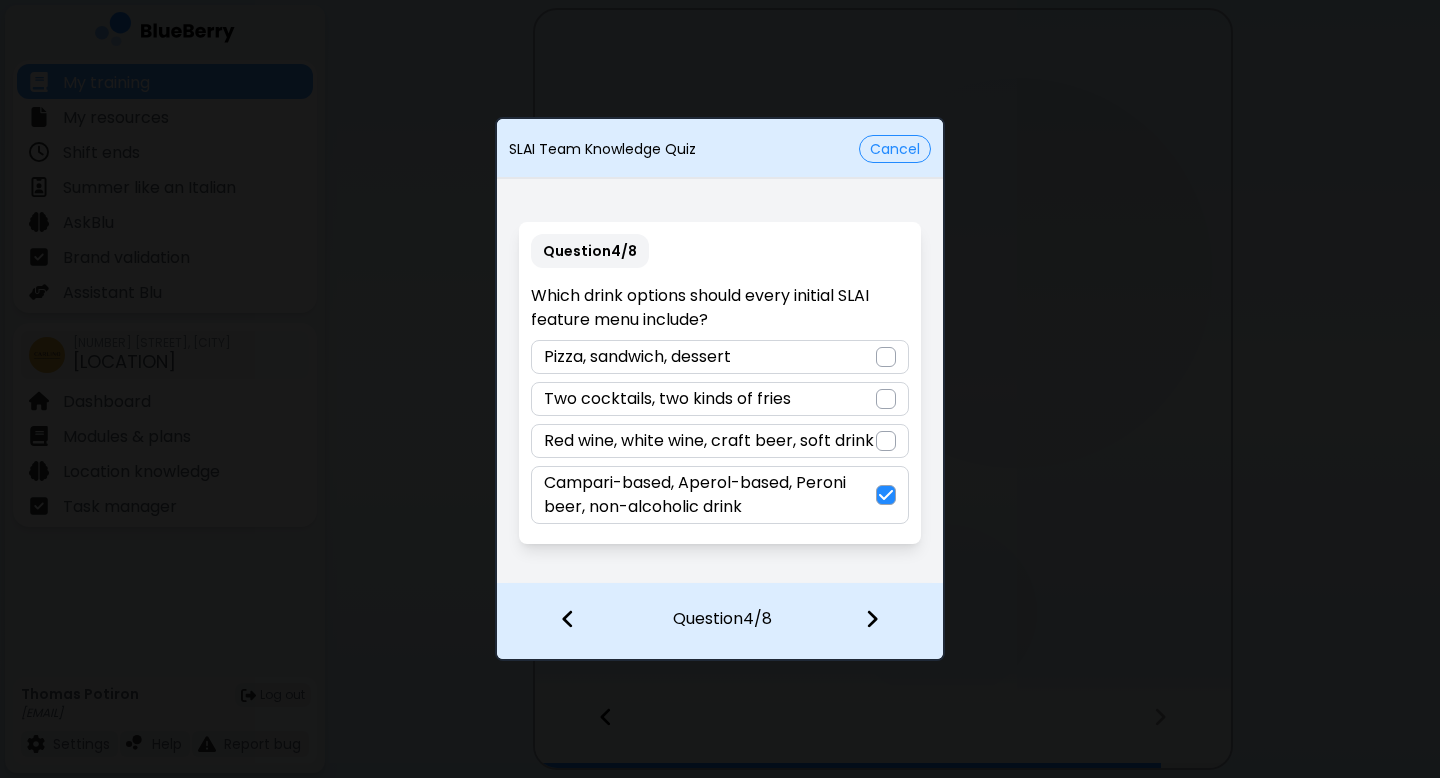 click at bounding box center [872, 619] 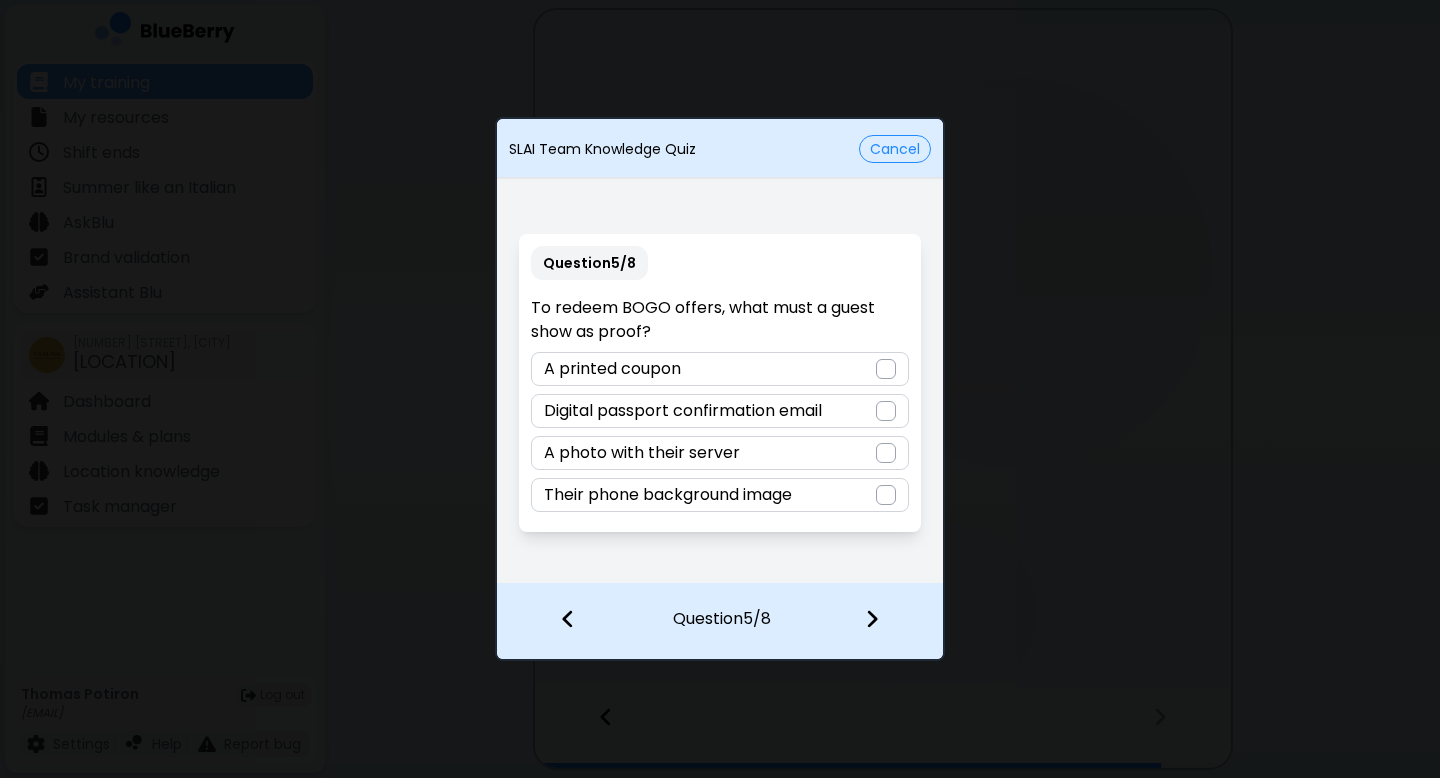 click on "Digital passport confirmation email" at bounding box center [683, 411] 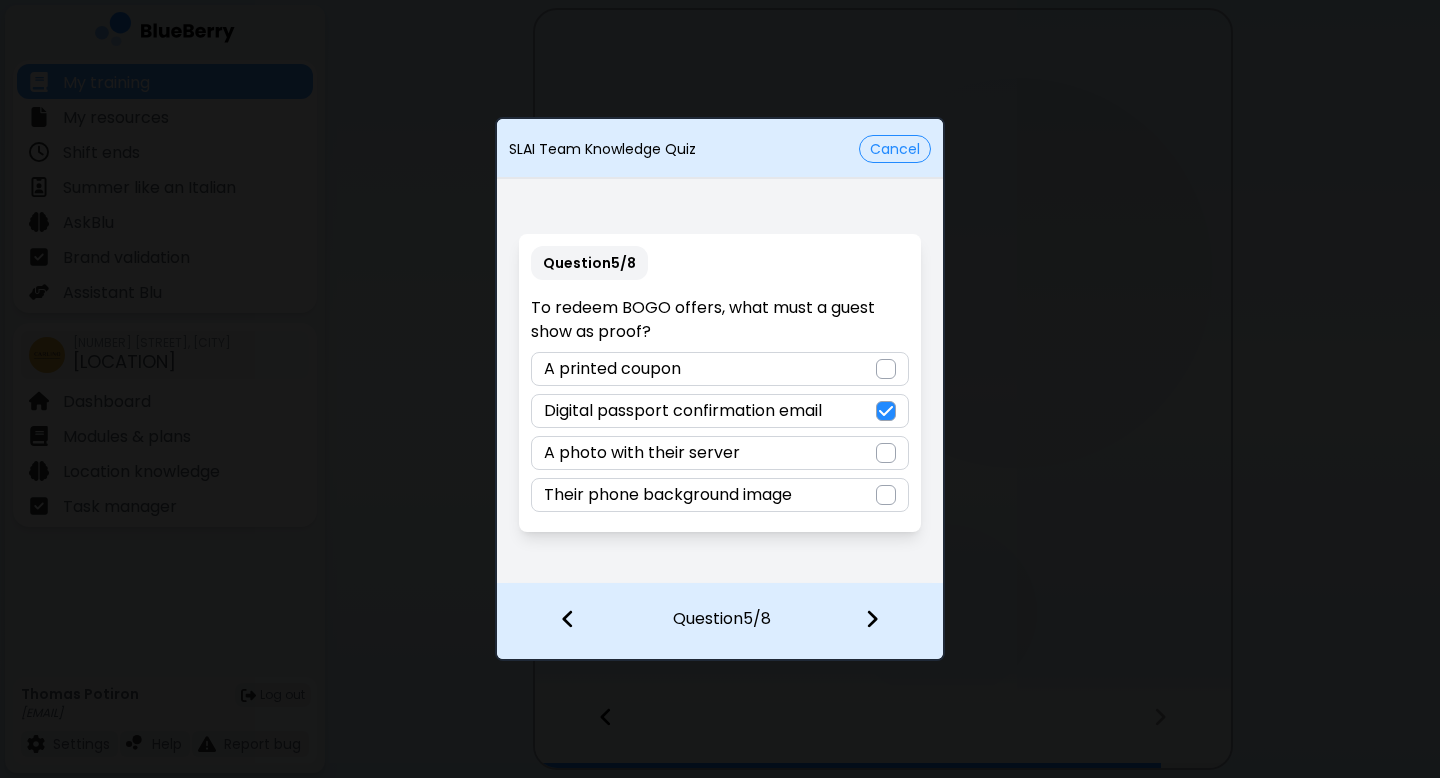 click at bounding box center [884, 621] 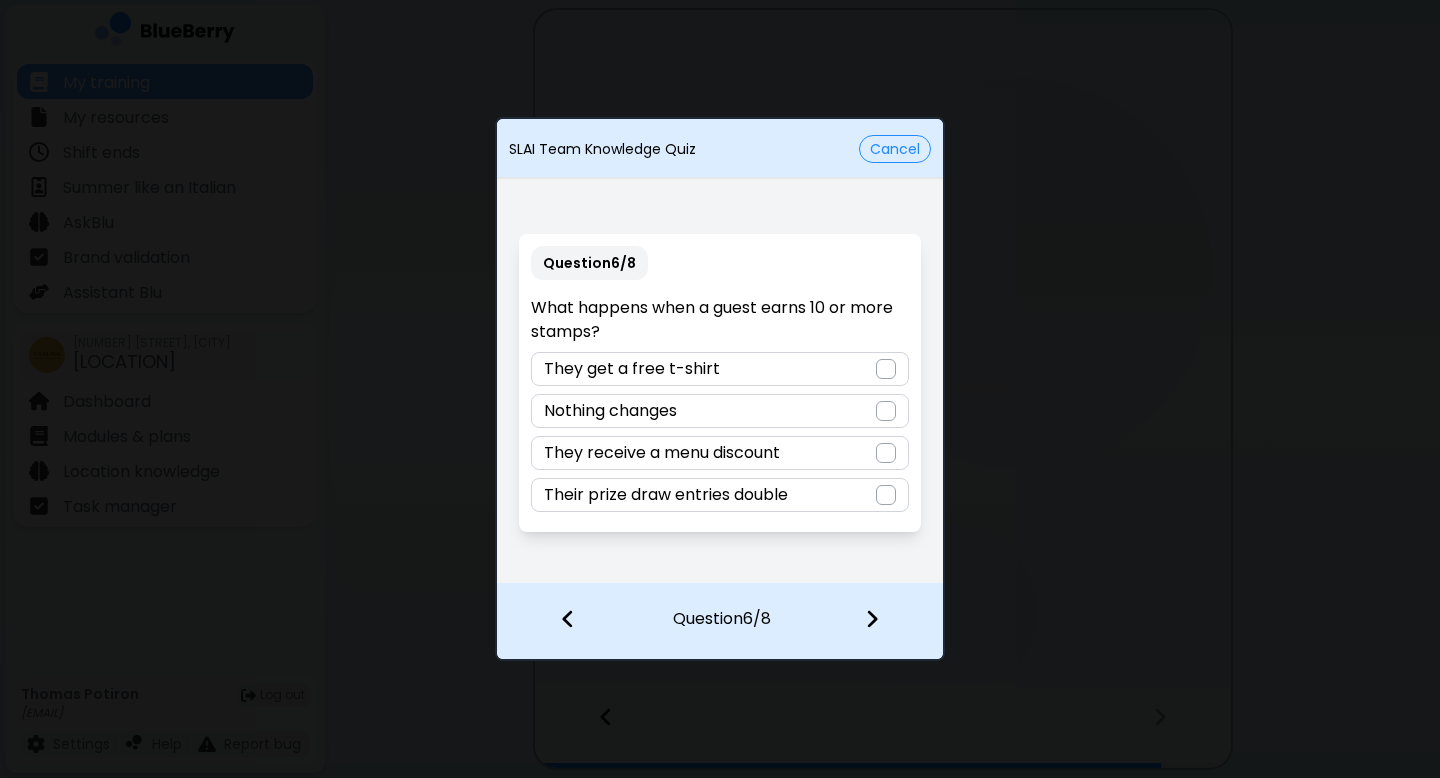 click on "Their prize draw entries double" at bounding box center (719, 495) 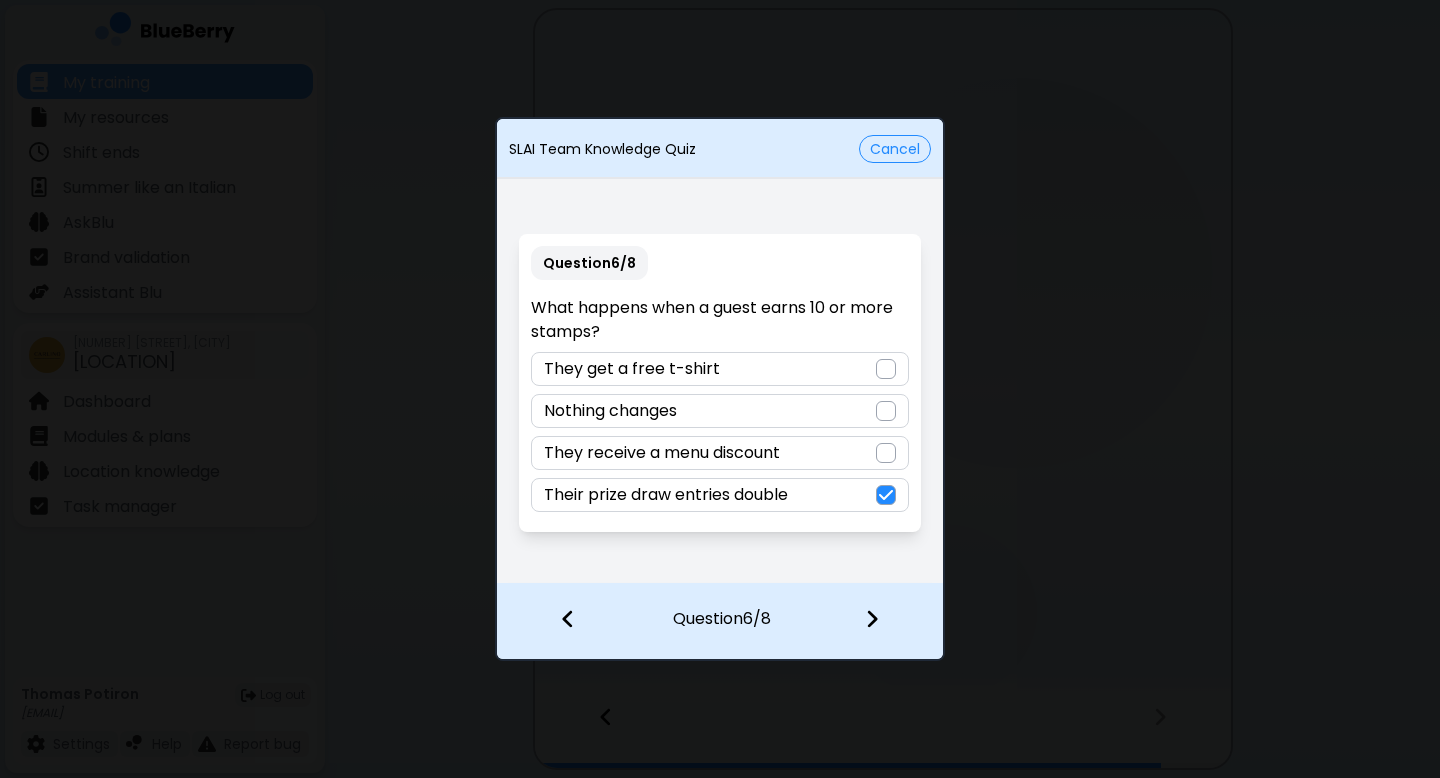 click at bounding box center (884, 621) 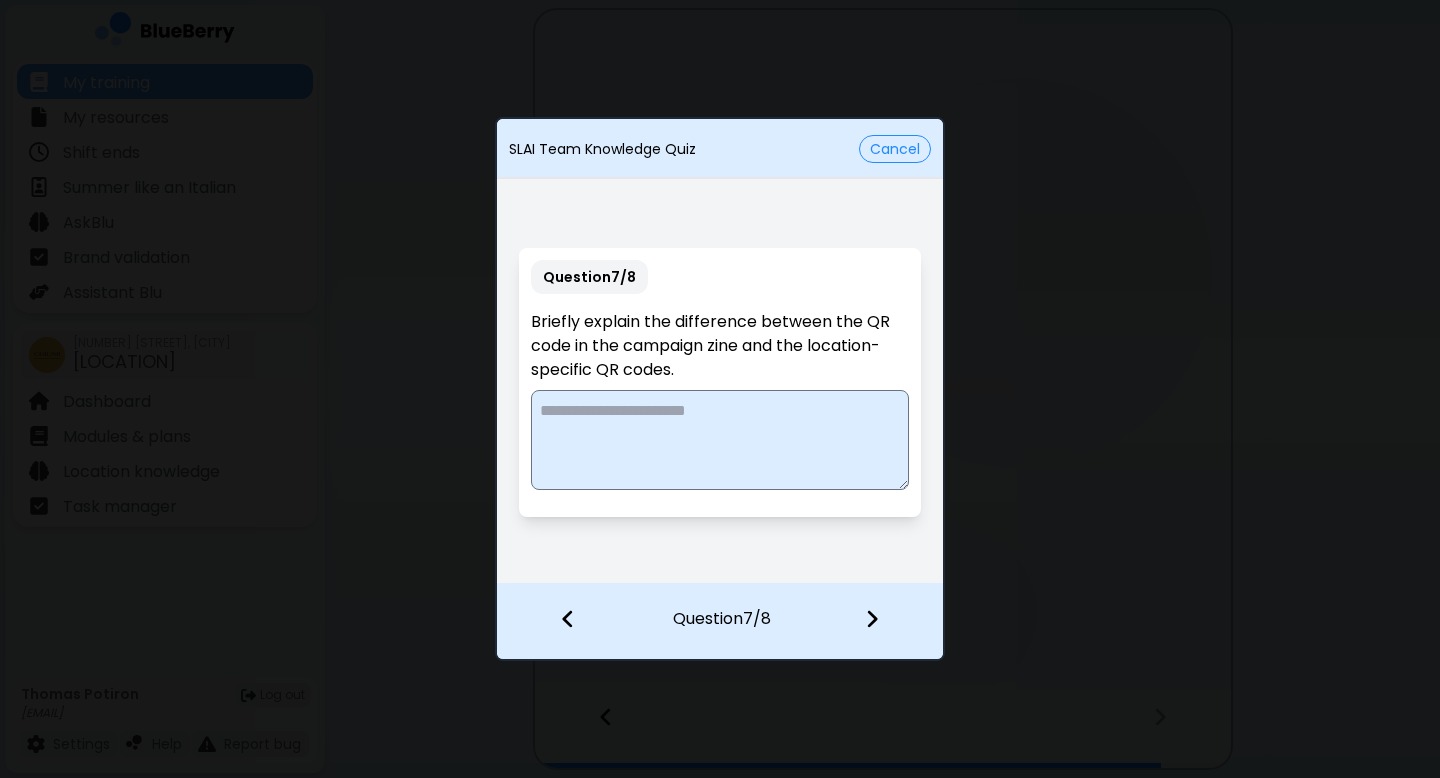 click at bounding box center [719, 440] 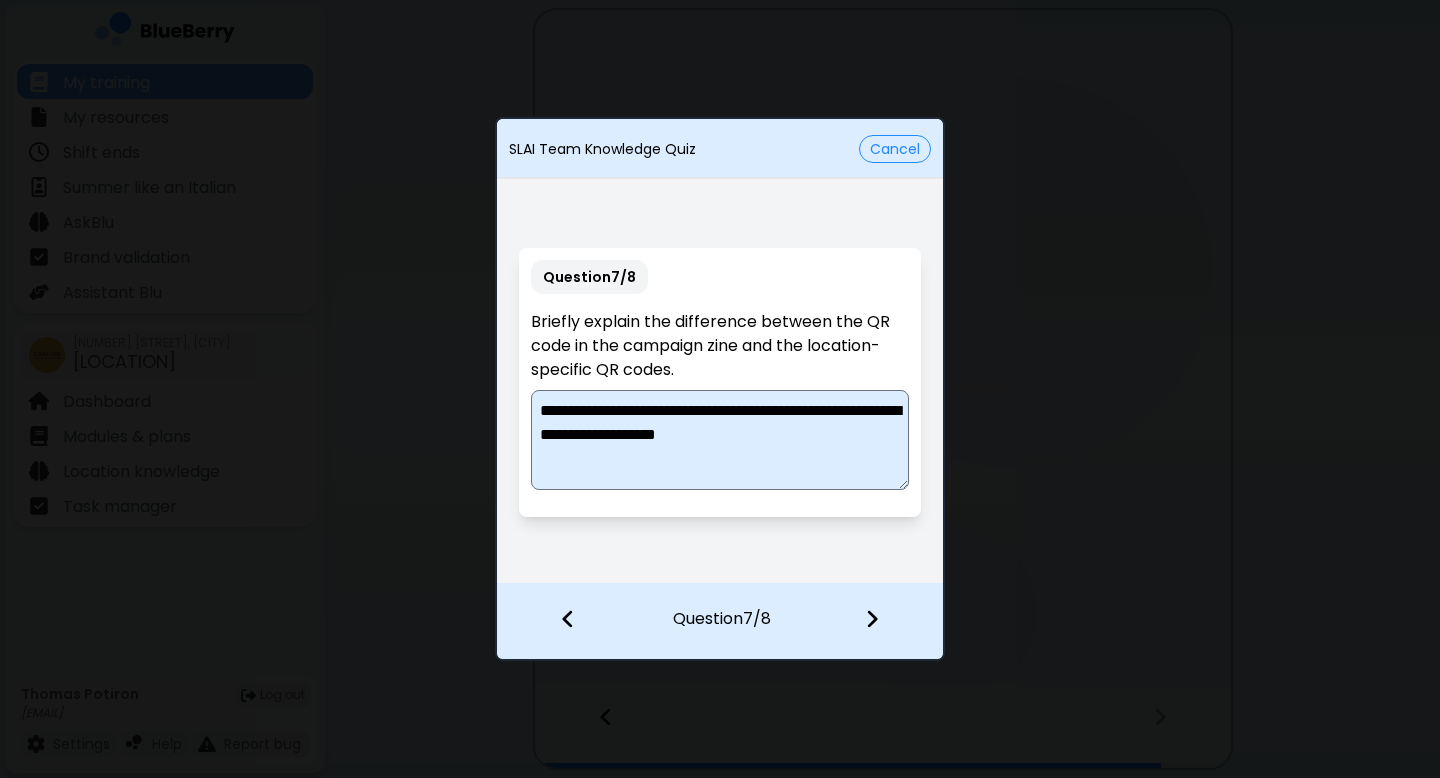type on "**********" 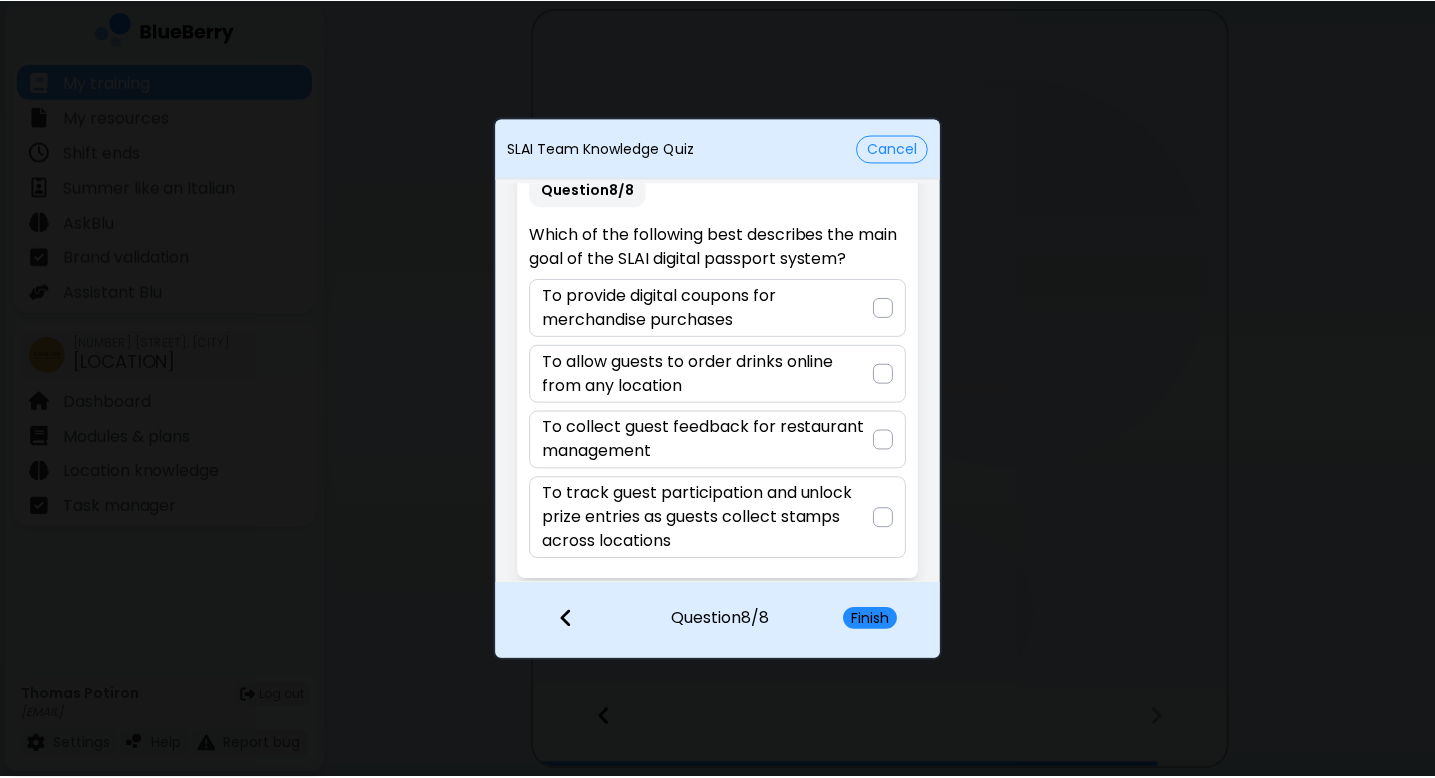 scroll, scrollTop: 34, scrollLeft: 0, axis: vertical 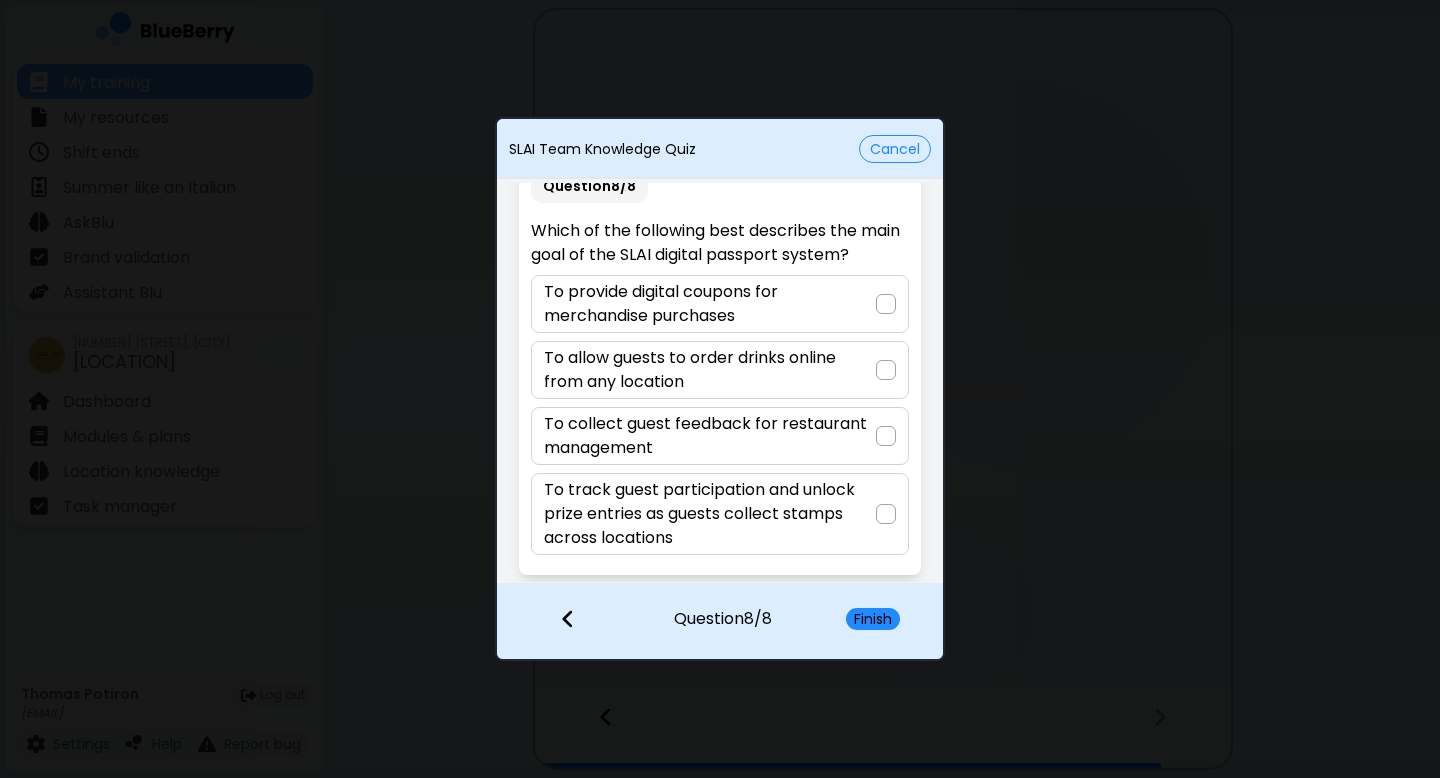 click on "To track guest participation and unlock prize entries as guests collect stamps across locations" at bounding box center [709, 514] 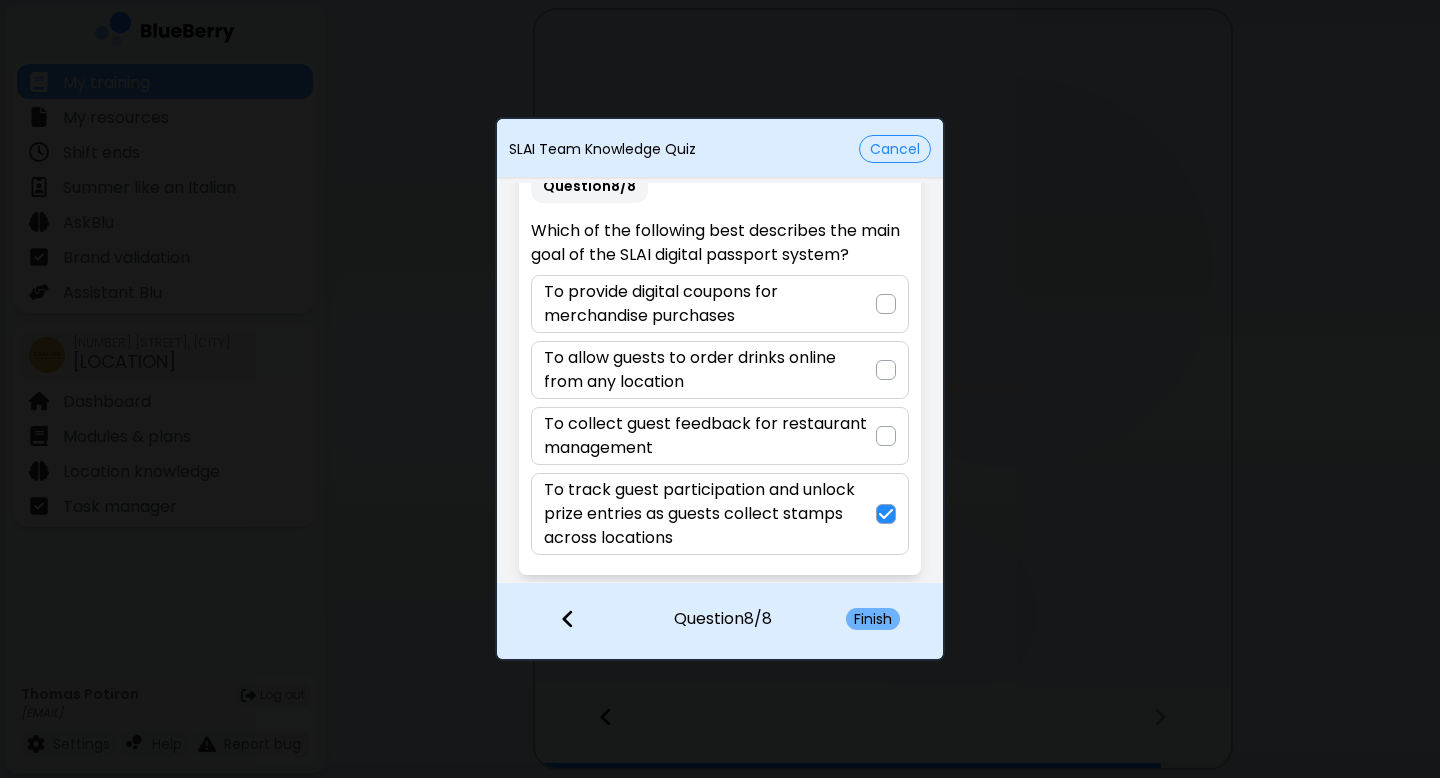 click on "Finish" at bounding box center (873, 619) 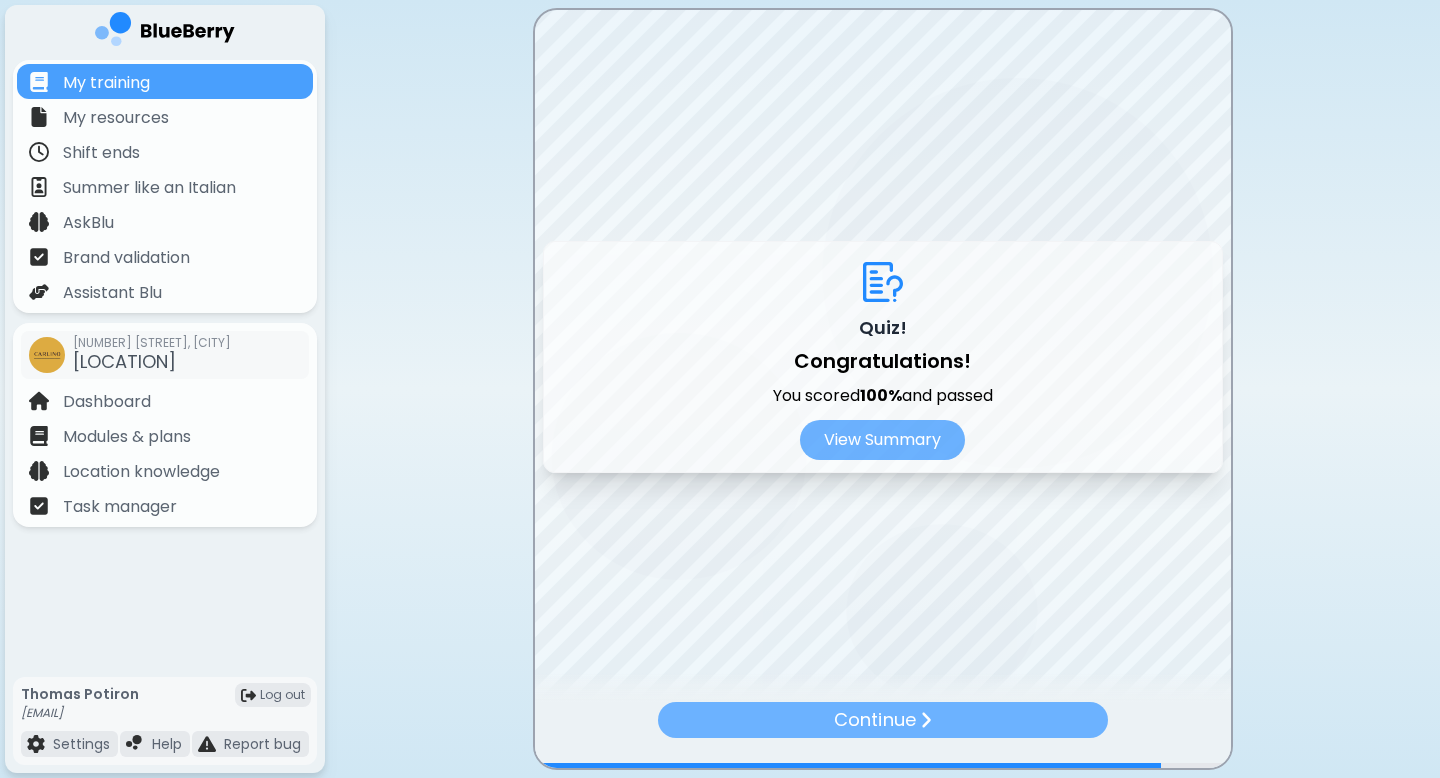 click on "Continue" at bounding box center [874, 720] 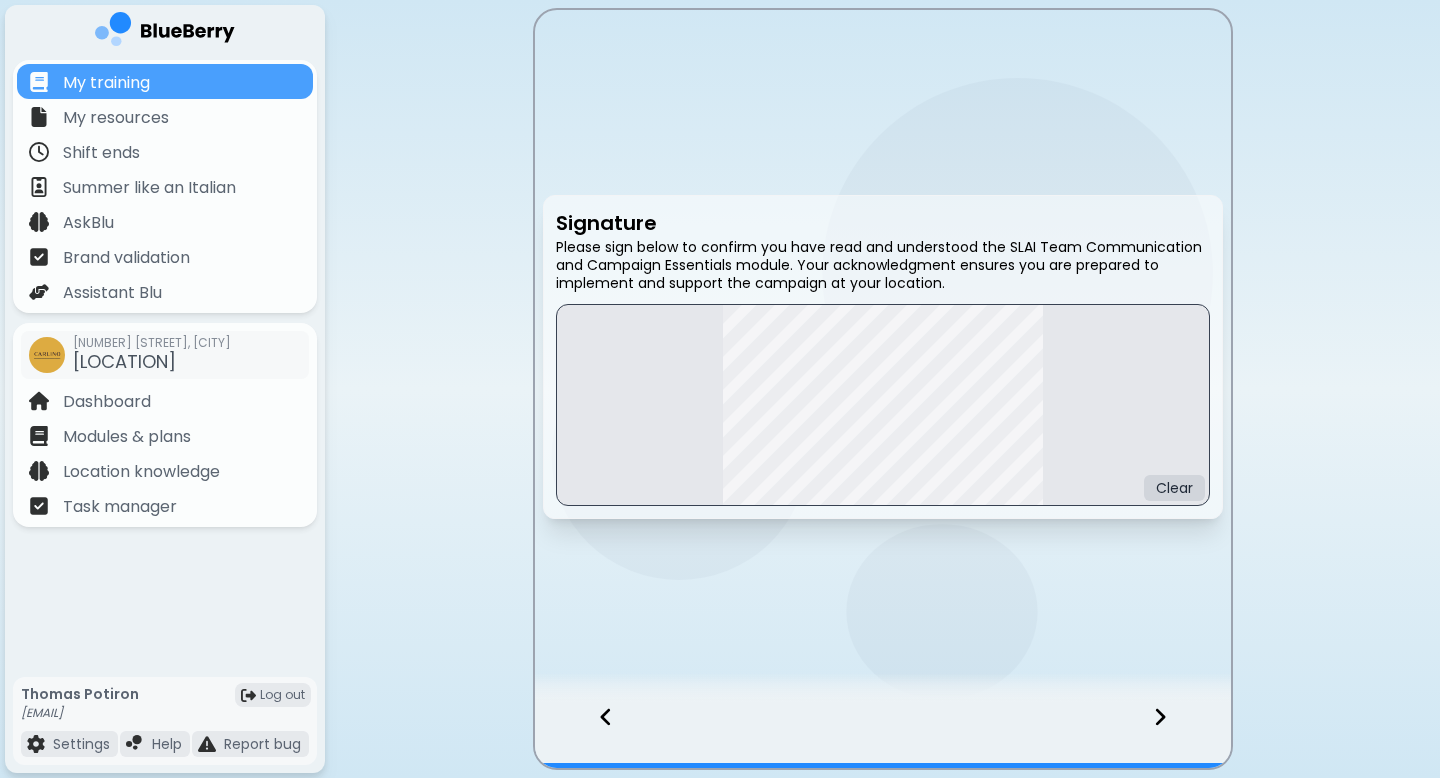 click 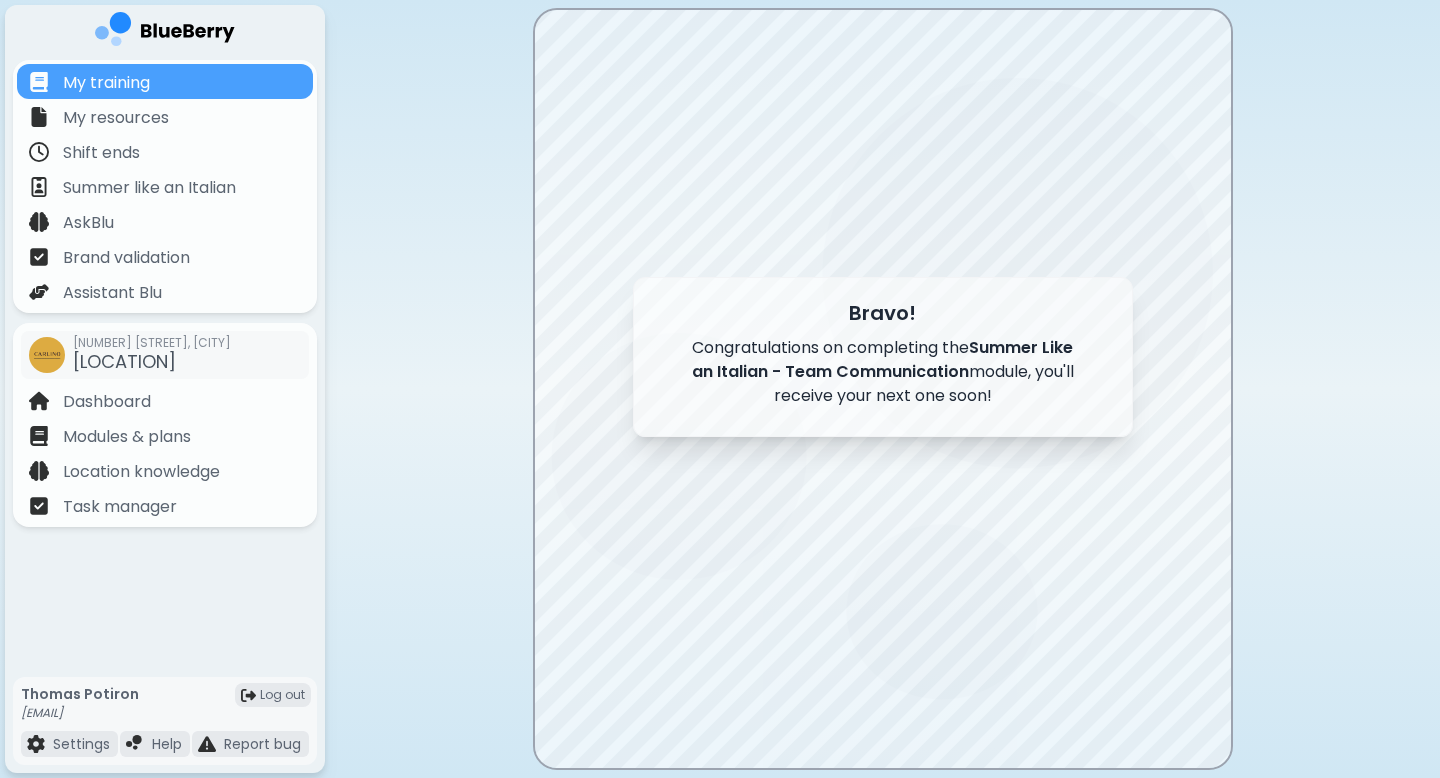 click at bounding box center (883, 389) 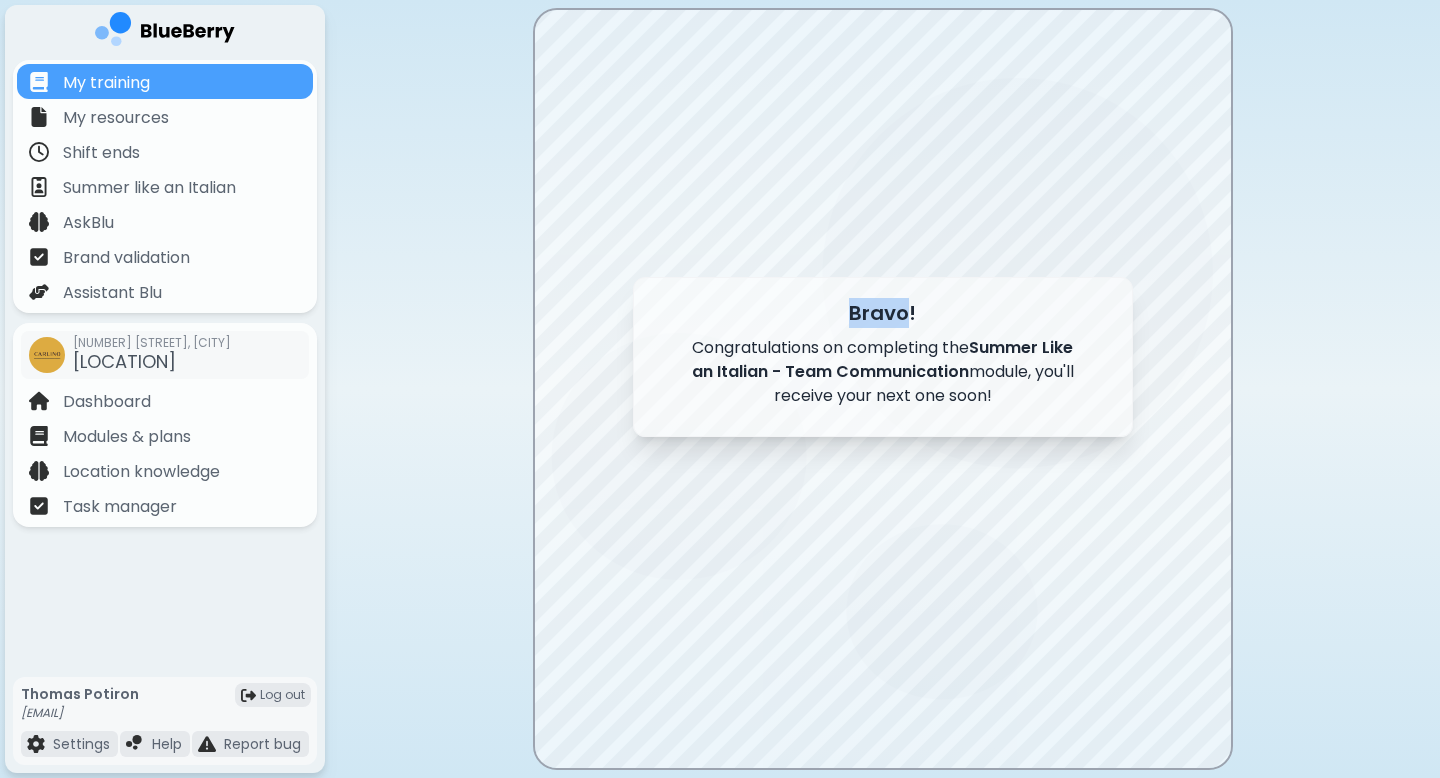click at bounding box center [883, 389] 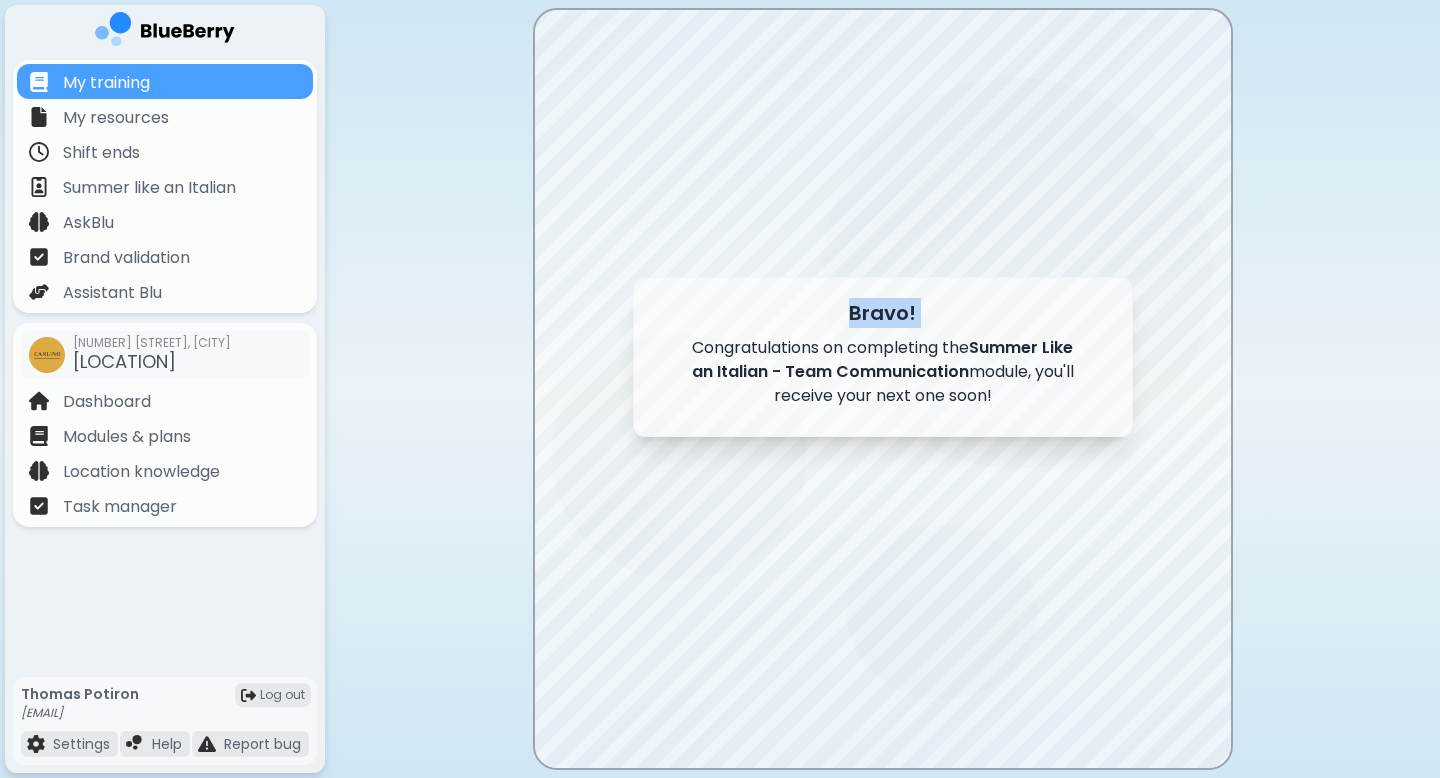 click at bounding box center (883, 389) 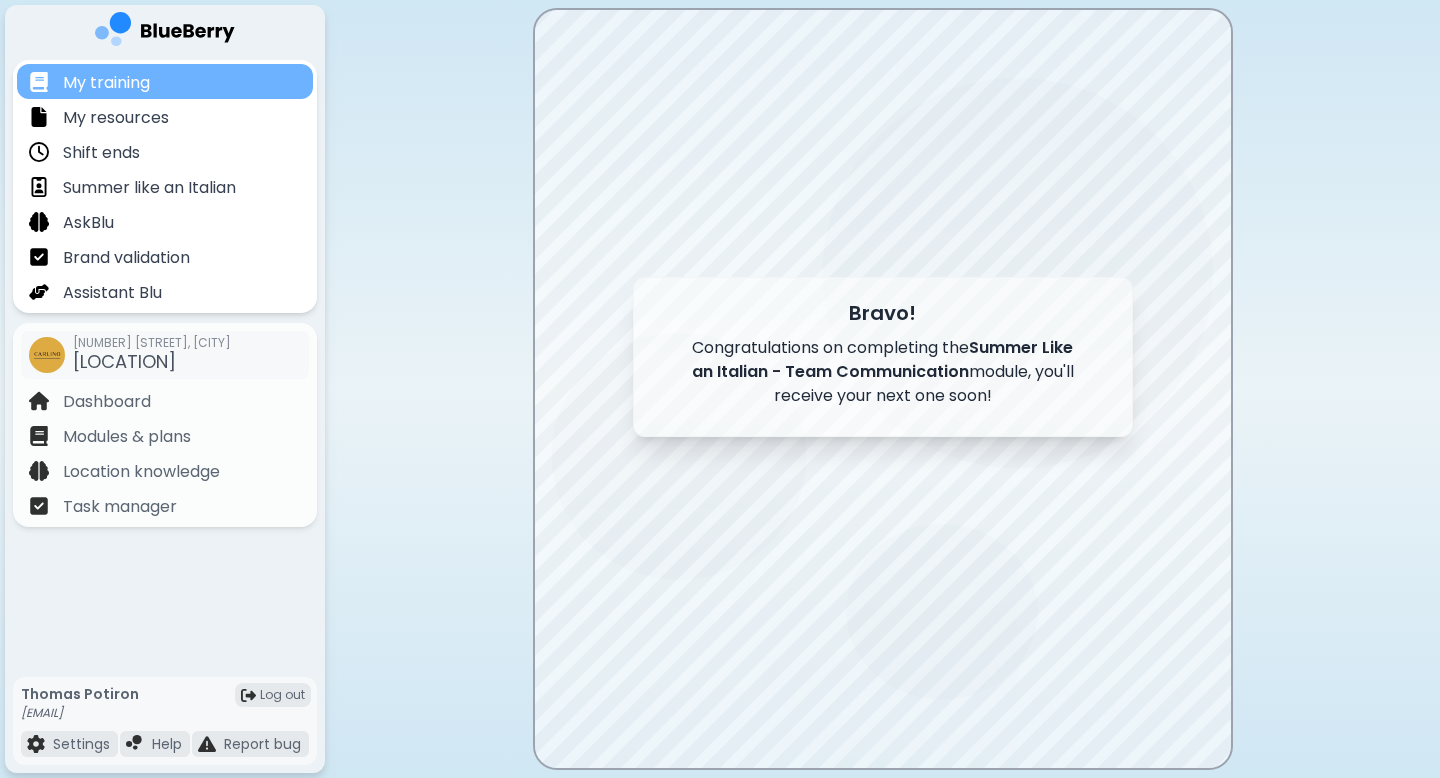 click on "My training" at bounding box center (165, 81) 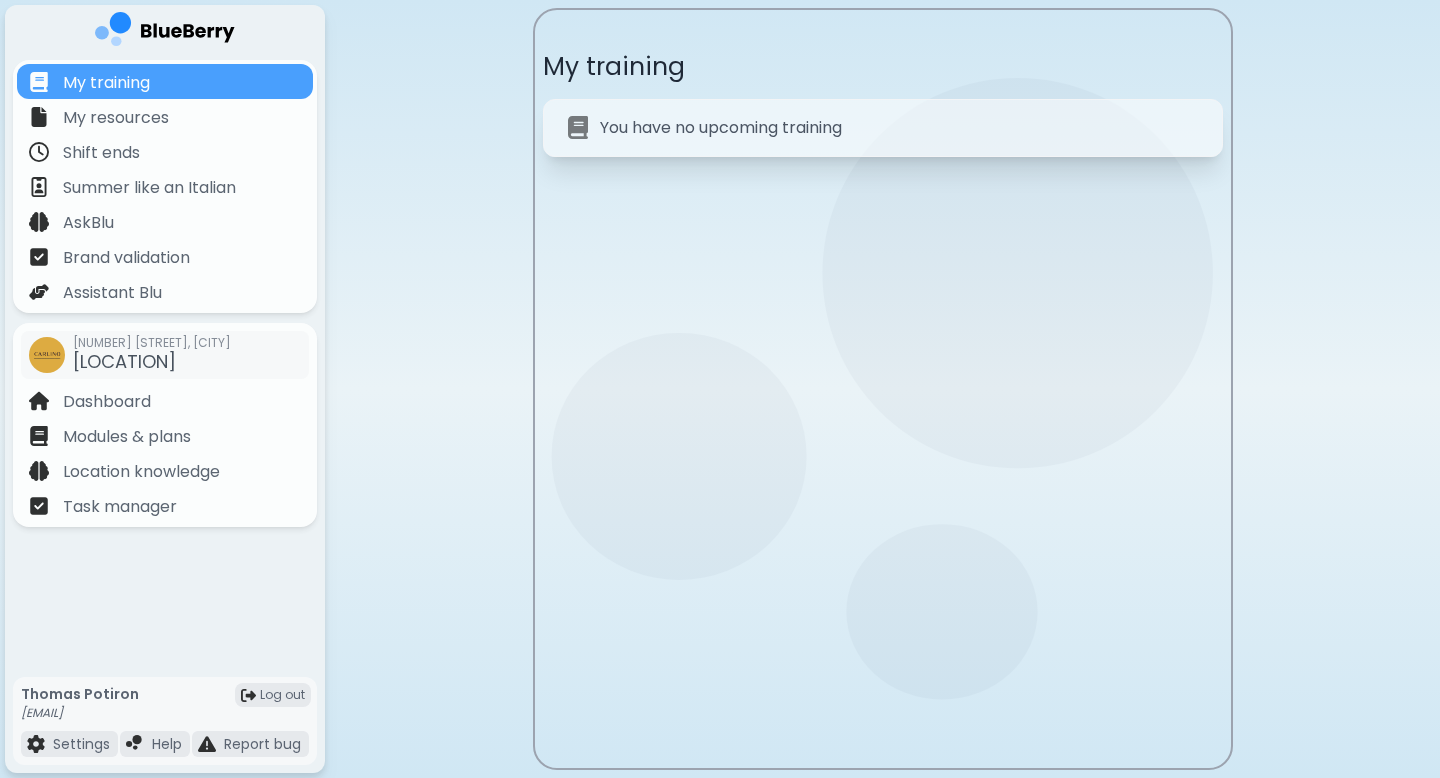 click on "You have no upcoming training" at bounding box center [883, 128] 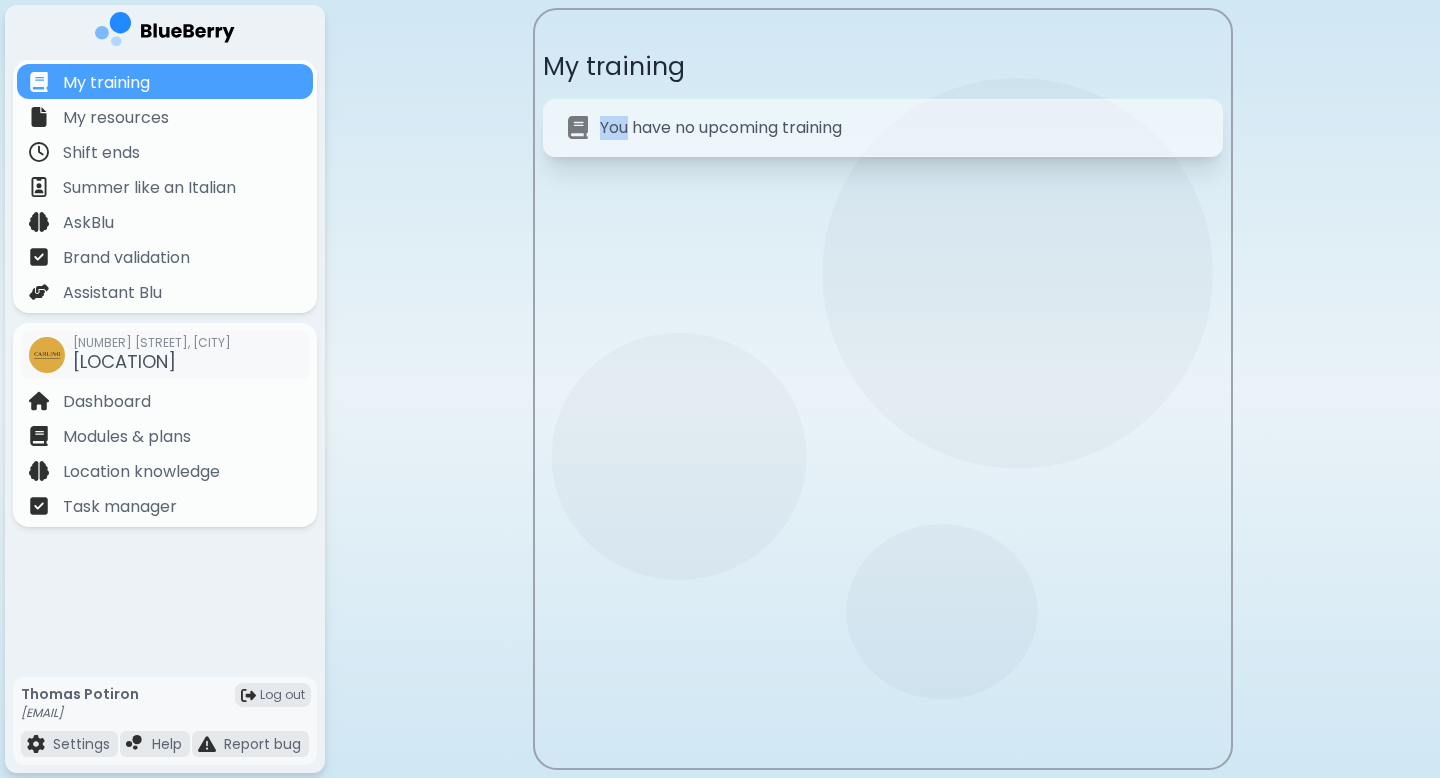 click on "You have no upcoming training" at bounding box center [883, 128] 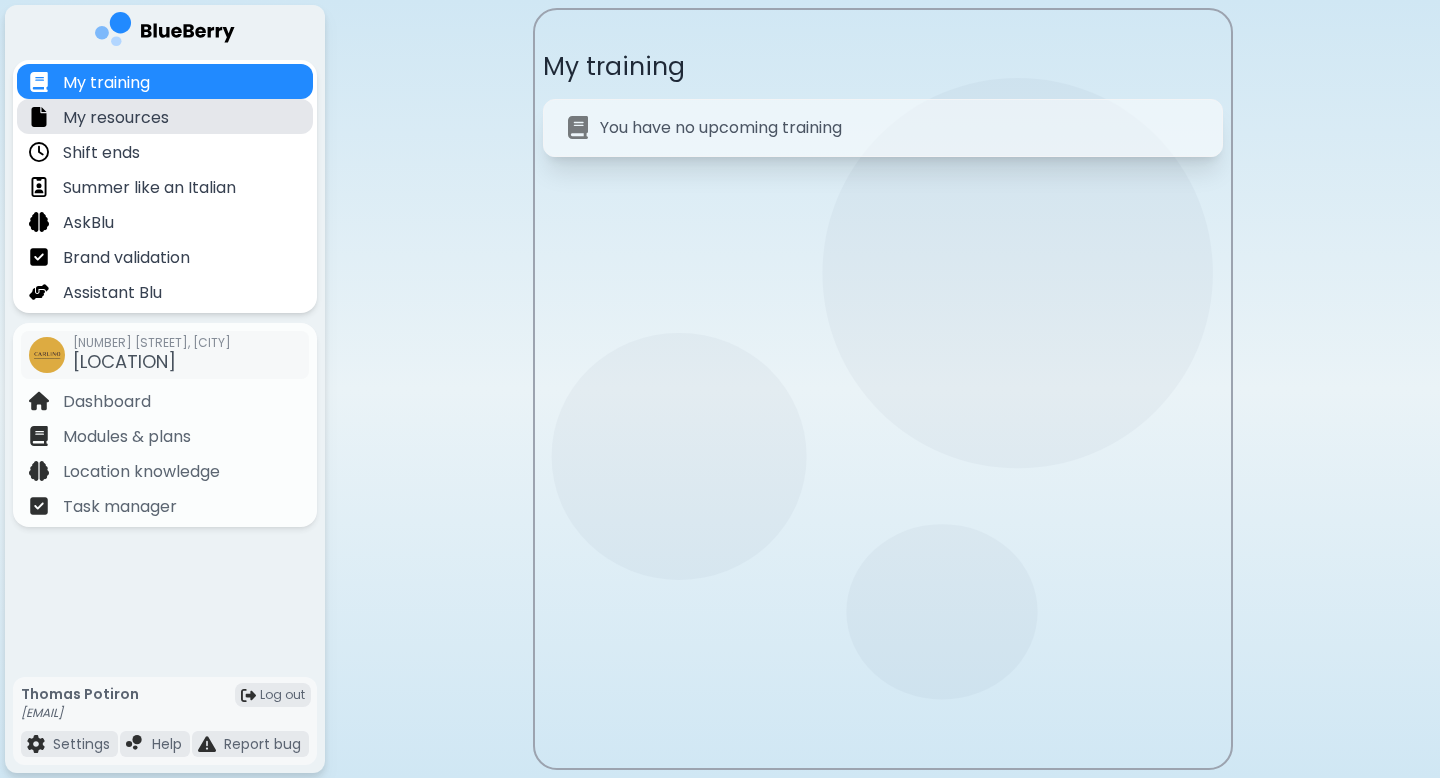 click on "My resources" at bounding box center [165, 116] 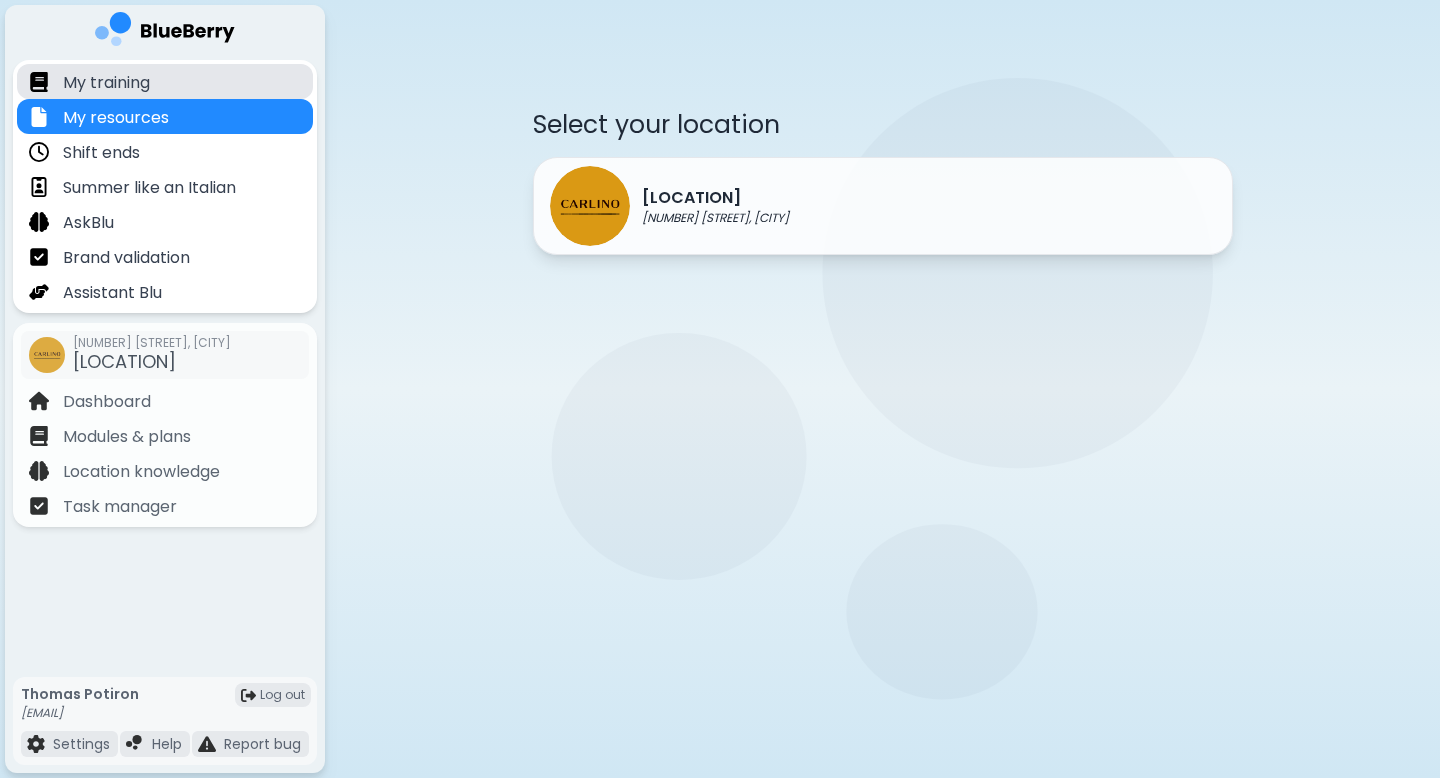 click on "My training" at bounding box center (165, 81) 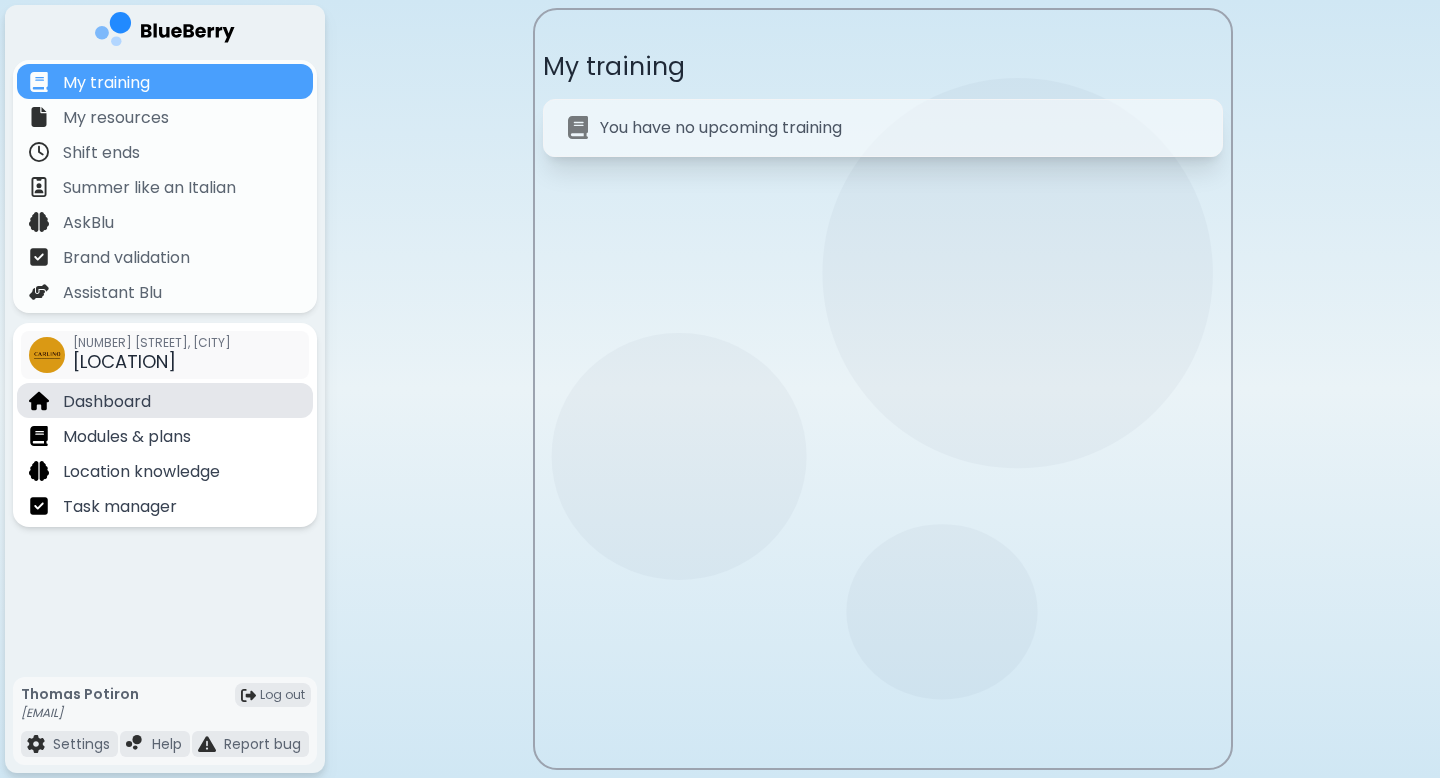 click on "Dashboard" at bounding box center (165, 400) 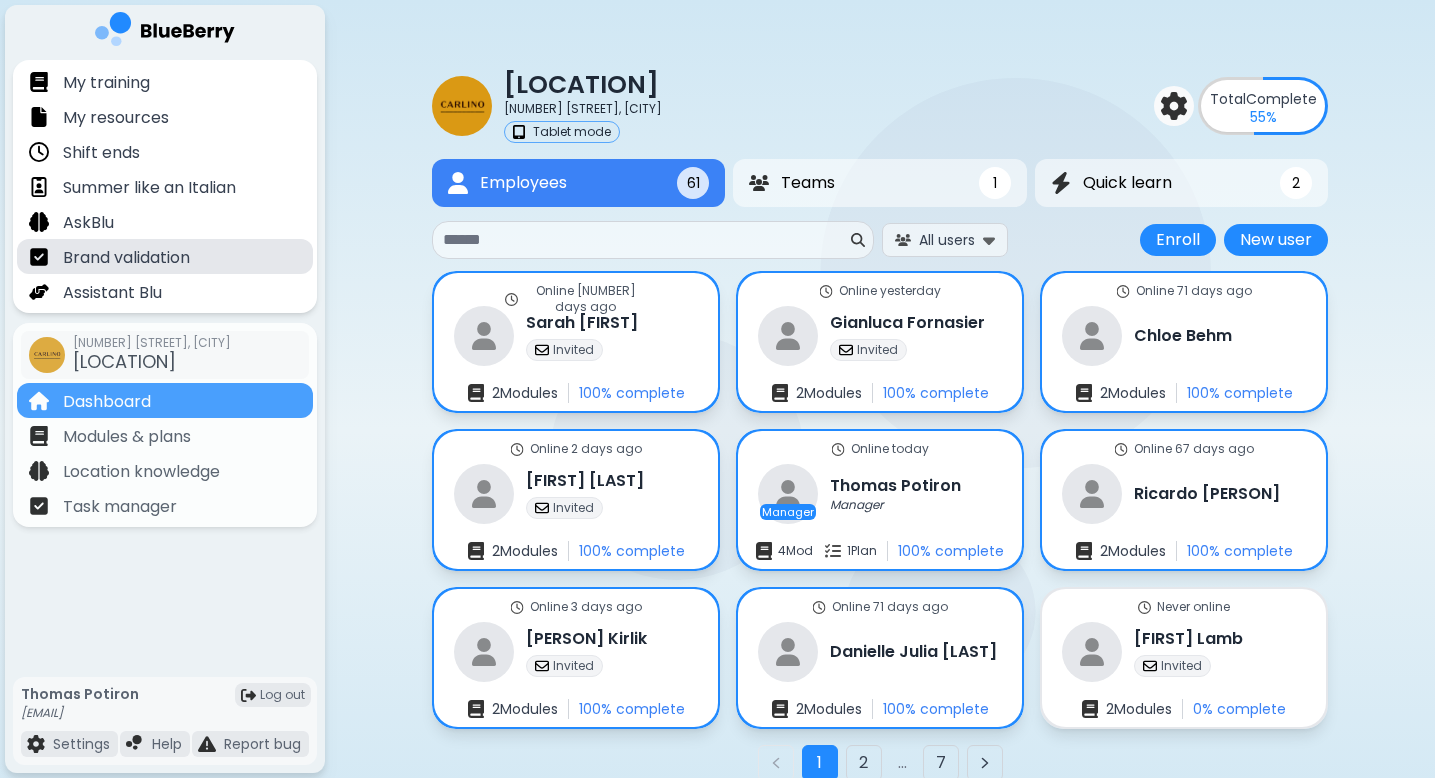 click on "Brand validation" at bounding box center (126, 258) 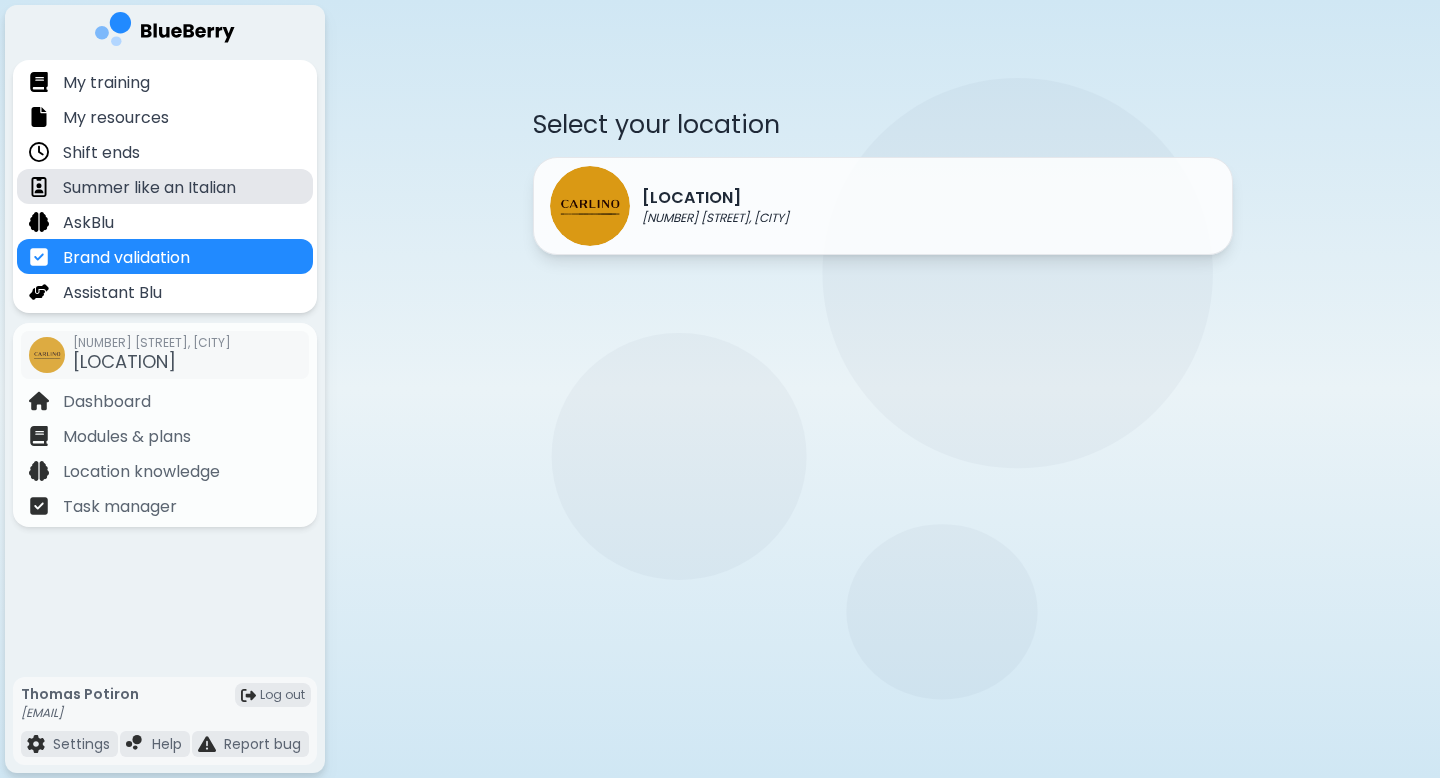 click on "Summer like an Italian" at bounding box center [149, 188] 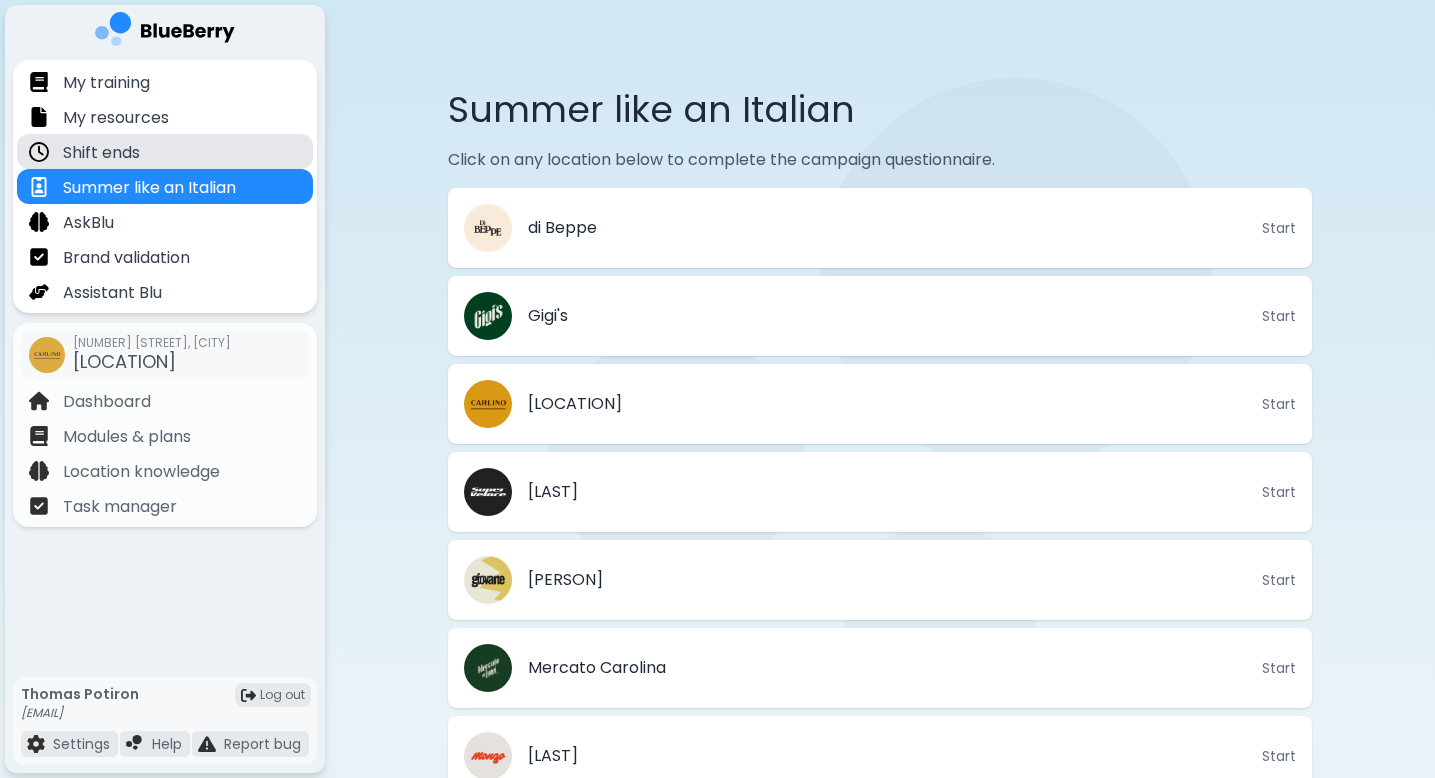 click on "Shift ends" at bounding box center [165, 151] 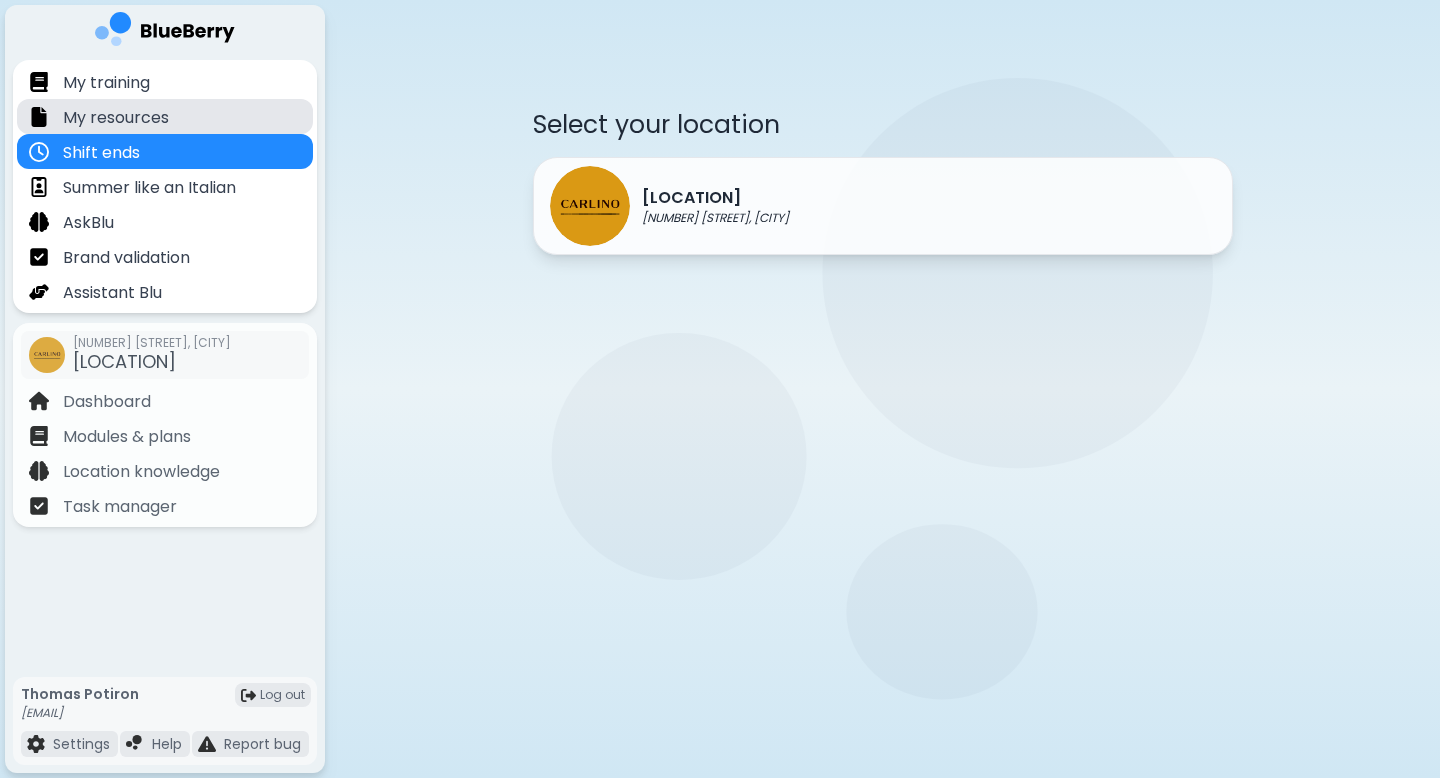click on "My resources" at bounding box center (165, 116) 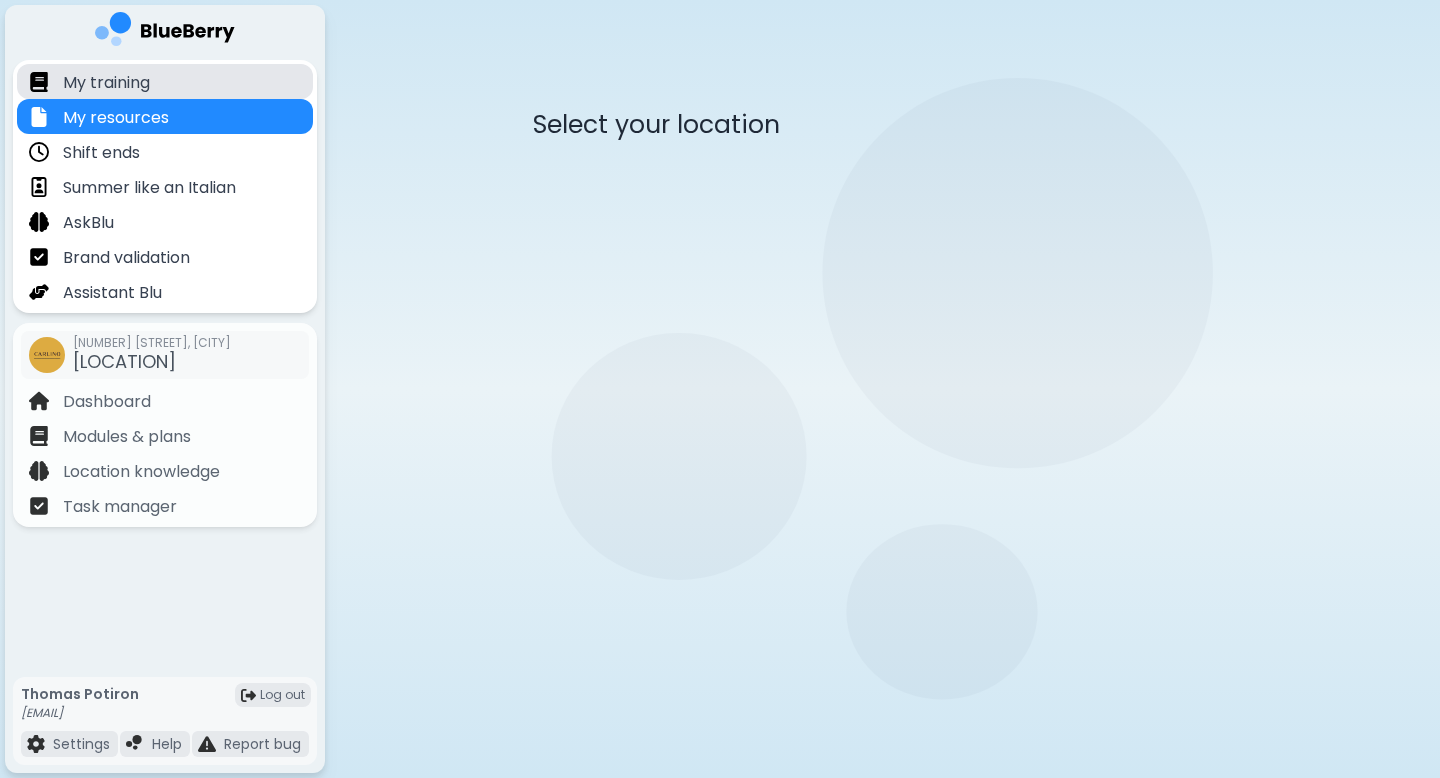 click on "My training" at bounding box center [165, 81] 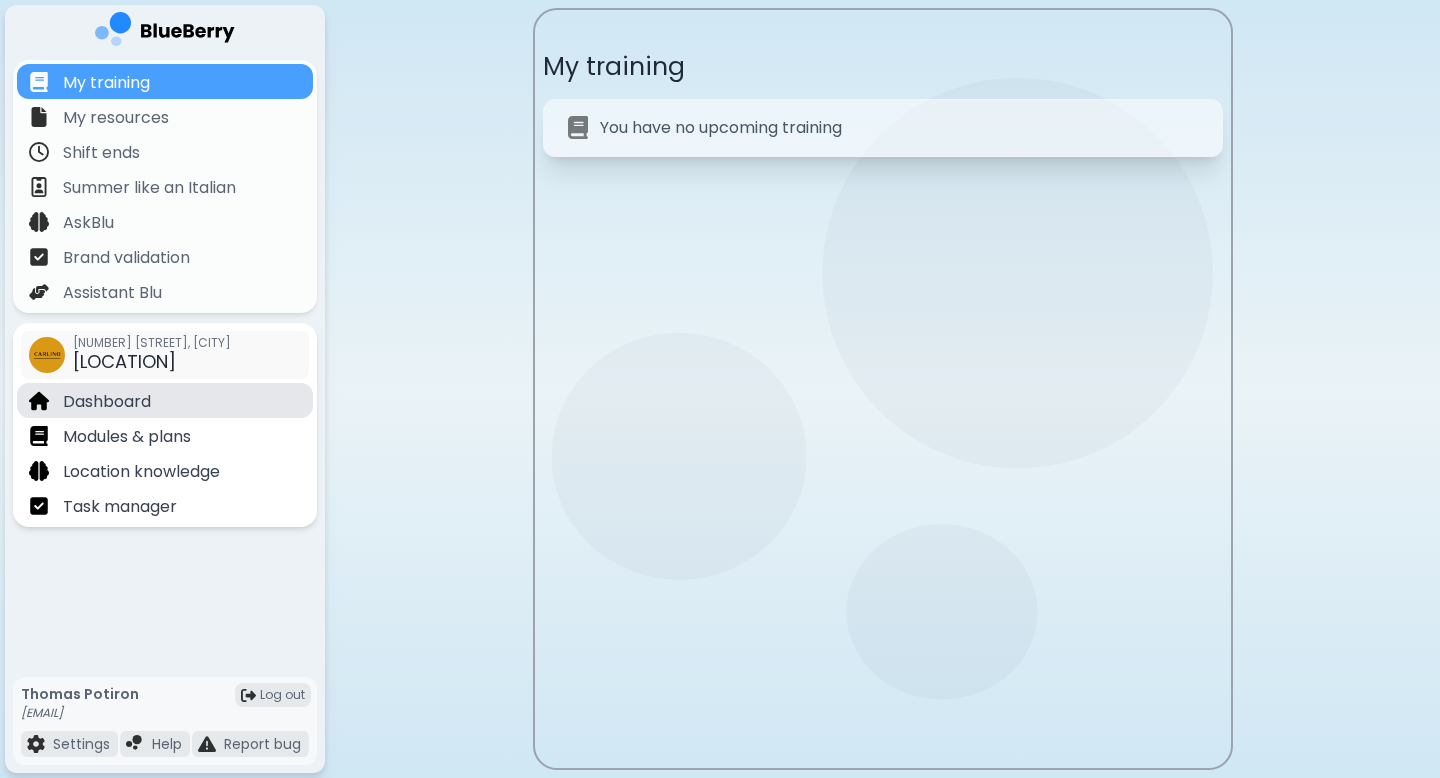 click on "Dashboard" at bounding box center [165, 400] 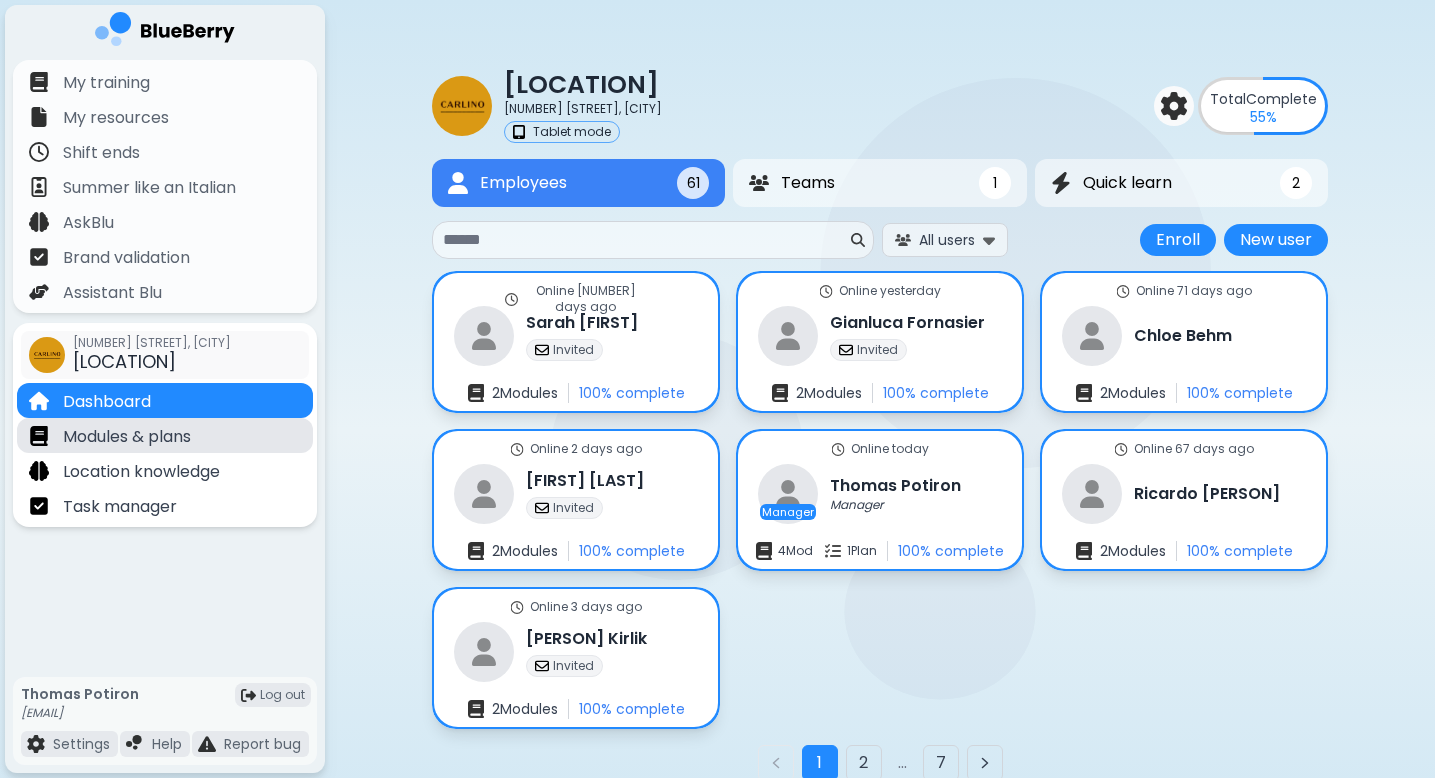 click on "Modules & plans" at bounding box center [165, 435] 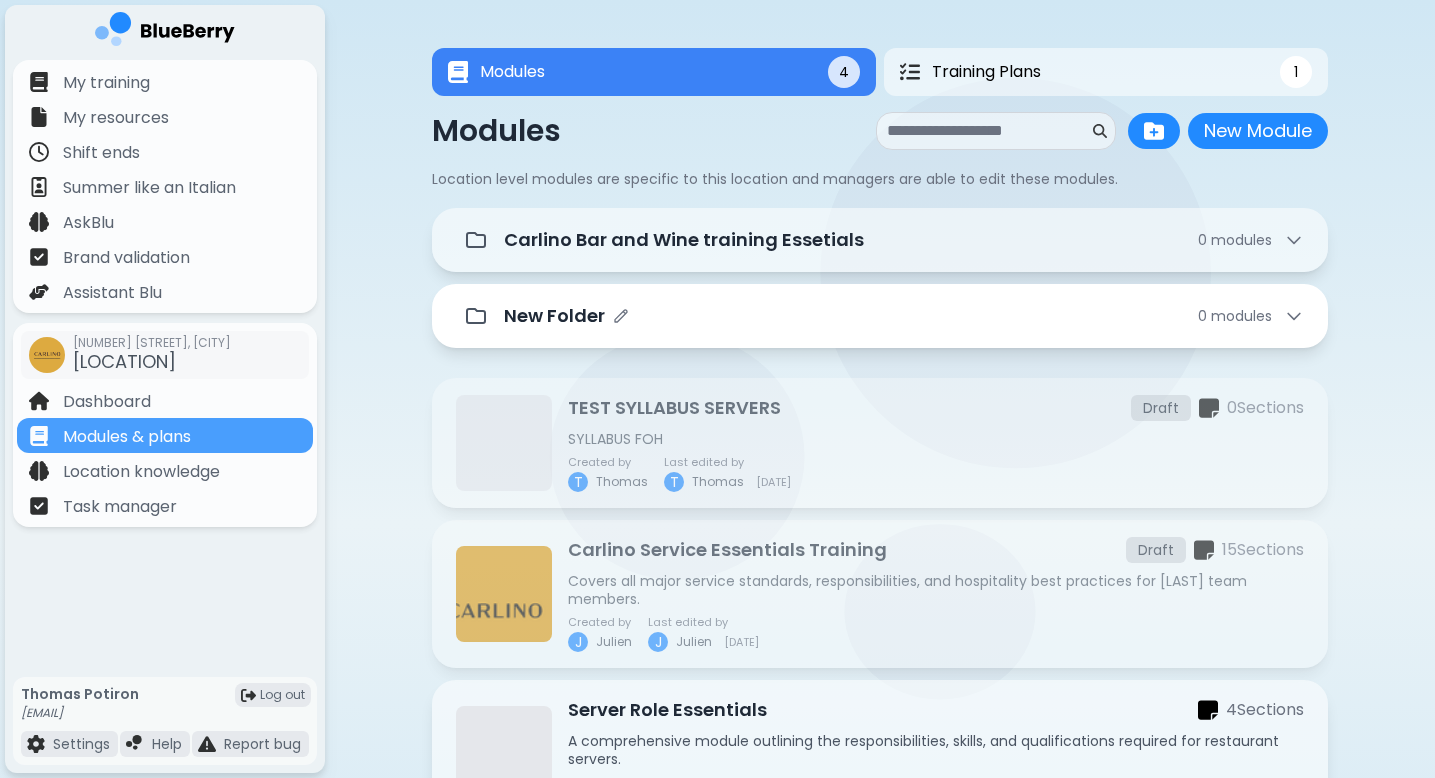 click on "New Folder 0   module s" at bounding box center (880, 316) 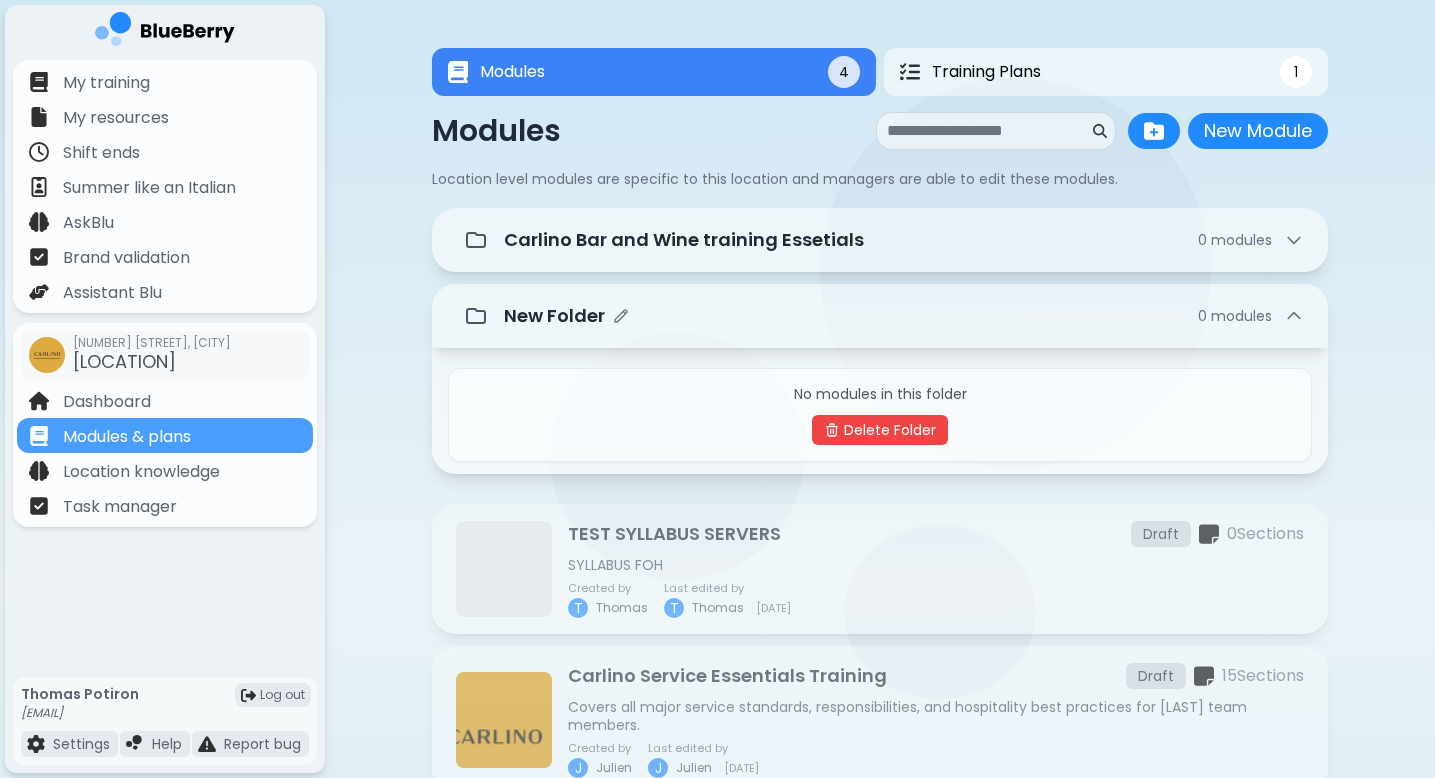 click on "New Folder 0   module s" at bounding box center (904, 316) 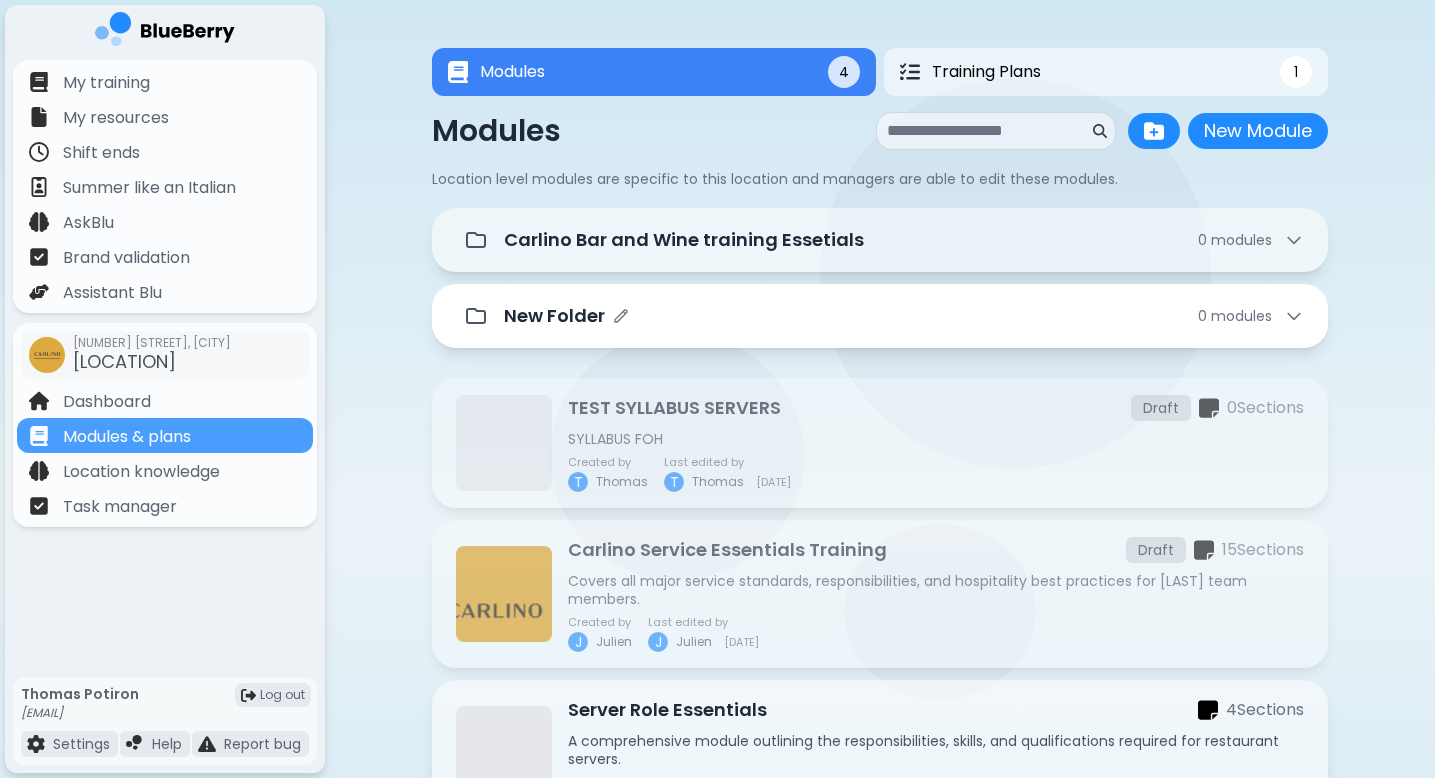 click on "New Folder 0   module s" at bounding box center [880, 316] 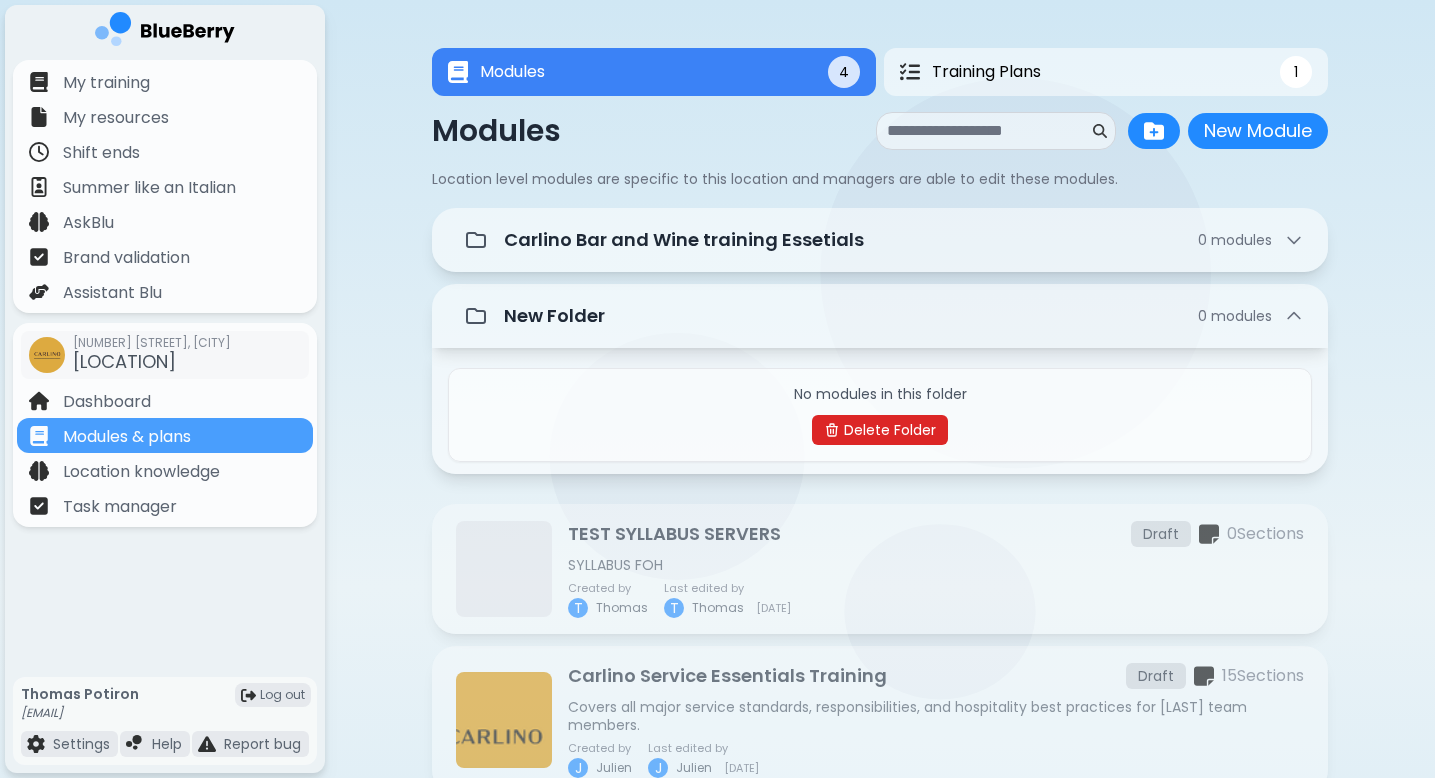 click on "Delete Folder" at bounding box center (880, 430) 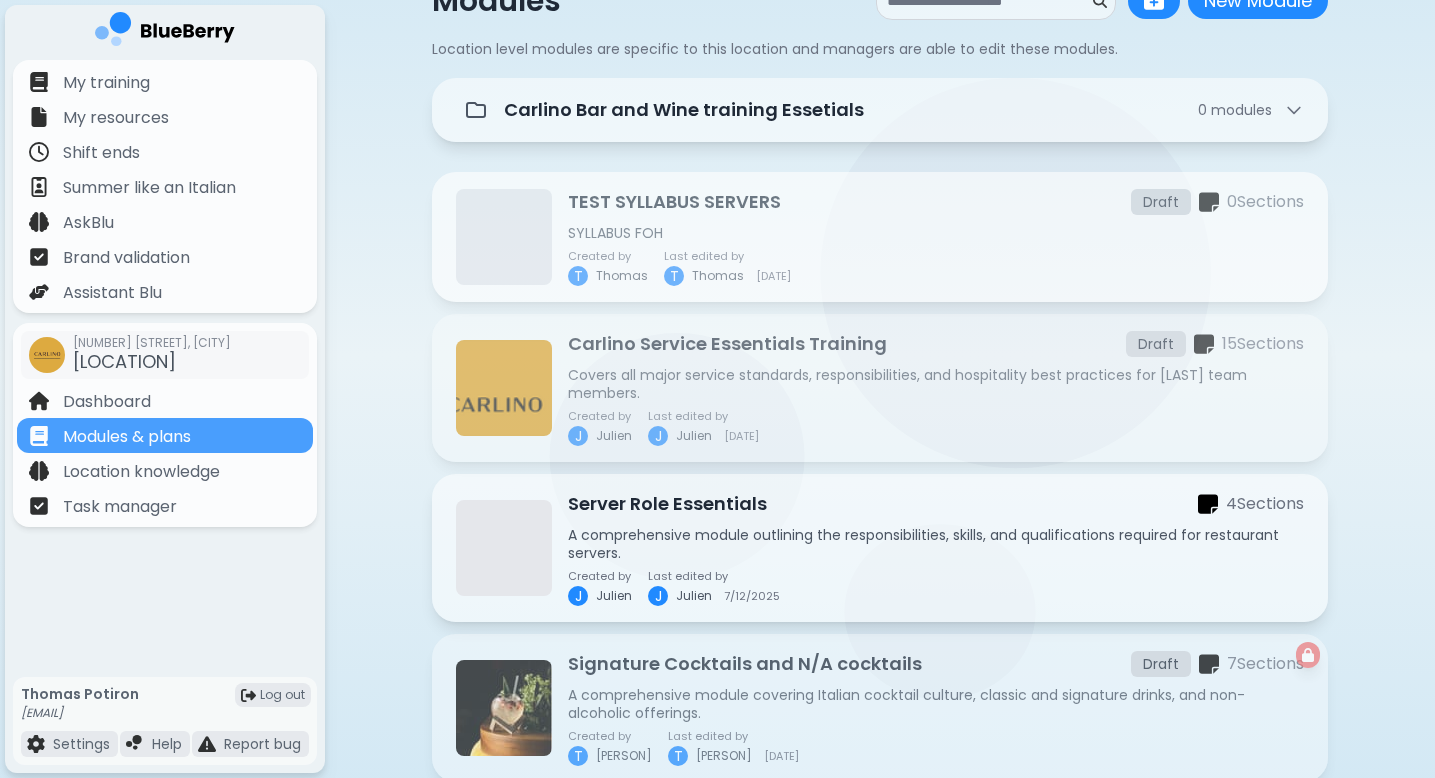 scroll, scrollTop: 56, scrollLeft: 0, axis: vertical 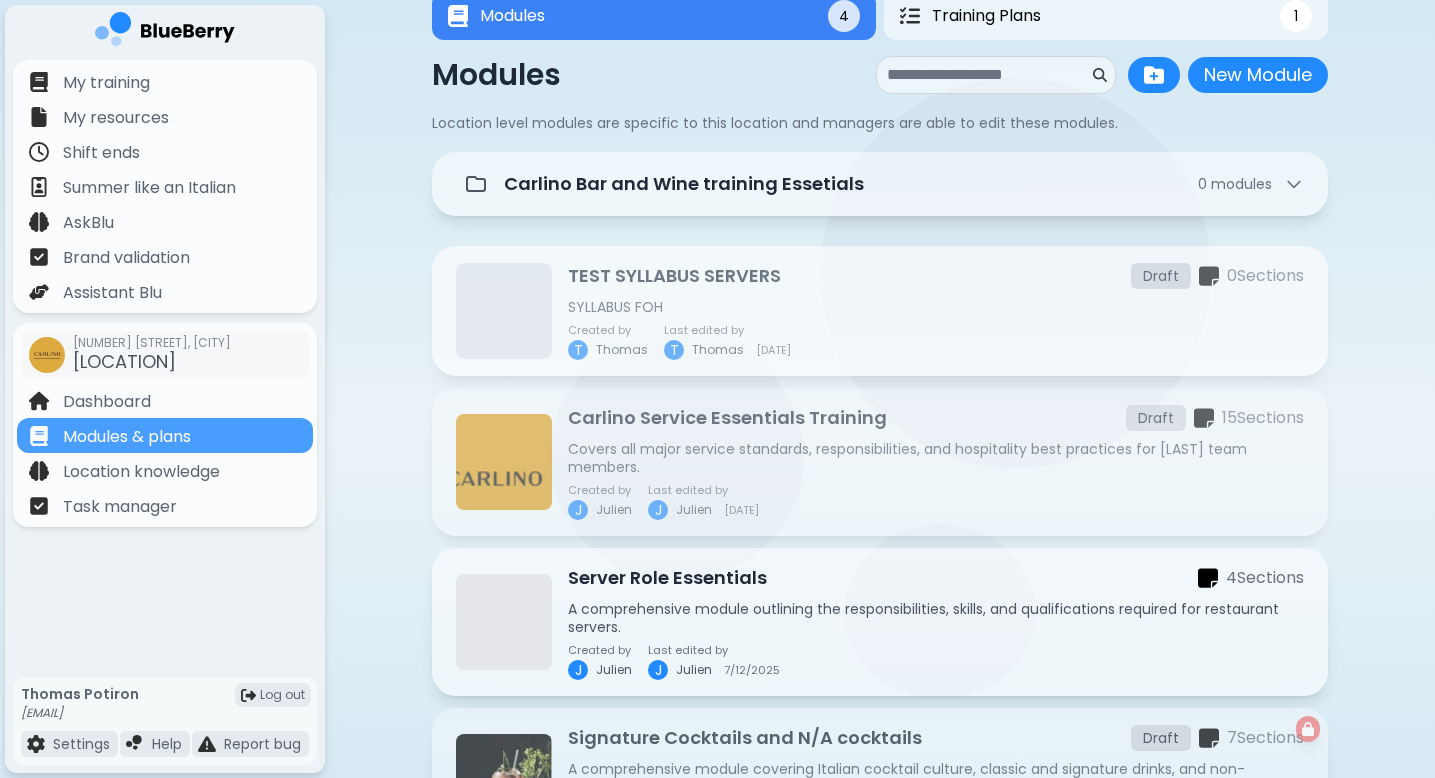 click on "TEST SYLLABUS SERVERS Draft 0 Section s" at bounding box center (936, 276) 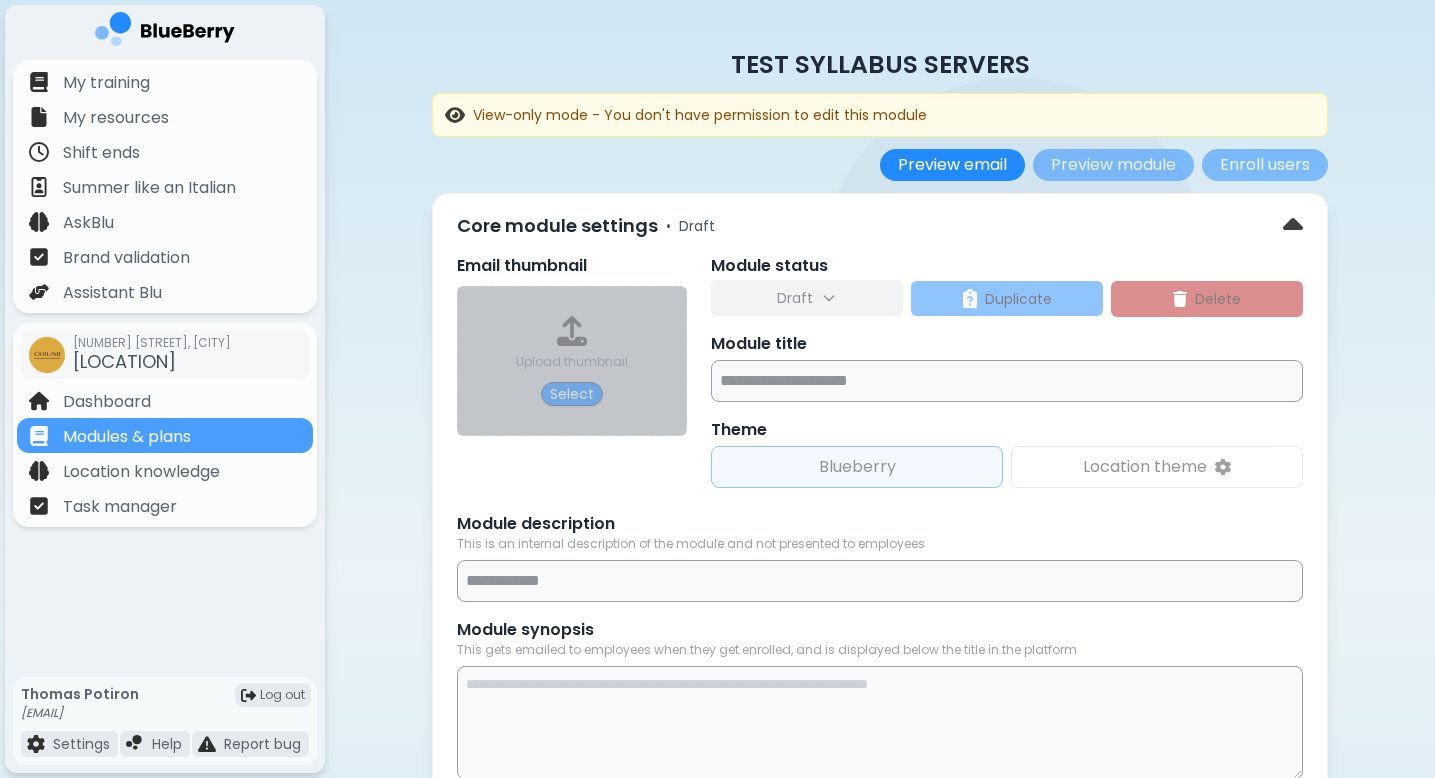click on "View-only mode - You don't have permission to edit this module" at bounding box center [700, 115] 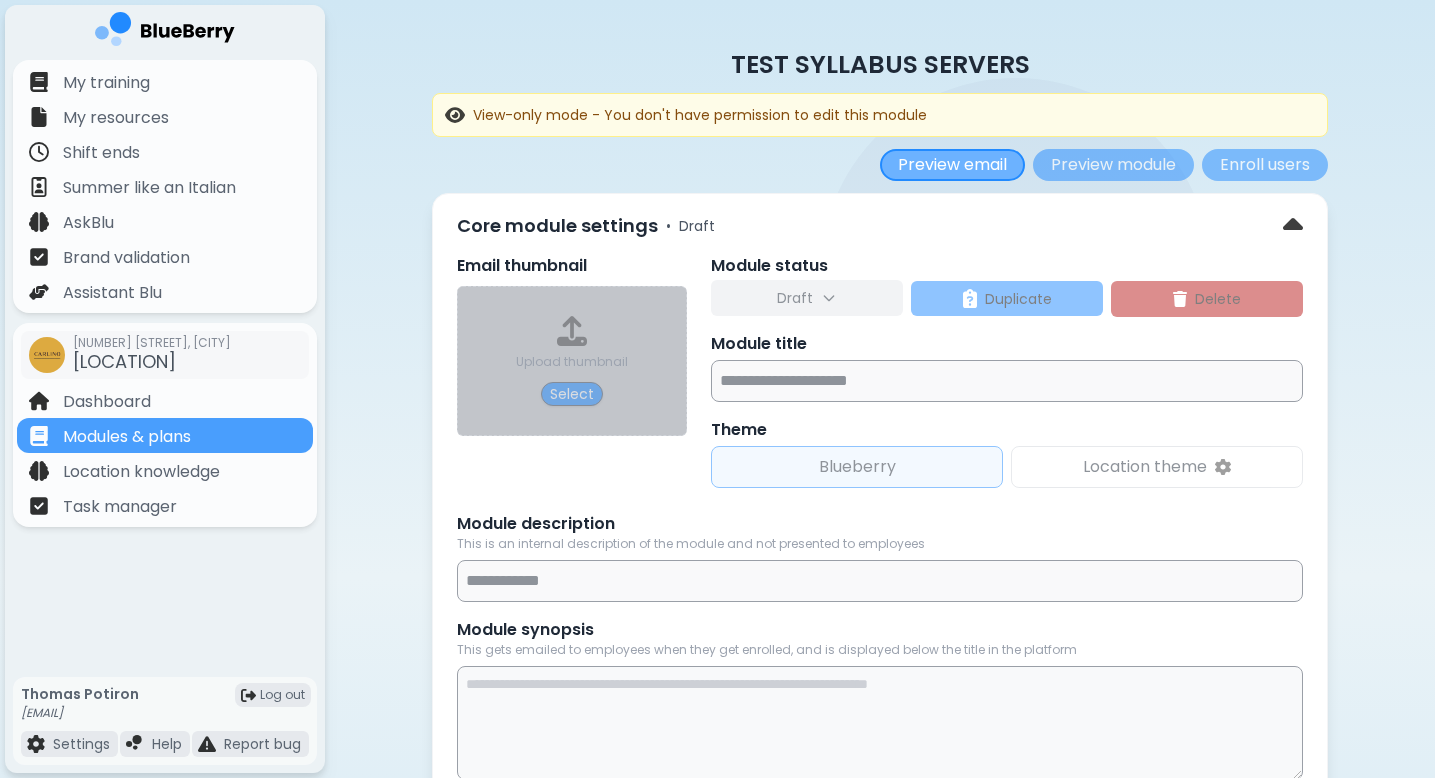click on "Preview email" at bounding box center [952, 165] 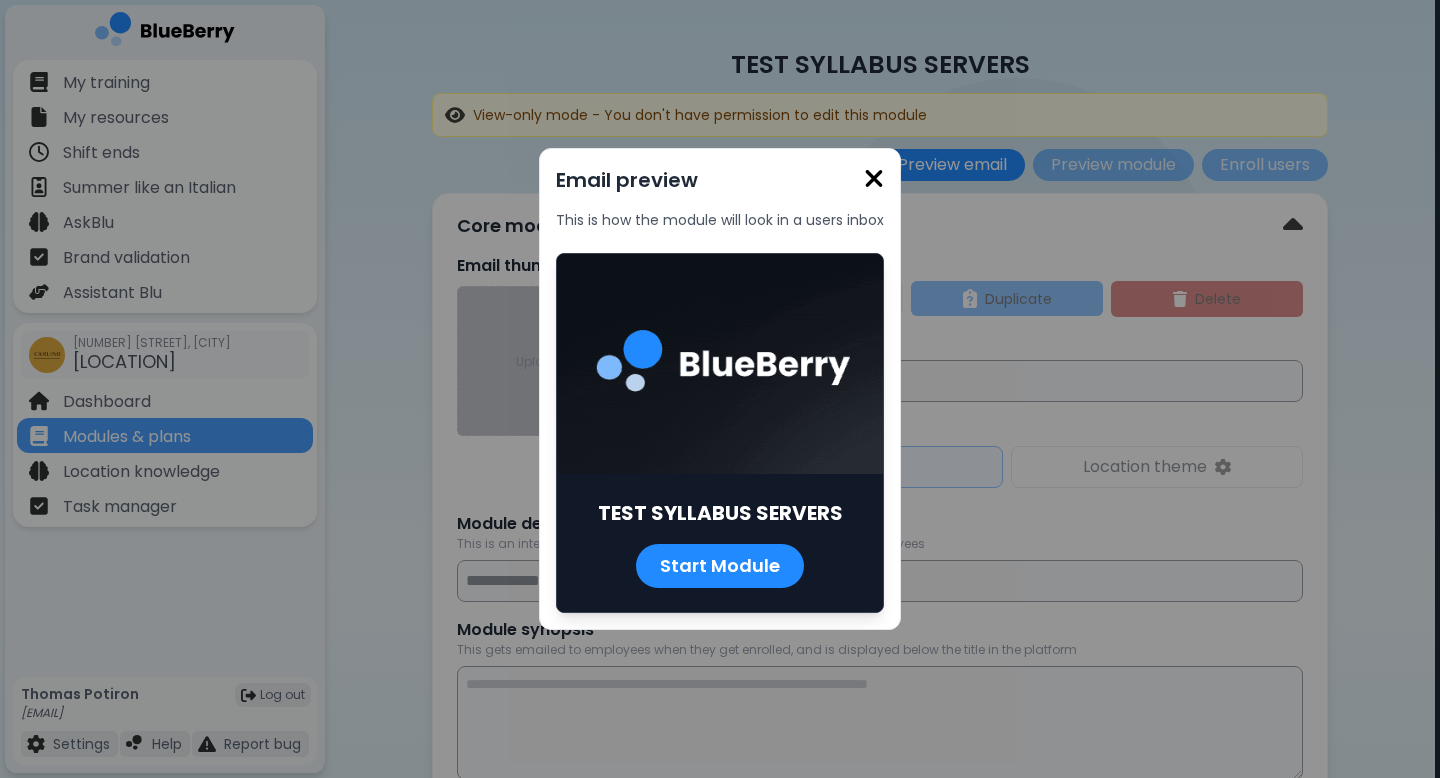click at bounding box center [874, 178] 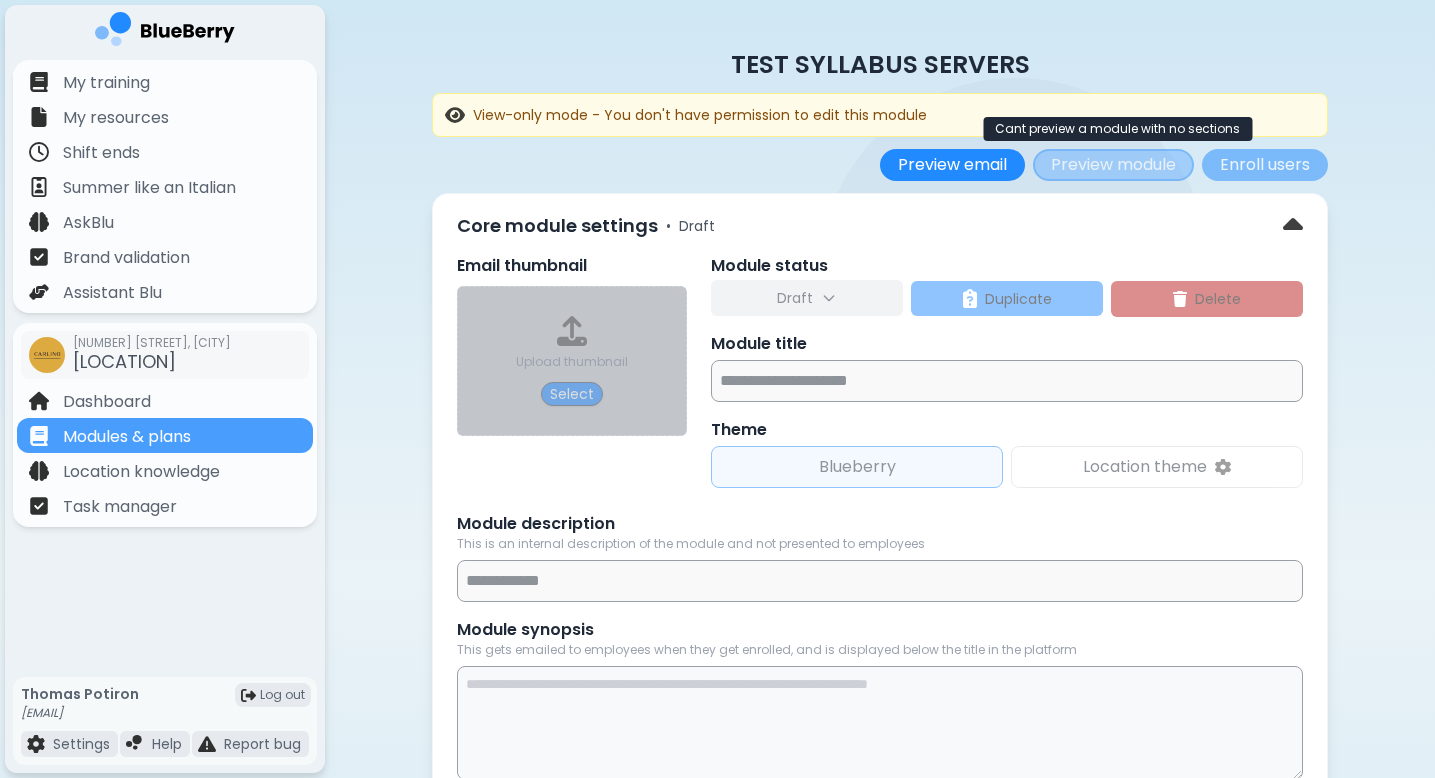 click on "Preview module" at bounding box center [1113, 165] 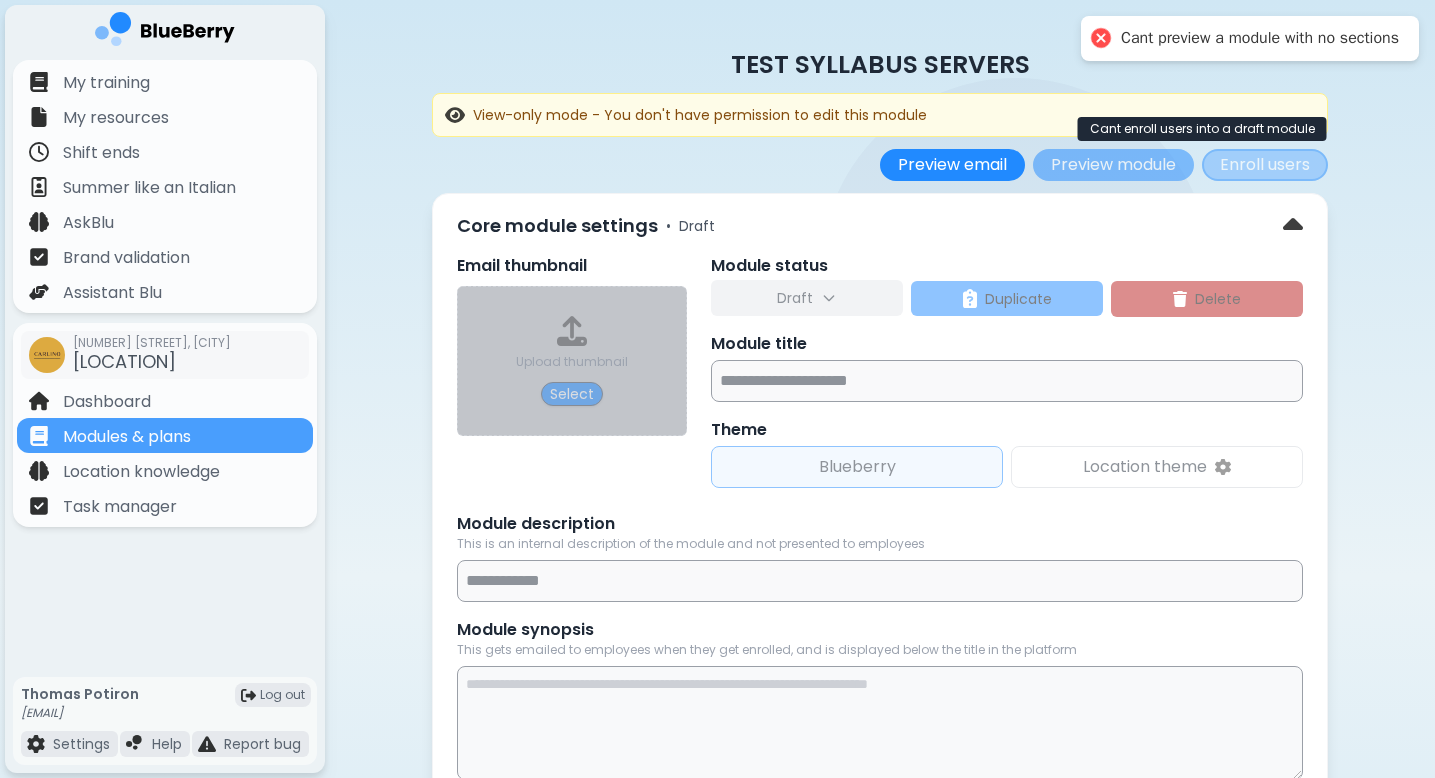 click on "Enroll users" at bounding box center (1265, 165) 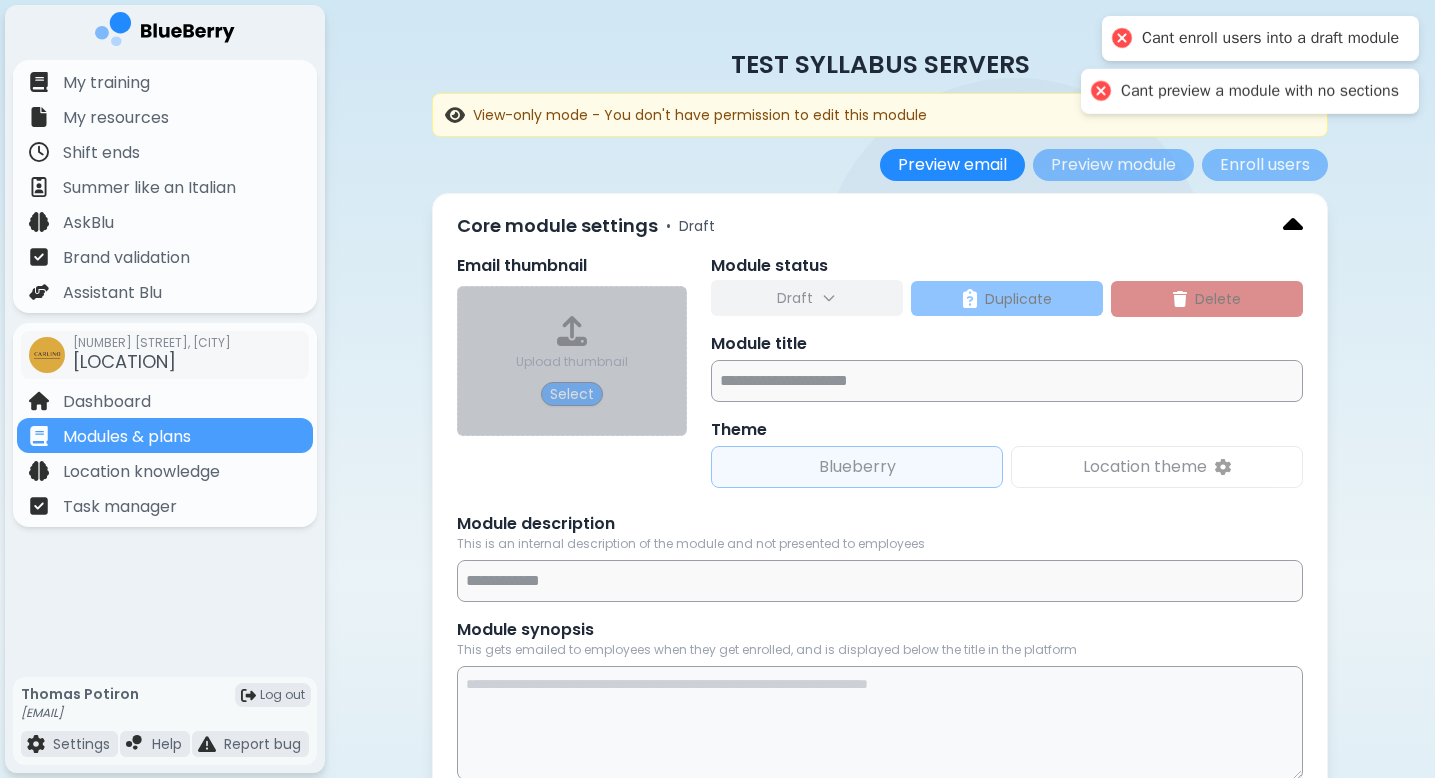 click at bounding box center [1293, 226] 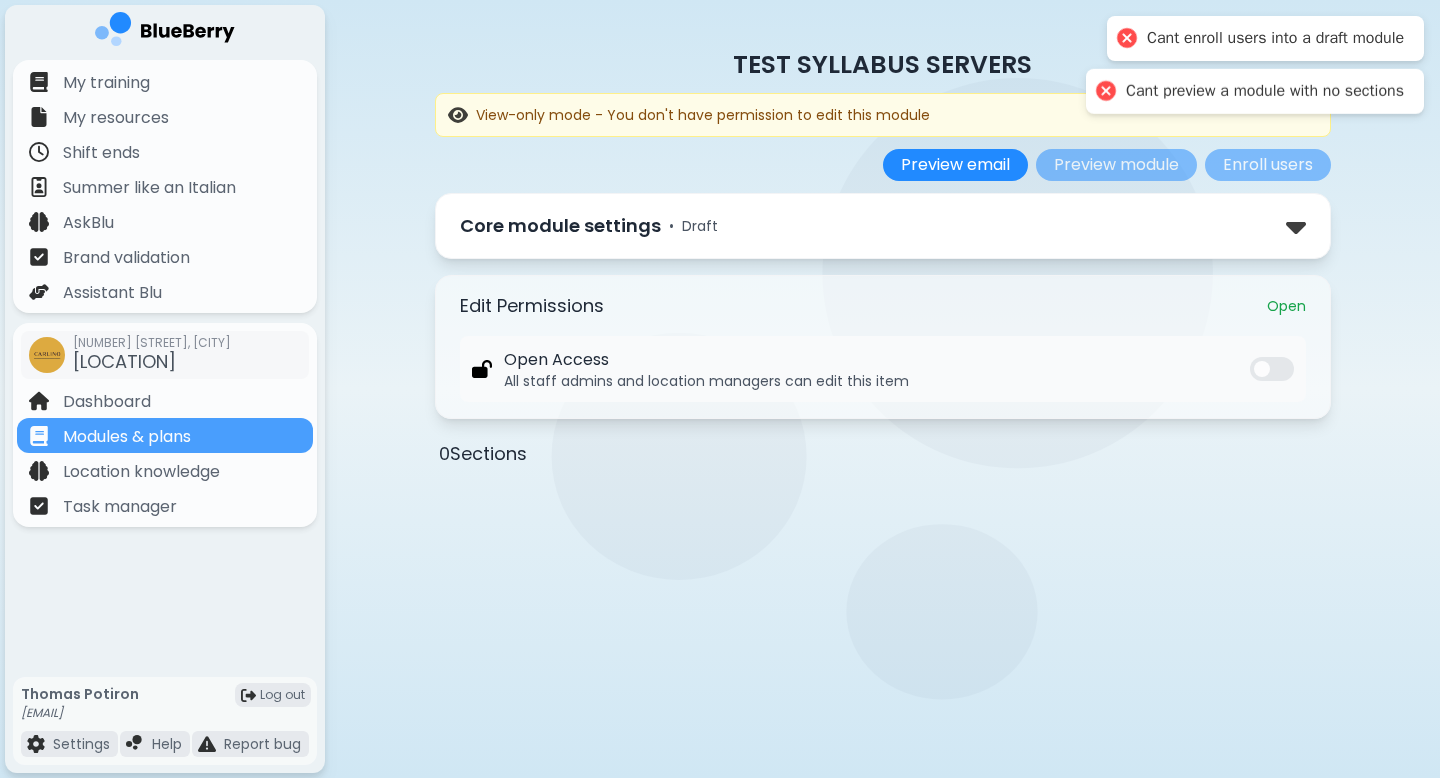 click on "Open Access All staff admins and location managers can edit this item" at bounding box center (883, 369) 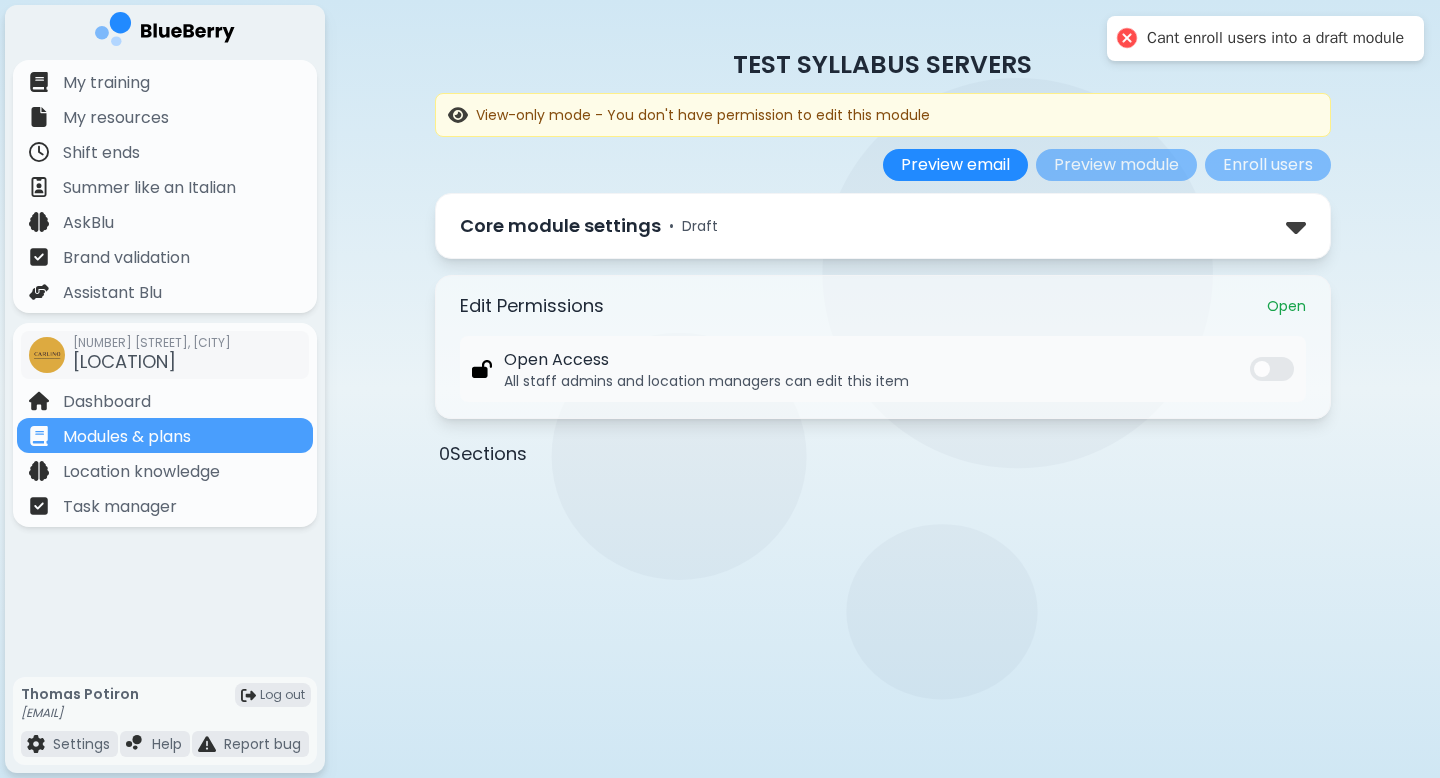 click on "Open Access All staff admins and location managers can edit this item" at bounding box center [883, 369] 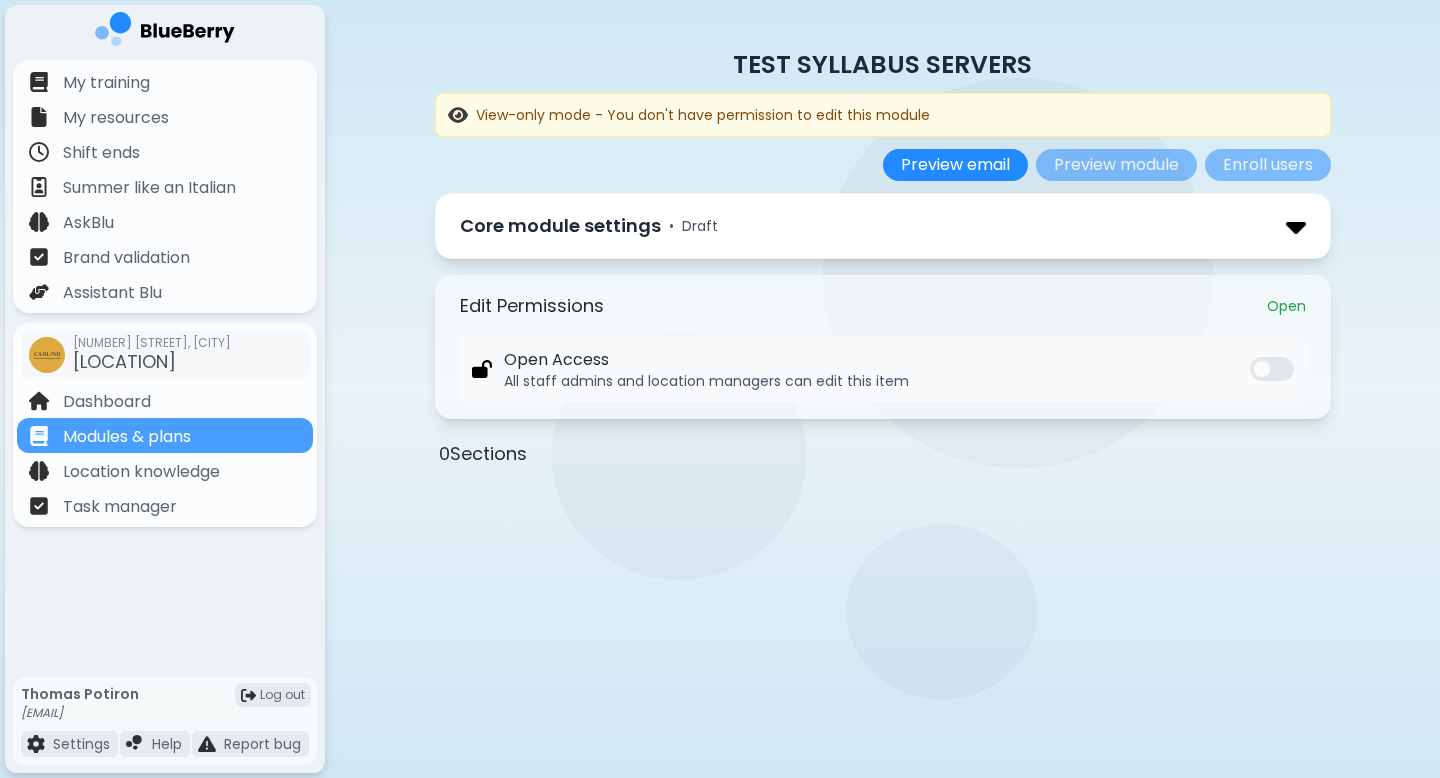 click at bounding box center [1296, 226] 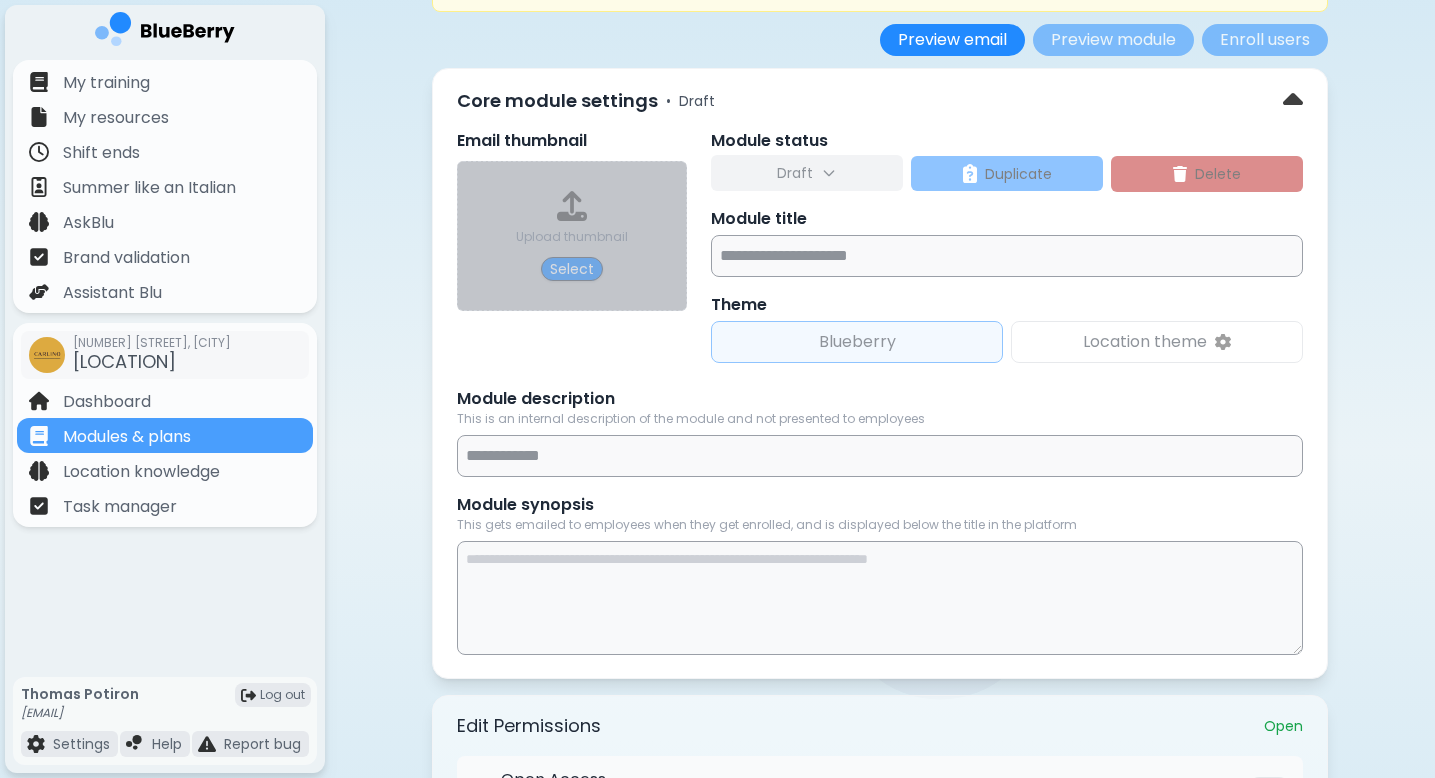 scroll, scrollTop: 80, scrollLeft: 0, axis: vertical 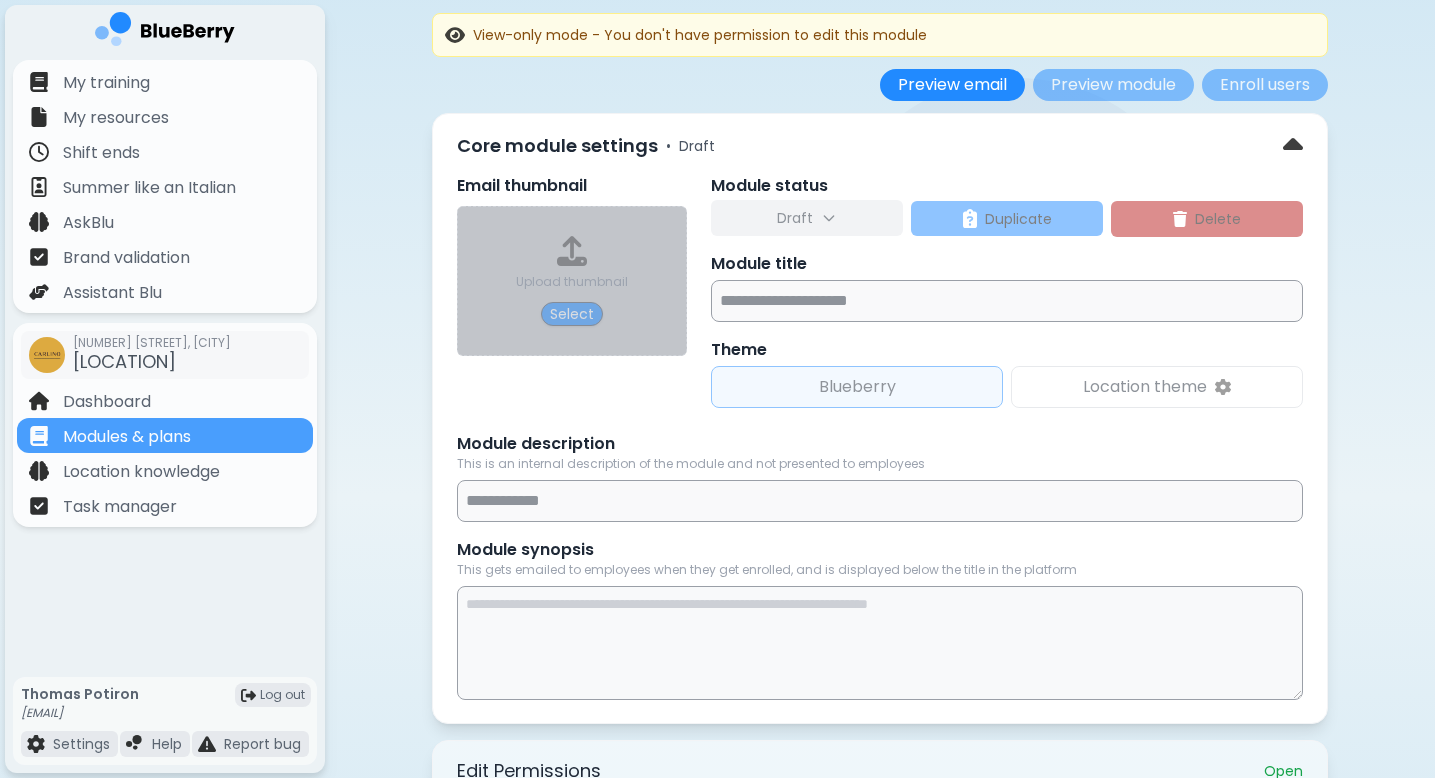 click on "Location theme" at bounding box center (1145, 387) 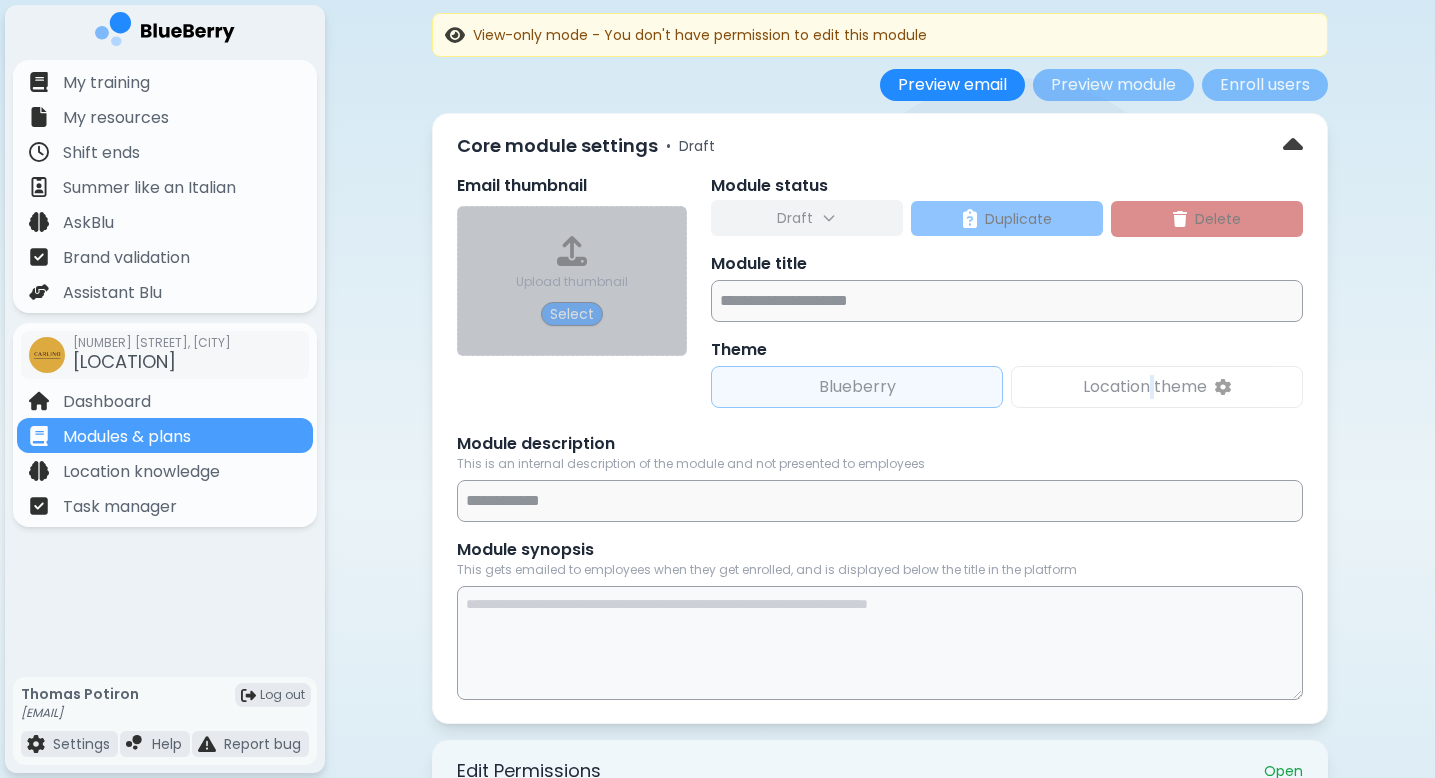 click on "Location theme" at bounding box center (1145, 387) 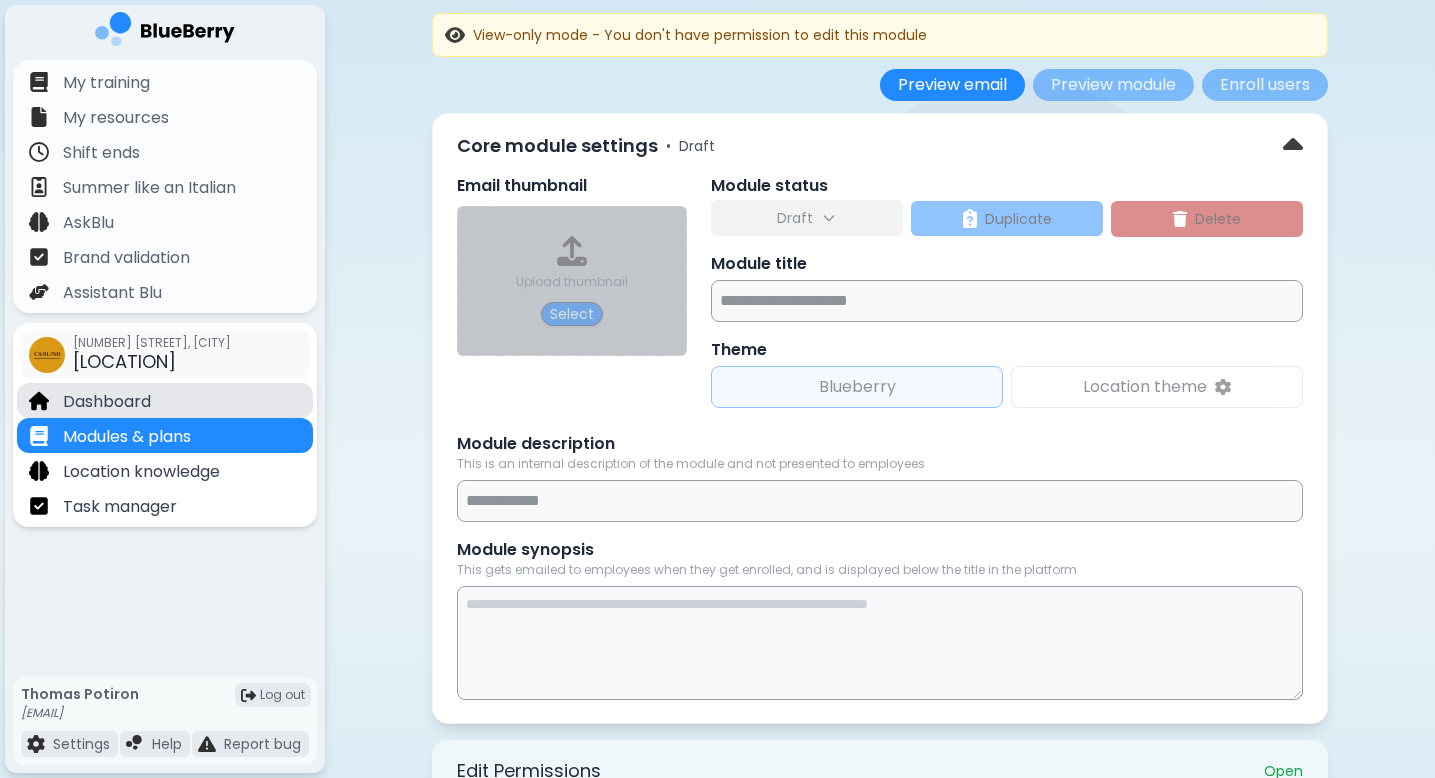 click on "Dashboard" at bounding box center (165, 400) 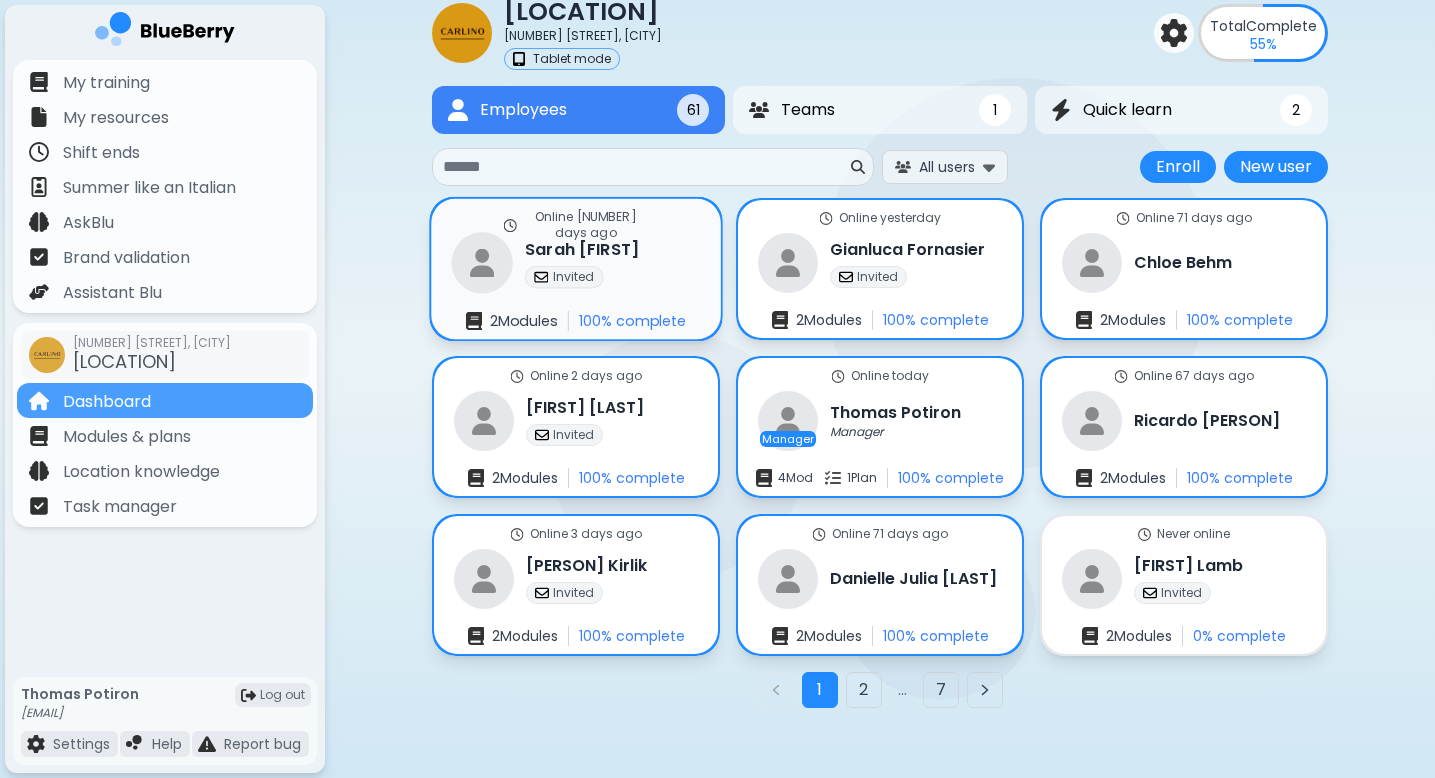 scroll, scrollTop: 71, scrollLeft: 0, axis: vertical 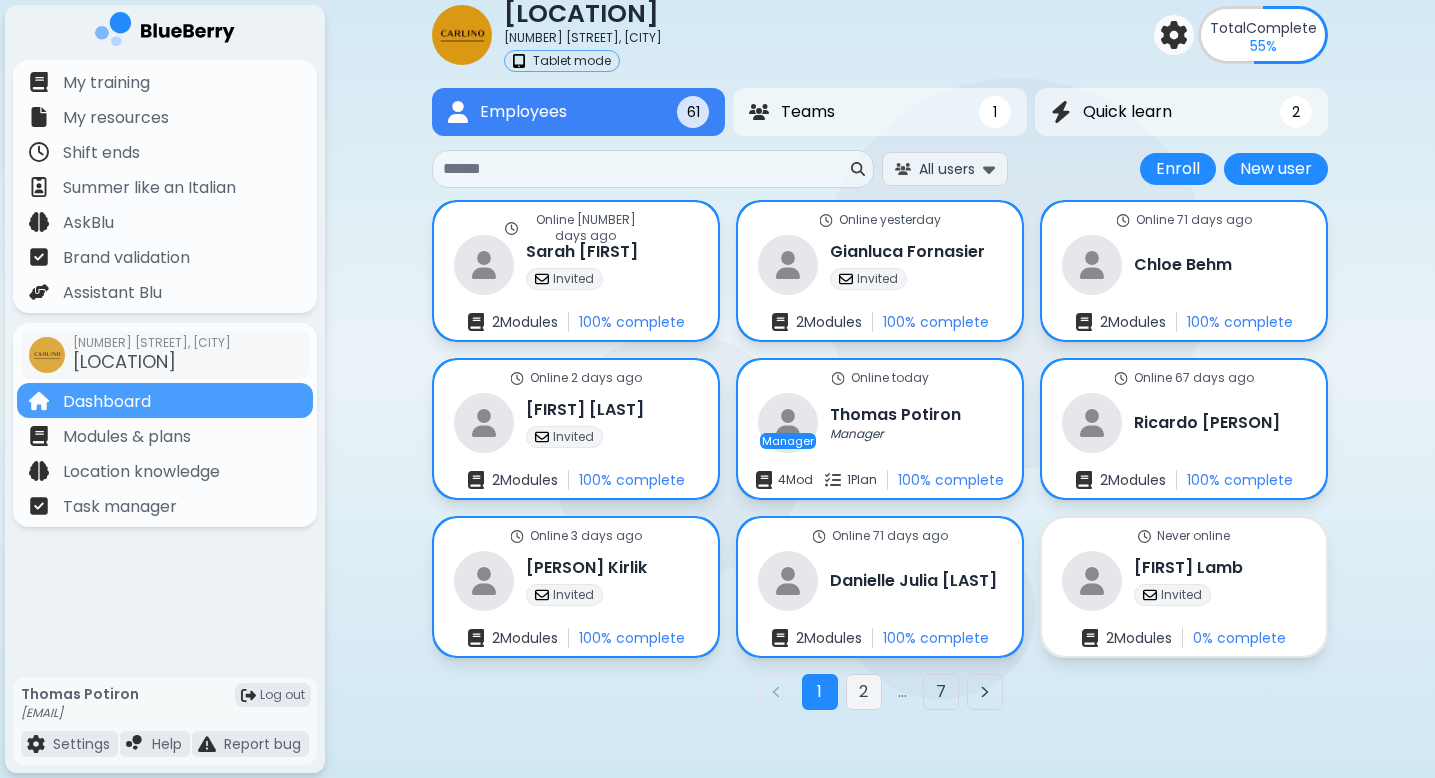 click on "2" at bounding box center [864, 692] 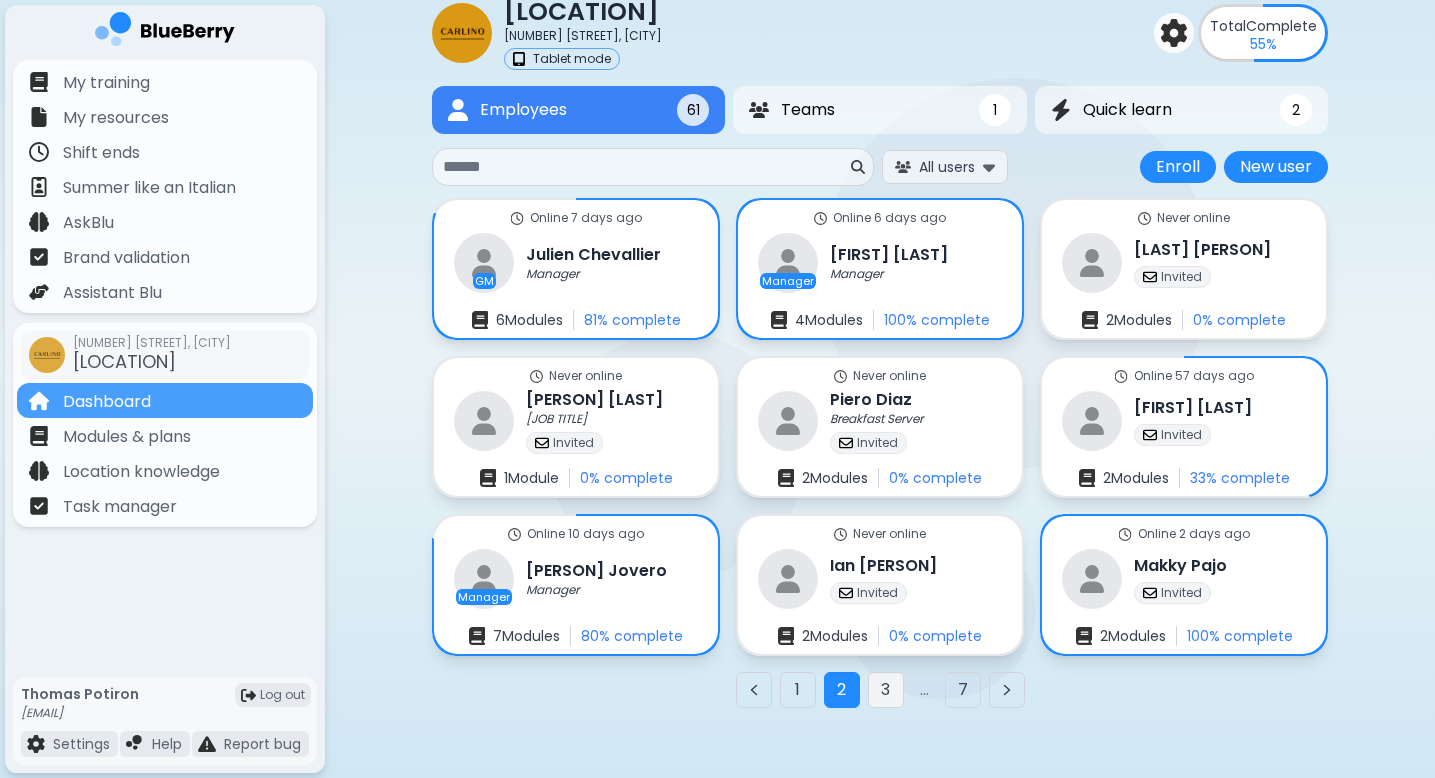 click on "3" at bounding box center (886, 690) 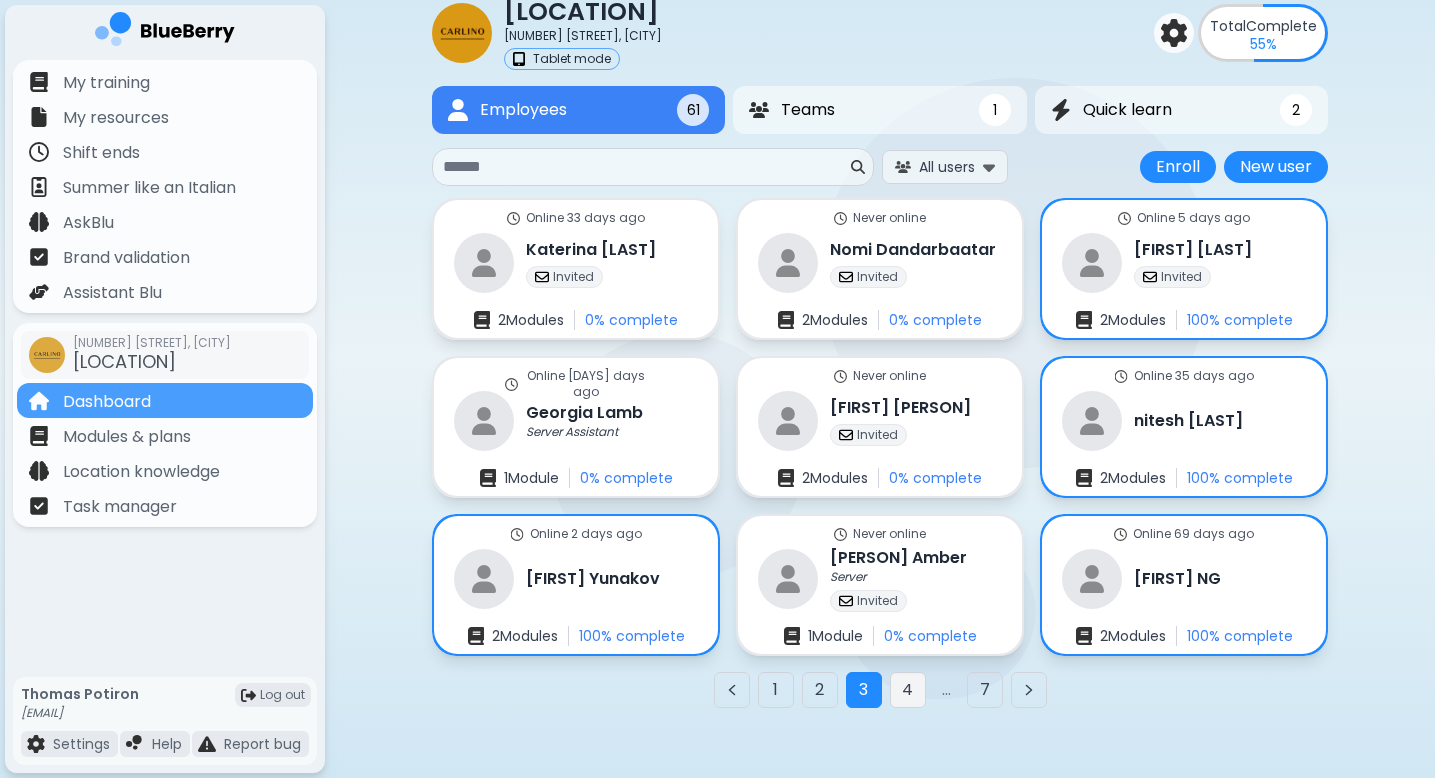 click on "4" at bounding box center [908, 690] 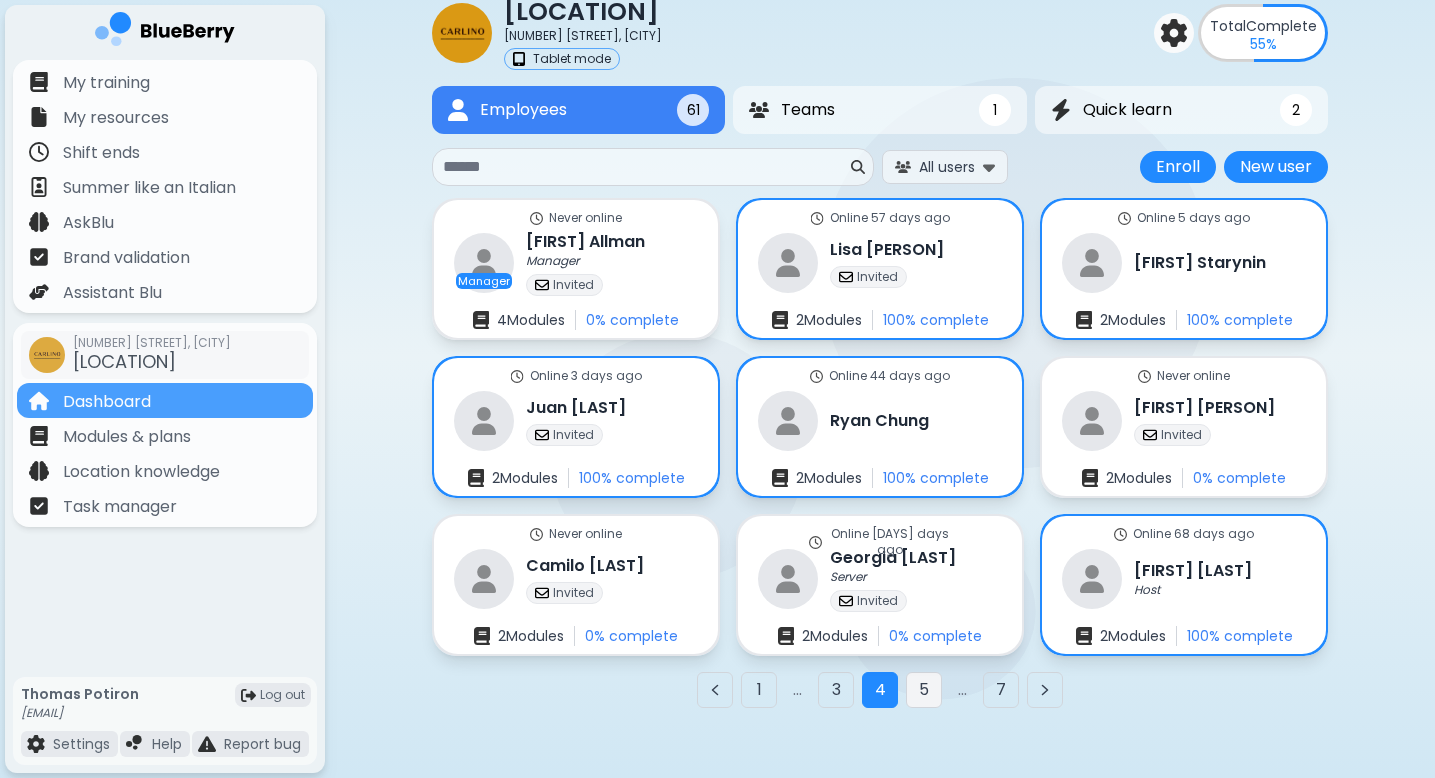 click on "5" at bounding box center (924, 690) 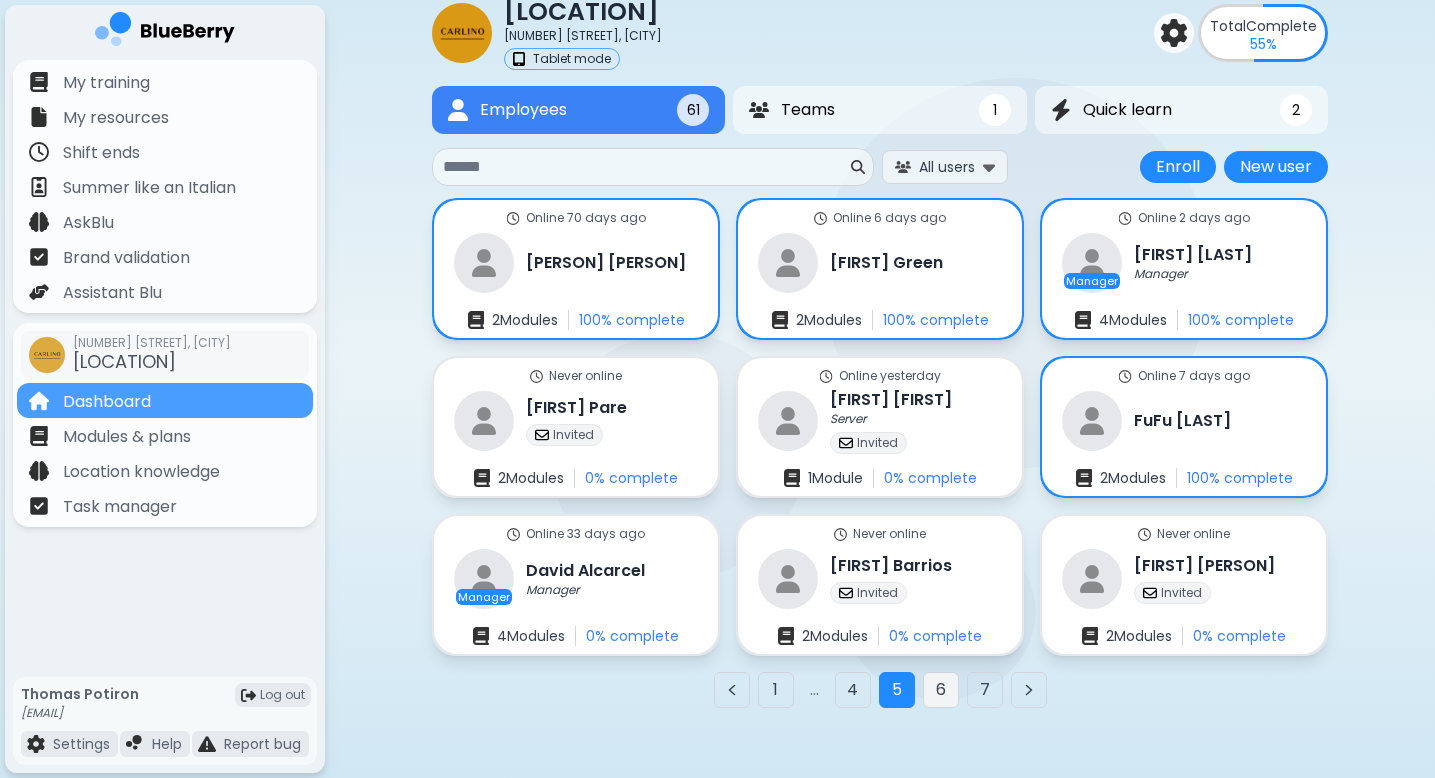 click on "6" at bounding box center (941, 690) 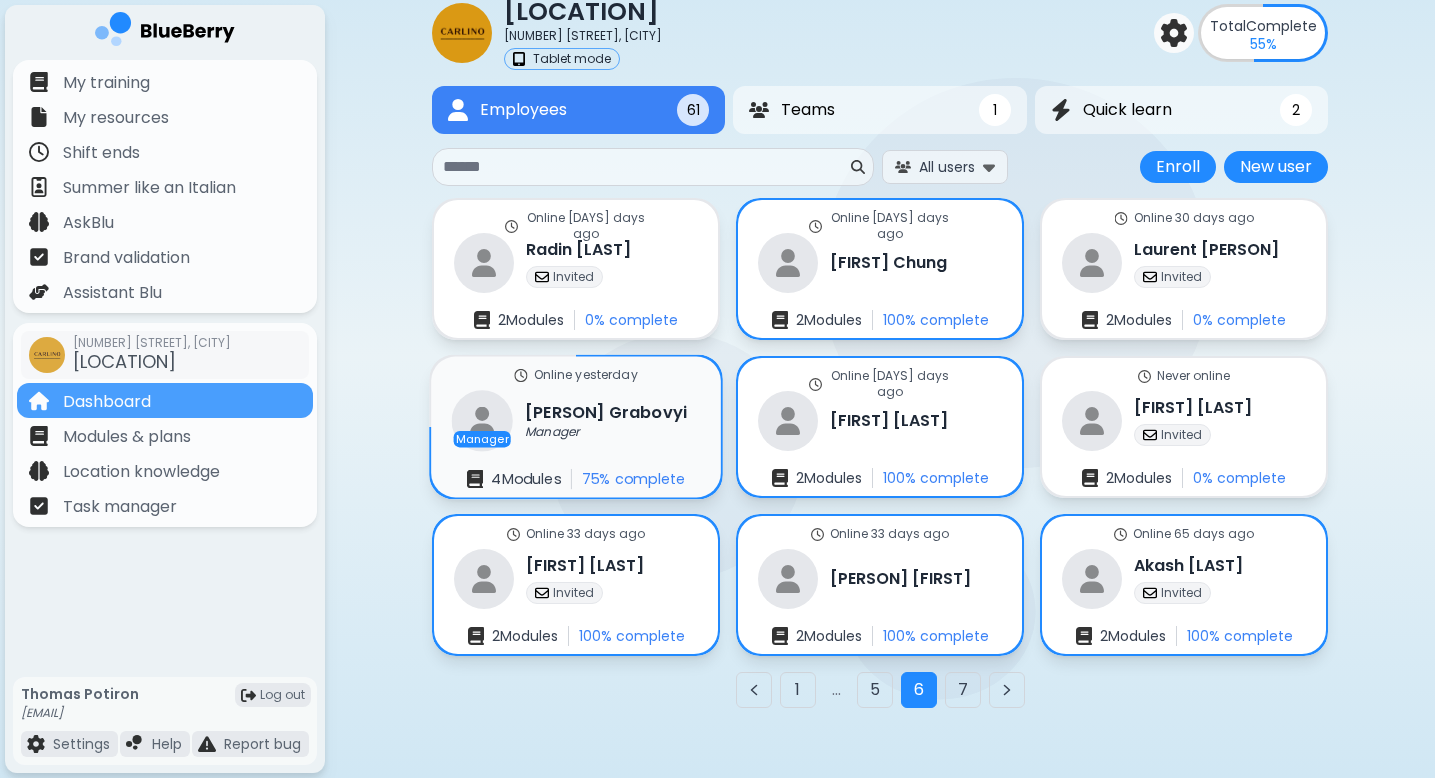 click on "Manager [LAST] [LAST] Manager" at bounding box center [570, 420] 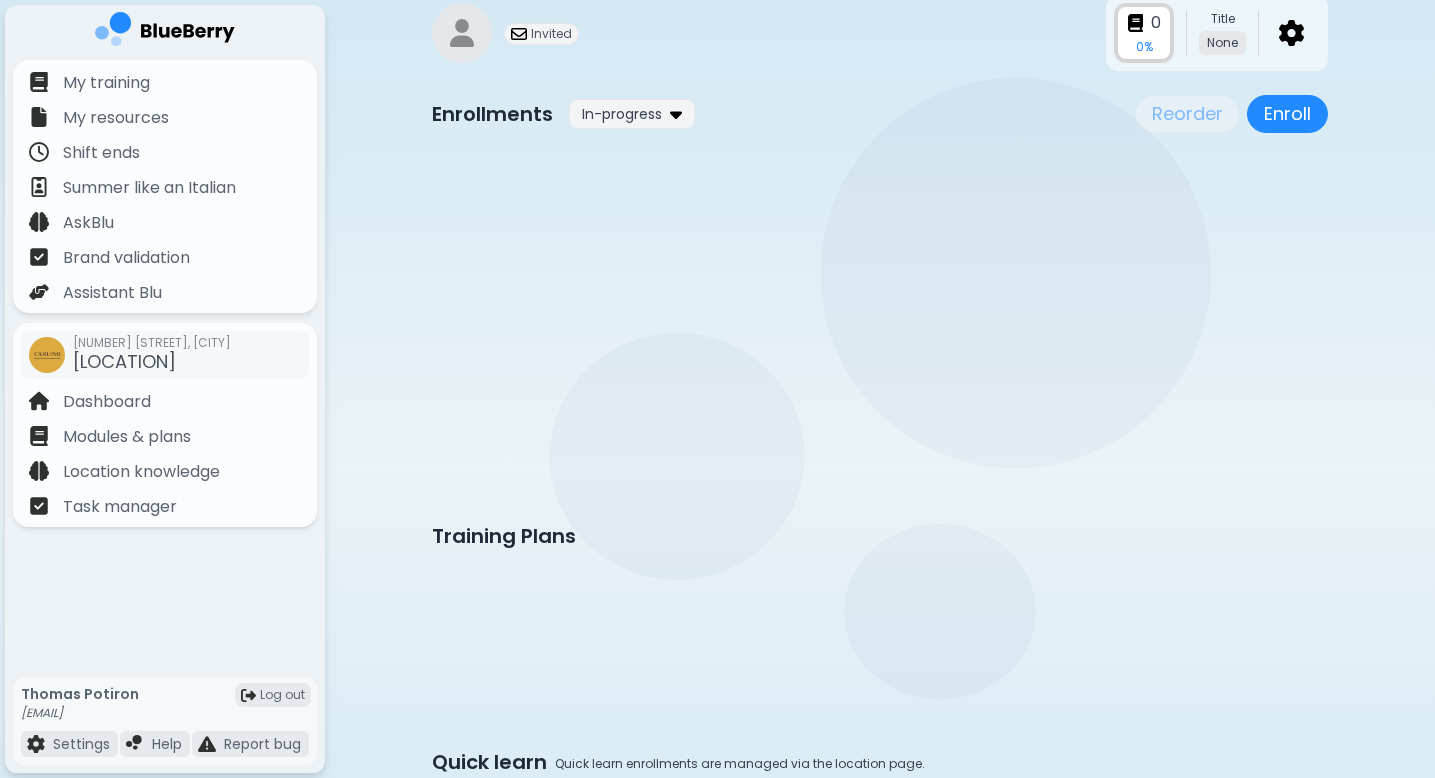 scroll, scrollTop: 0, scrollLeft: 0, axis: both 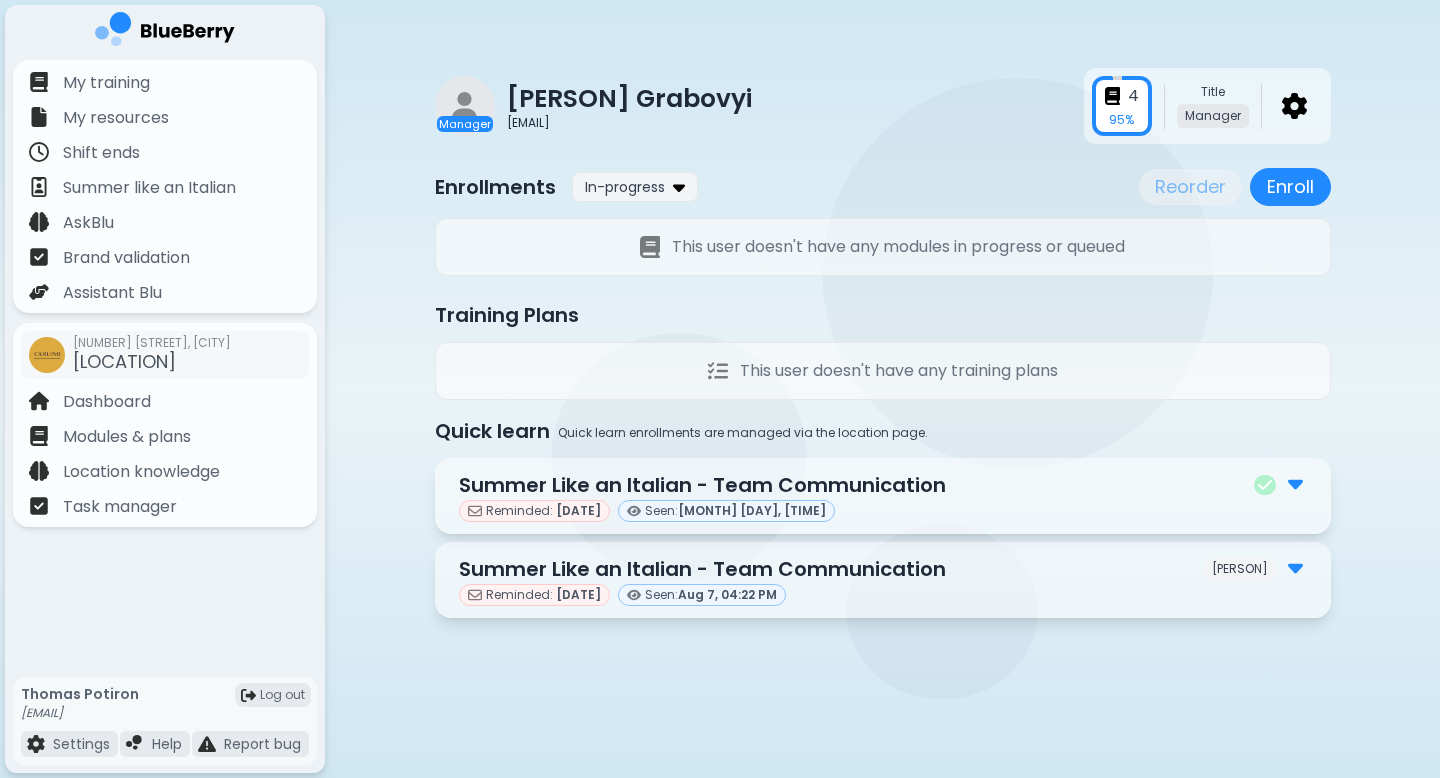 click on "Reminded: [DATE] Seen: [DATE], 04:22 PM" at bounding box center (883, 595) 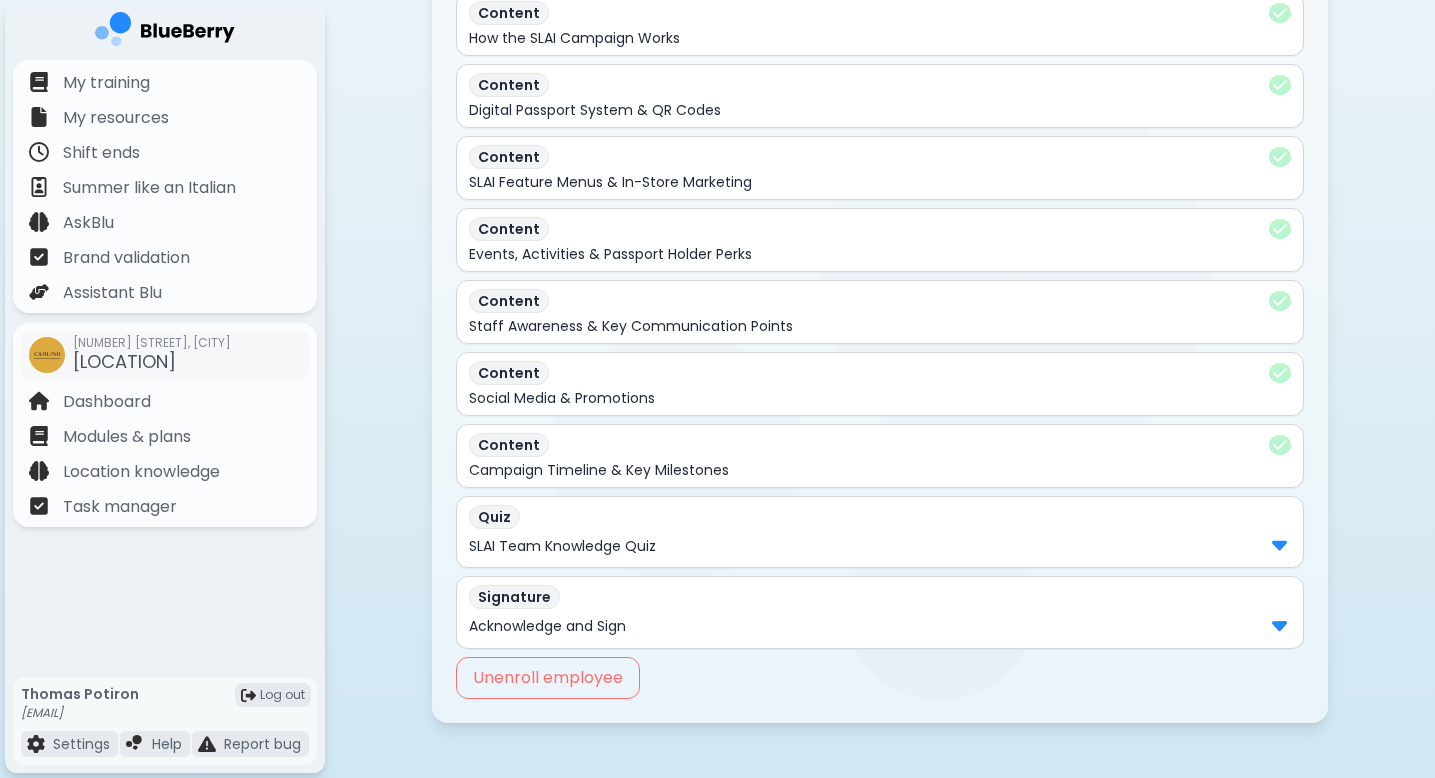 scroll, scrollTop: 0, scrollLeft: 0, axis: both 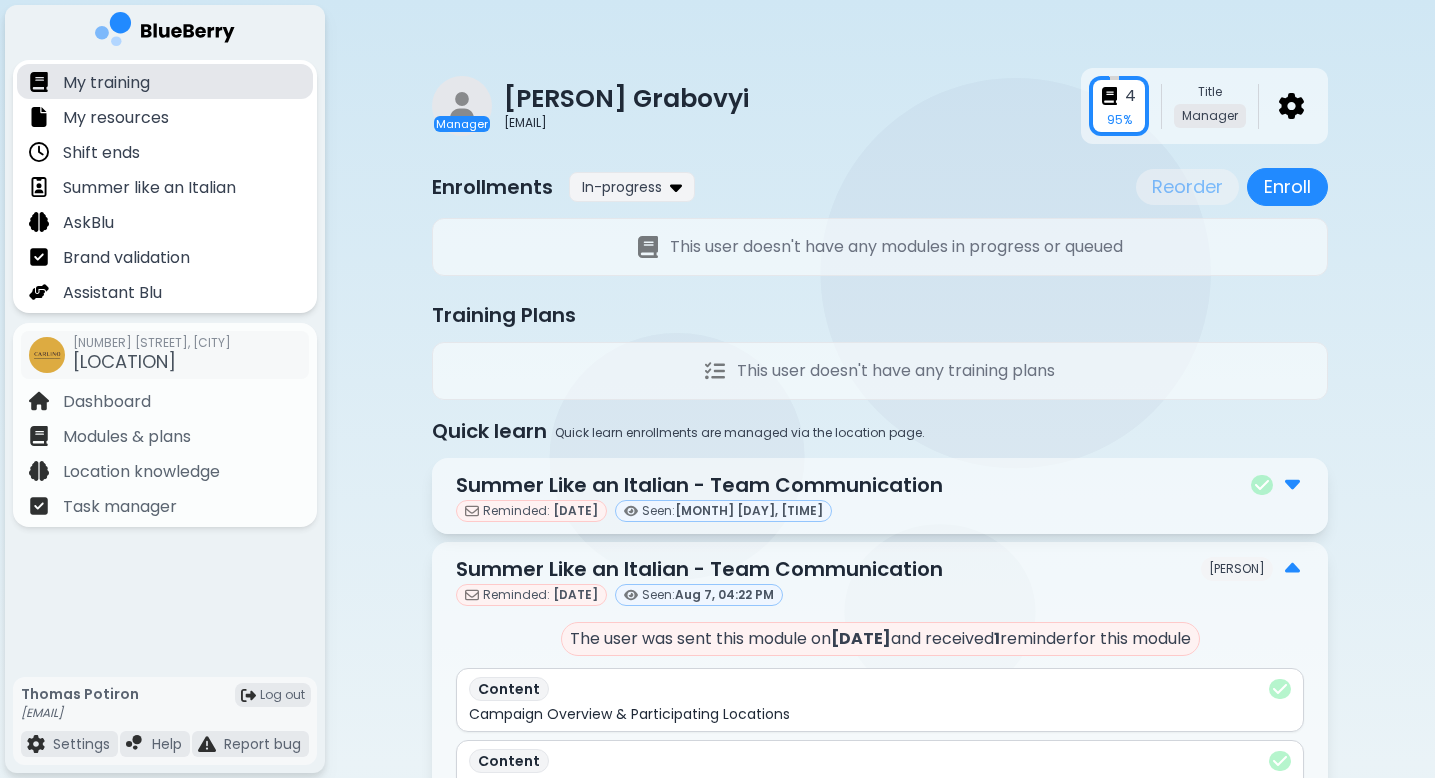 click on "My training" at bounding box center [165, 81] 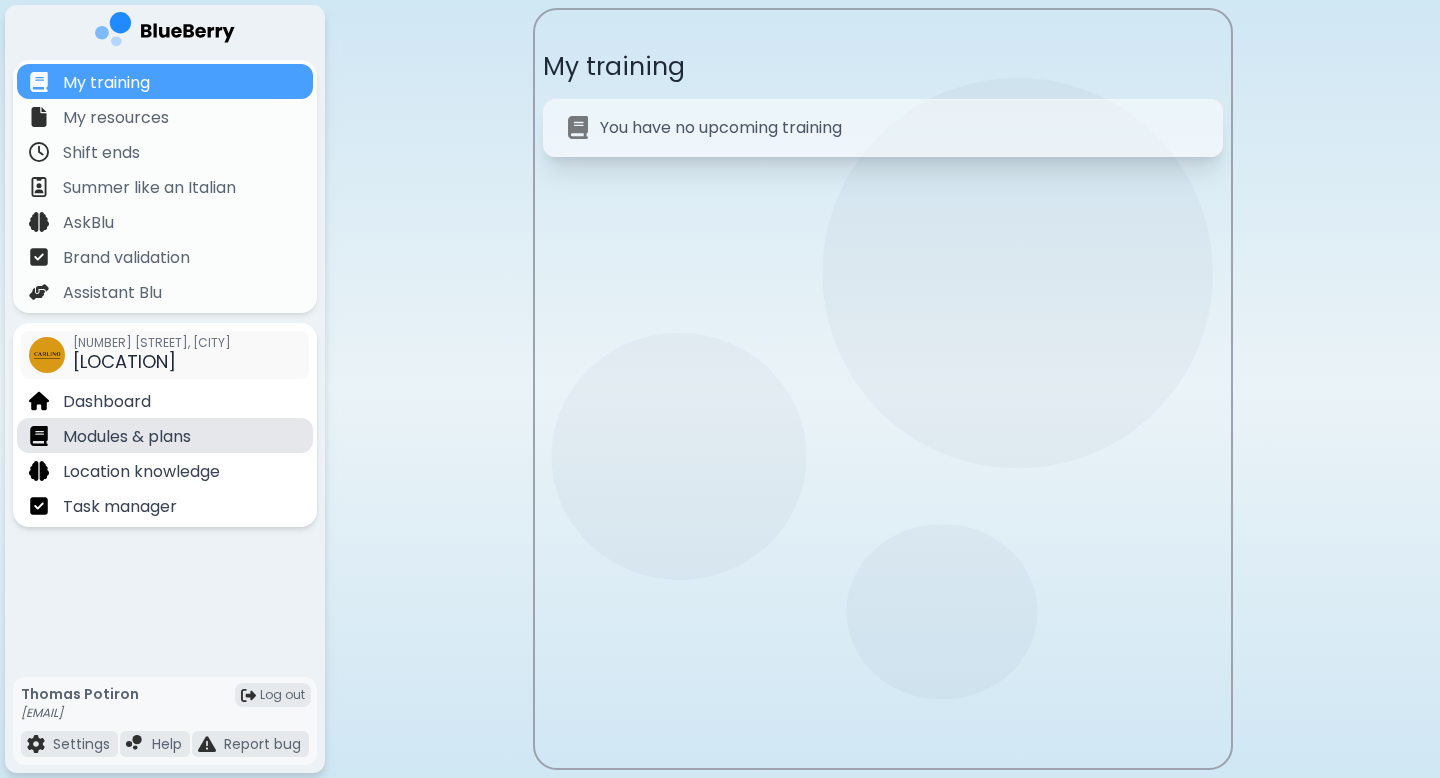 click on "Modules & plans" at bounding box center [165, 435] 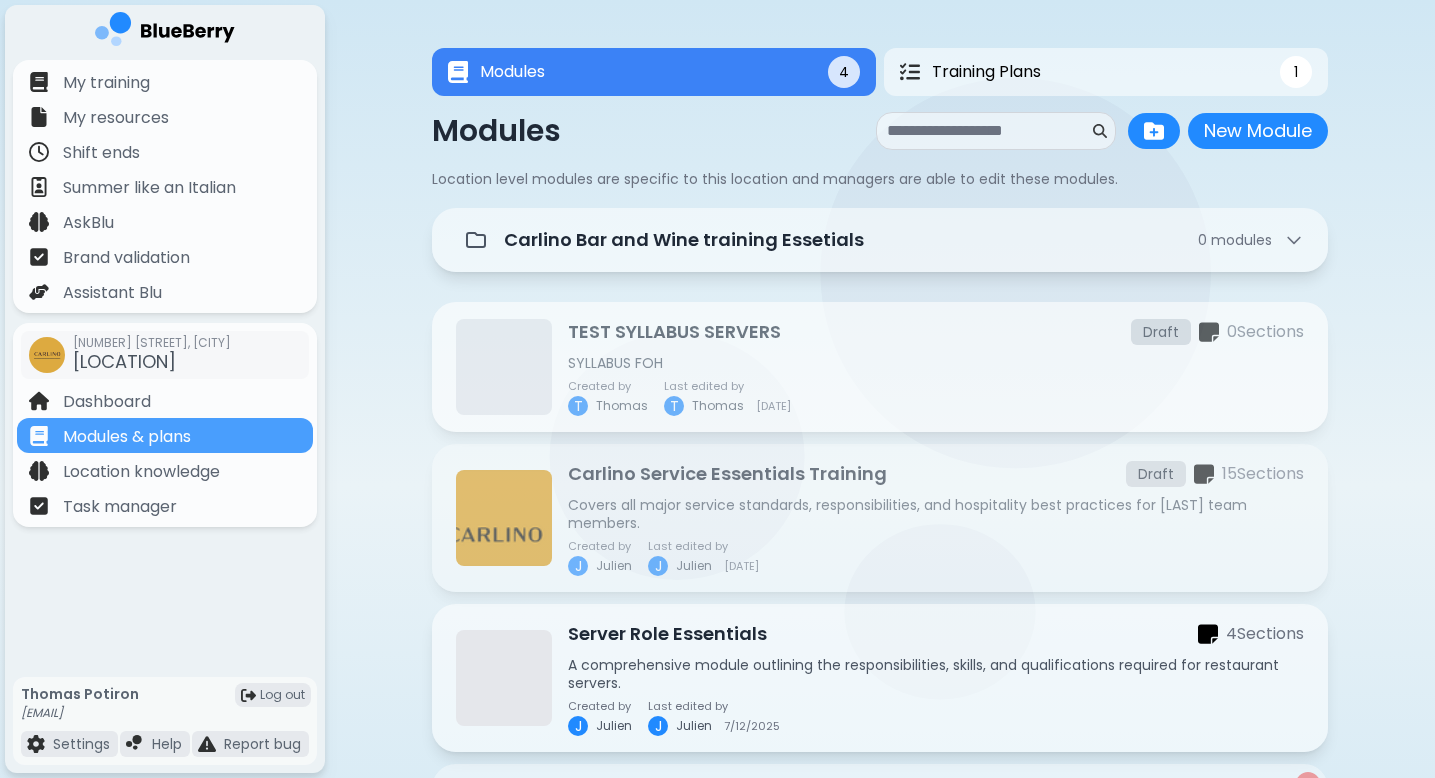 click on "Created by T [FIRST] Last edited by T [FIRST] [DATE]" at bounding box center [936, 398] 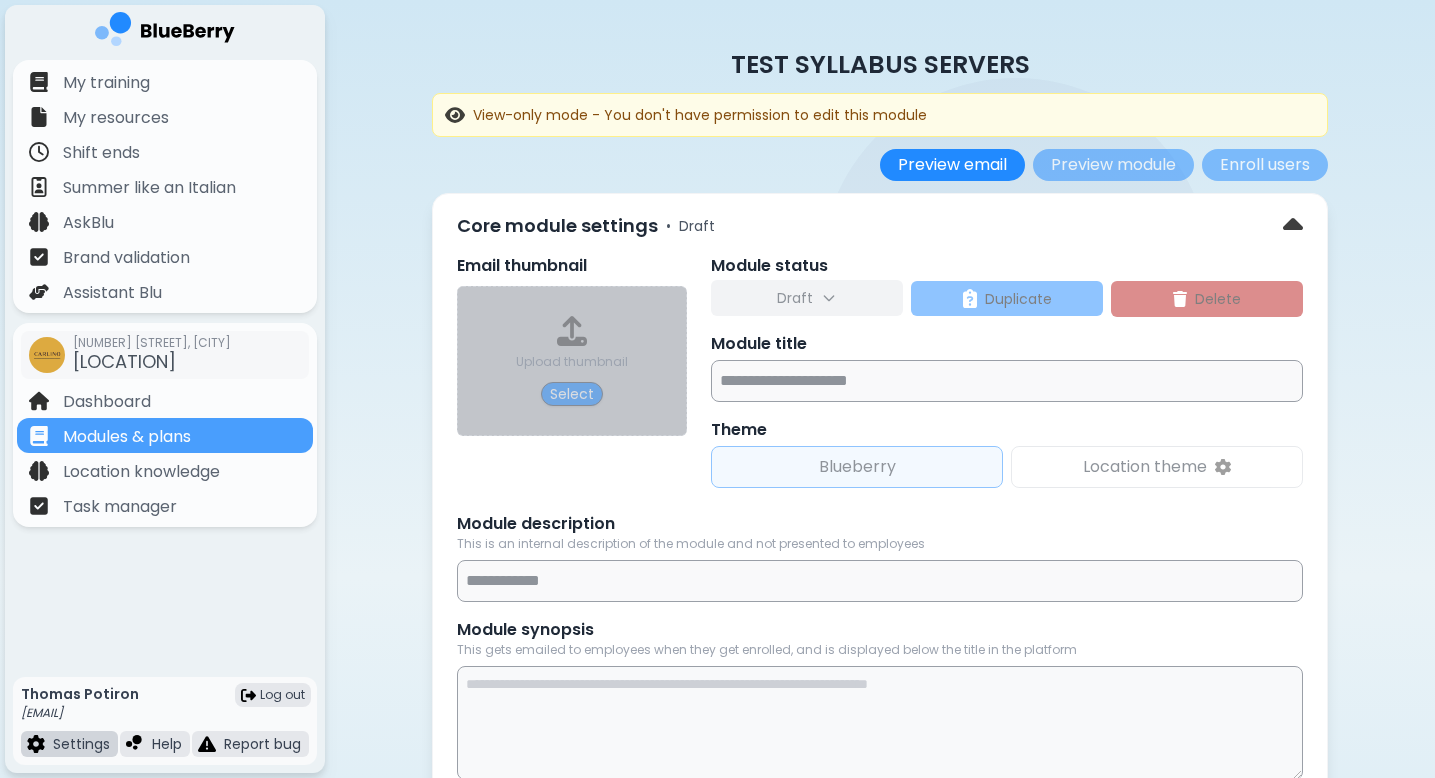 click on "Settings" at bounding box center (69, 744) 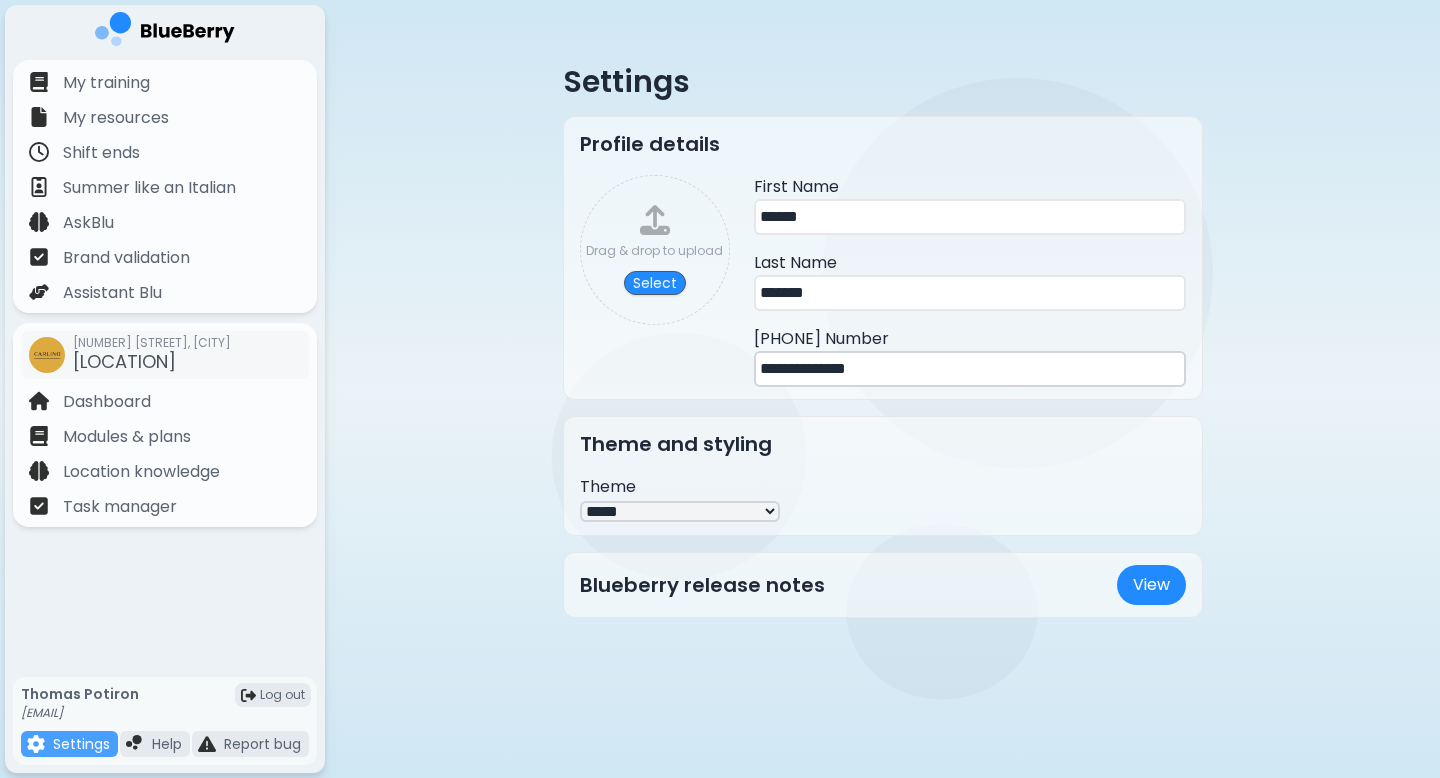 click on "***** ****" at bounding box center [680, 511] 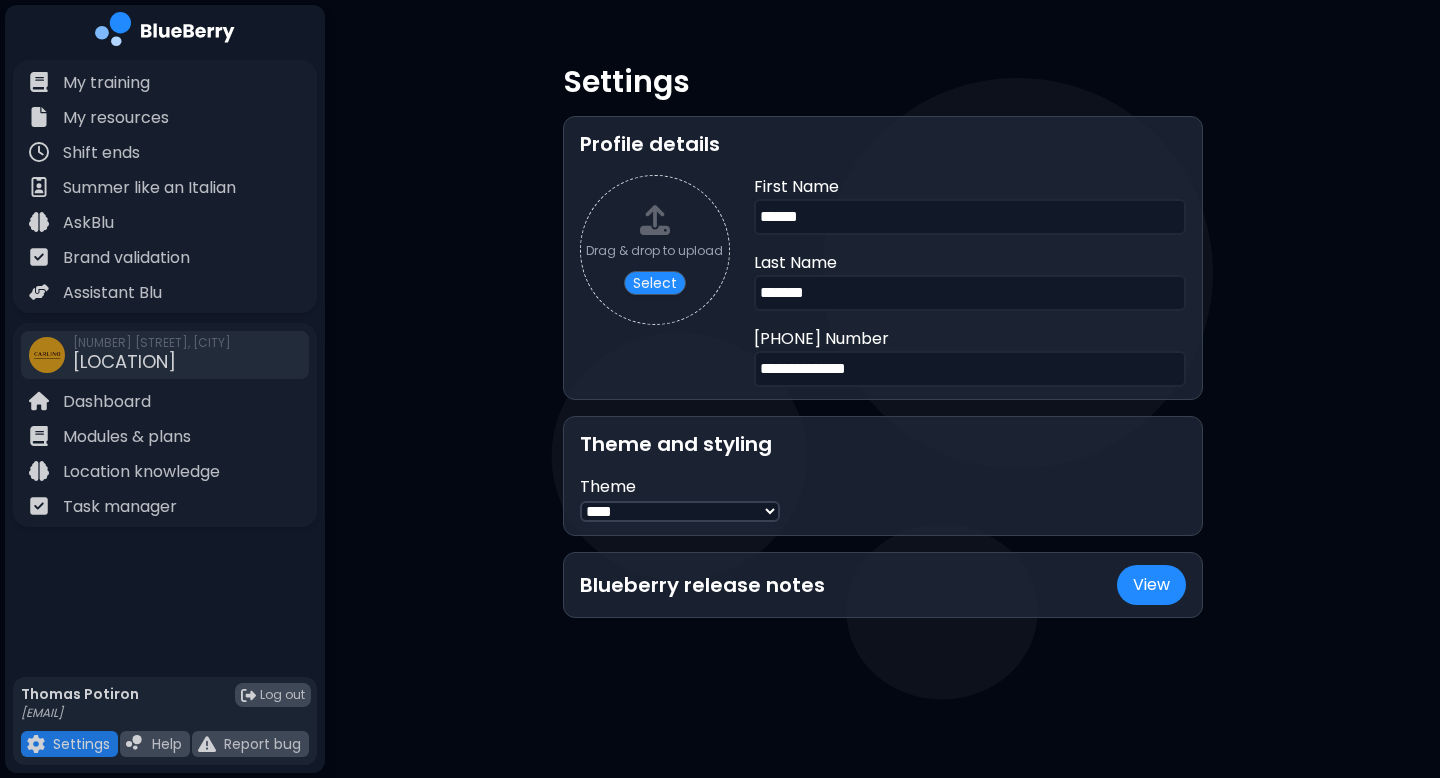 click on "***** ****" at bounding box center (680, 511) 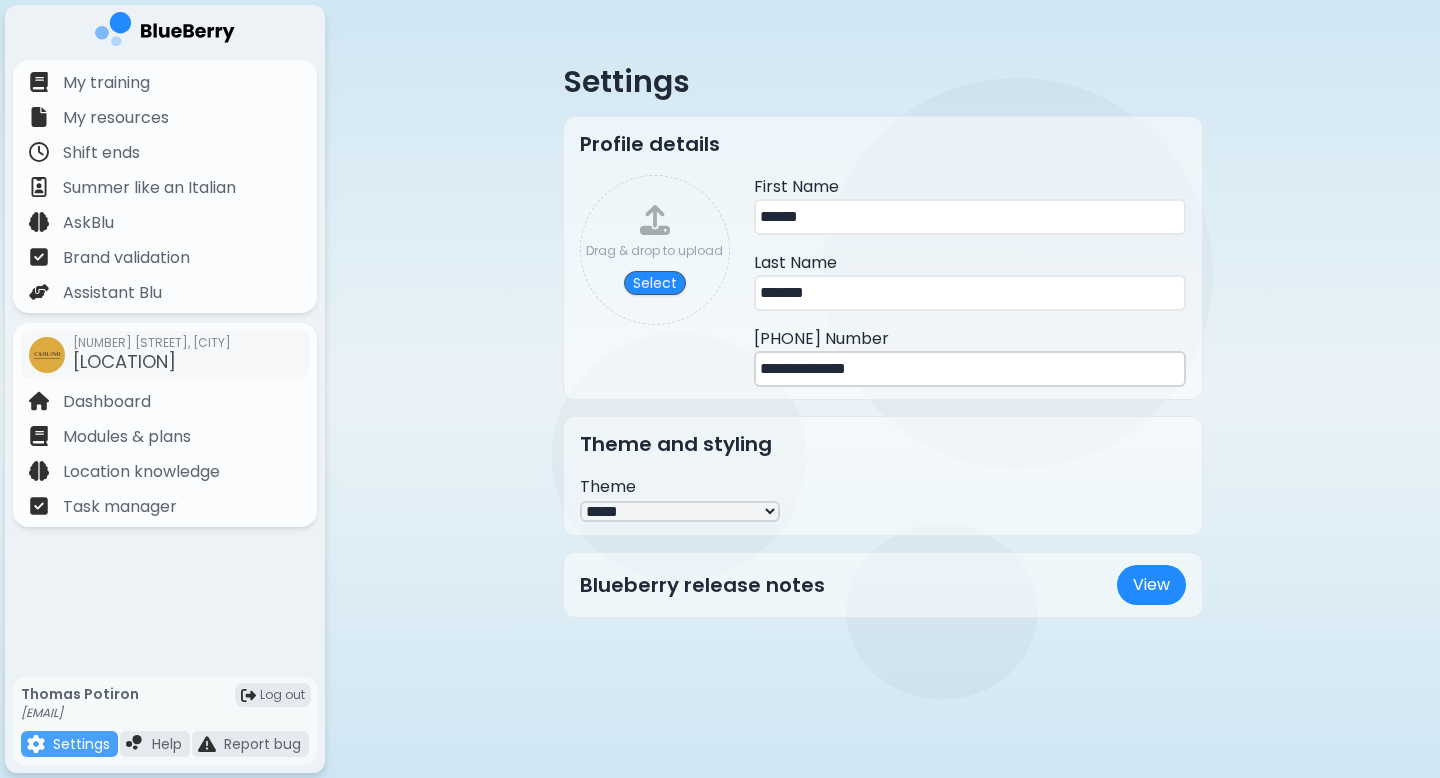 click on "**********" at bounding box center [883, 341] 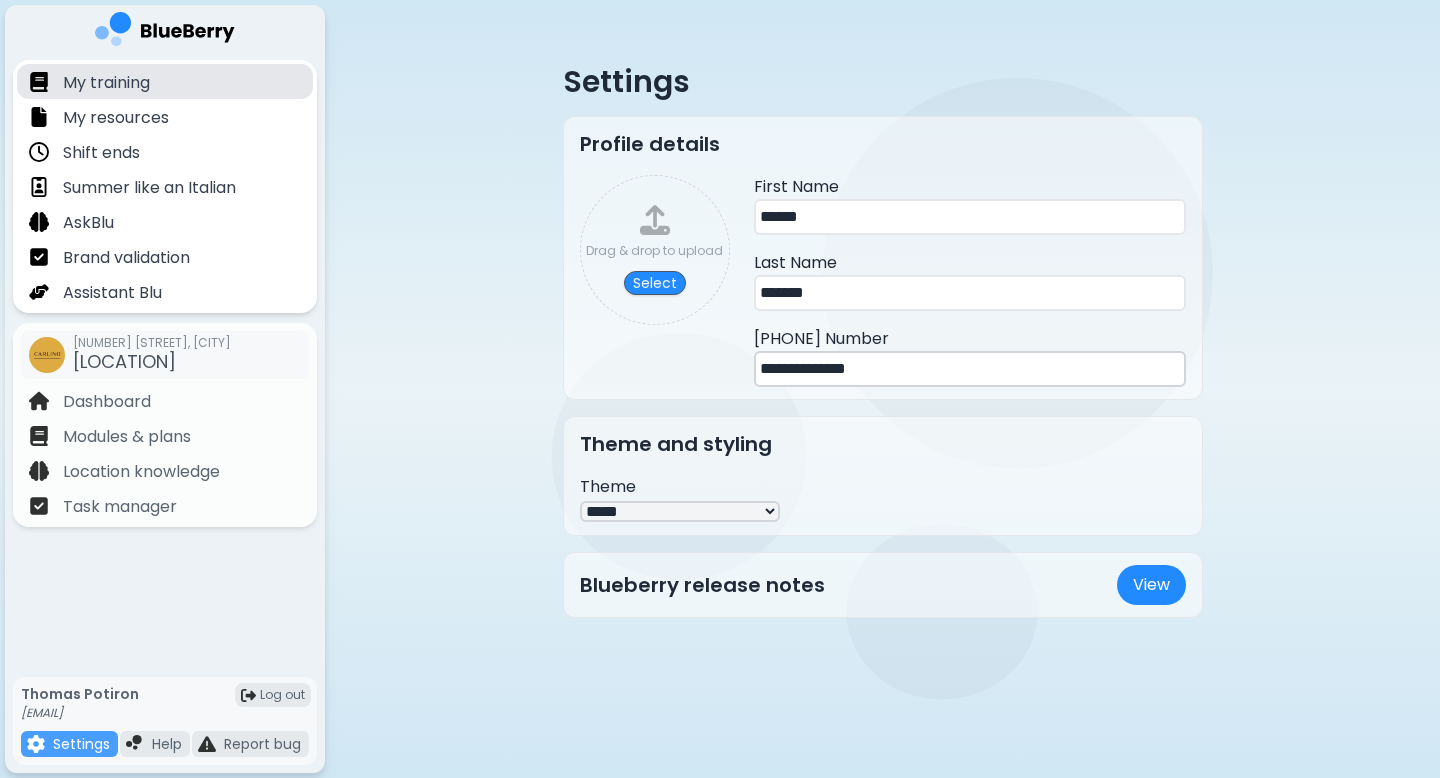 click on "My training" at bounding box center [106, 83] 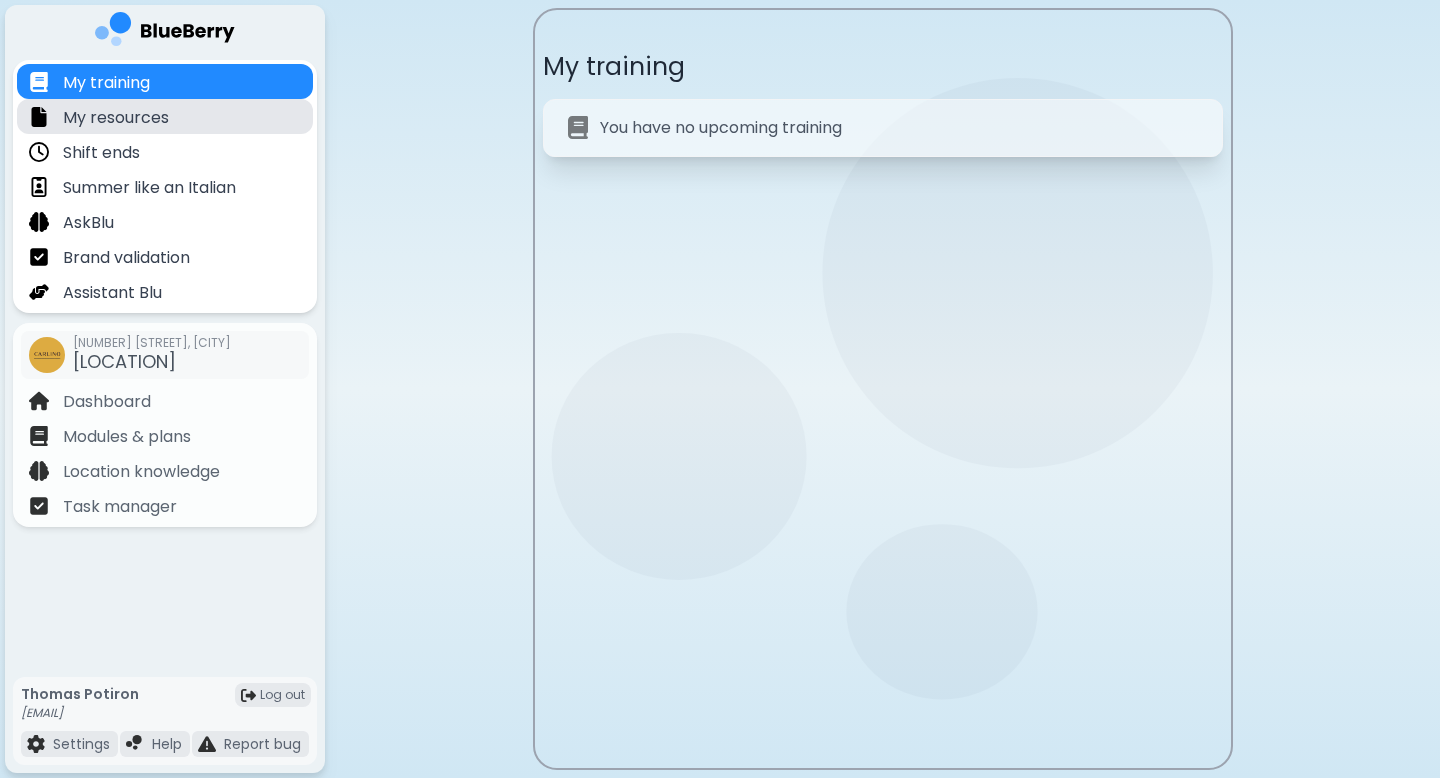 click on "My resources" at bounding box center (116, 118) 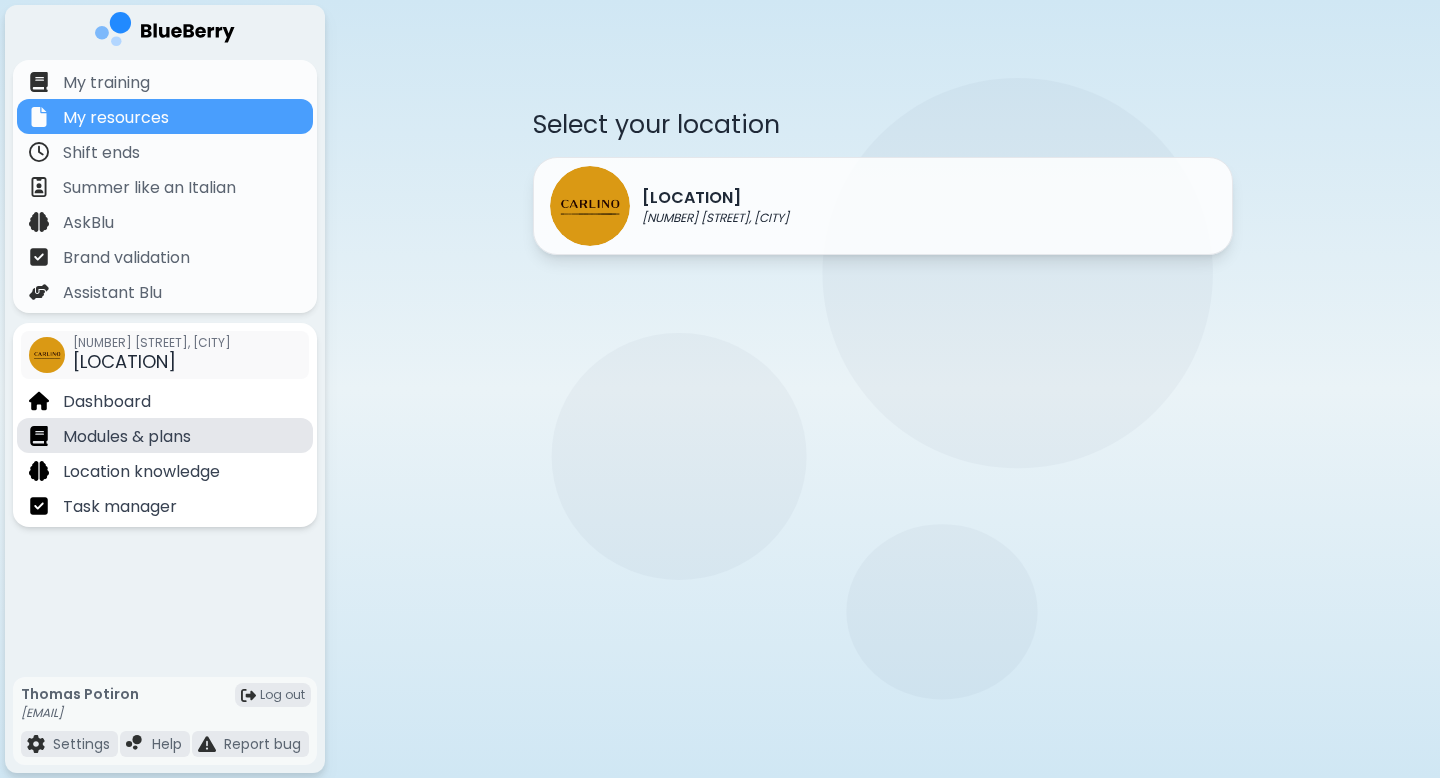 click on "Modules & plans" at bounding box center (127, 437) 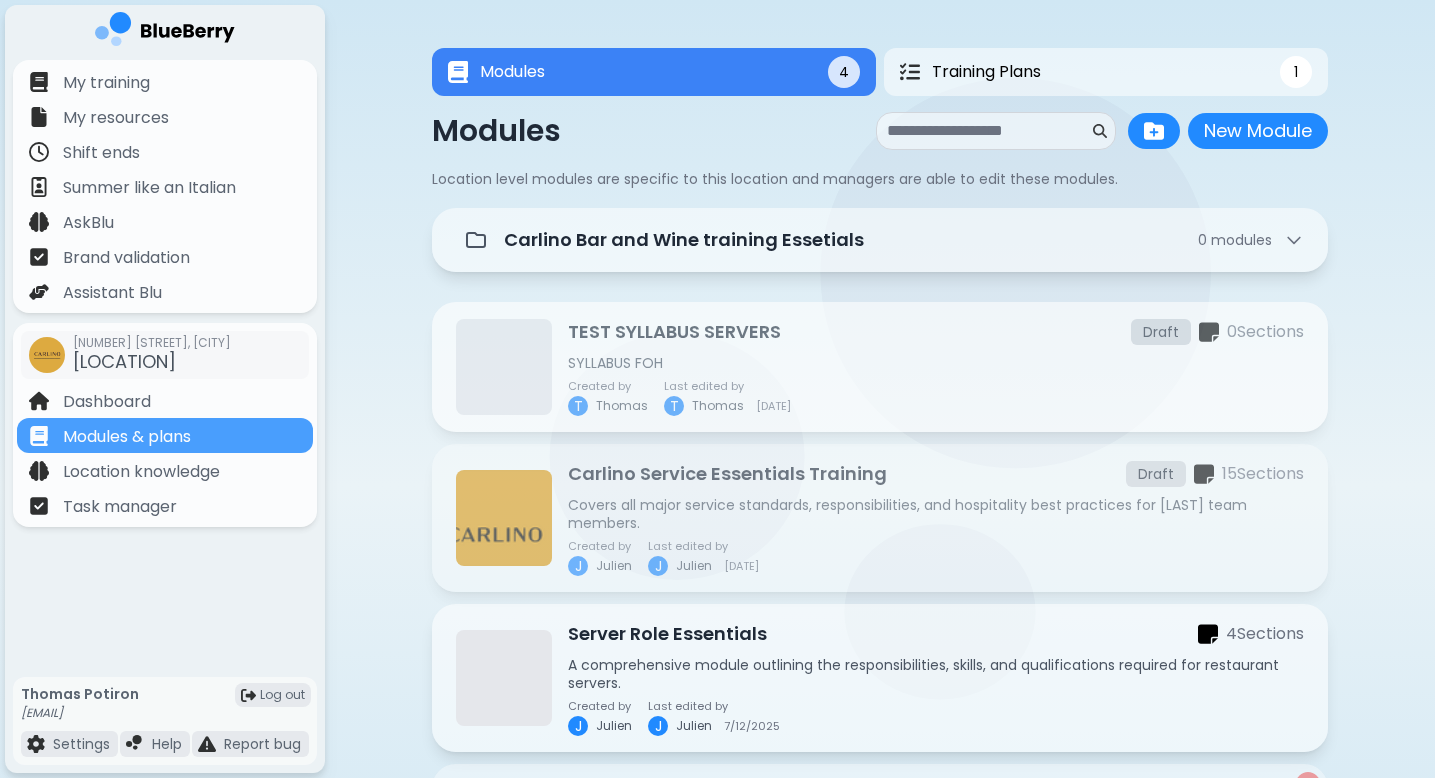 click on "Created by T [FIRST] Last edited by T [FIRST] [DATE]" at bounding box center (936, 398) 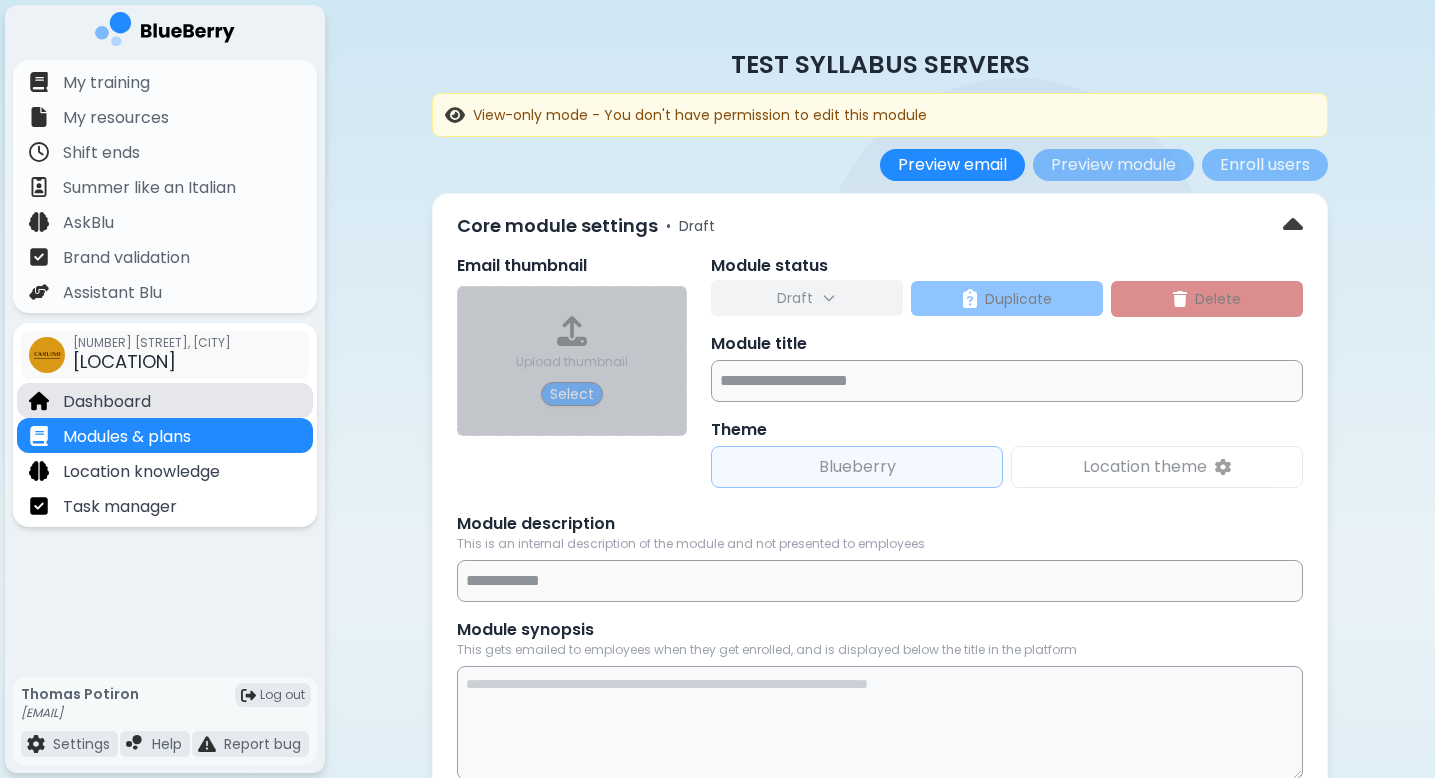 click on "Dashboard" at bounding box center [165, 400] 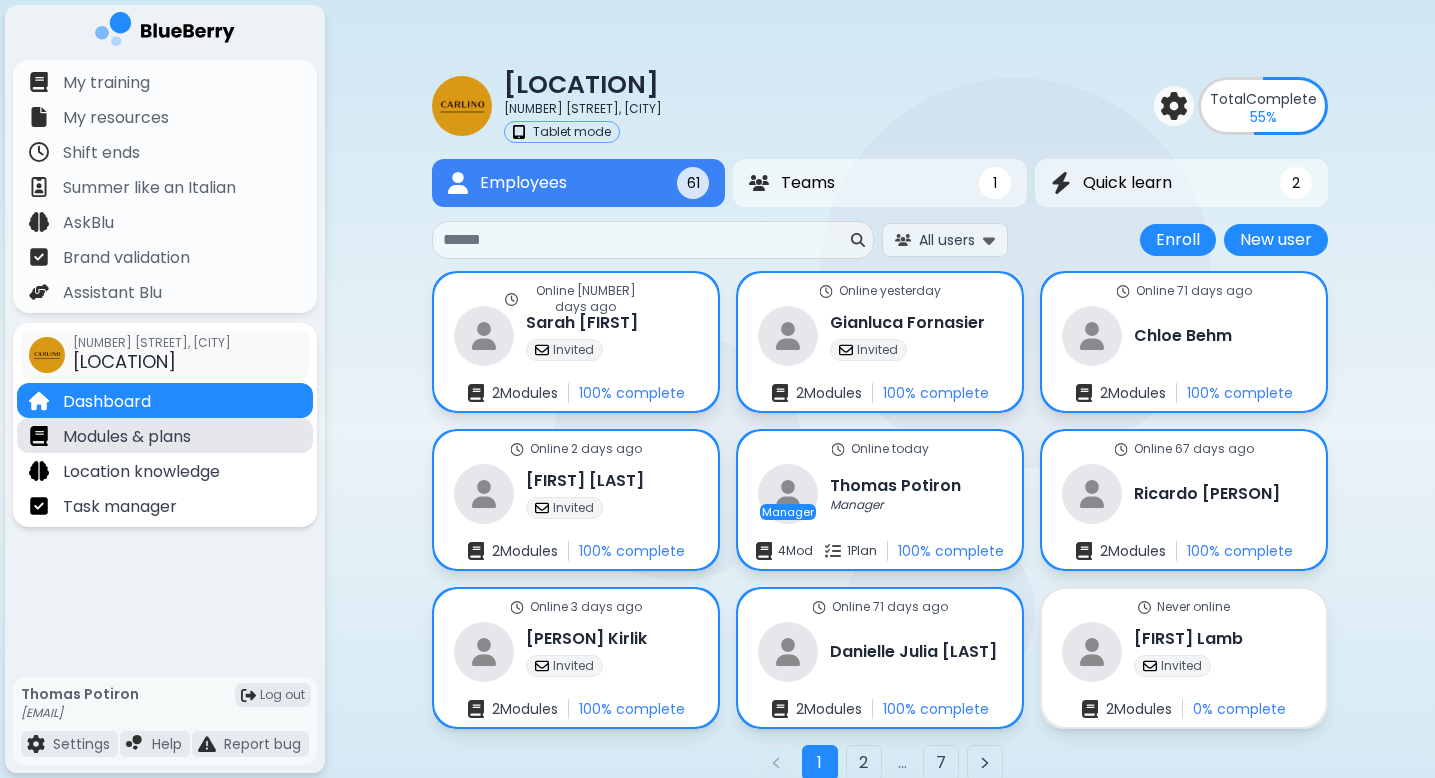 click on "Modules & plans" at bounding box center [110, 435] 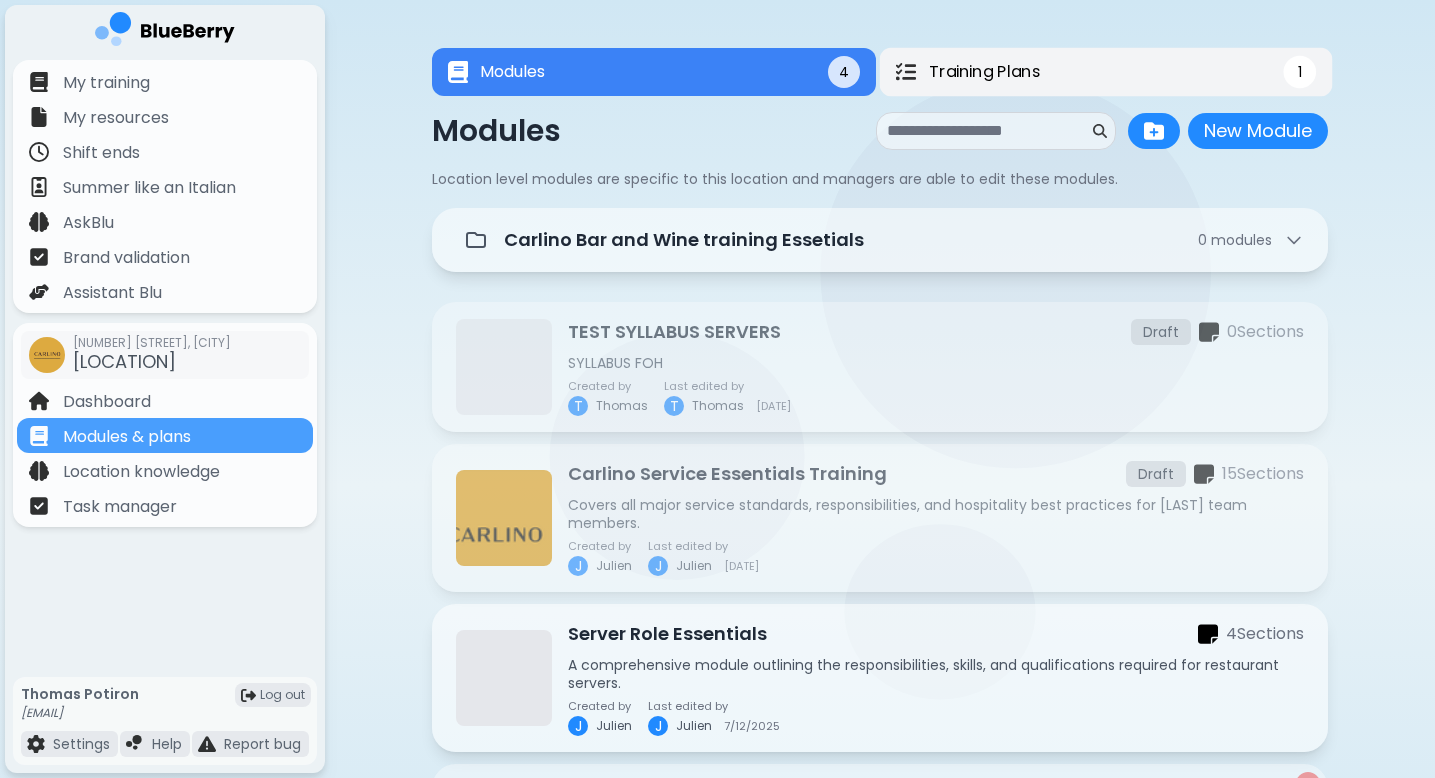 click on "Training Plans 1" at bounding box center (1106, 72) 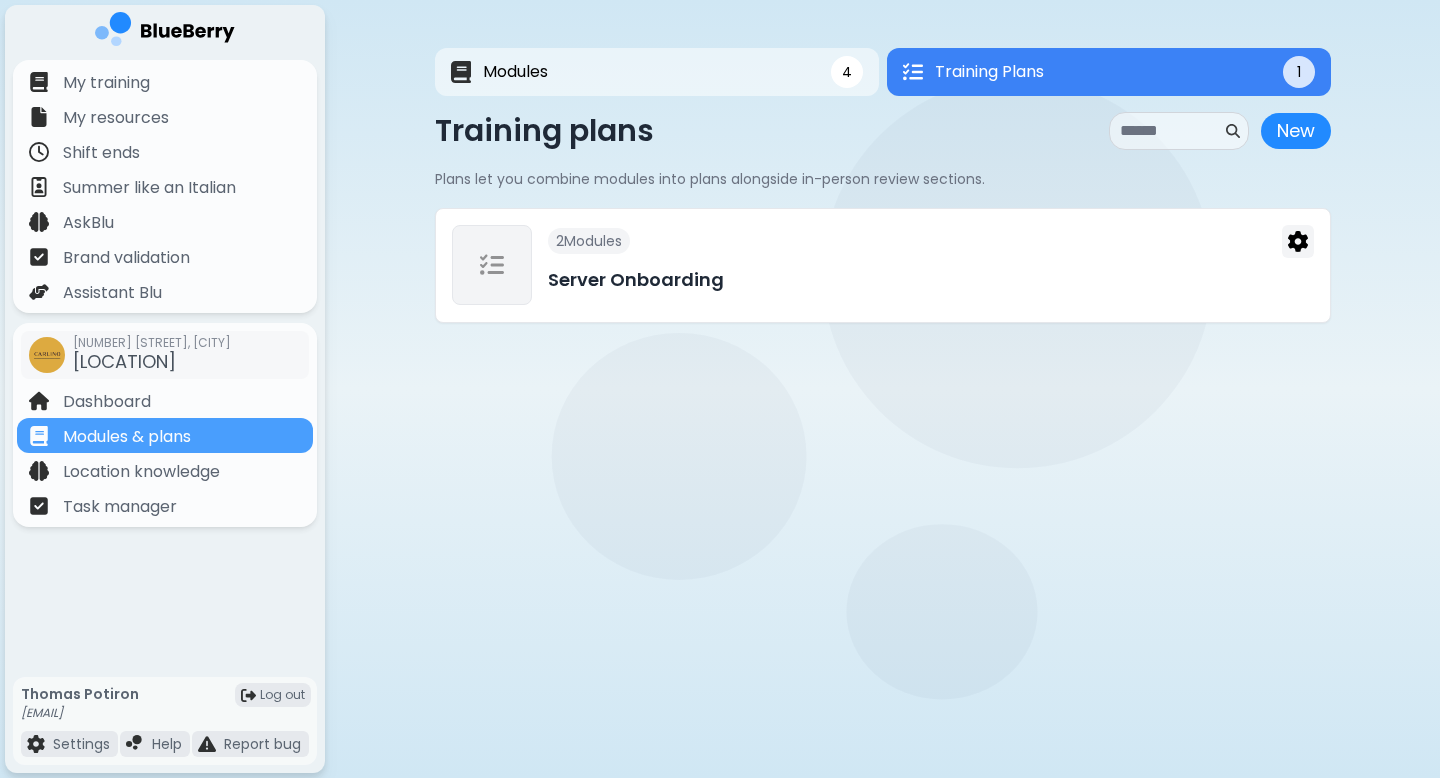 click on "2  Module s" at bounding box center (931, 241) 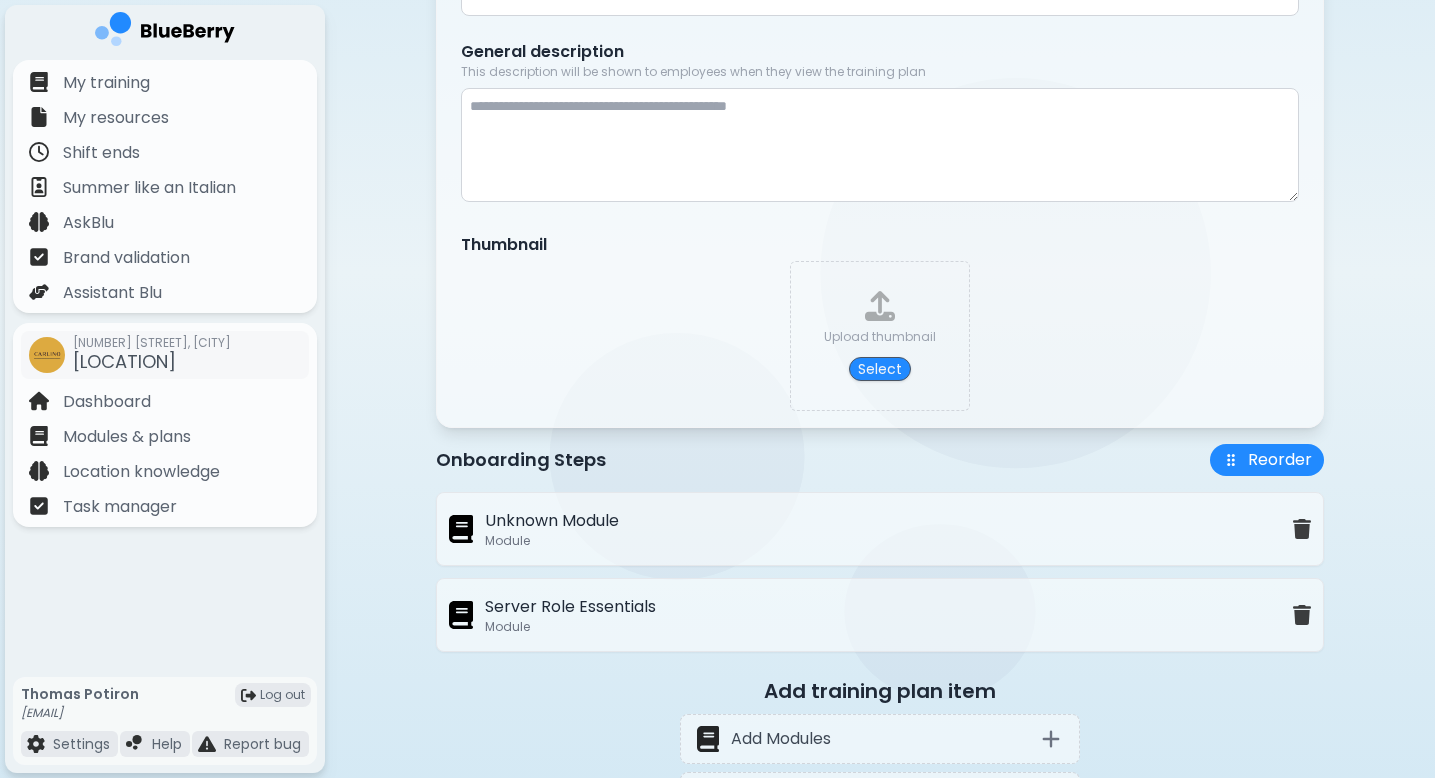scroll, scrollTop: 465, scrollLeft: 0, axis: vertical 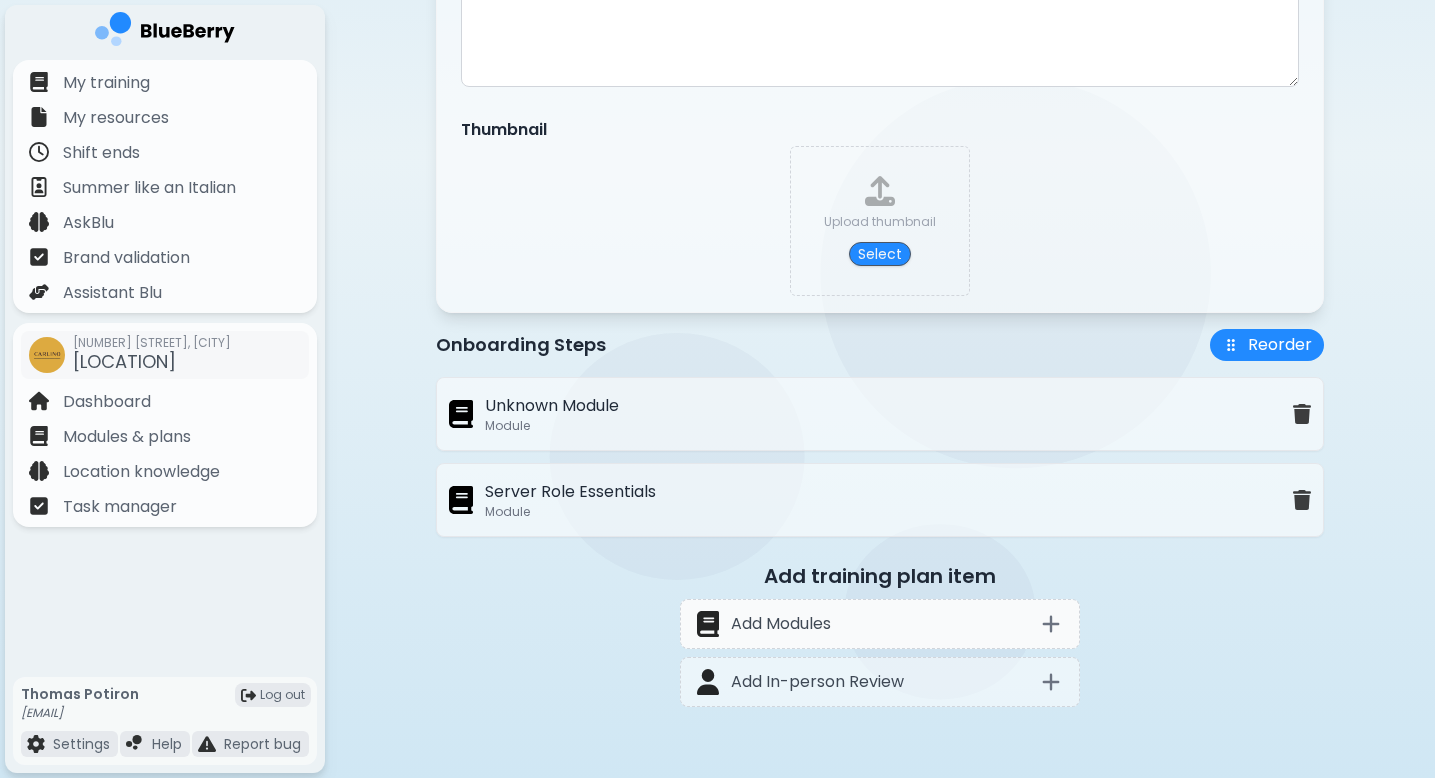 click on "Add Modules" at bounding box center [880, 624] 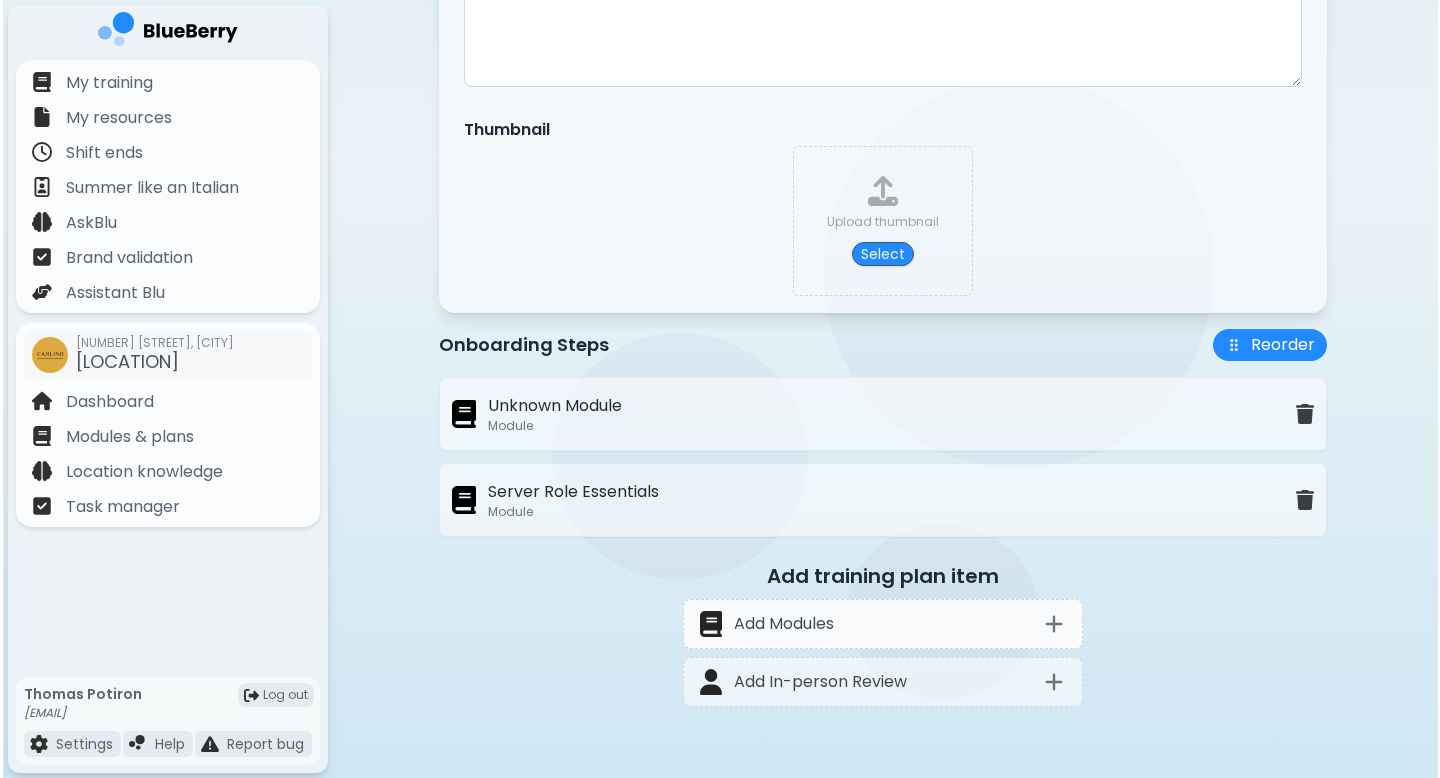 scroll, scrollTop: 0, scrollLeft: 0, axis: both 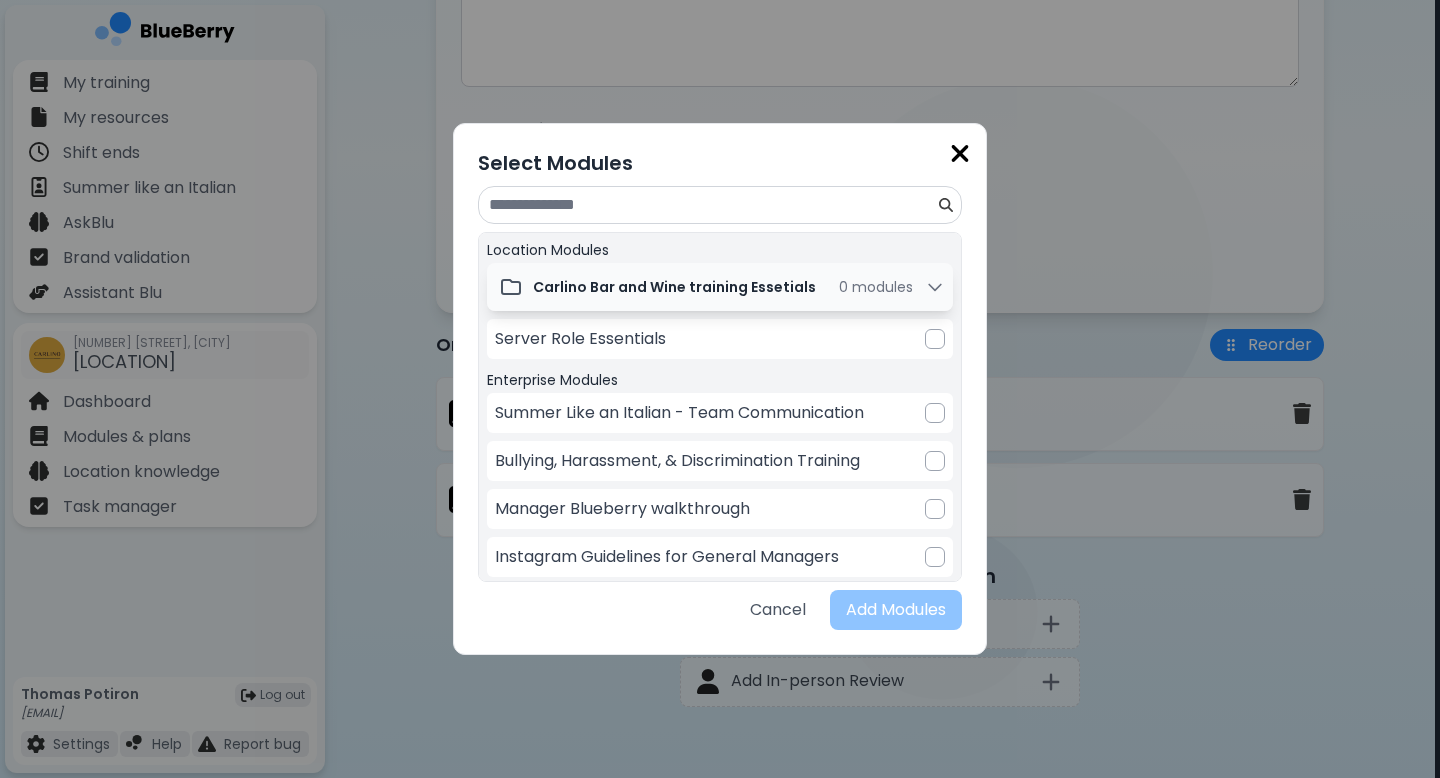 click at bounding box center (712, 205) 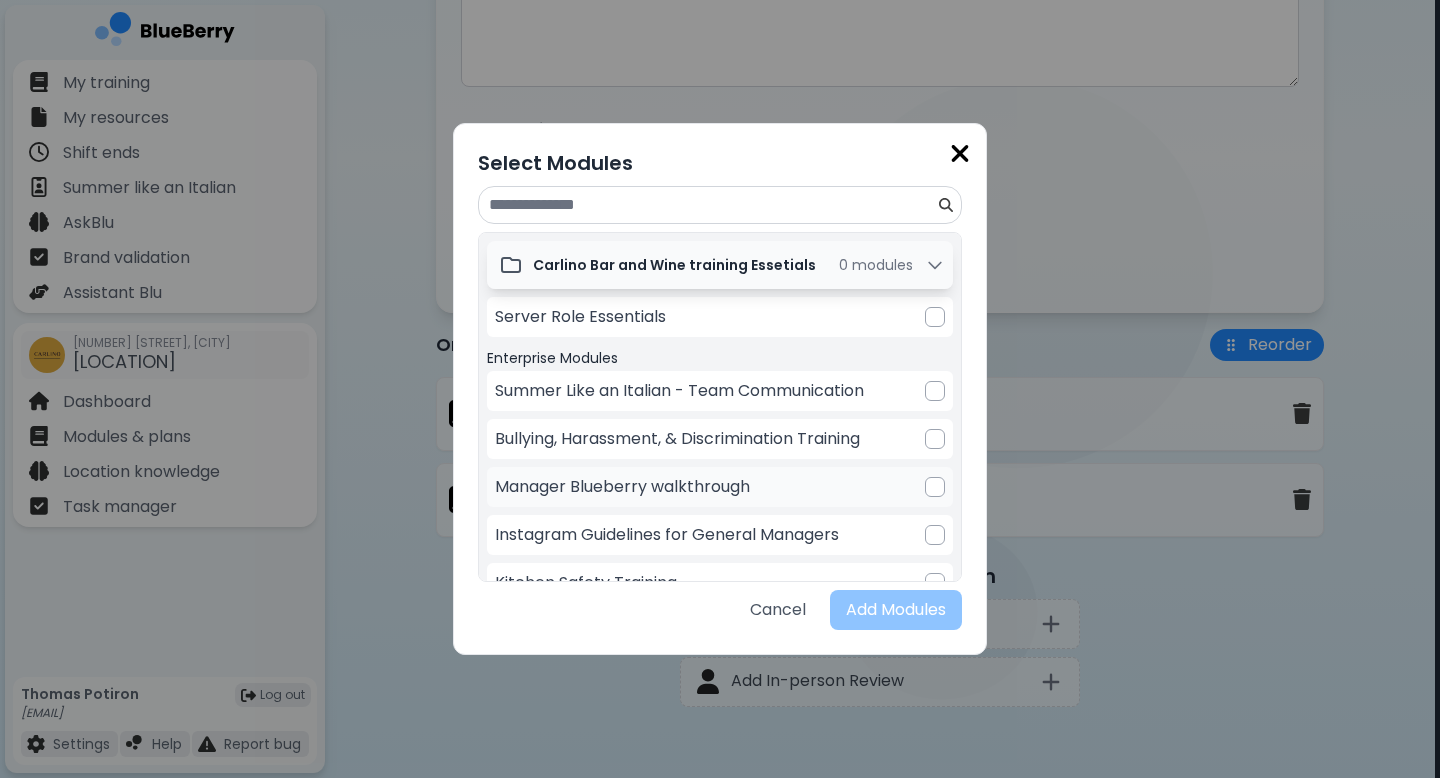 scroll, scrollTop: 0, scrollLeft: 0, axis: both 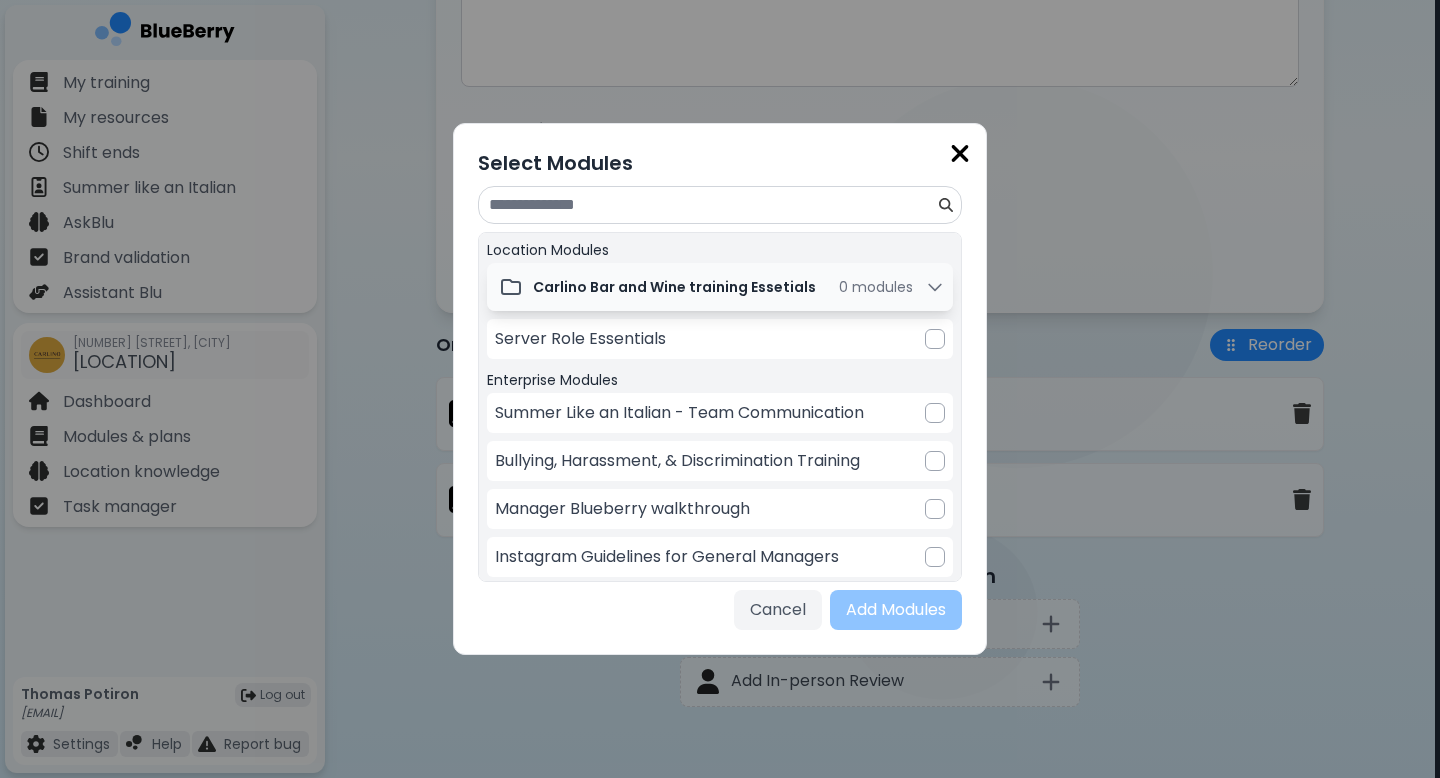 click on "Cancel" at bounding box center [778, 610] 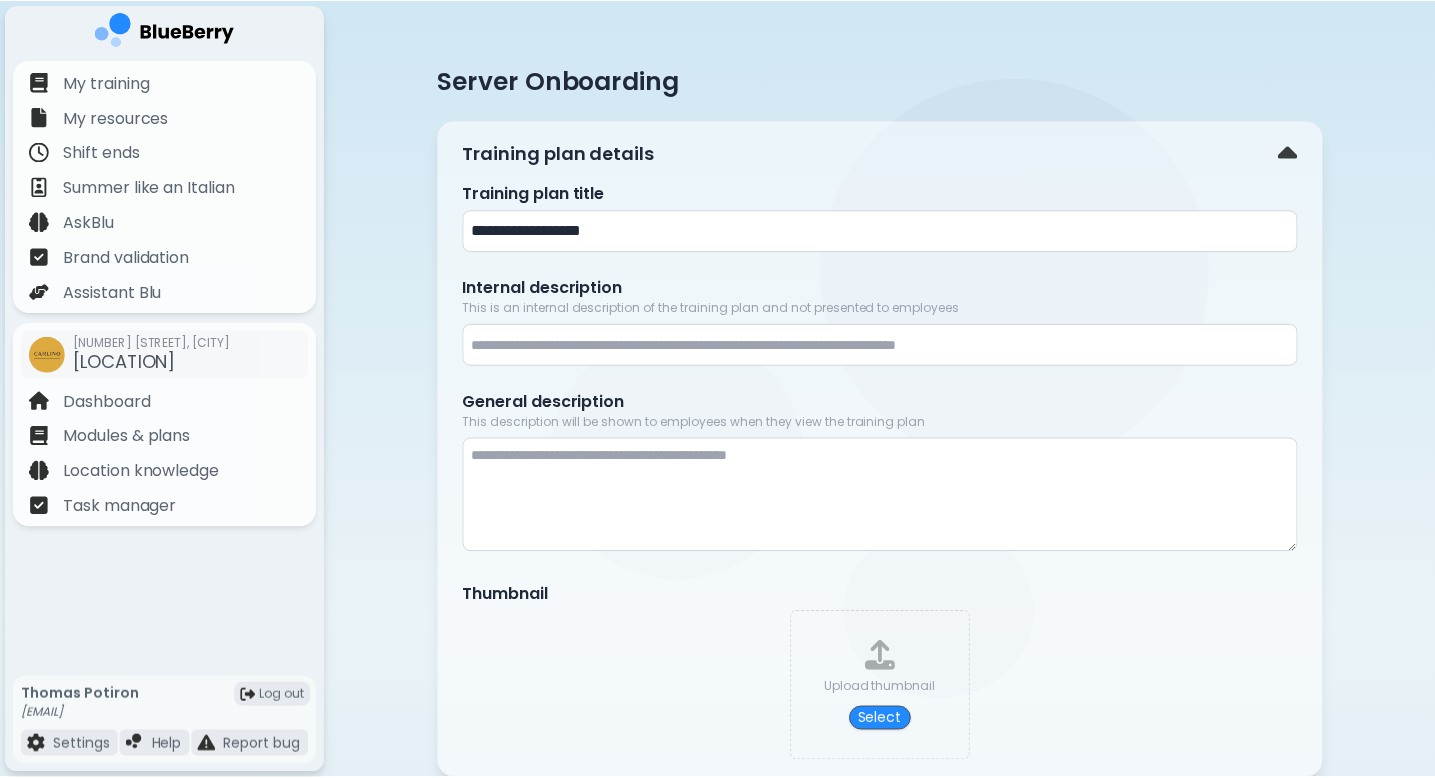 scroll, scrollTop: 465, scrollLeft: 0, axis: vertical 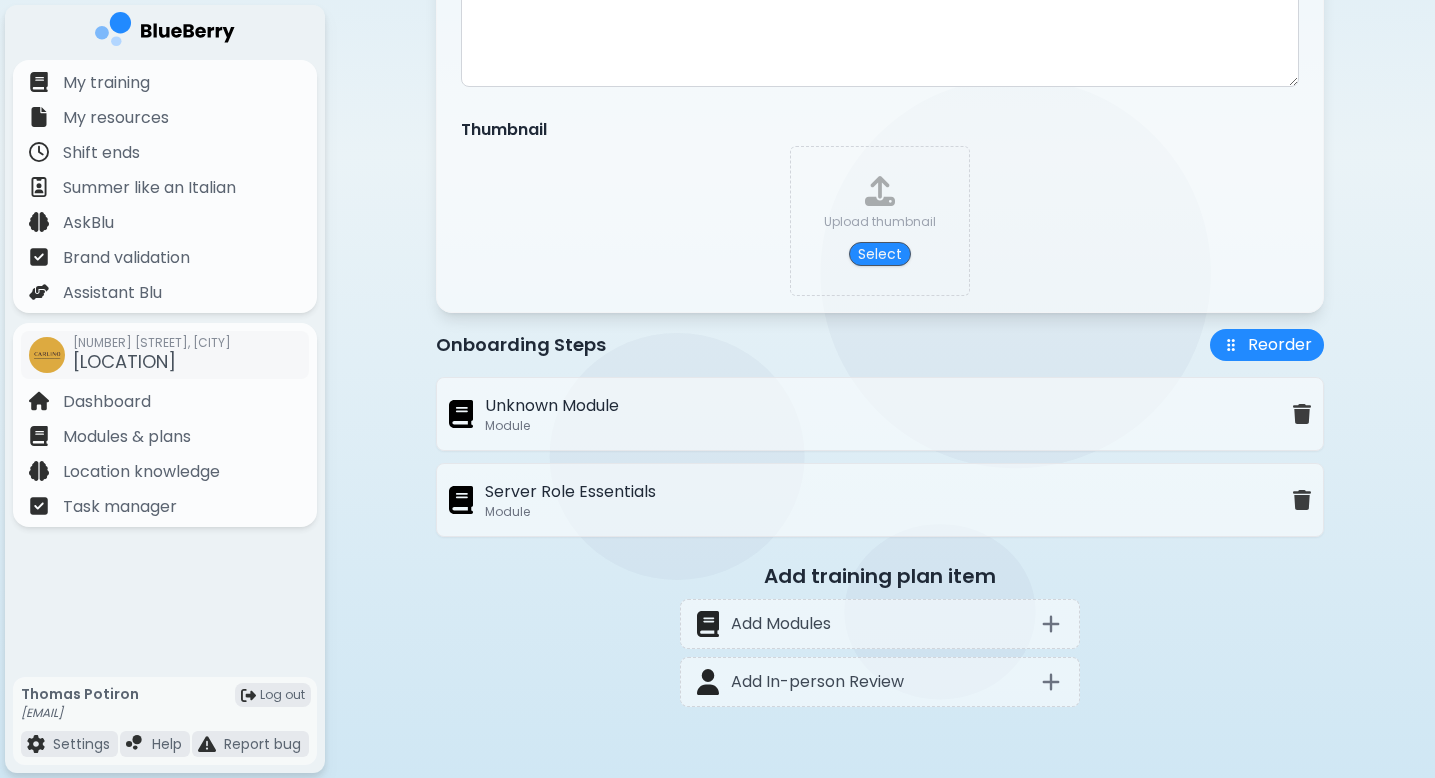 click on "Unknown Module Module" at bounding box center [871, 414] 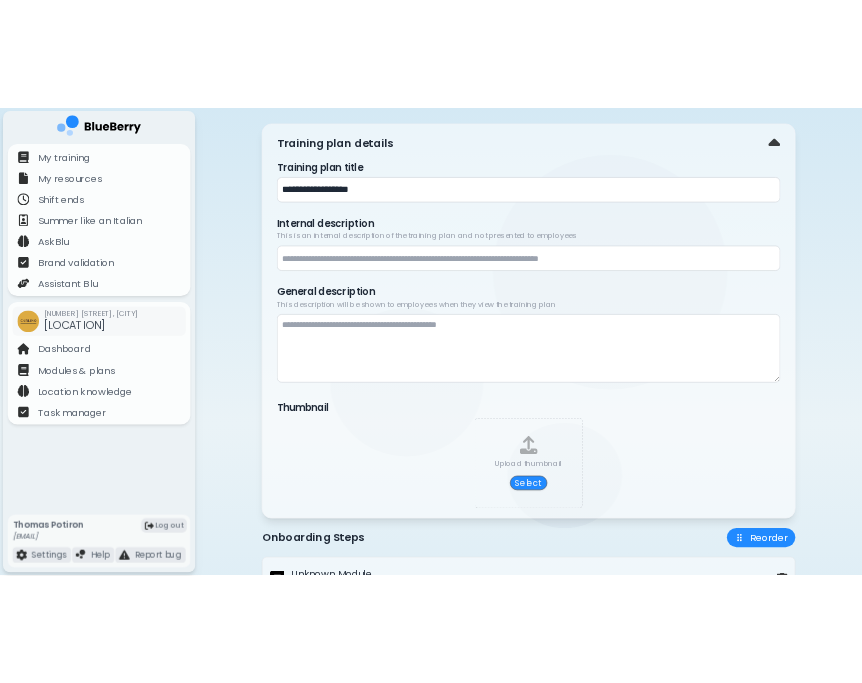 scroll, scrollTop: 96, scrollLeft: 0, axis: vertical 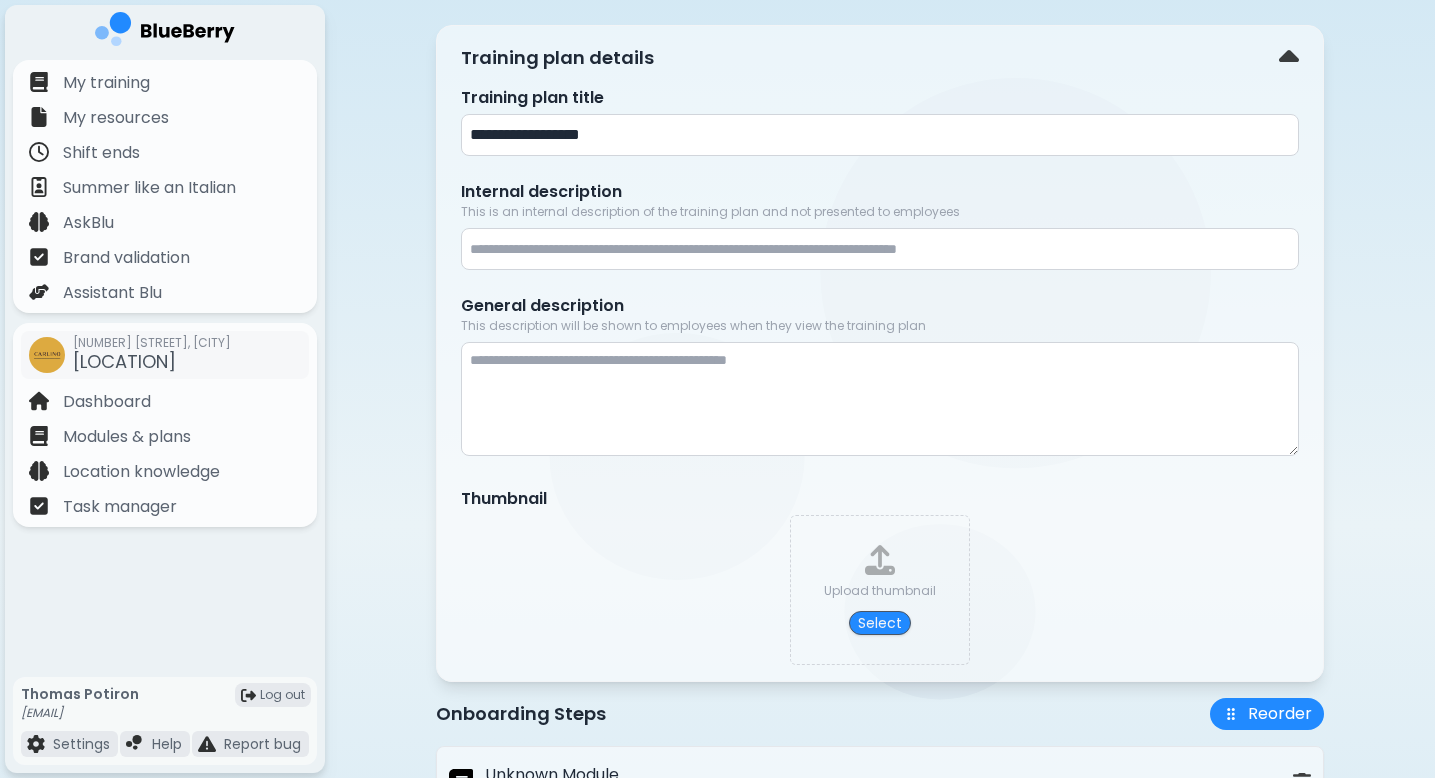 click on "Upload thumbnail" at bounding box center [880, 591] 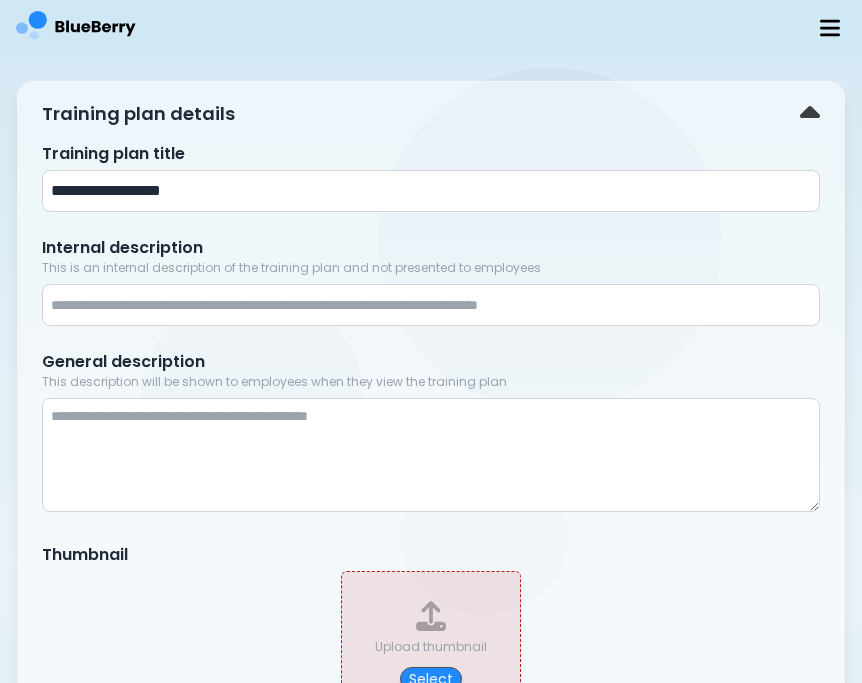 click on "**********" at bounding box center [431, 441] 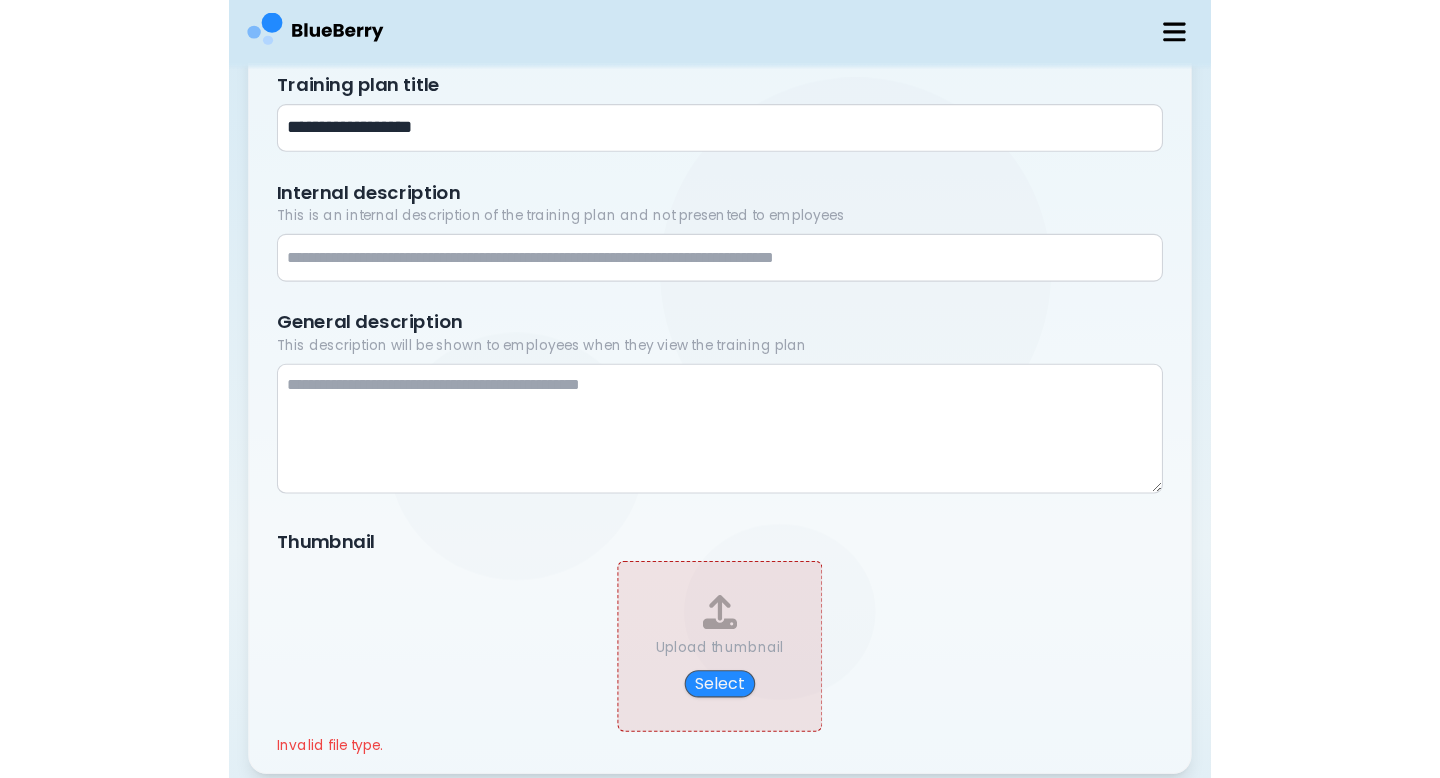 scroll, scrollTop: 0, scrollLeft: 0, axis: both 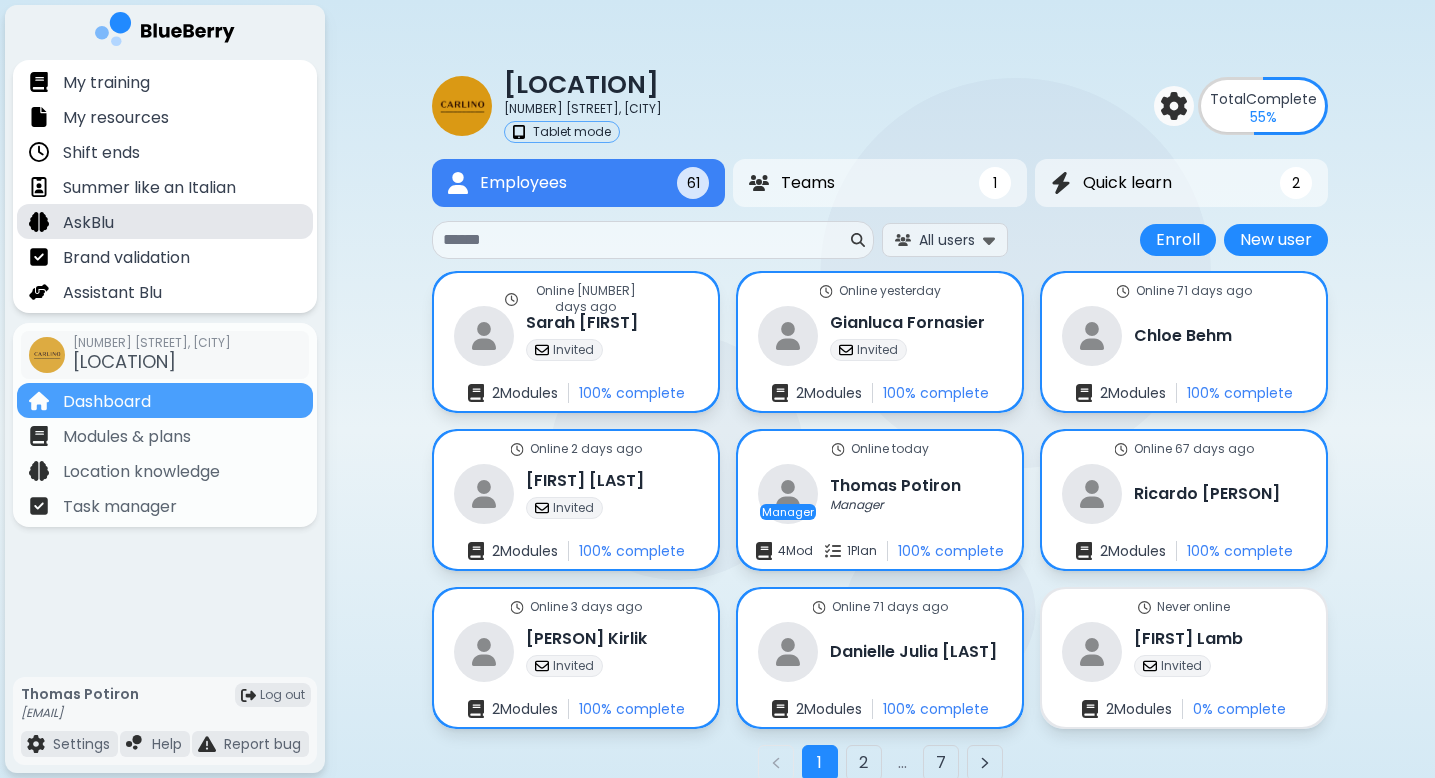 click on "AskBlu" at bounding box center (165, 221) 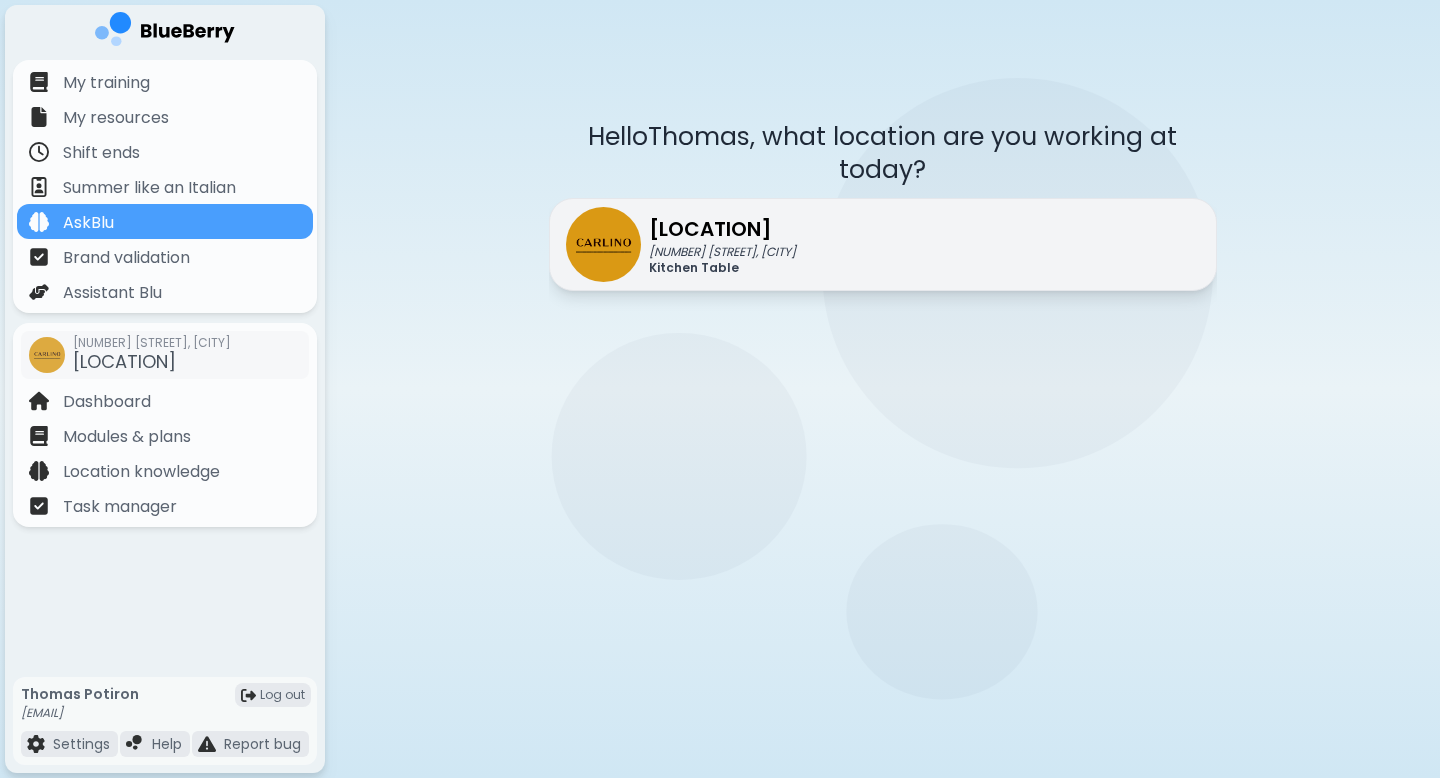 click on "CARLINO 1115 Alberni St, Vancouver Kitchen Table" at bounding box center (681, 244) 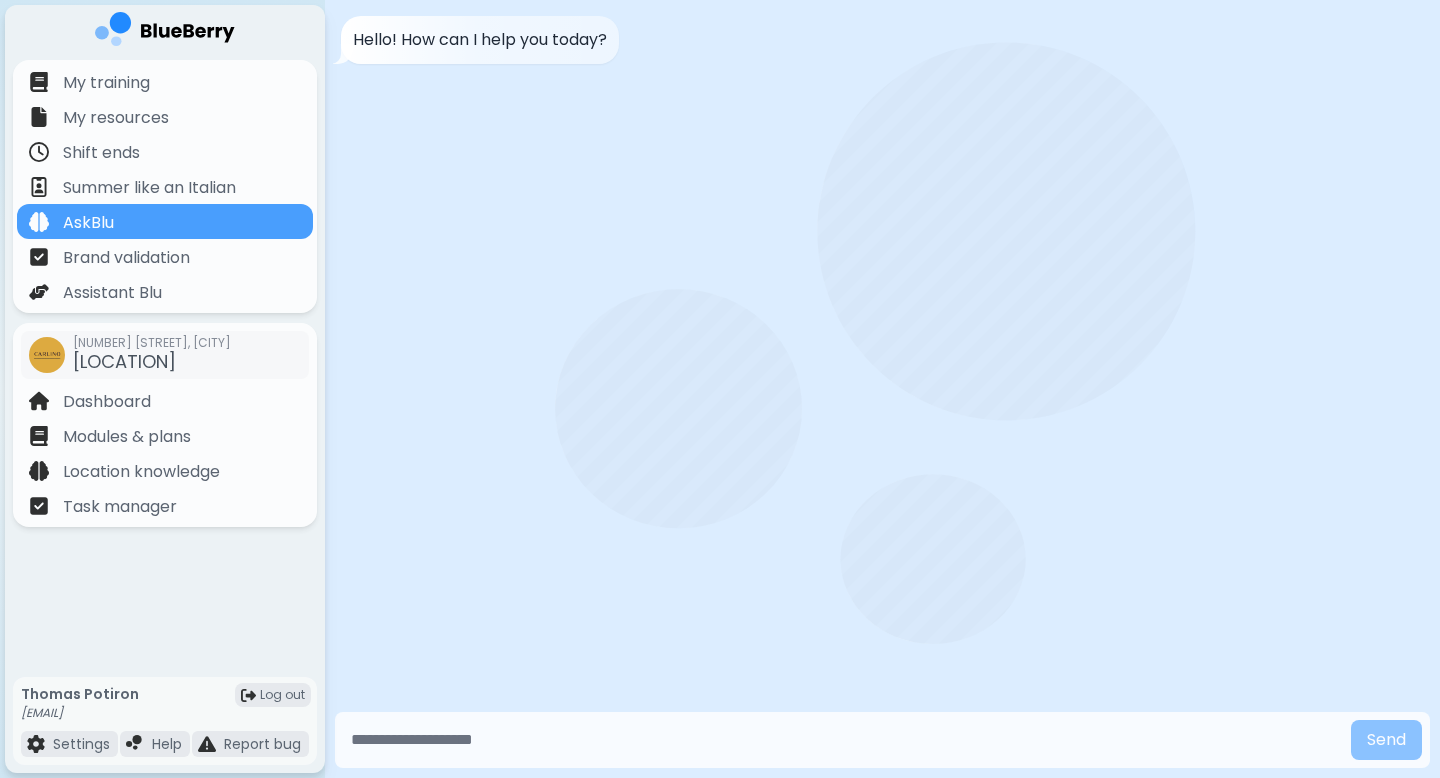 click at bounding box center (843, 740) 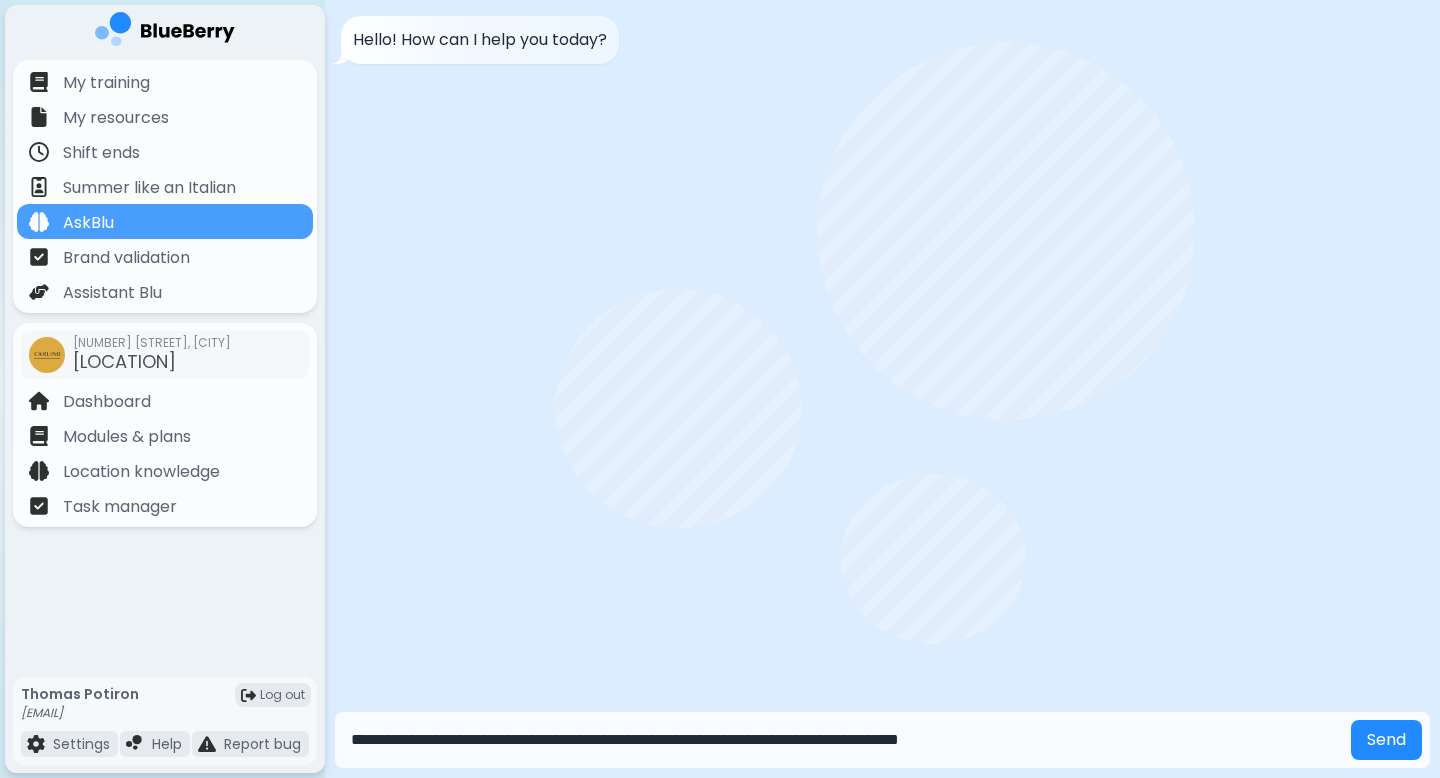 type on "**********" 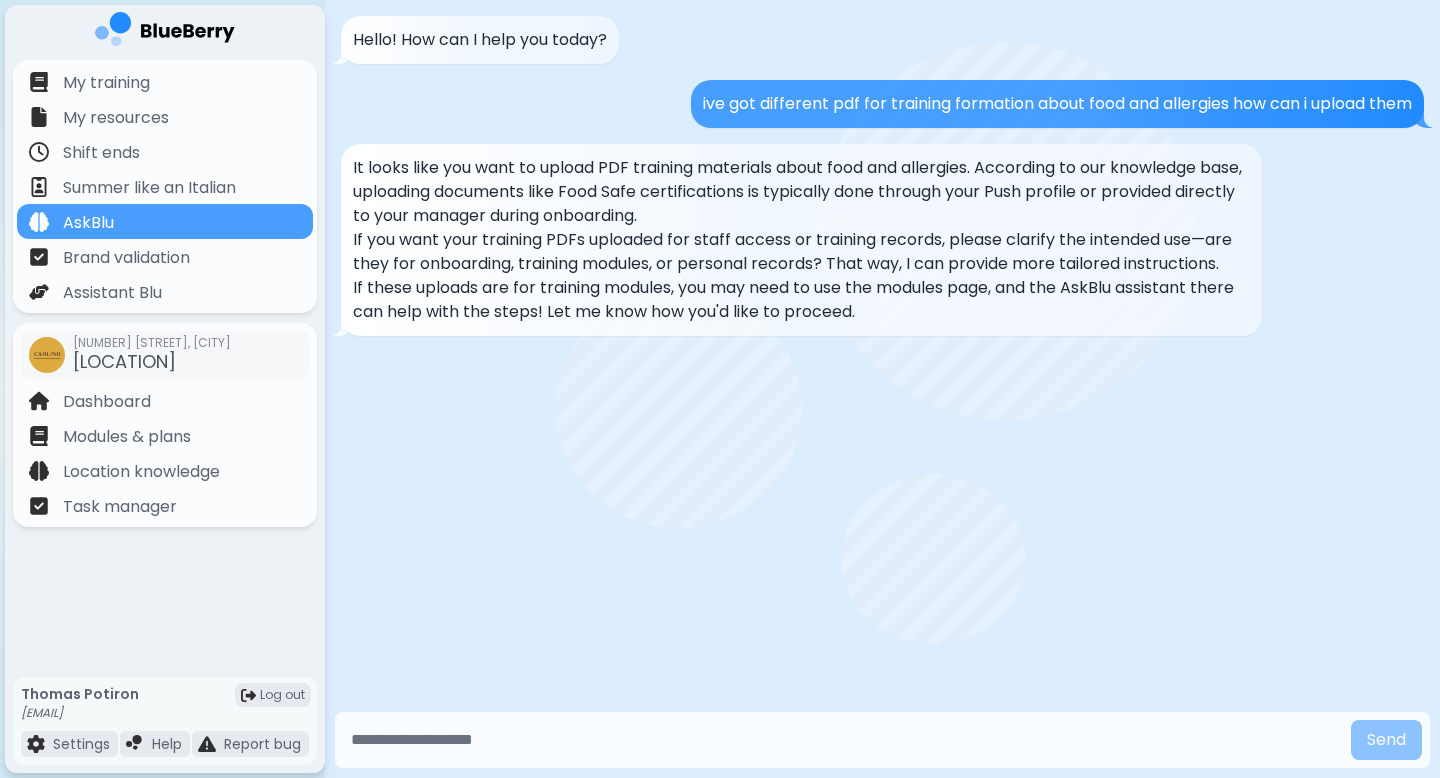 click at bounding box center (843, 740) 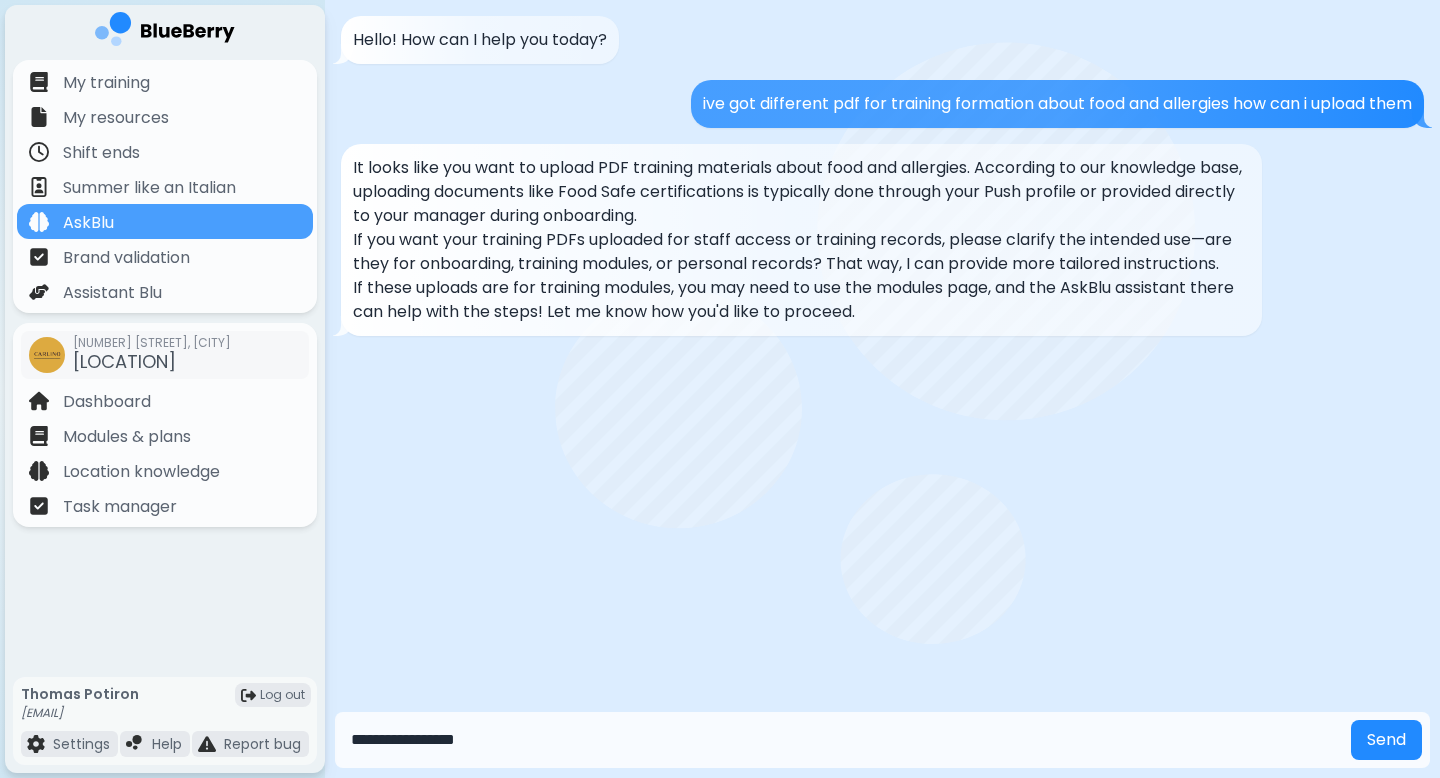 type on "**********" 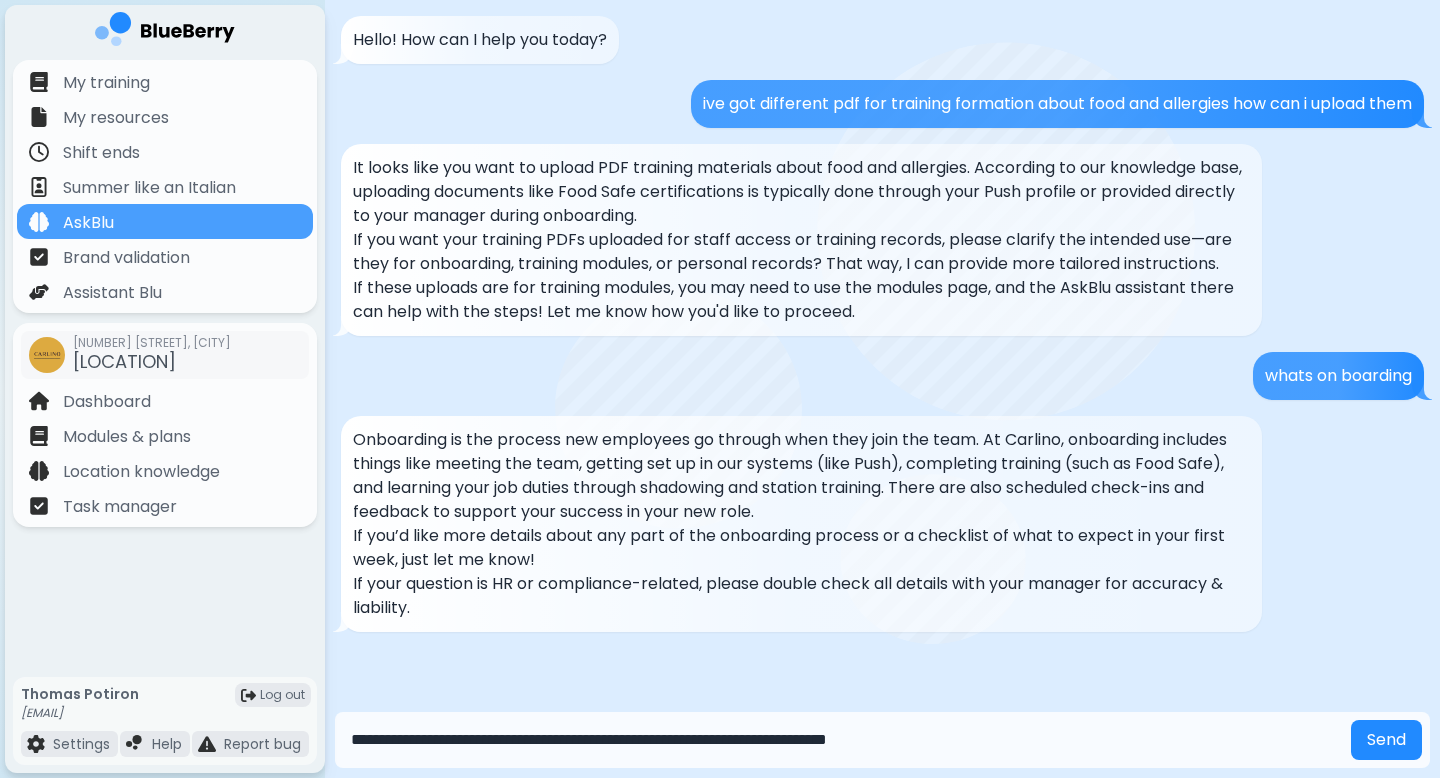 type on "**********" 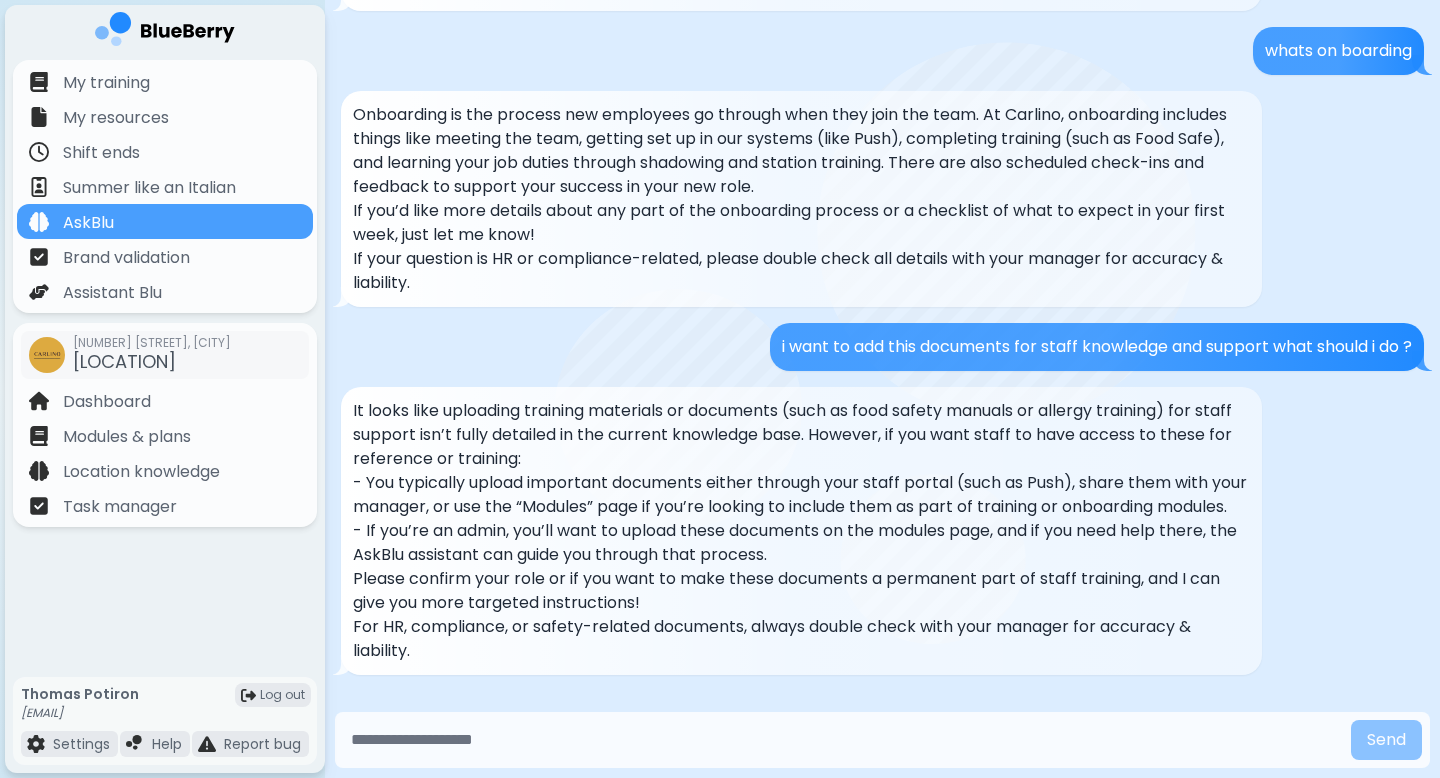 scroll, scrollTop: 349, scrollLeft: 0, axis: vertical 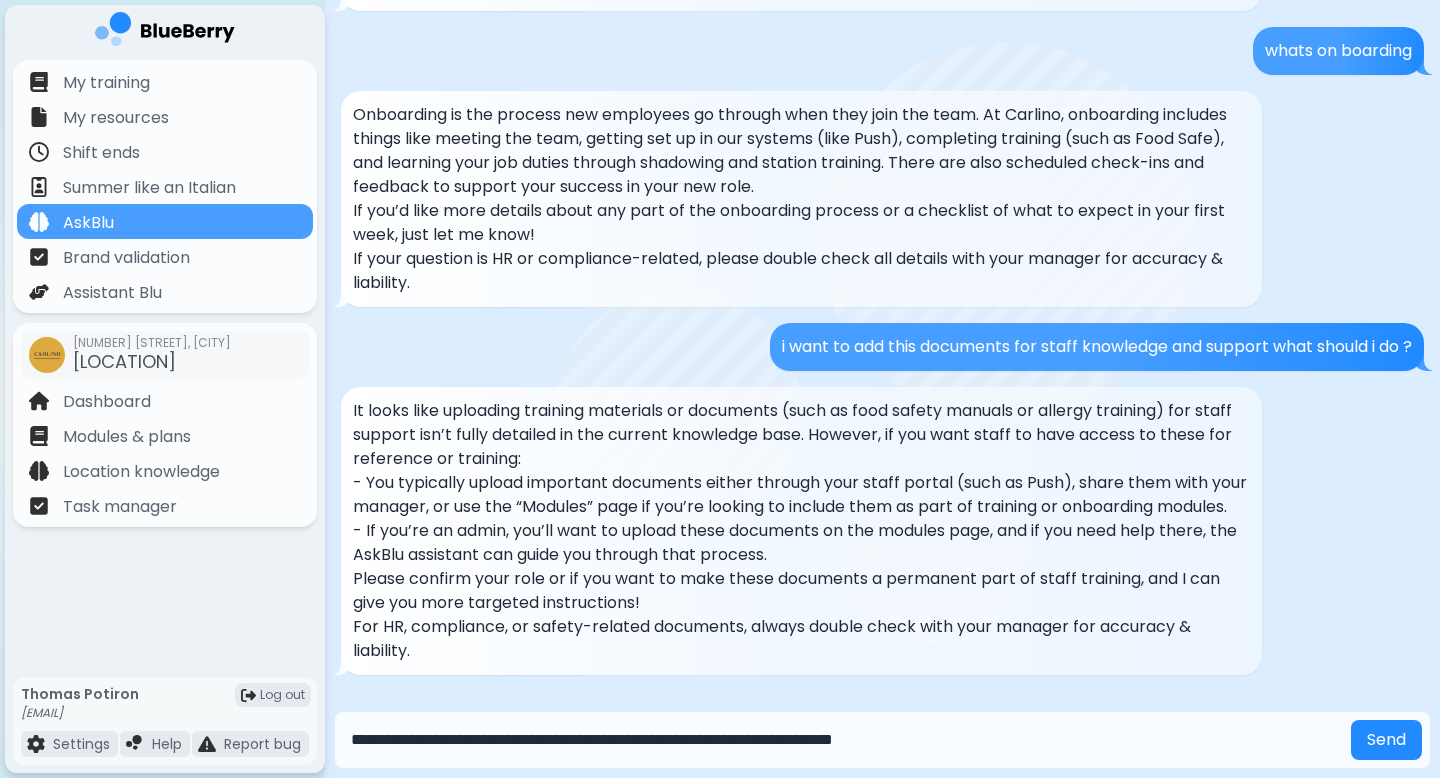 type on "**********" 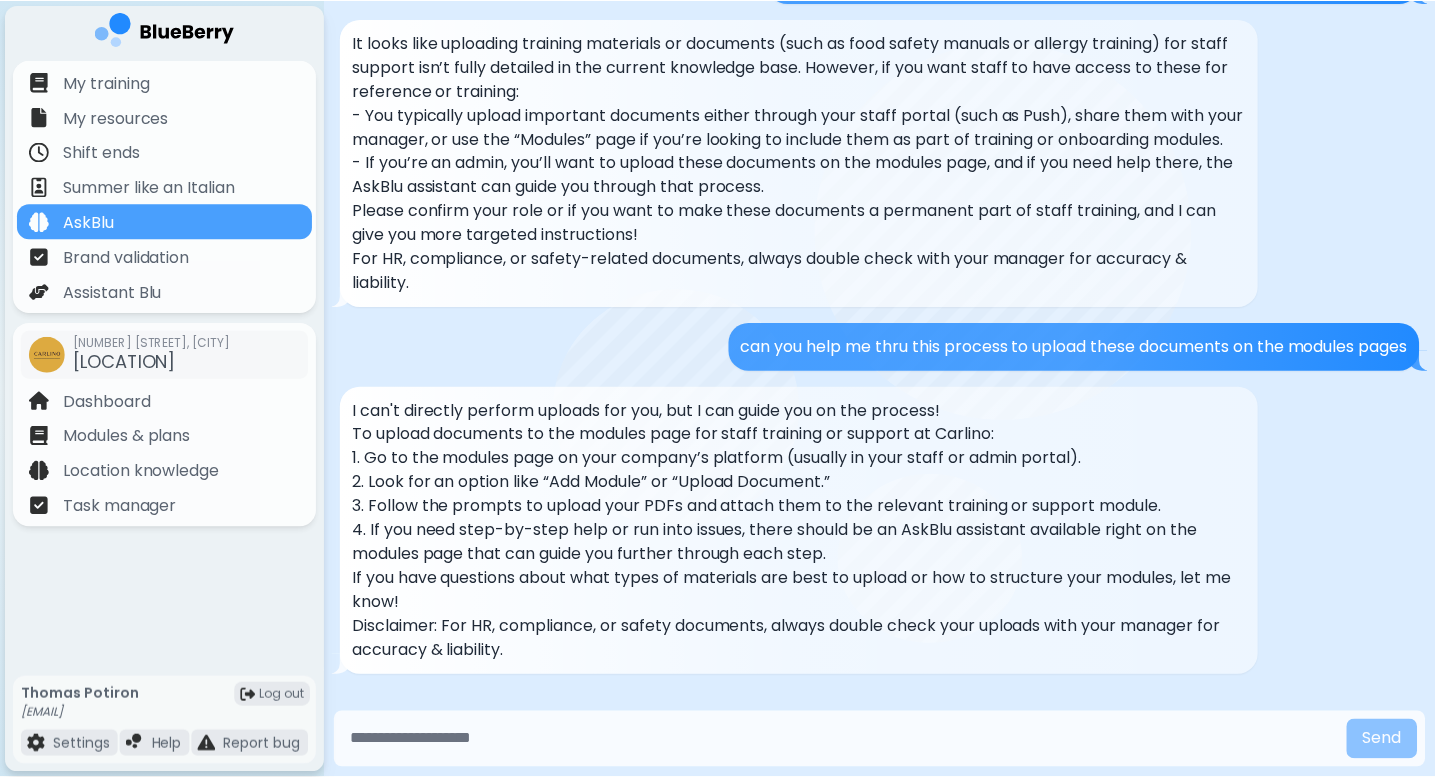 scroll, scrollTop: 717, scrollLeft: 0, axis: vertical 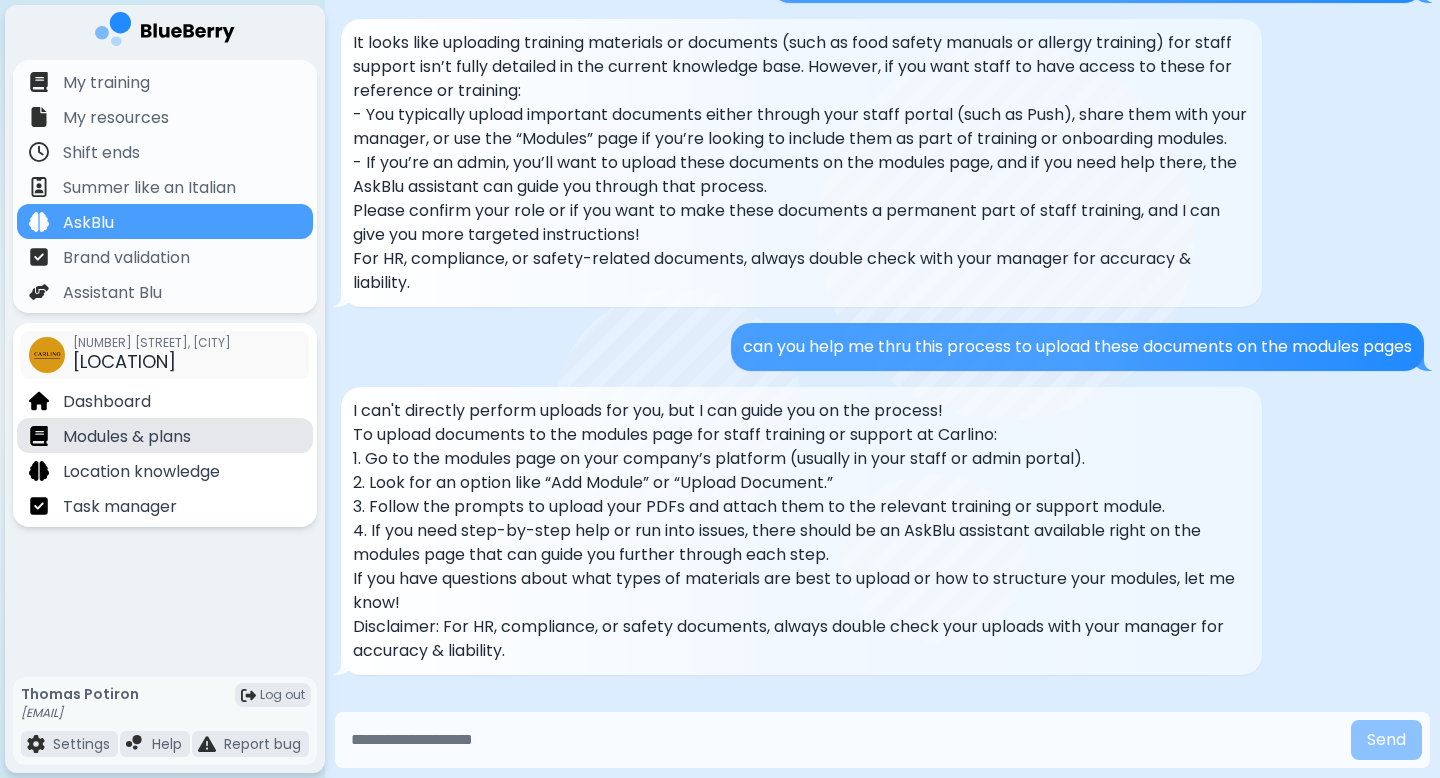 click on "Modules & plans" at bounding box center (165, 435) 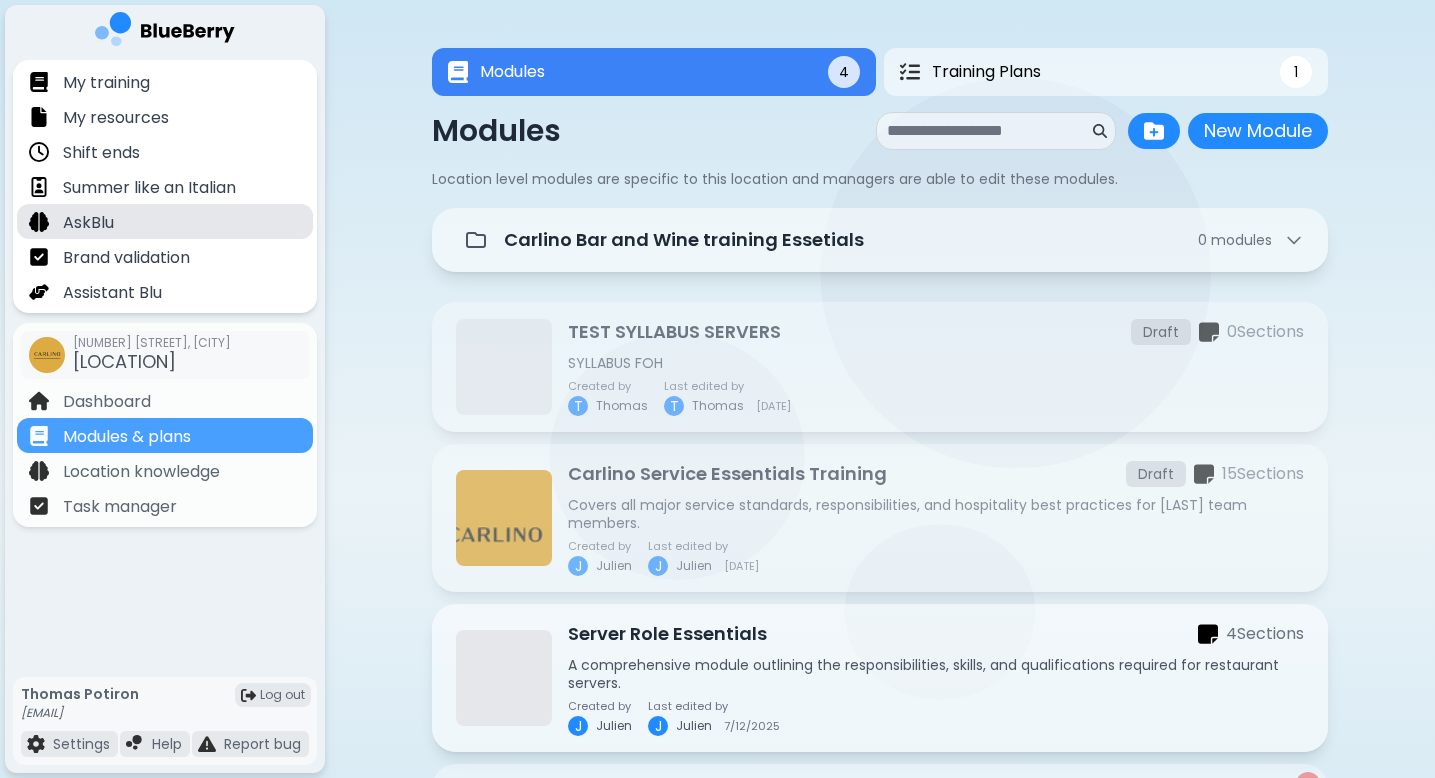 click on "AskBlu" at bounding box center [165, 221] 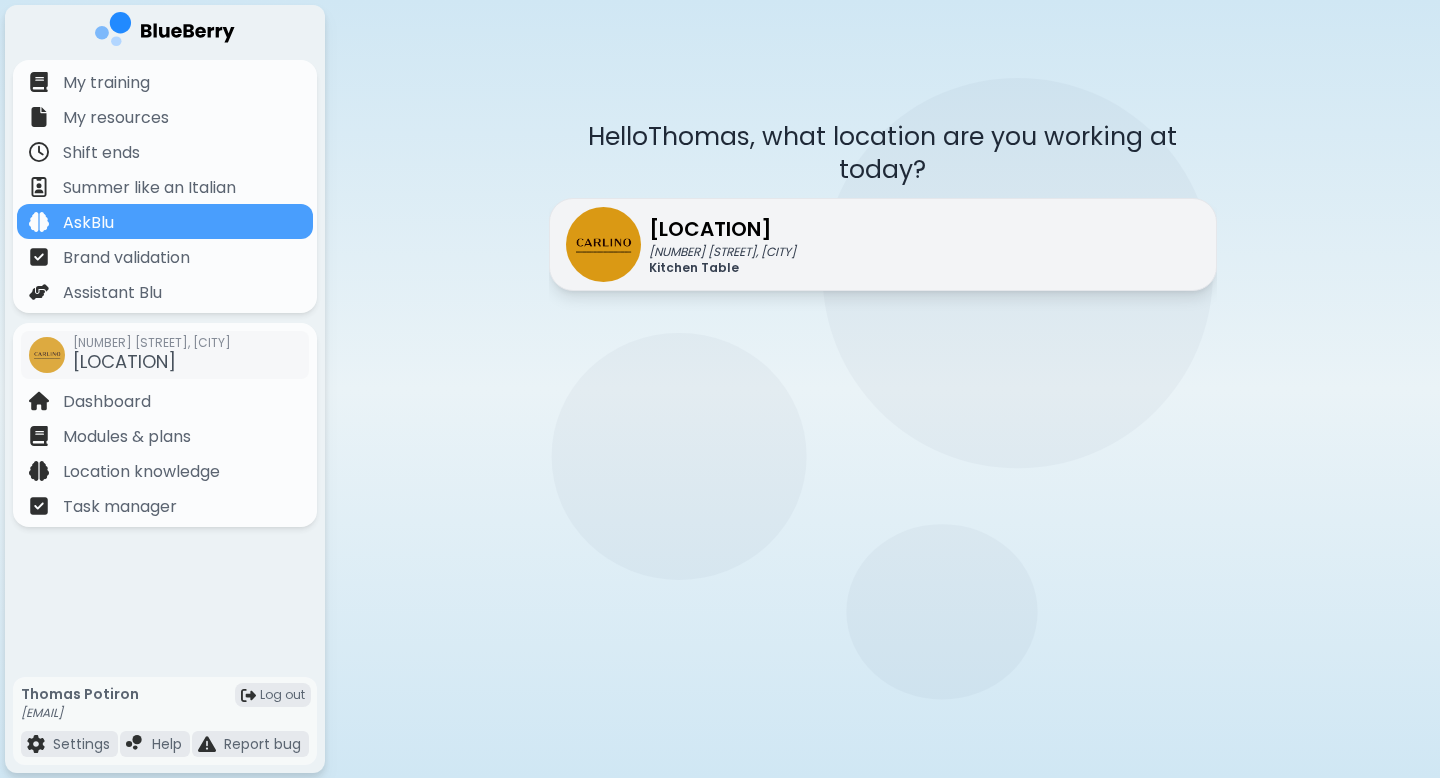 click on "[LOCATION]" at bounding box center [722, 229] 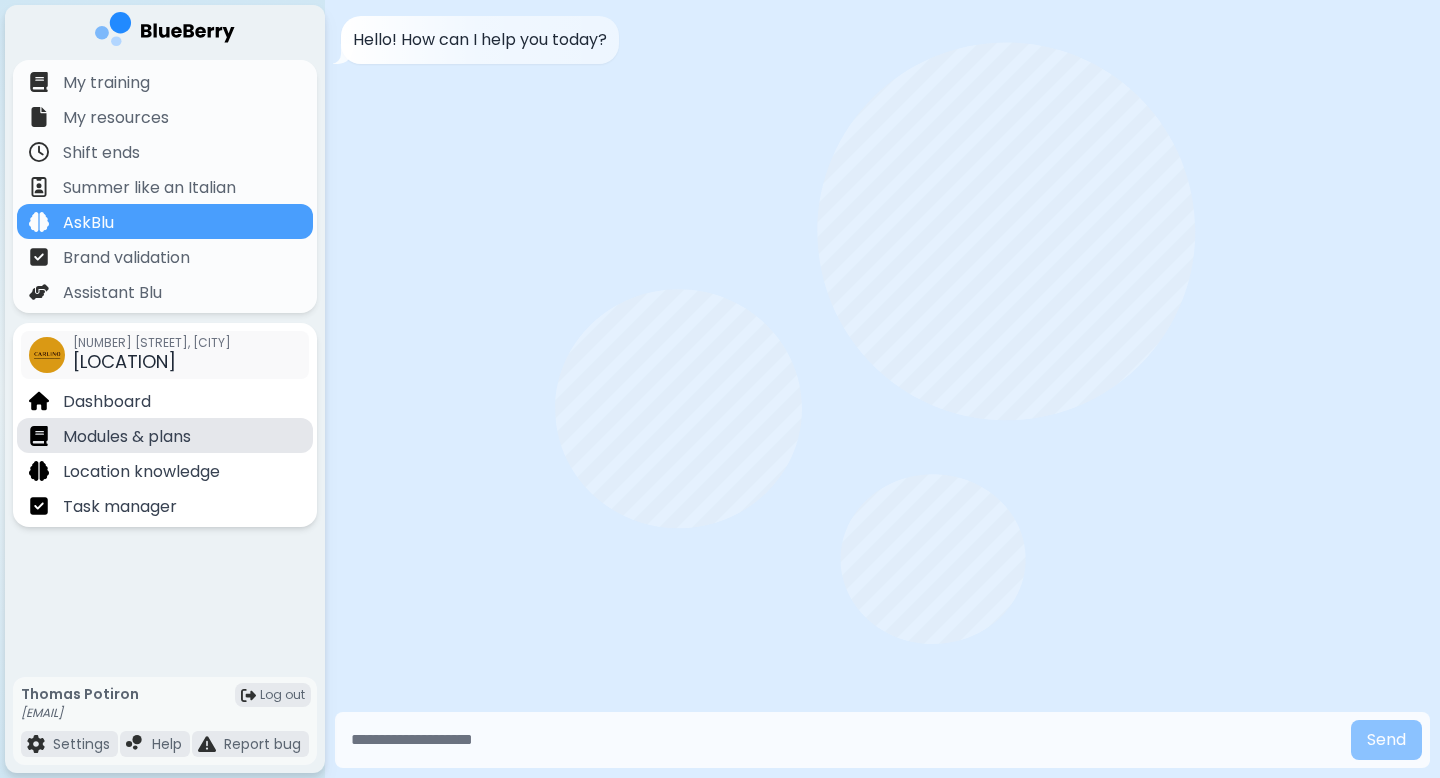 click on "Modules & plans" at bounding box center (165, 435) 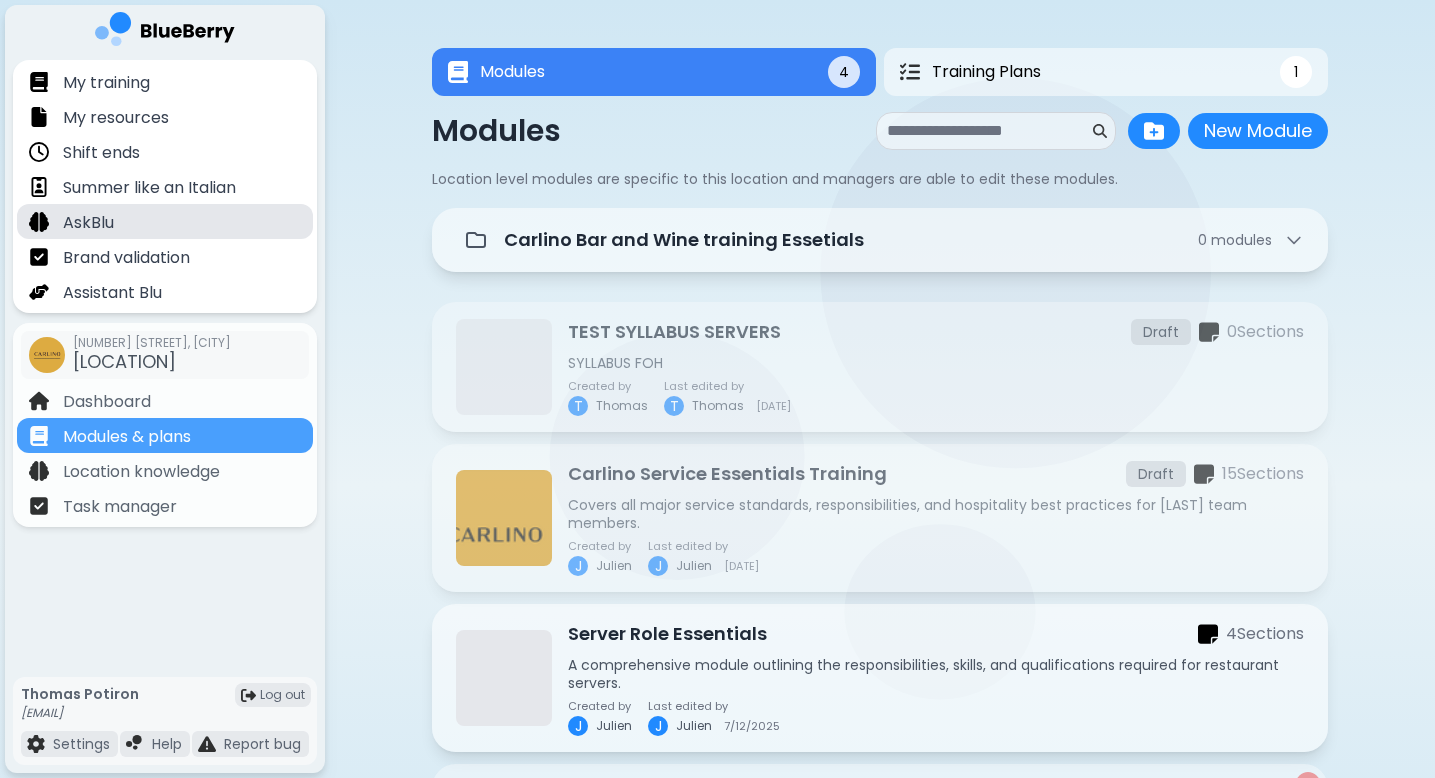 click on "AskBlu" at bounding box center [165, 221] 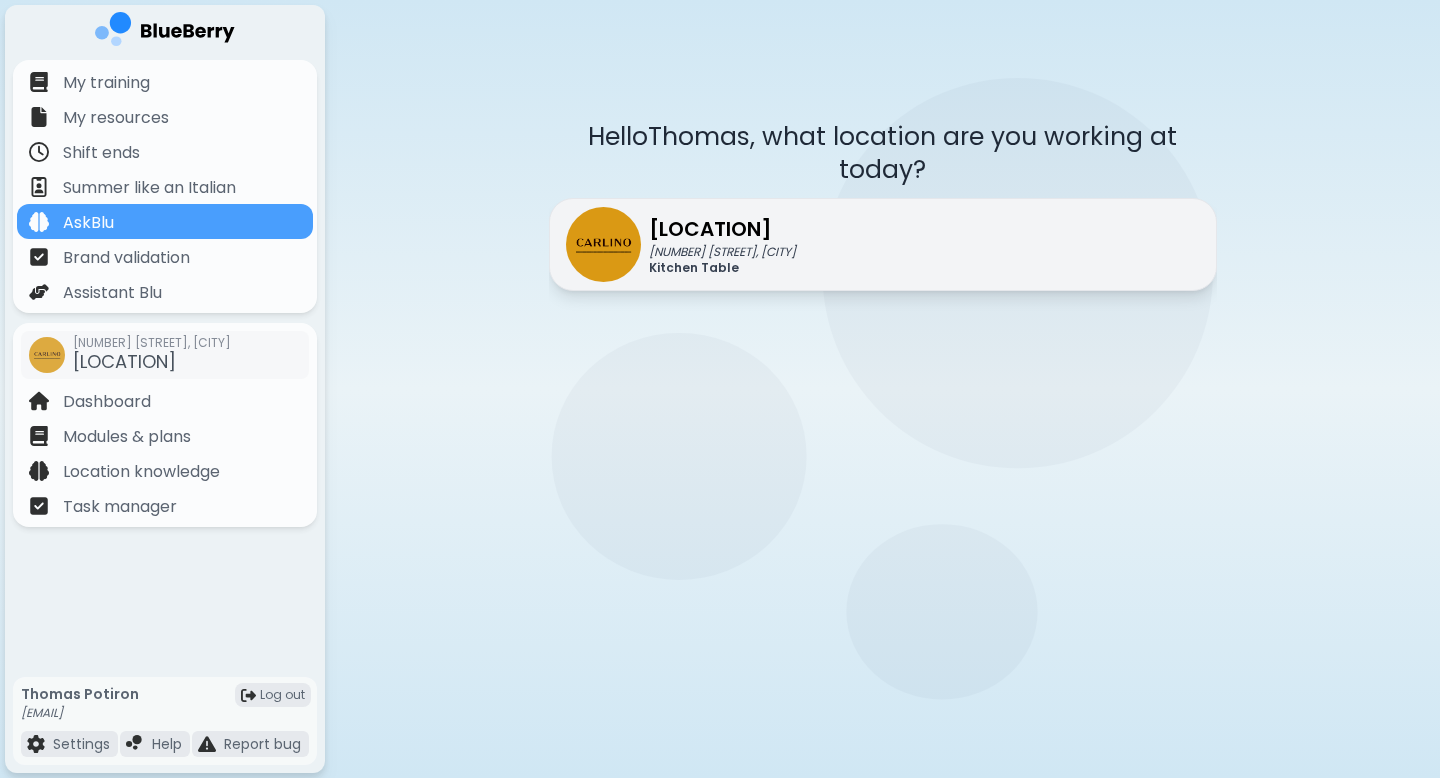 click on "[LOCATION]" at bounding box center (722, 229) 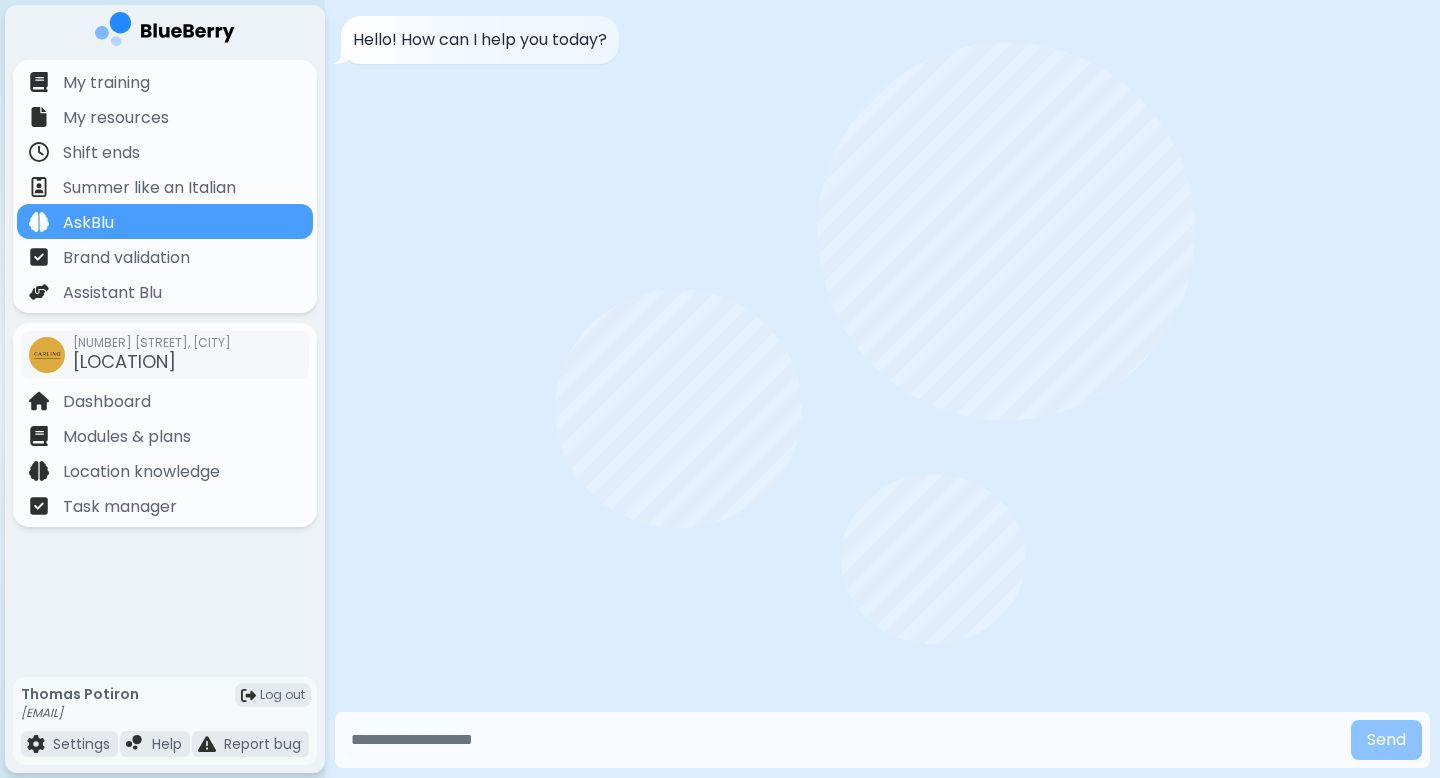 click at bounding box center (843, 740) 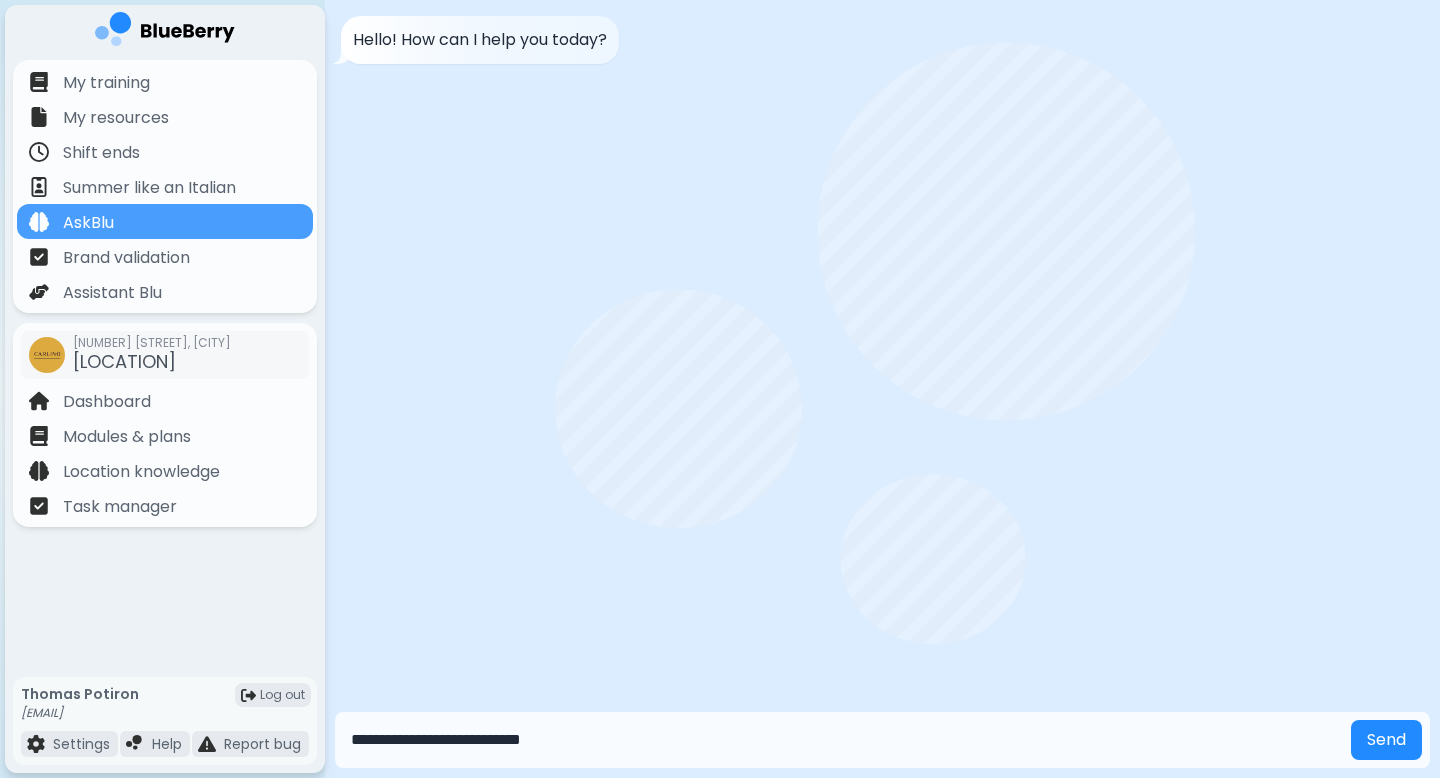 type on "**********" 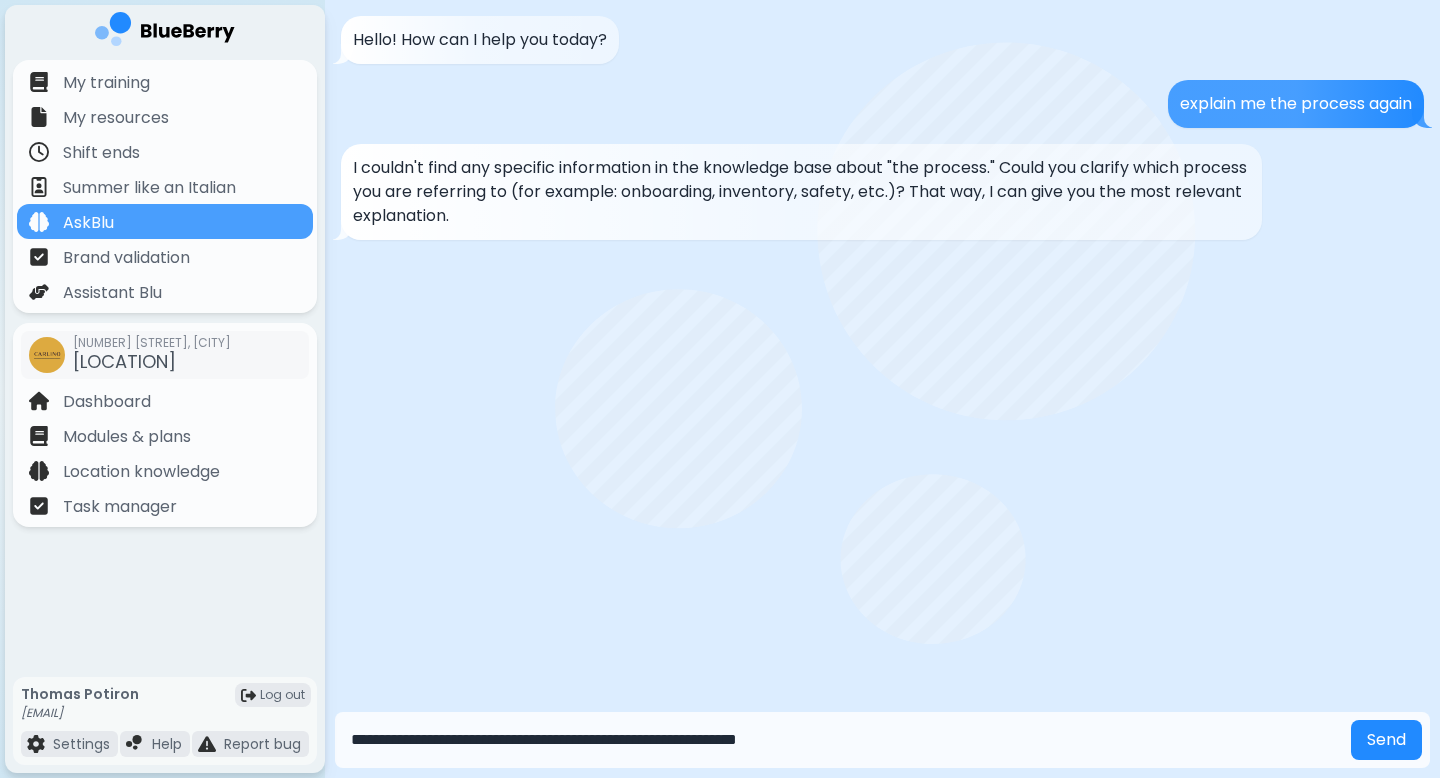 type on "**********" 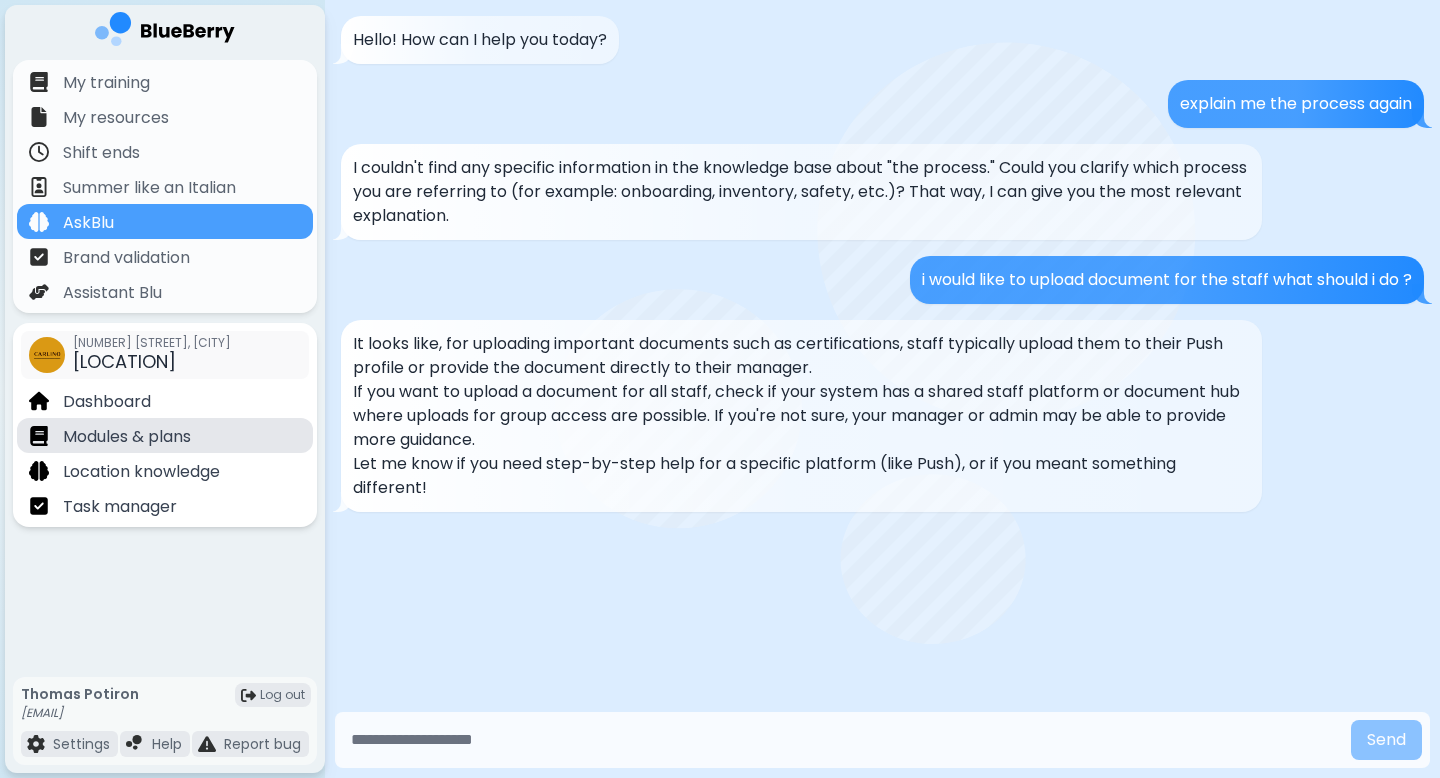 click on "Modules & plans" at bounding box center (165, 435) 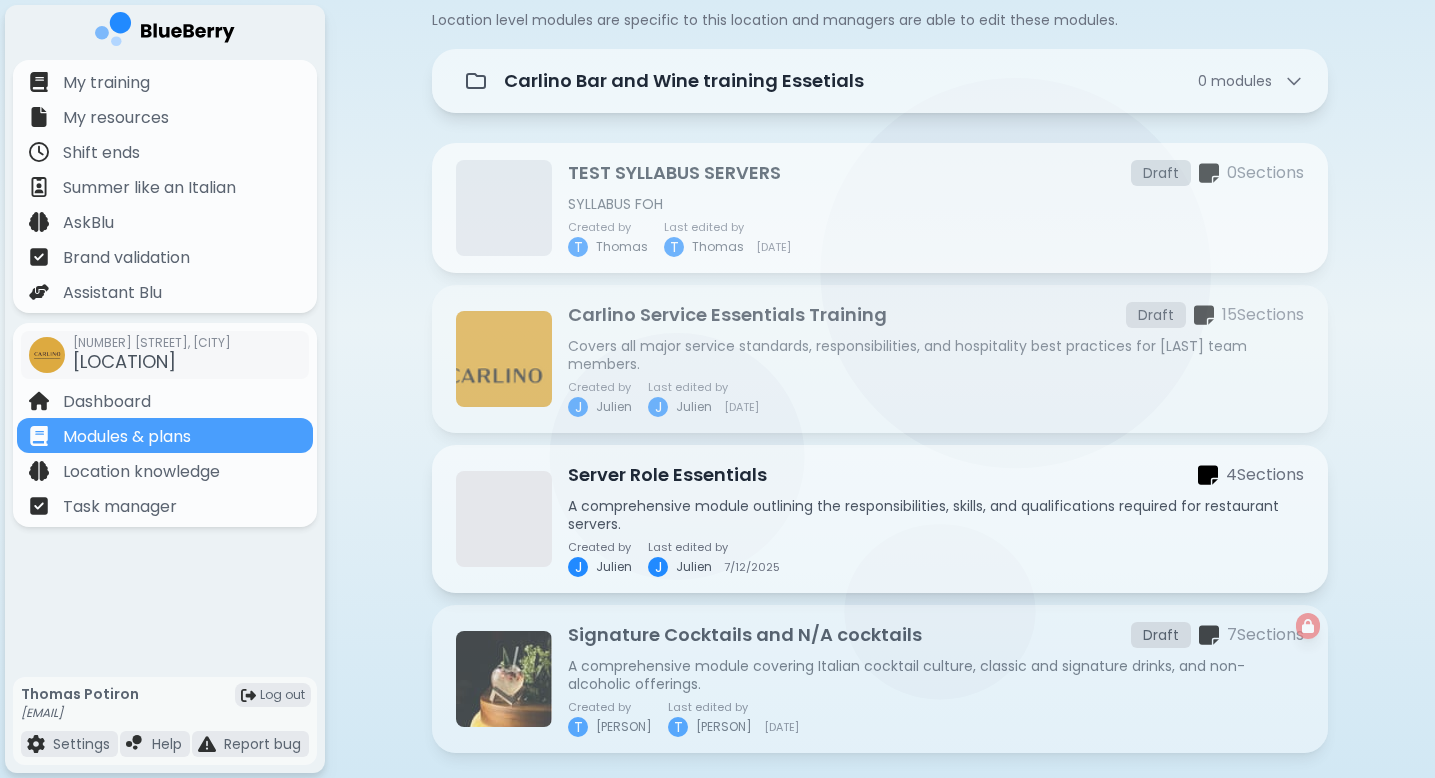 scroll, scrollTop: 194, scrollLeft: 0, axis: vertical 